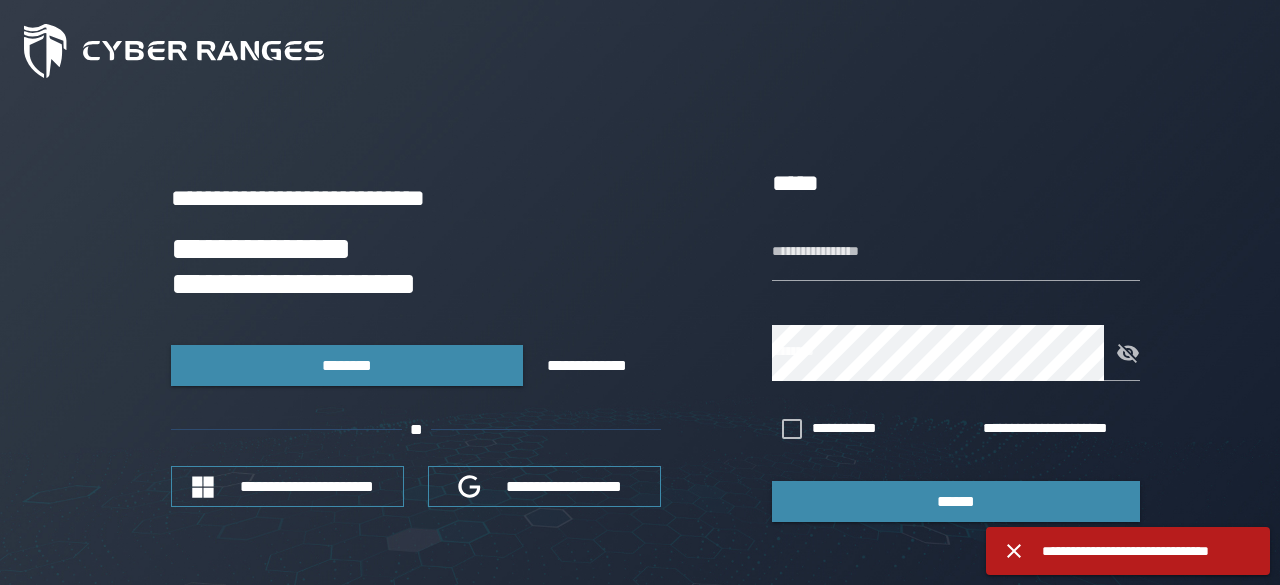 scroll, scrollTop: 0, scrollLeft: 0, axis: both 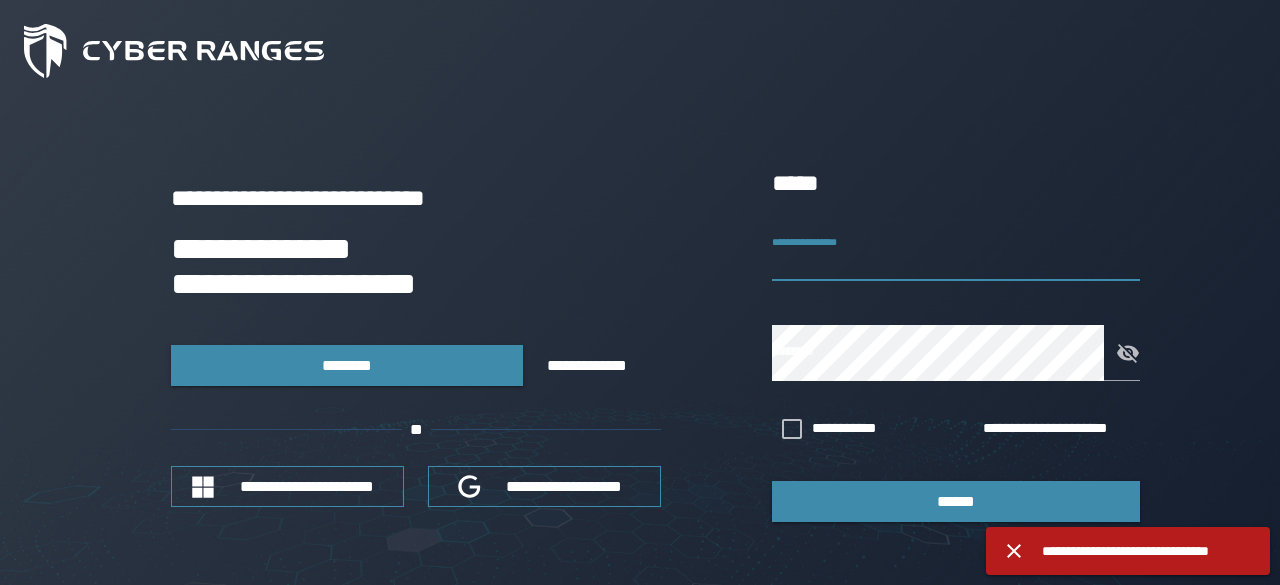 click on "**********" at bounding box center [956, 253] 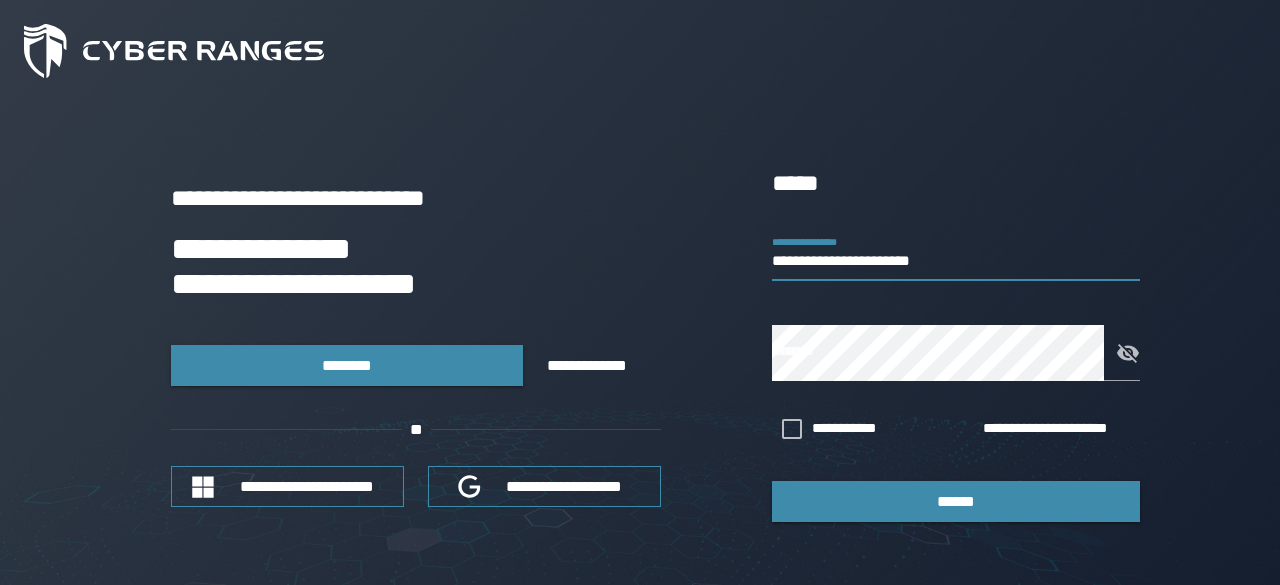 type on "**********" 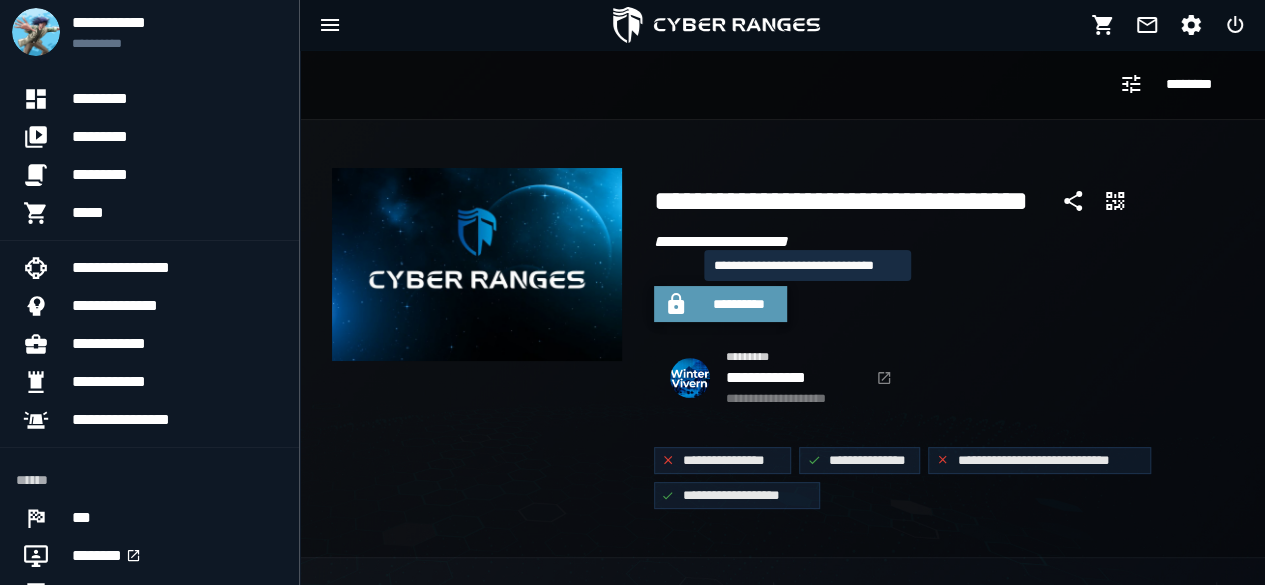 click on "**********" at bounding box center (721, 304) 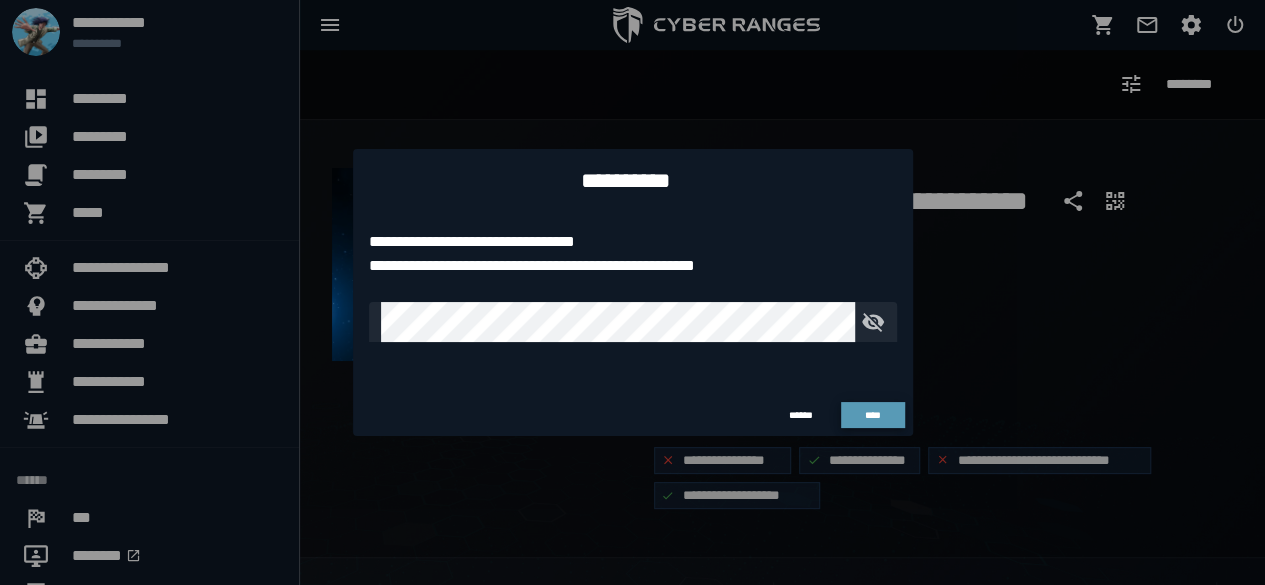 click on "****" at bounding box center (872, 415) 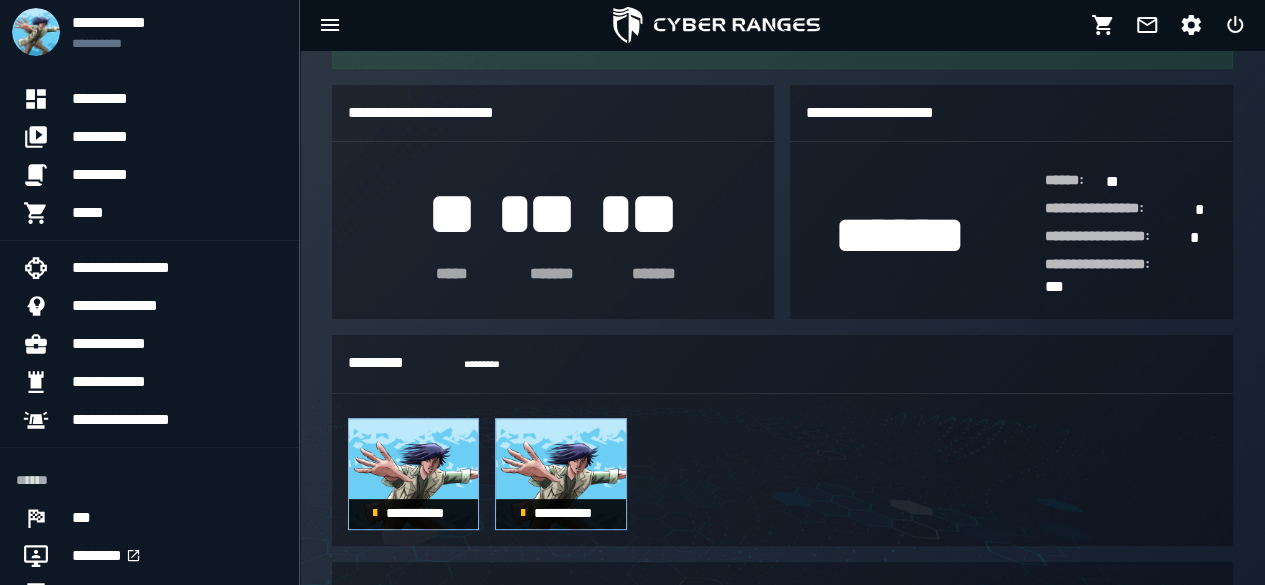 scroll, scrollTop: 902, scrollLeft: 0, axis: vertical 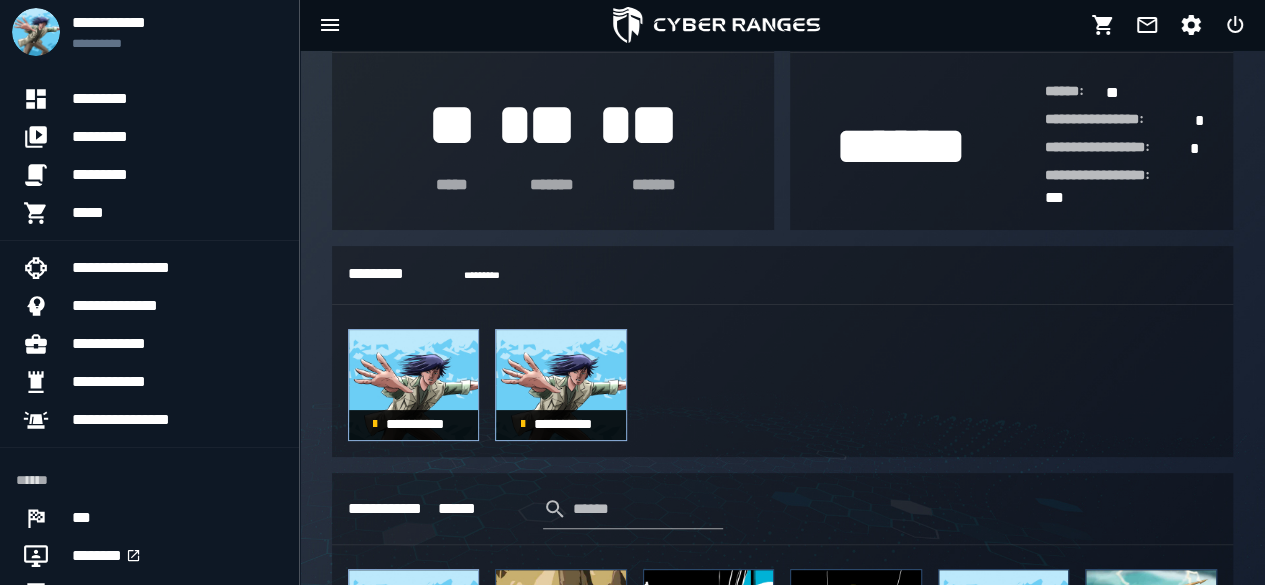 click at bounding box center [782, 25] 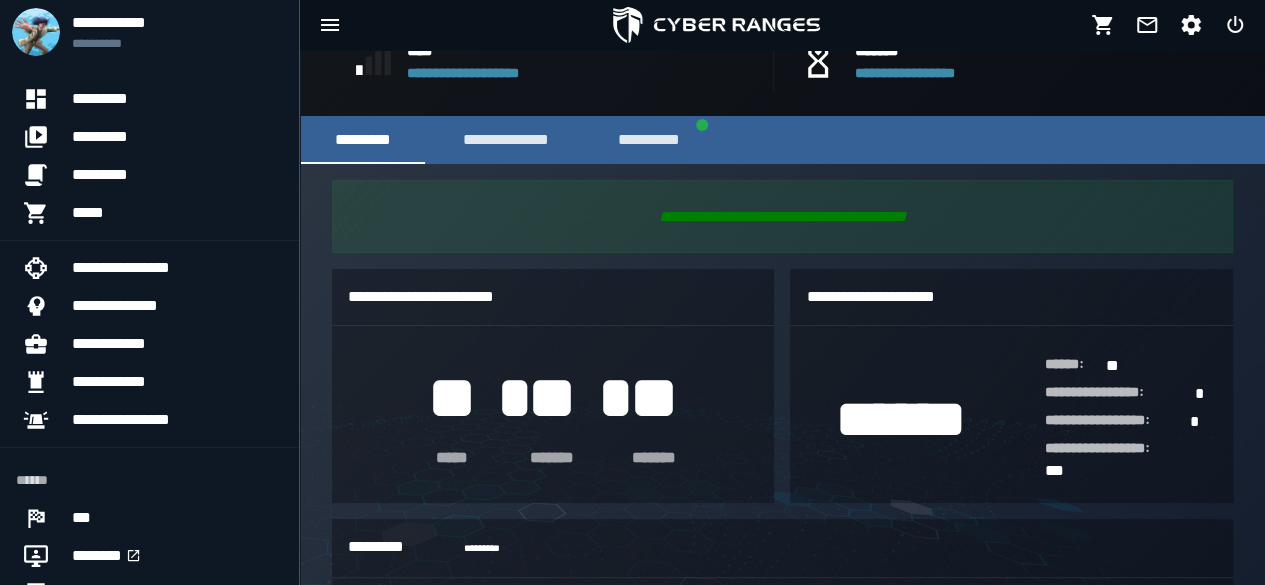 scroll, scrollTop: 630, scrollLeft: 0, axis: vertical 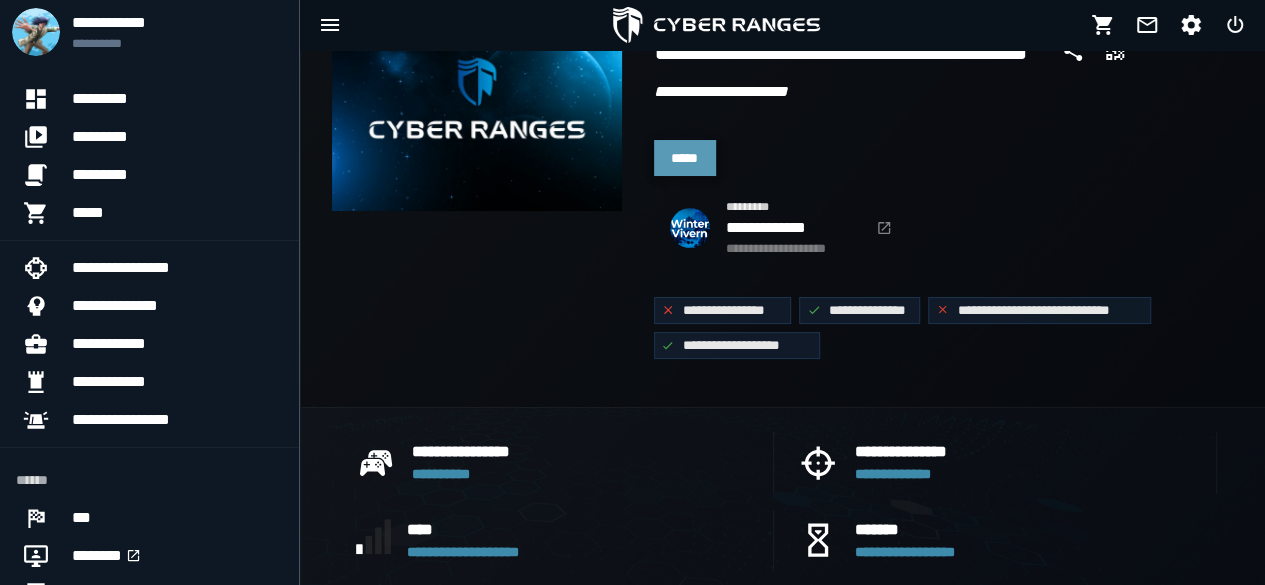 click on "*****" at bounding box center [685, 158] 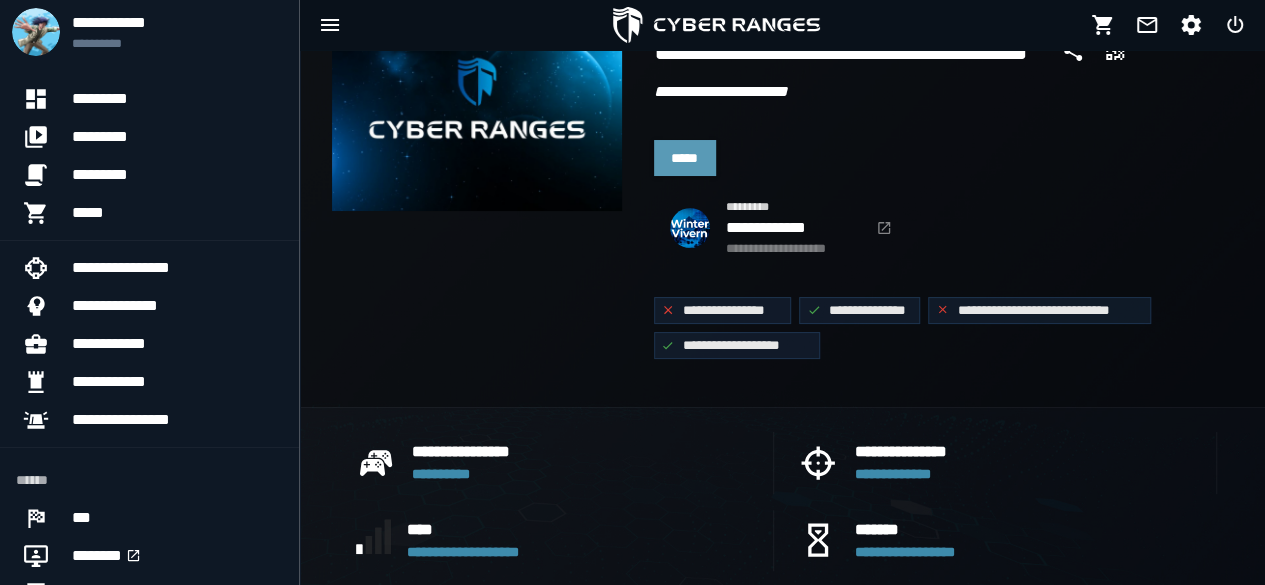 scroll, scrollTop: 0, scrollLeft: 0, axis: both 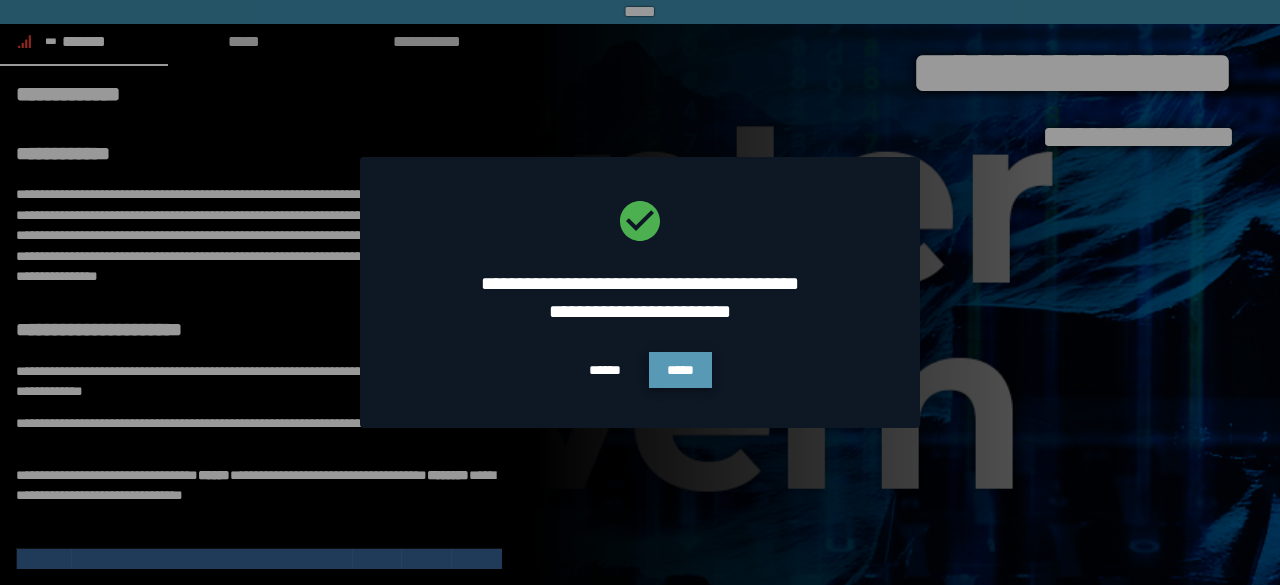 click on "*****" at bounding box center [680, 370] 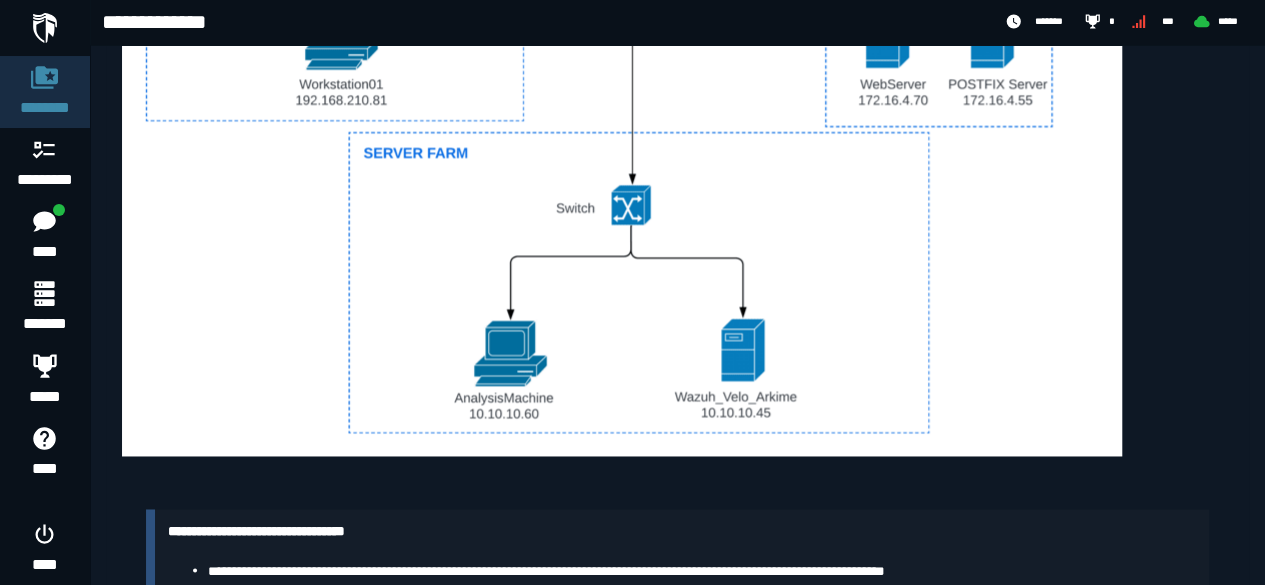 scroll, scrollTop: 1429, scrollLeft: 0, axis: vertical 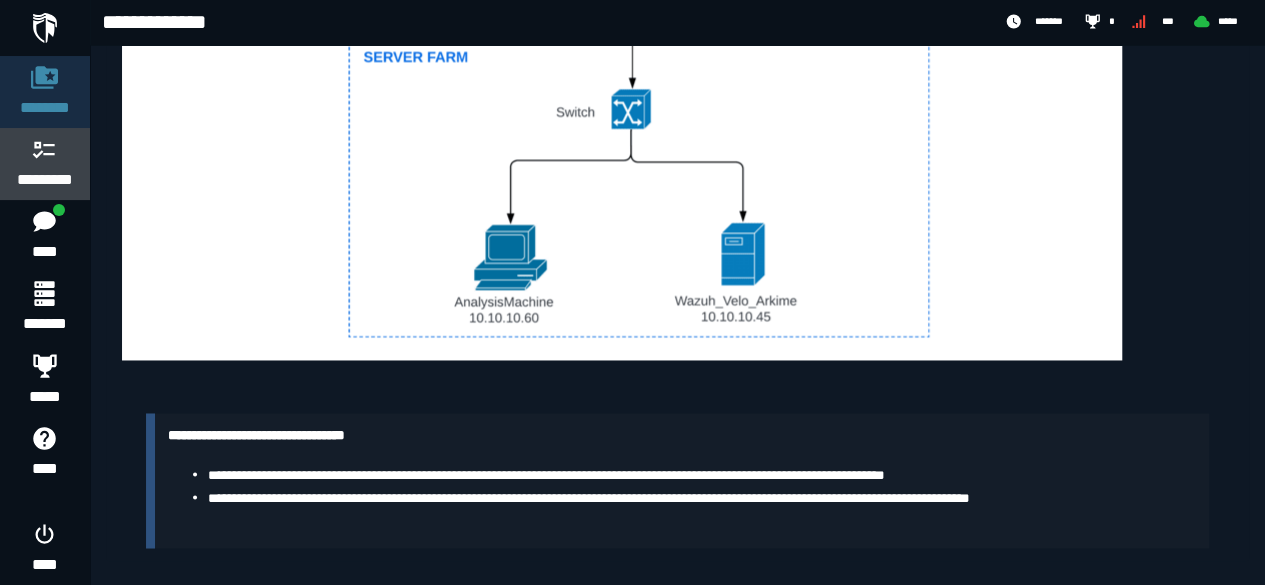 click 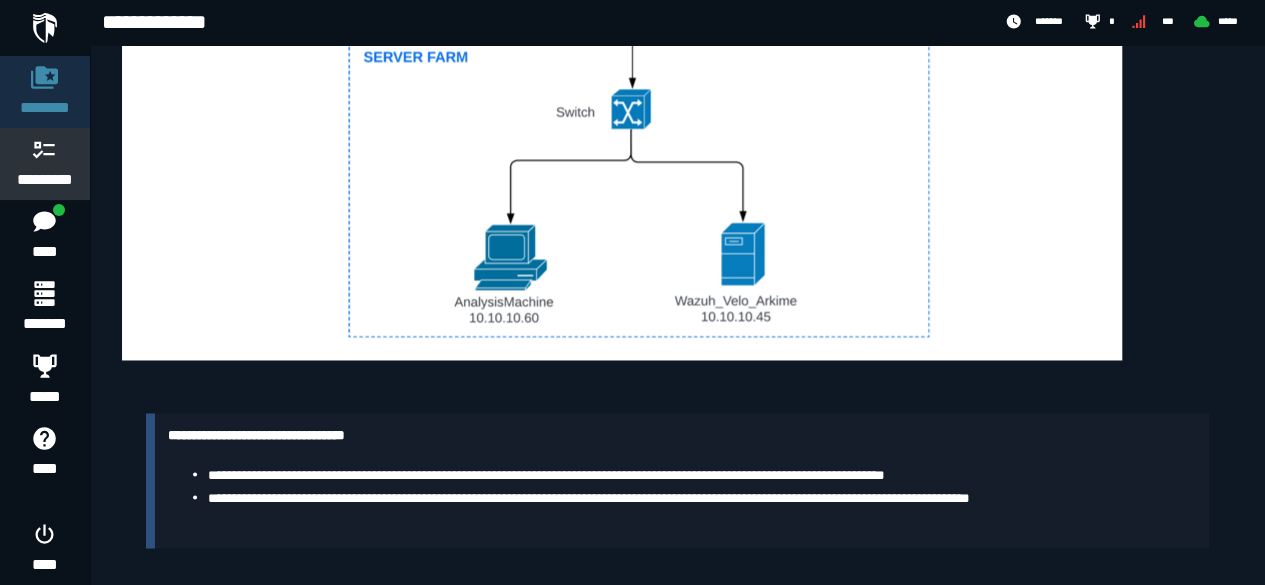 scroll, scrollTop: 0, scrollLeft: 0, axis: both 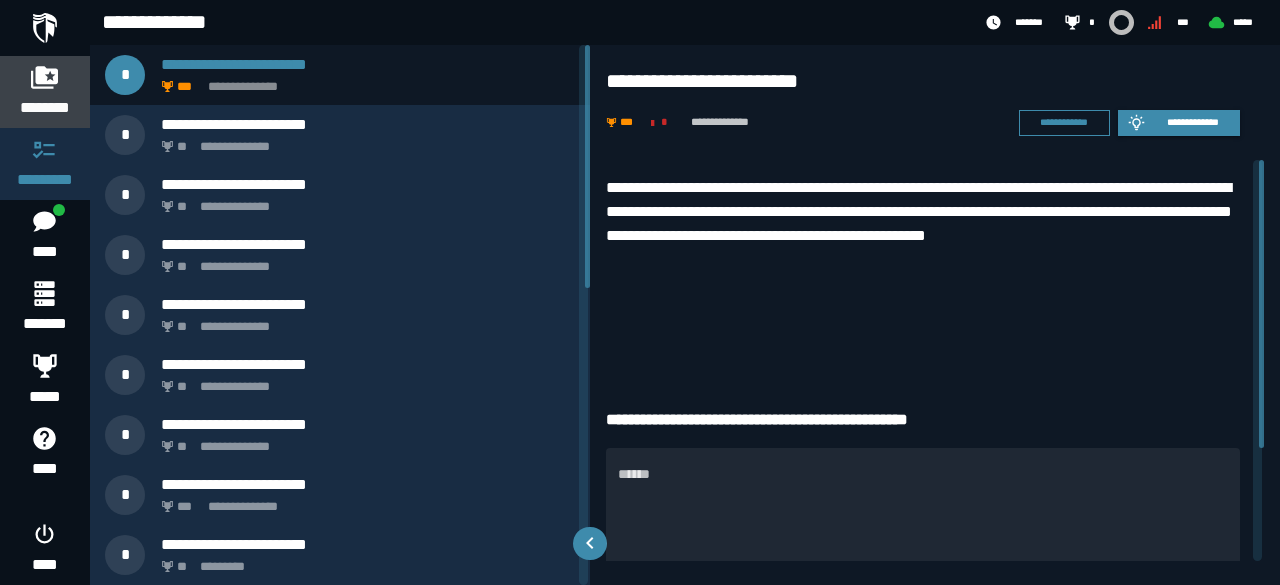 click on "********" at bounding box center [45, 108] 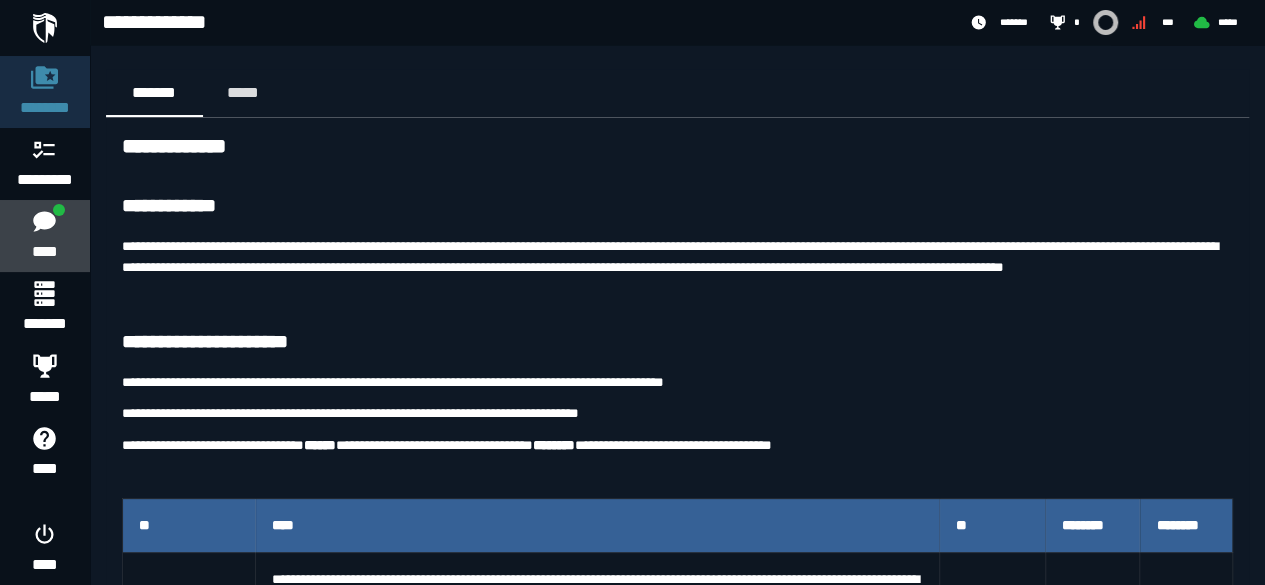 click on "****" at bounding box center [44, 236] 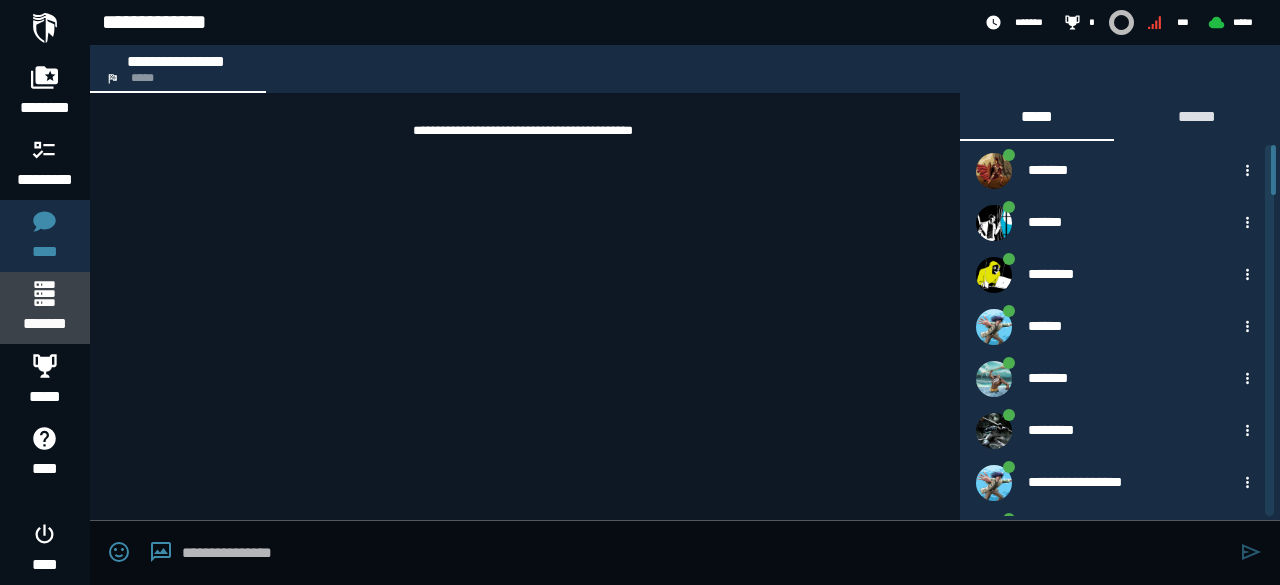click on "*******" at bounding box center [44, 324] 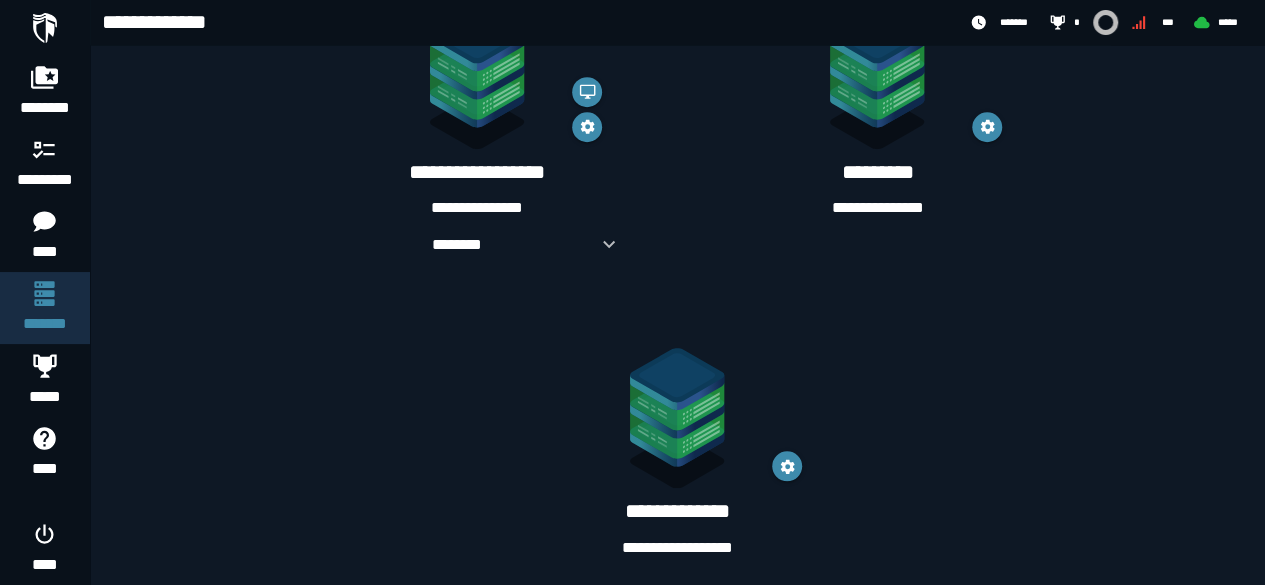 scroll, scrollTop: 790, scrollLeft: 0, axis: vertical 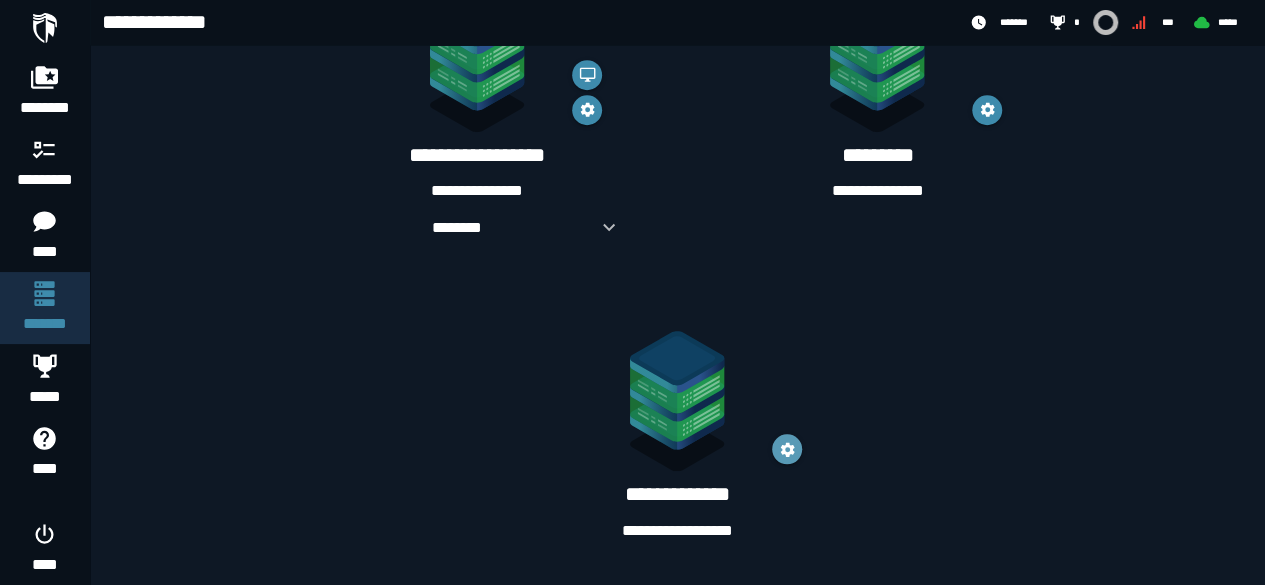click at bounding box center (787, 449) 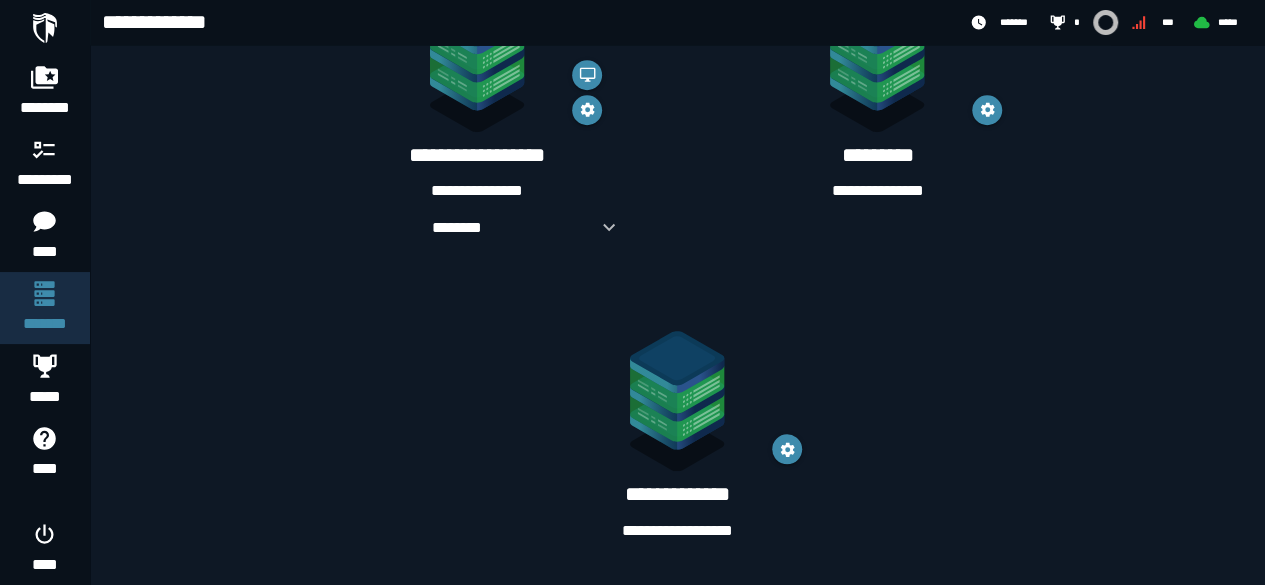 click on "**********" 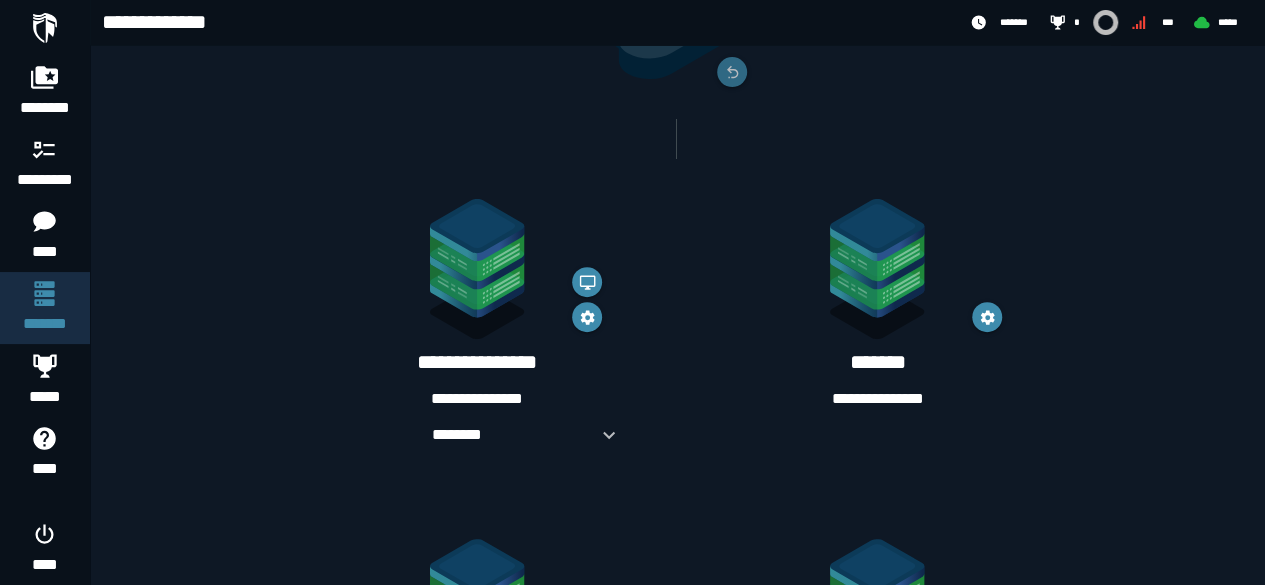 scroll, scrollTop: 323, scrollLeft: 0, axis: vertical 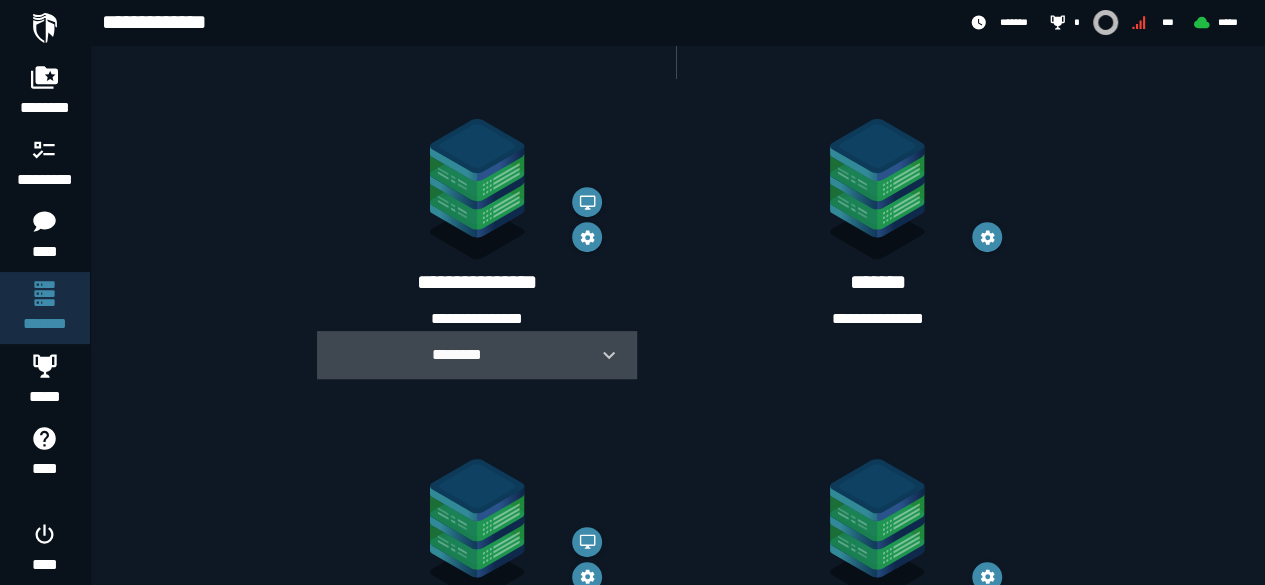 click 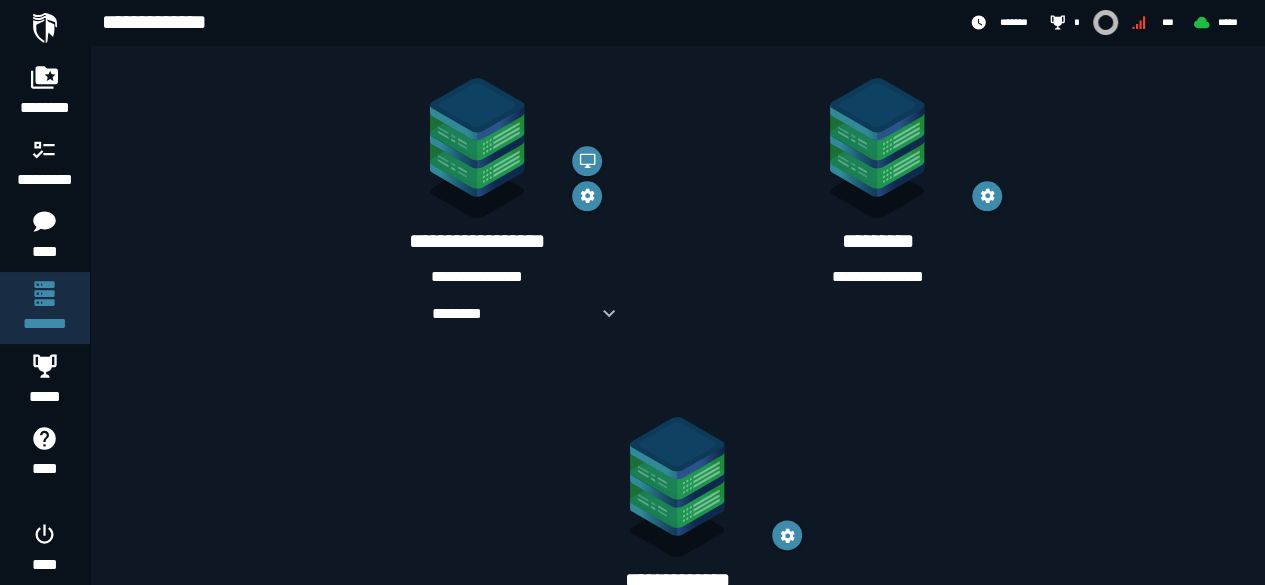 scroll, scrollTop: 963, scrollLeft: 0, axis: vertical 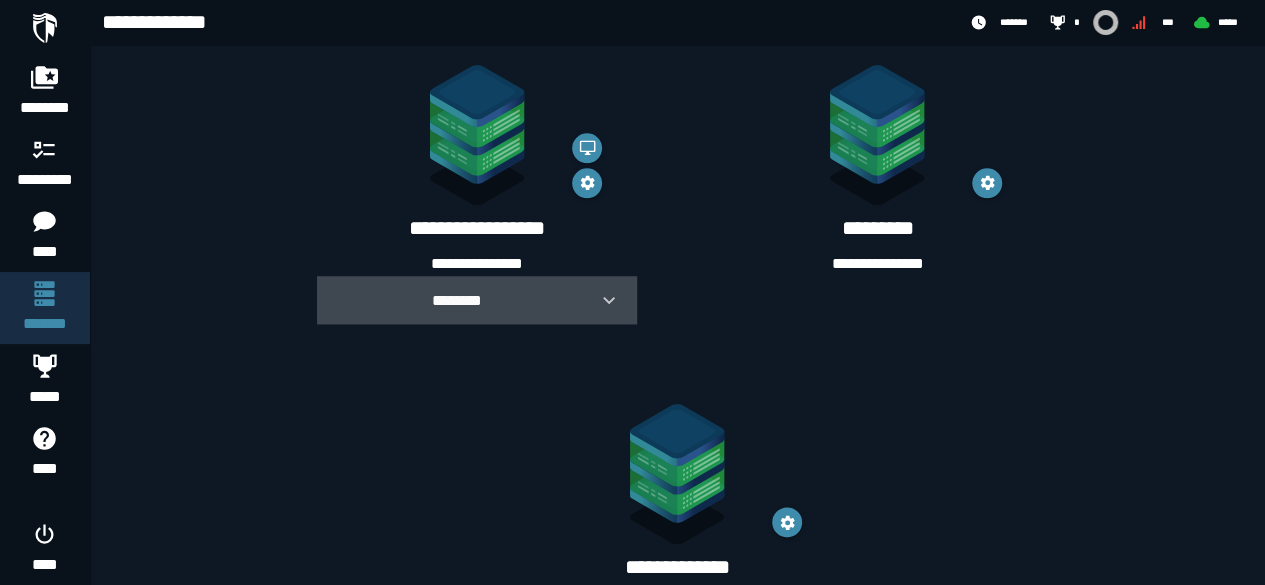 click 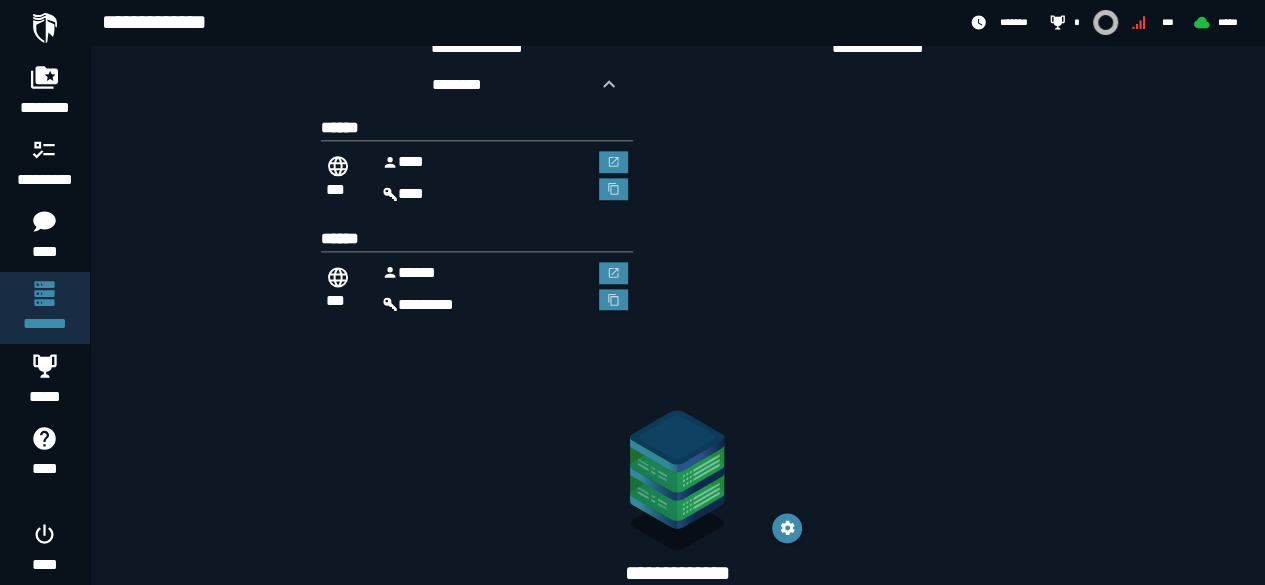scroll, scrollTop: 1190, scrollLeft: 0, axis: vertical 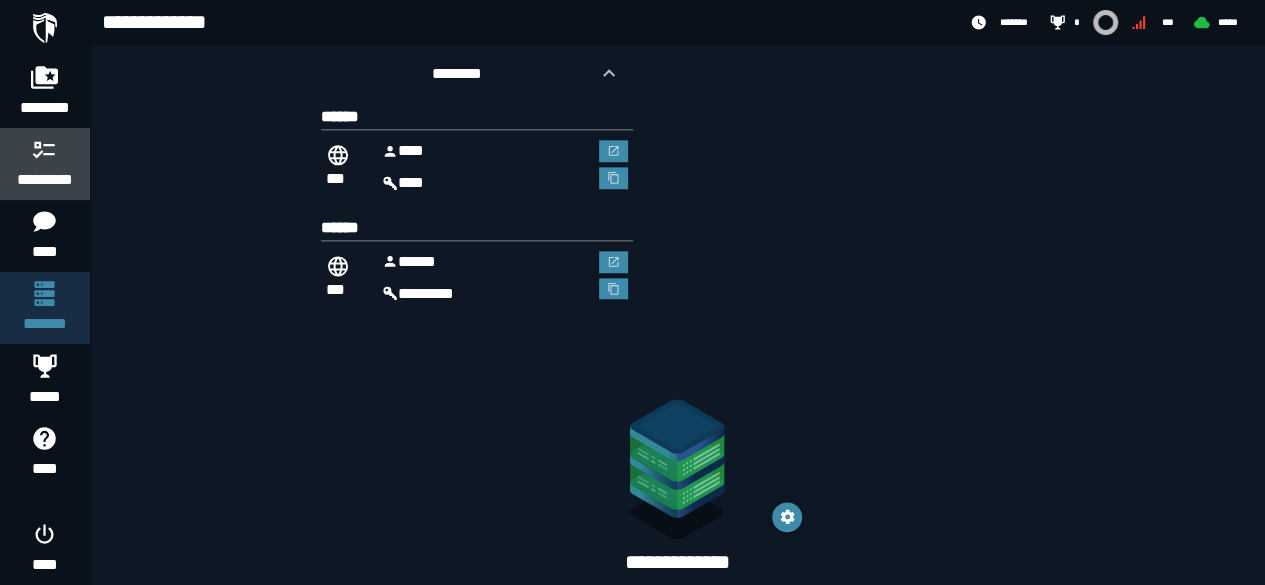click on "*********" at bounding box center (45, 180) 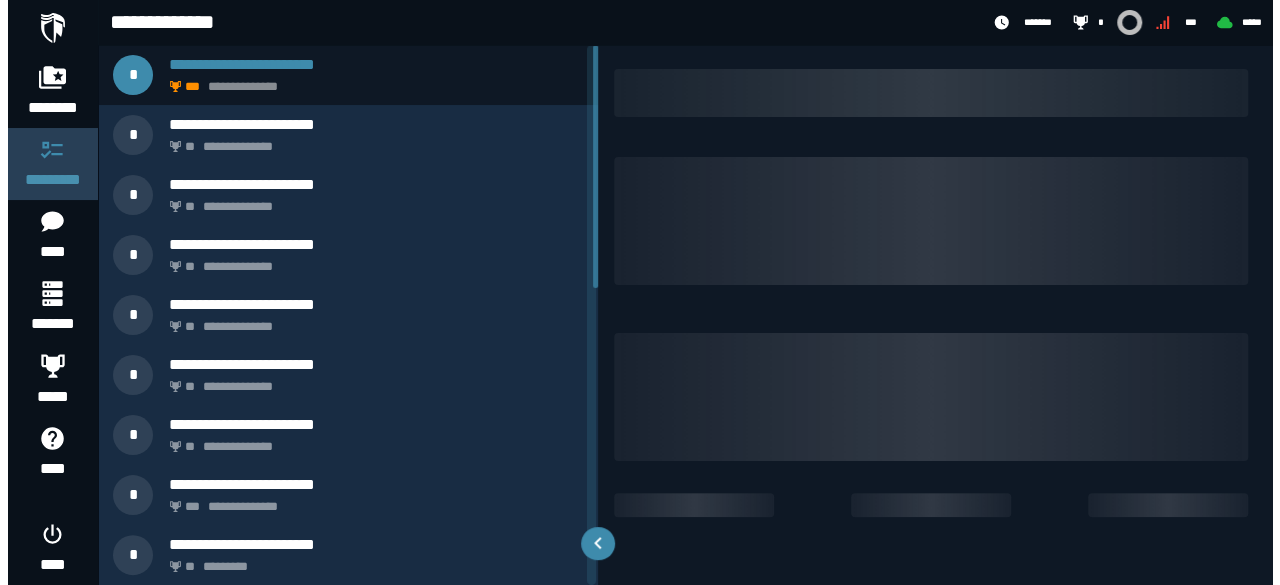 scroll, scrollTop: 0, scrollLeft: 0, axis: both 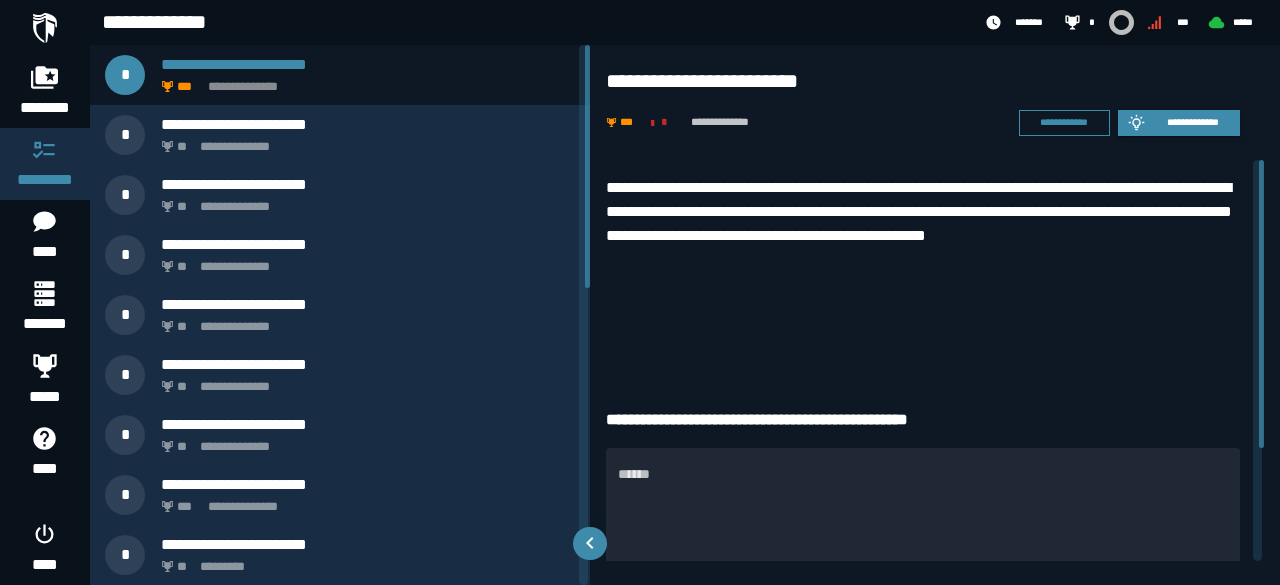 drag, startPoint x: 588, startPoint y: 233, endPoint x: 603, endPoint y: 143, distance: 91.24144 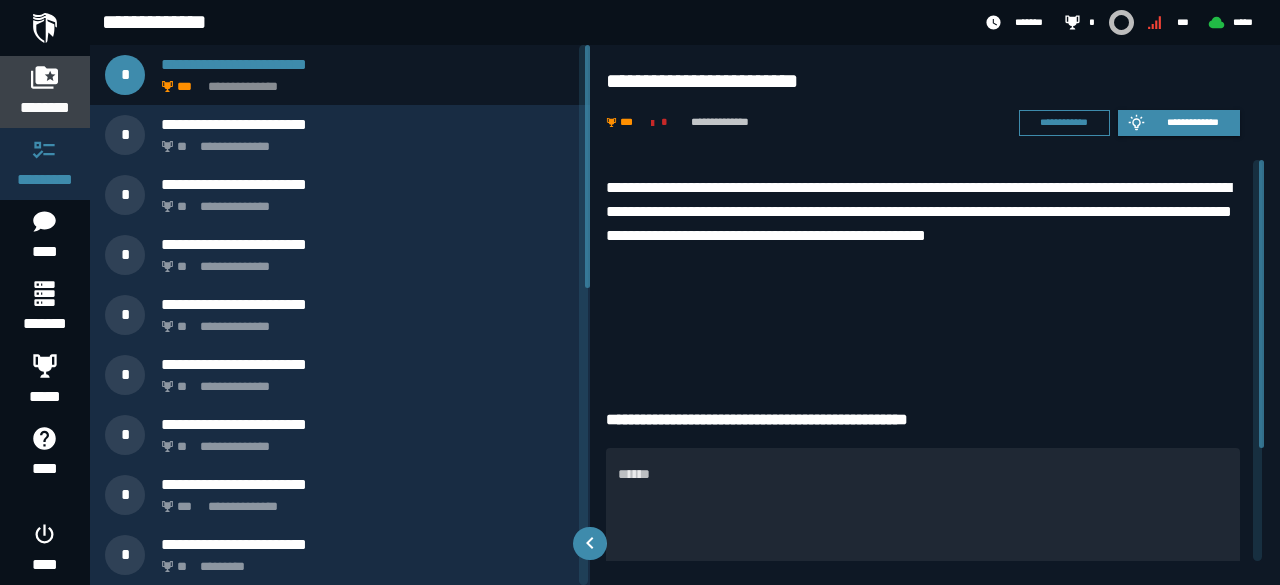 click on "********" at bounding box center [45, 108] 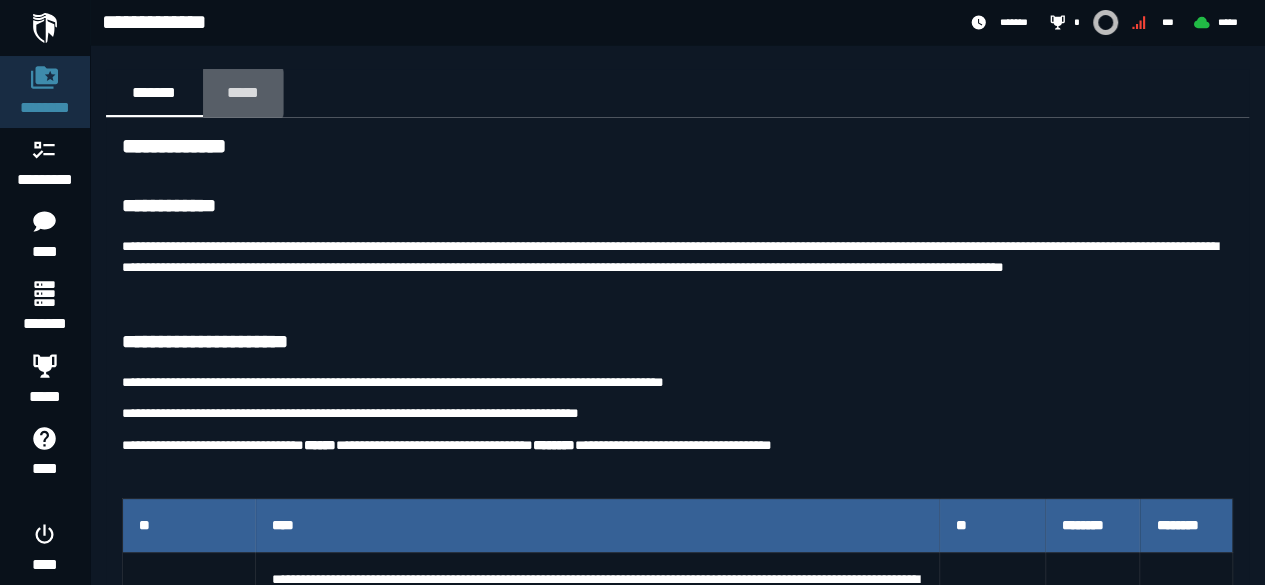click on "*****" at bounding box center [243, 92] 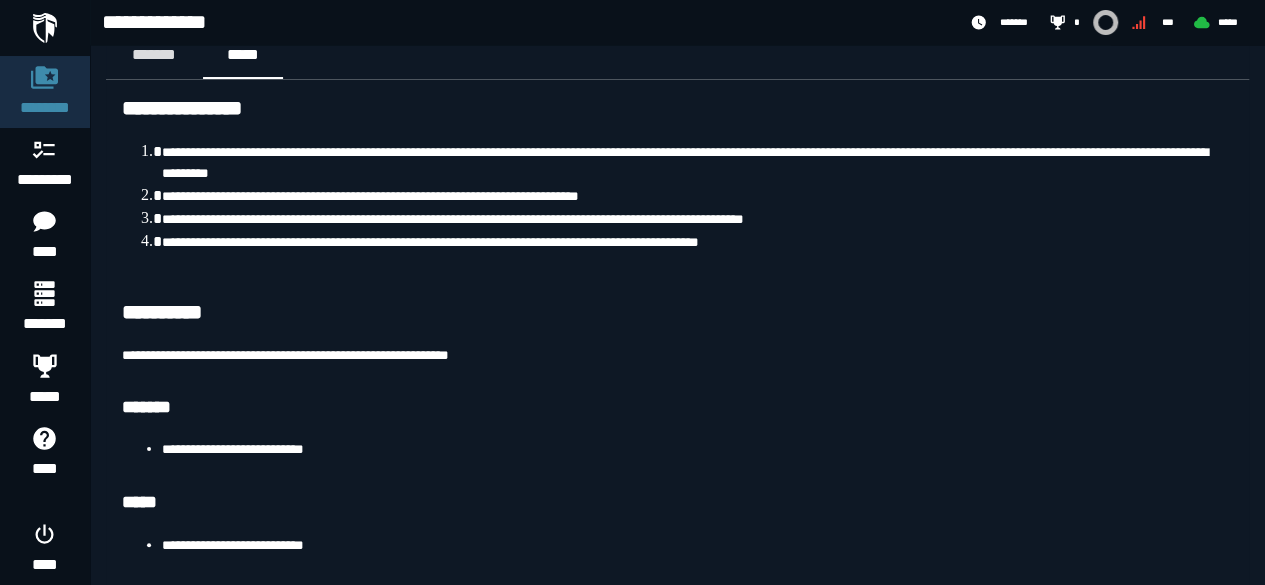 scroll, scrollTop: 0, scrollLeft: 0, axis: both 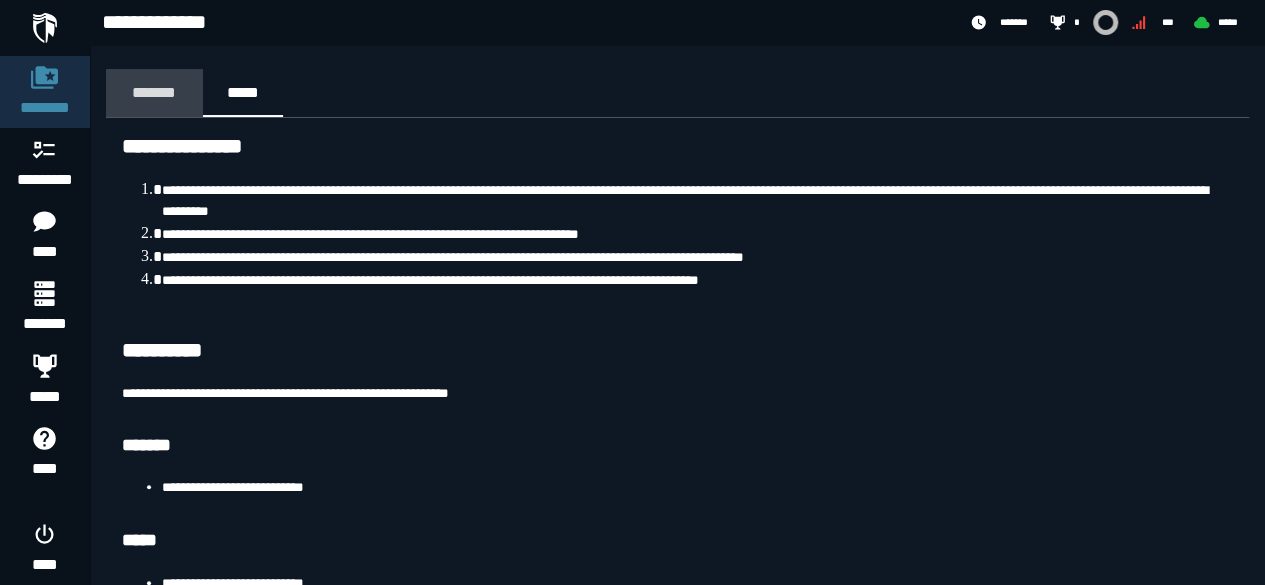 click on "*******" at bounding box center [154, 92] 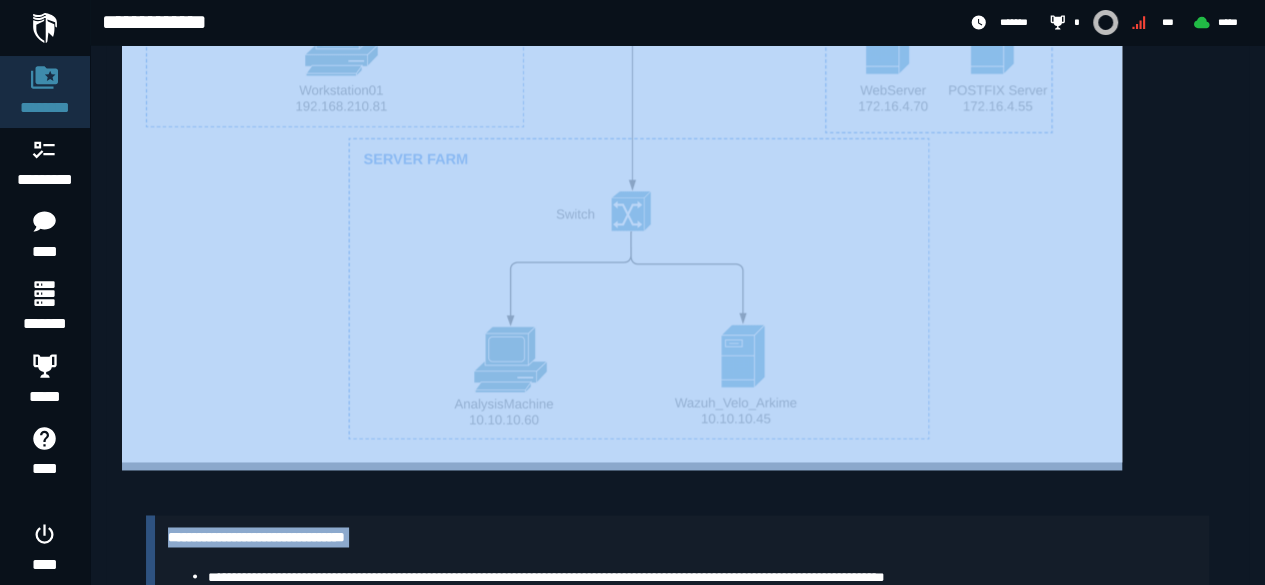 scroll, scrollTop: 1429, scrollLeft: 0, axis: vertical 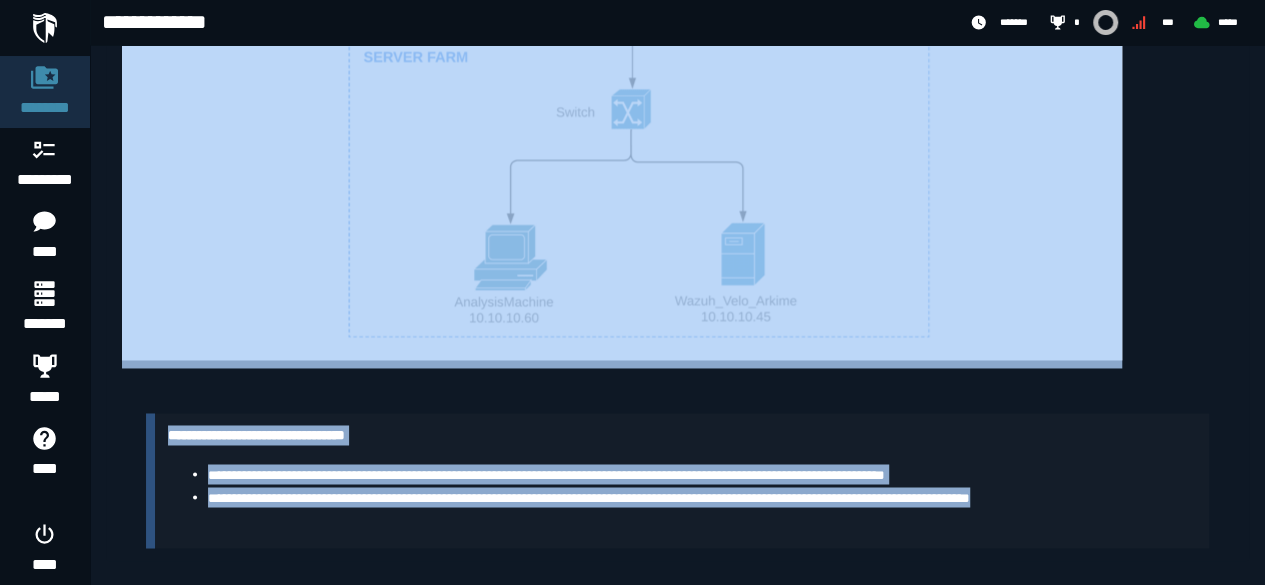 drag, startPoint x: 116, startPoint y: 142, endPoint x: 1124, endPoint y: 539, distance: 1083.3619 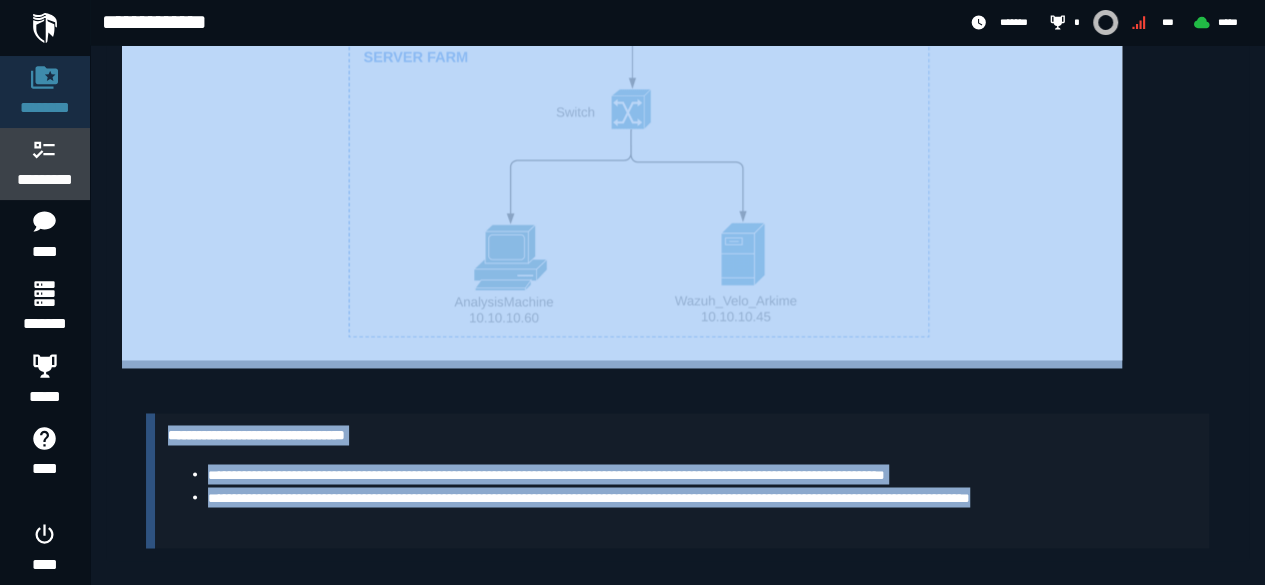 click 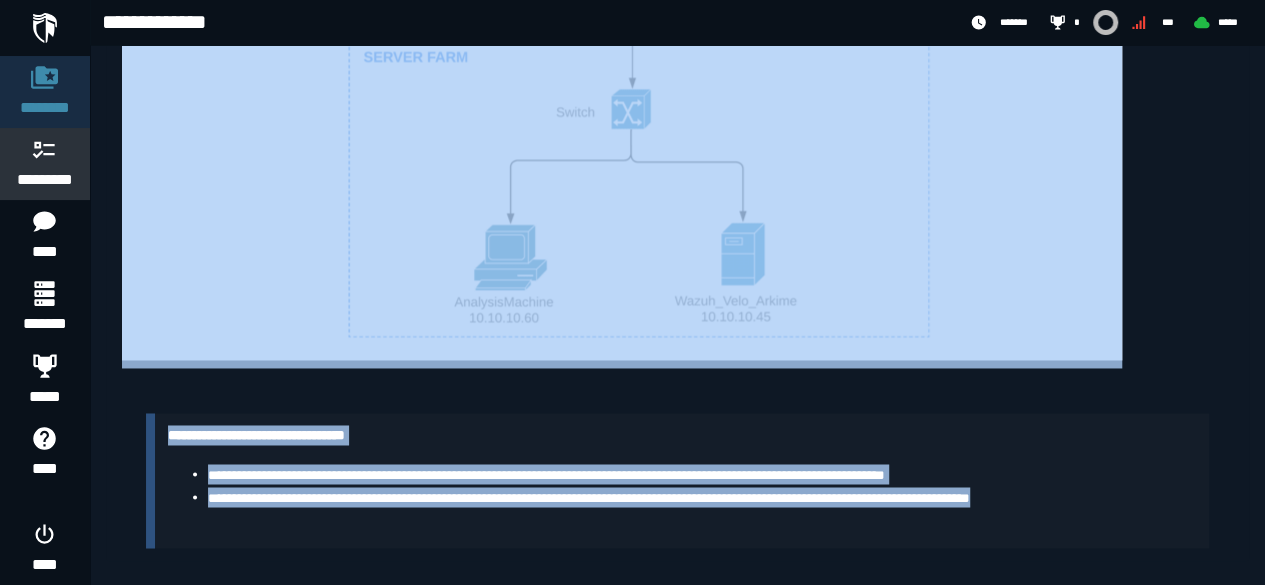 scroll, scrollTop: 0, scrollLeft: 0, axis: both 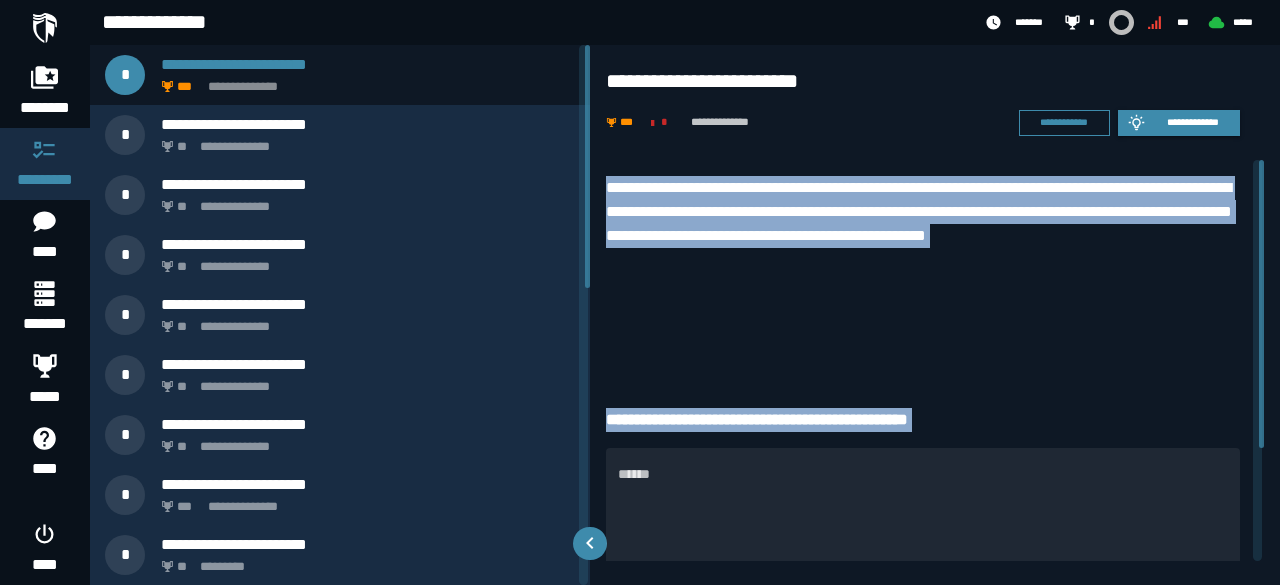 drag, startPoint x: 600, startPoint y: 186, endPoint x: 982, endPoint y: 439, distance: 458.18445 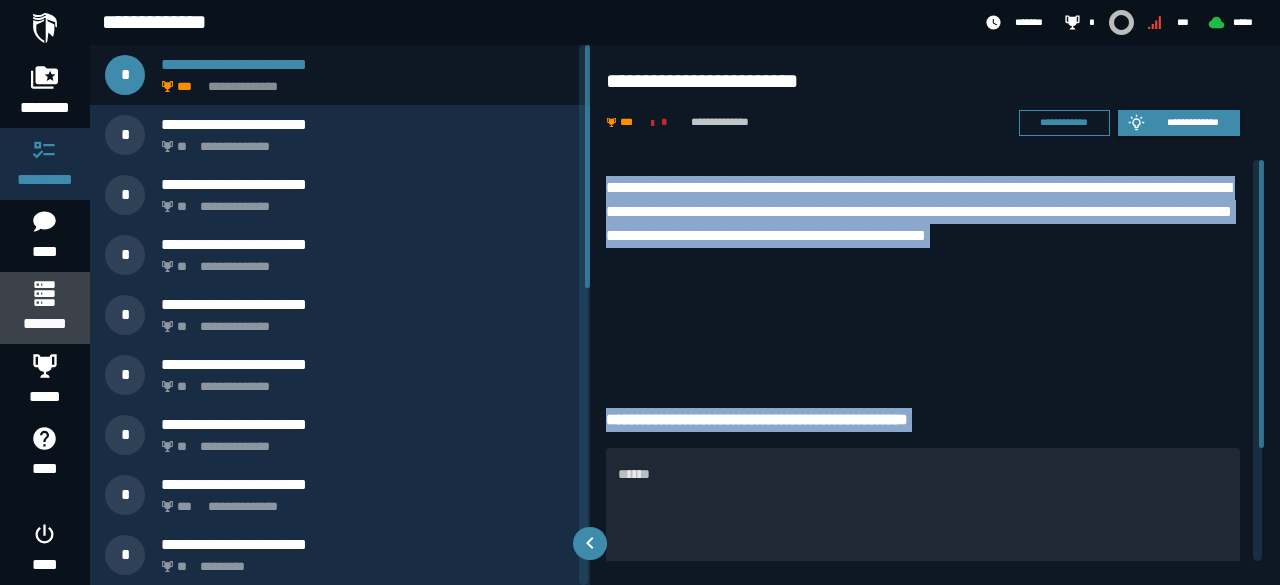 click on "*******" at bounding box center [44, 324] 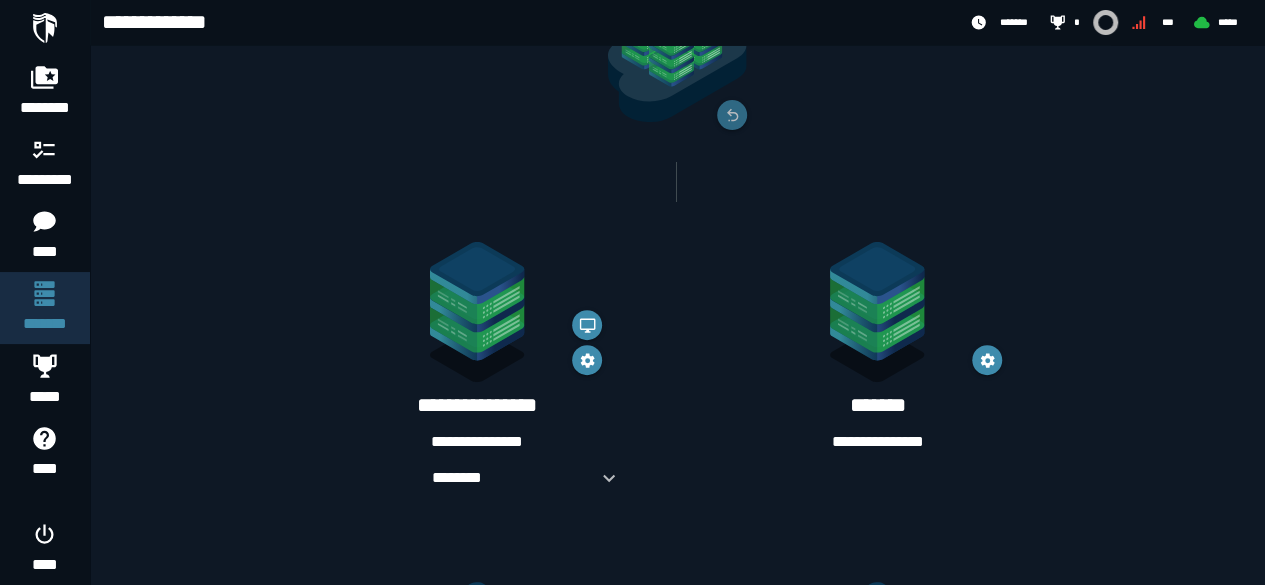 scroll, scrollTop: 226, scrollLeft: 0, axis: vertical 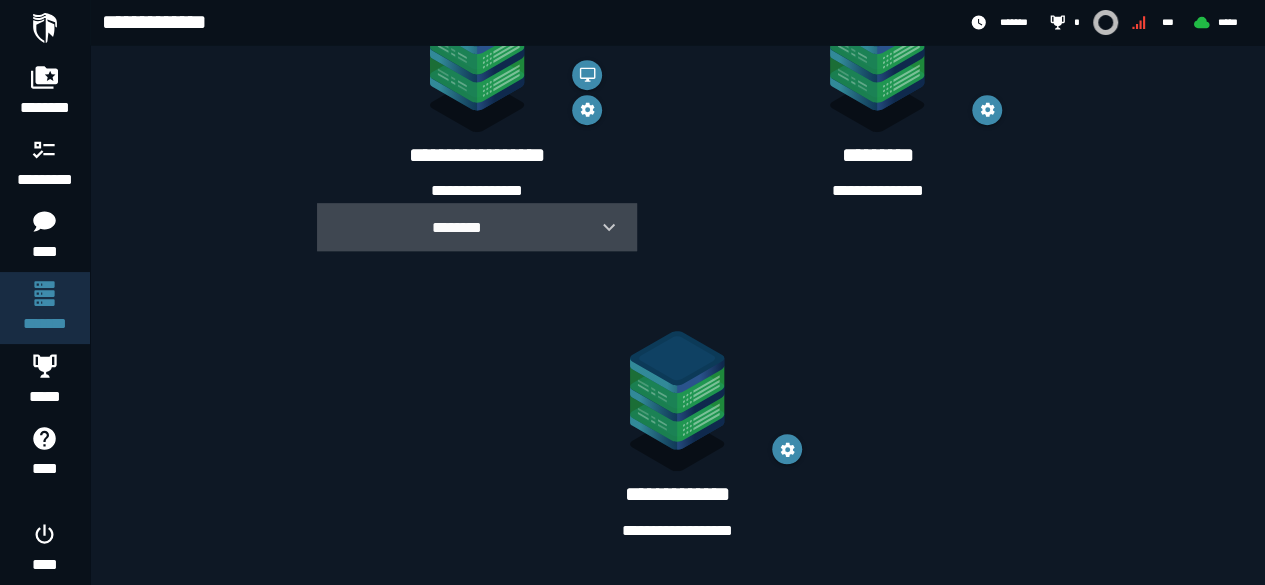 click at bounding box center (601, 227) 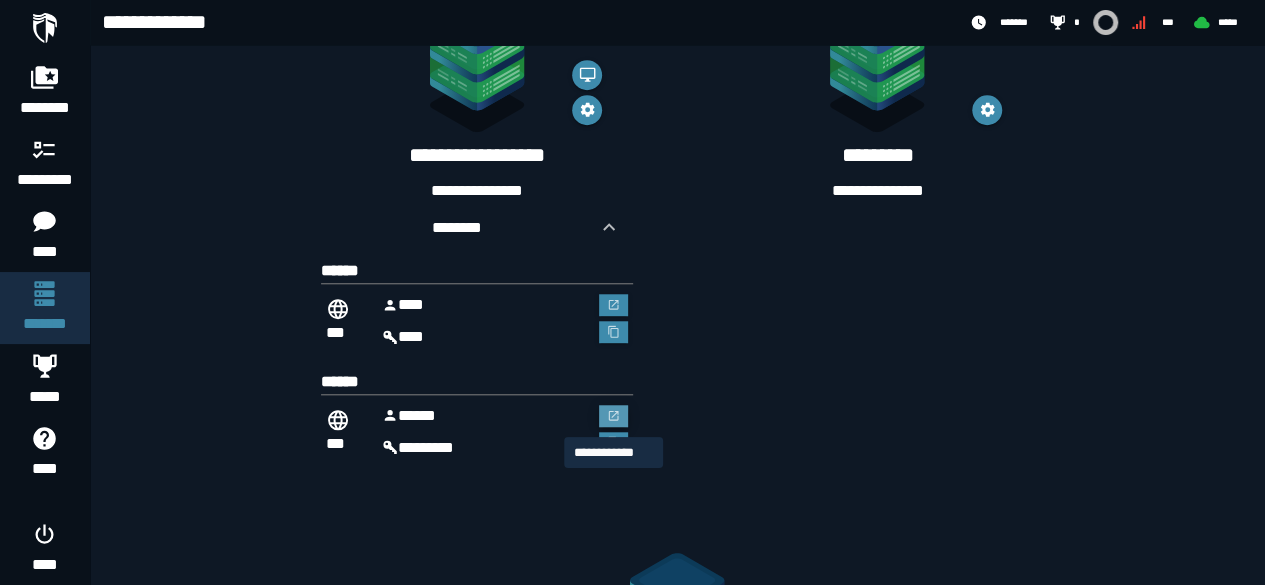 click 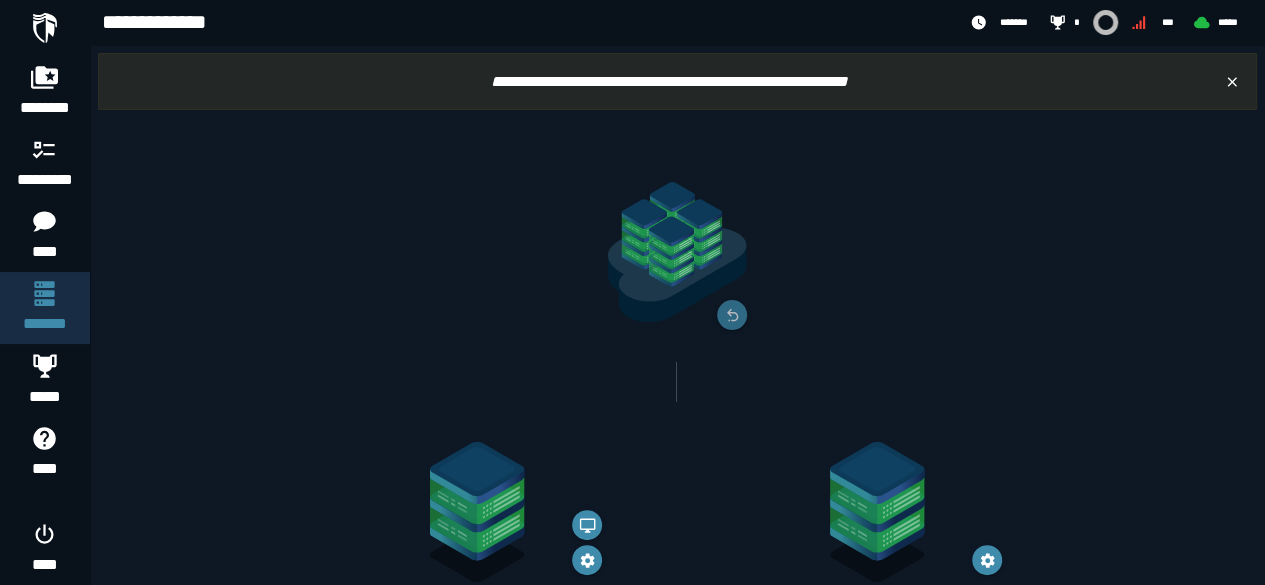 scroll, scrollTop: 790, scrollLeft: 0, axis: vertical 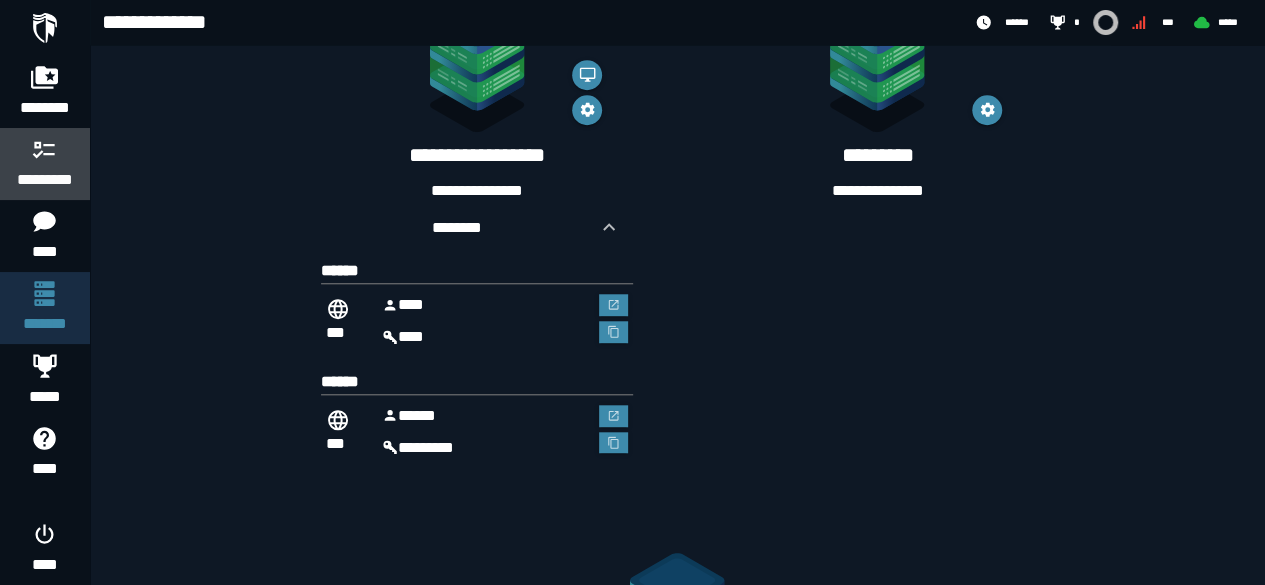 click on "*********" at bounding box center [45, 180] 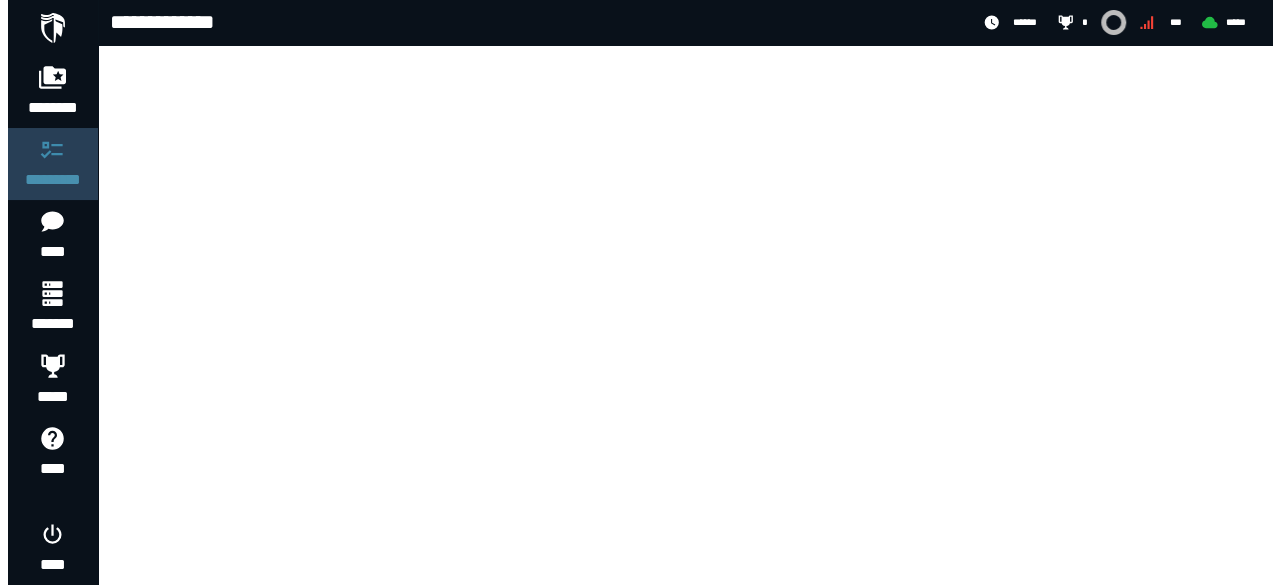 scroll, scrollTop: 0, scrollLeft: 0, axis: both 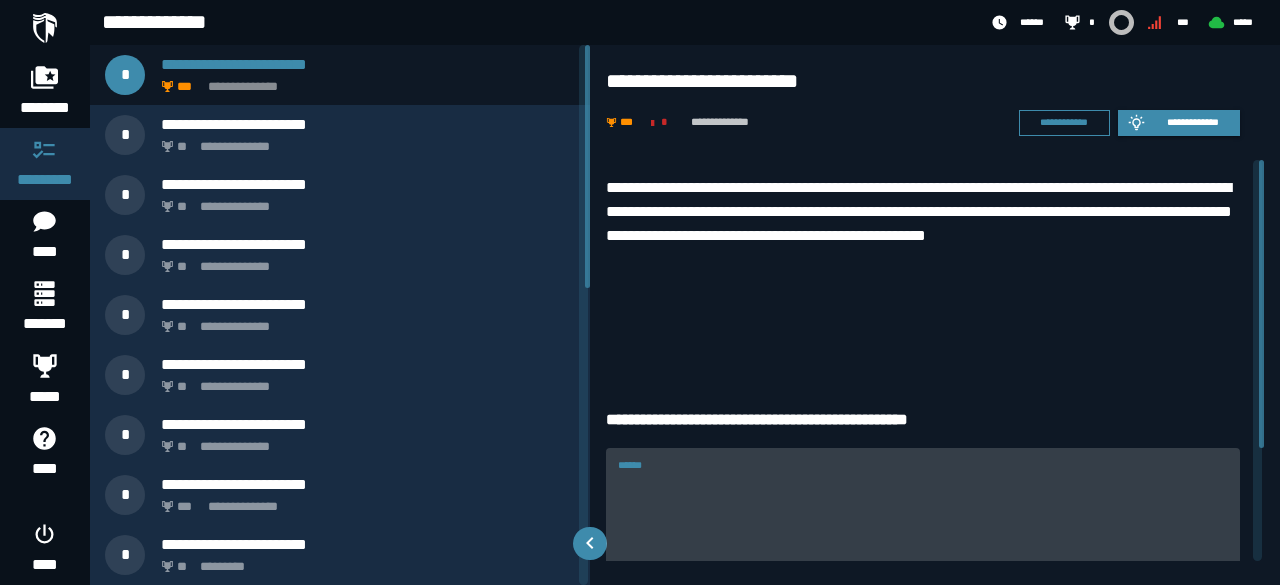 click on "******" at bounding box center (923, 519) 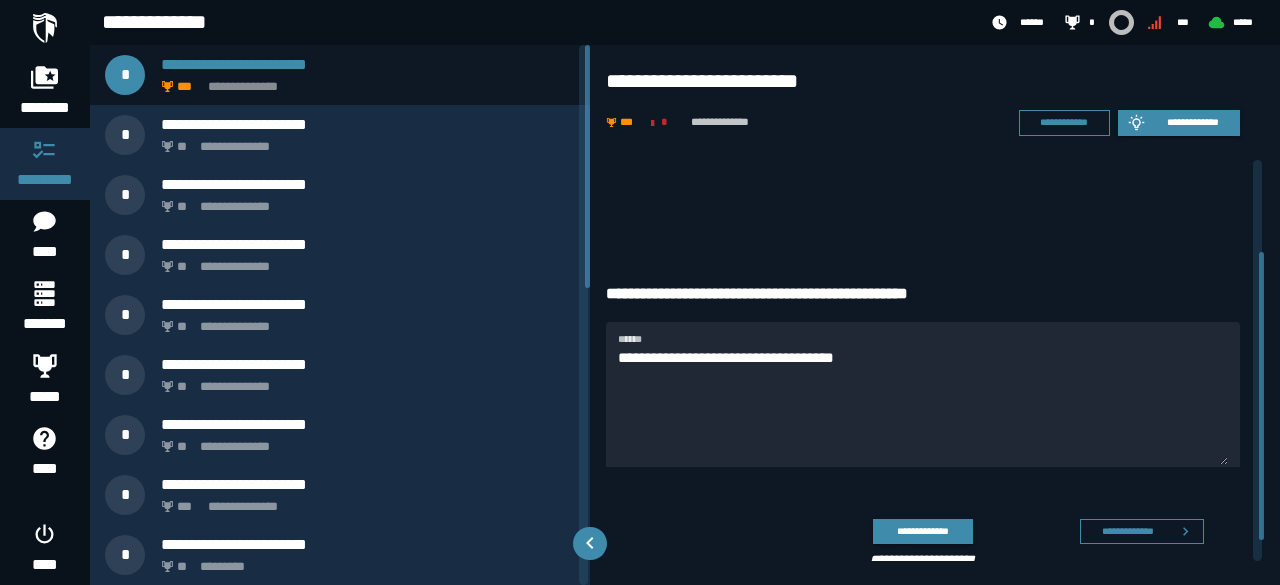 scroll, scrollTop: 157, scrollLeft: 0, axis: vertical 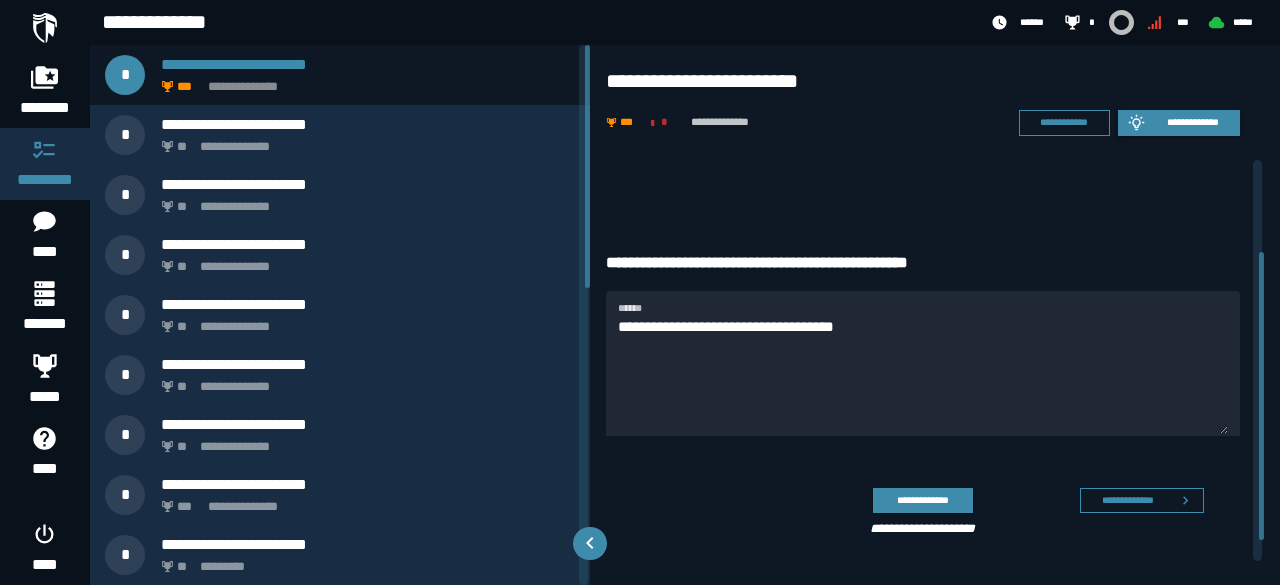 drag, startPoint x: 1260, startPoint y: 331, endPoint x: 1279, endPoint y: 465, distance: 135.34032 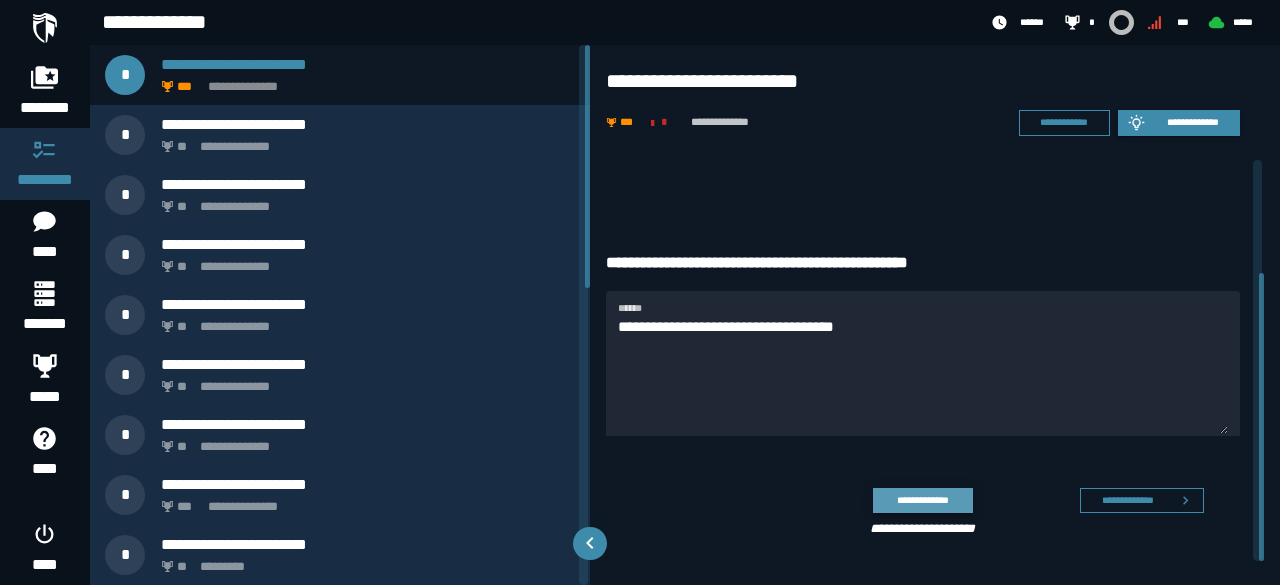 click on "**********" at bounding box center (922, 500) 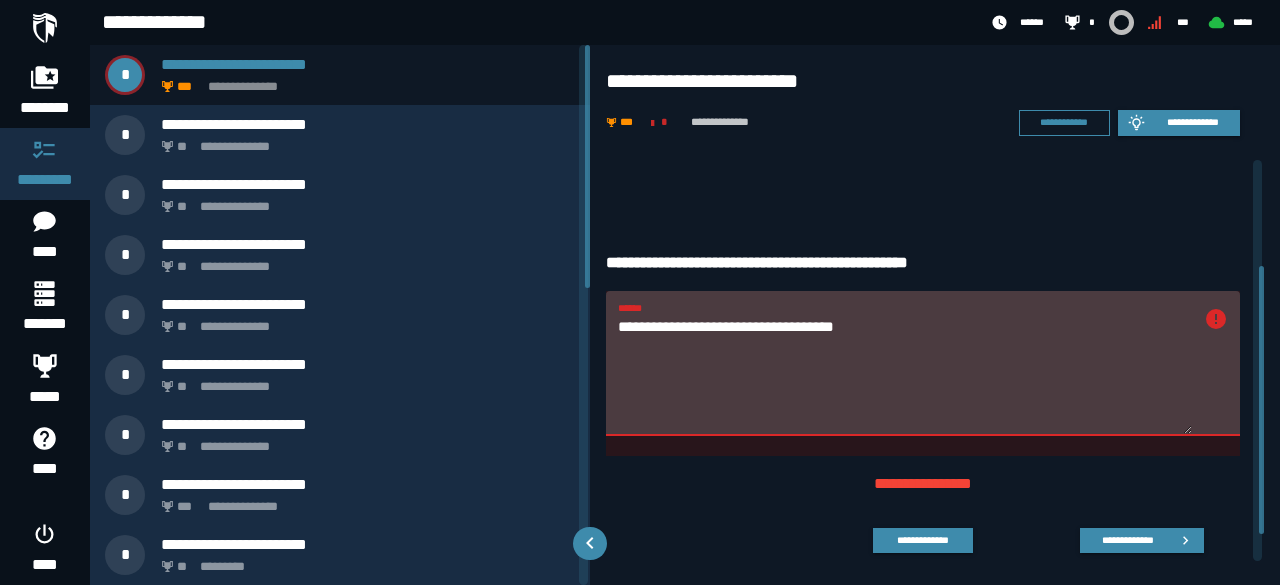 click on "**********" at bounding box center (905, 374) 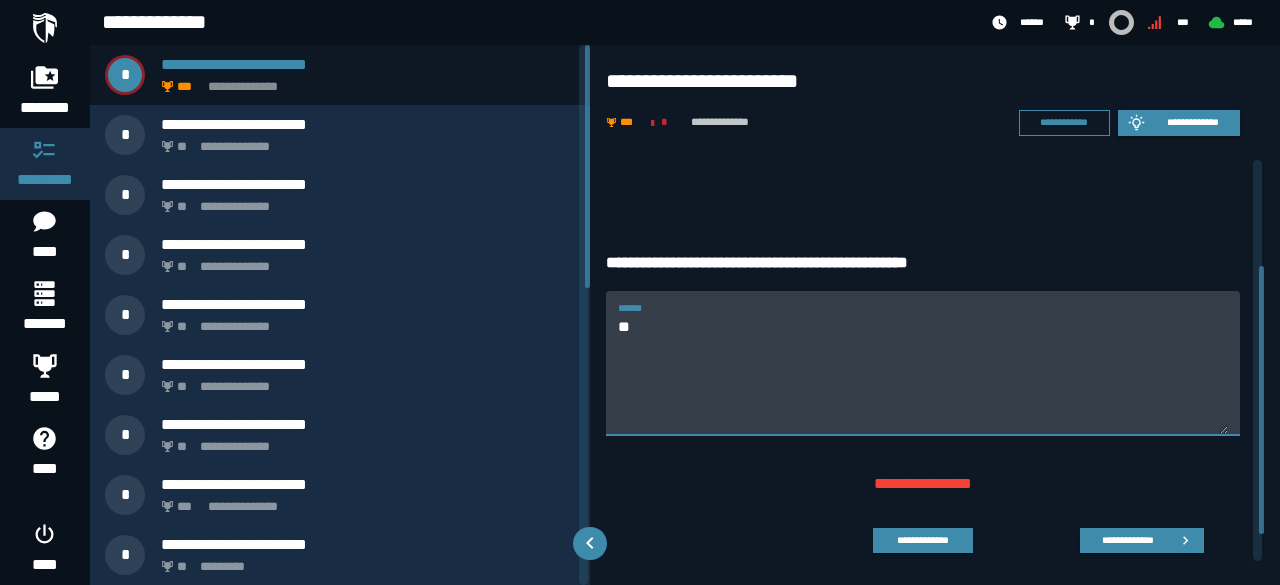 type on "*" 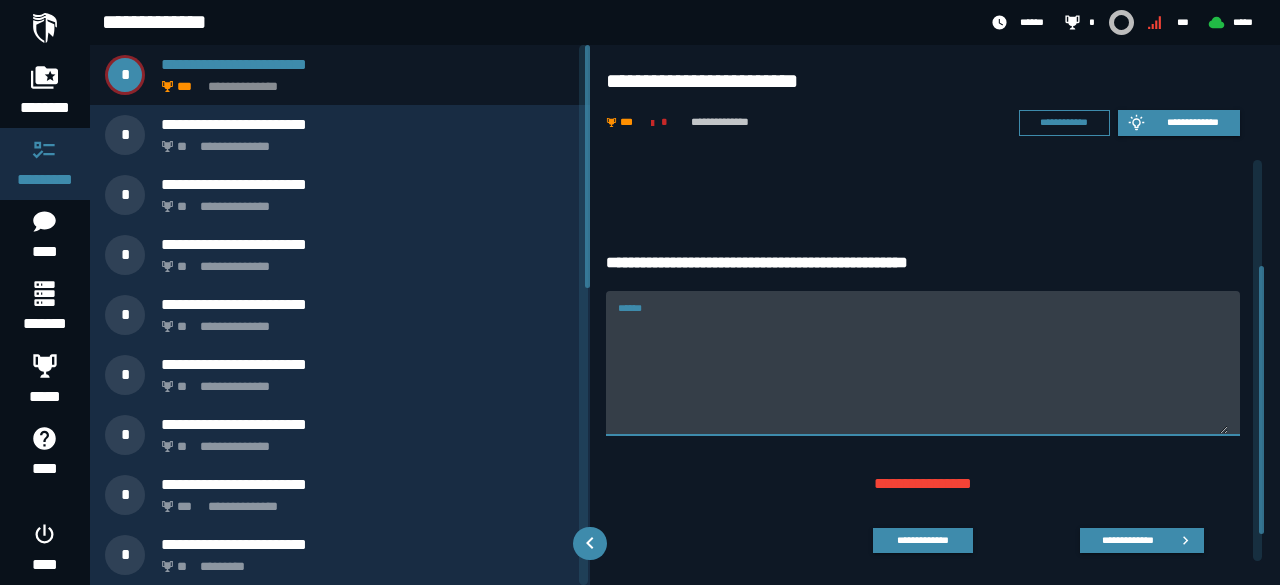 paste on "**********" 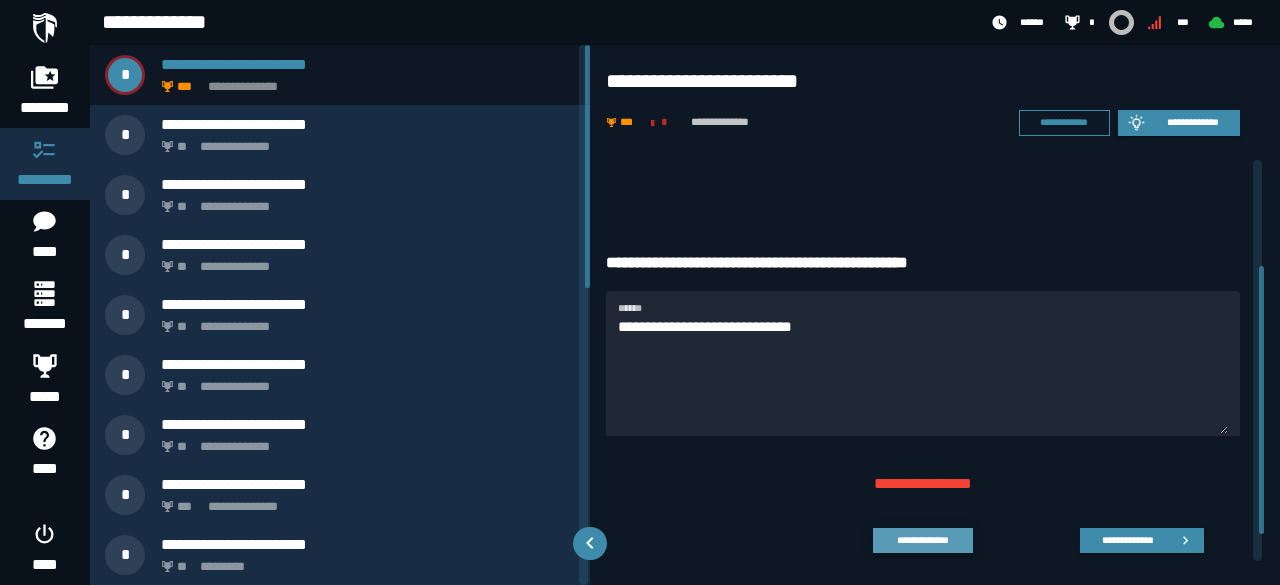 click on "**********" at bounding box center (922, 540) 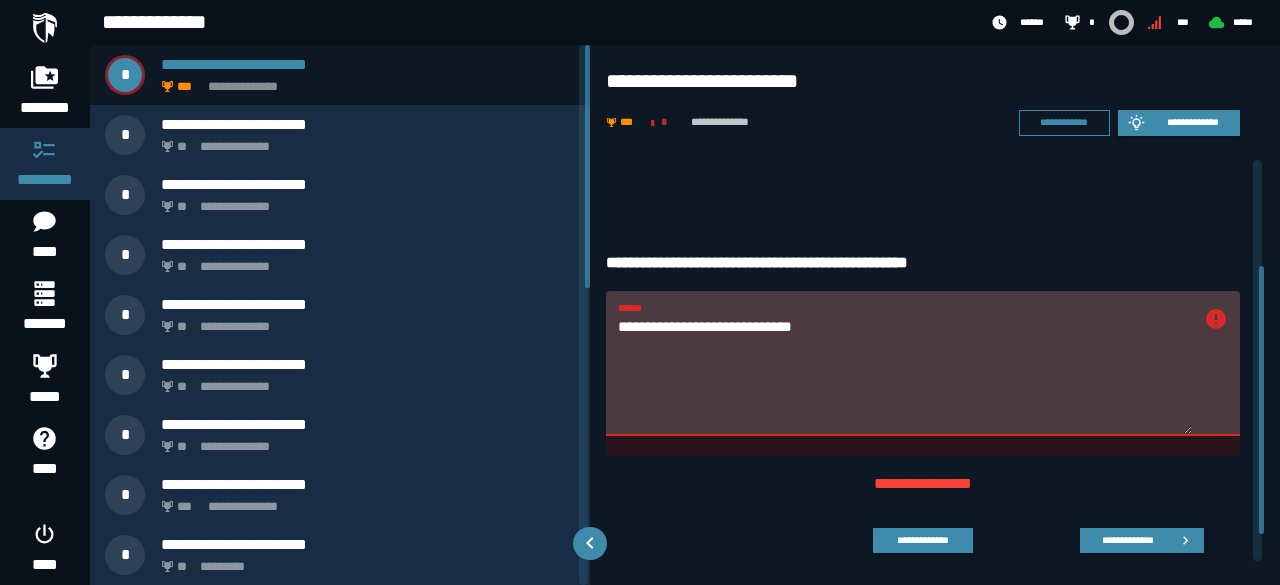 click on "**********" at bounding box center [905, 374] 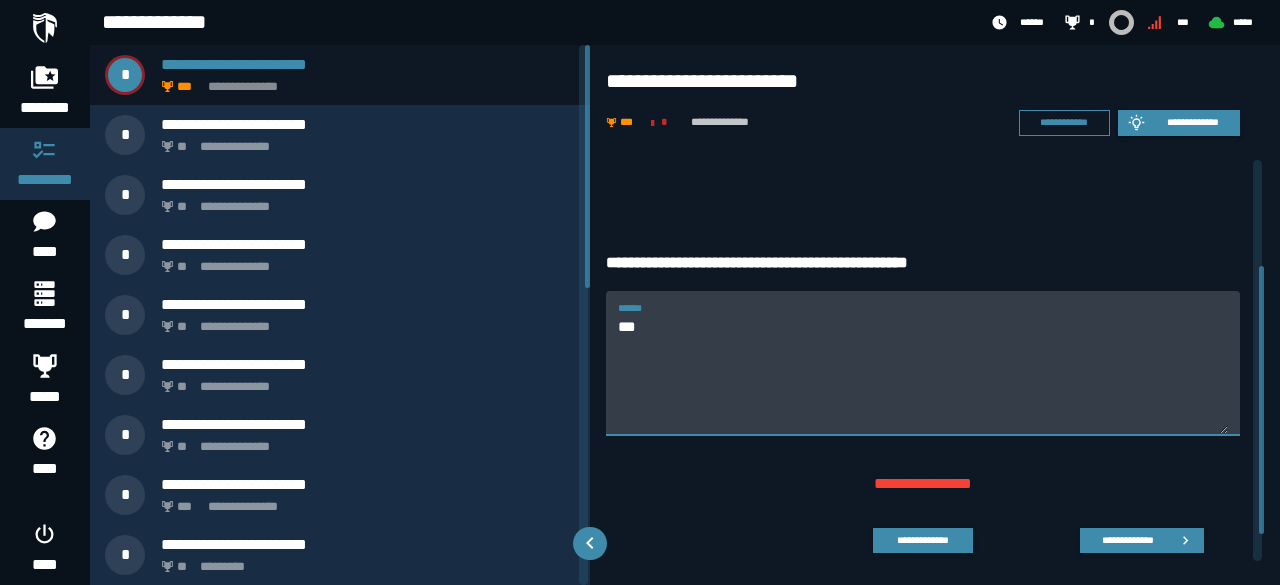 type on "*" 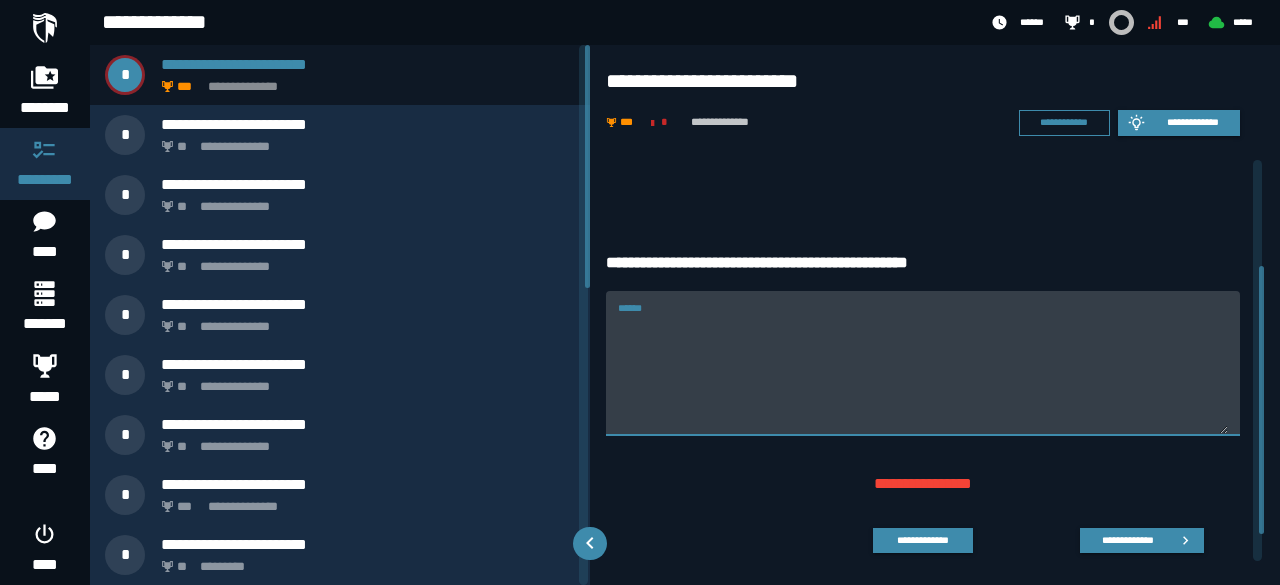 paste on "**********" 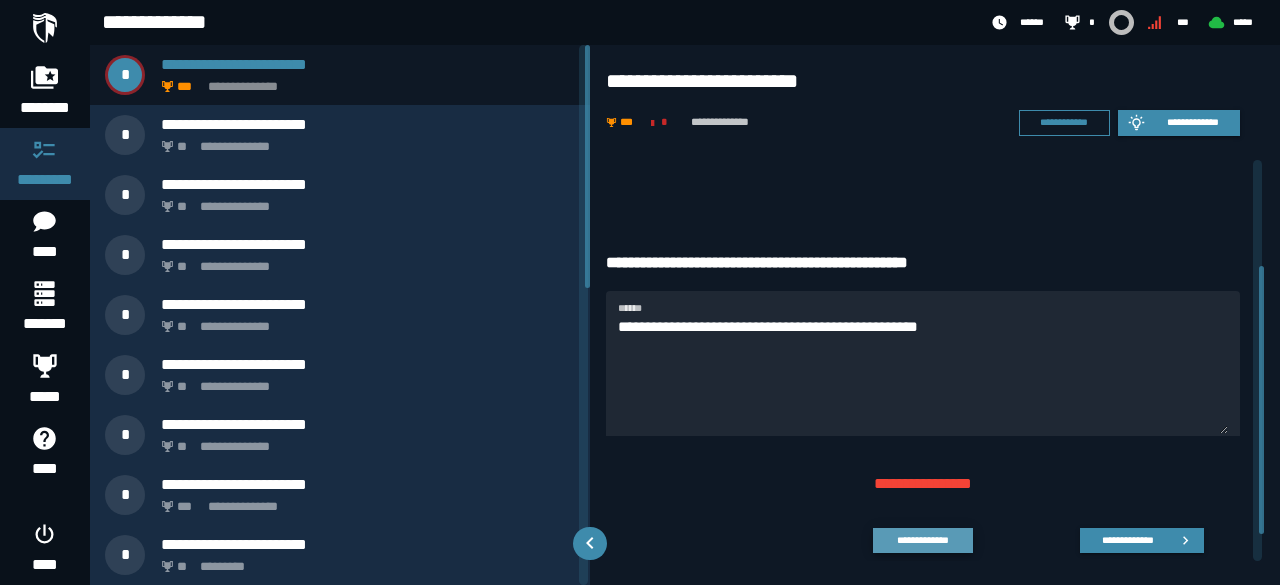 click on "**********" at bounding box center [922, 540] 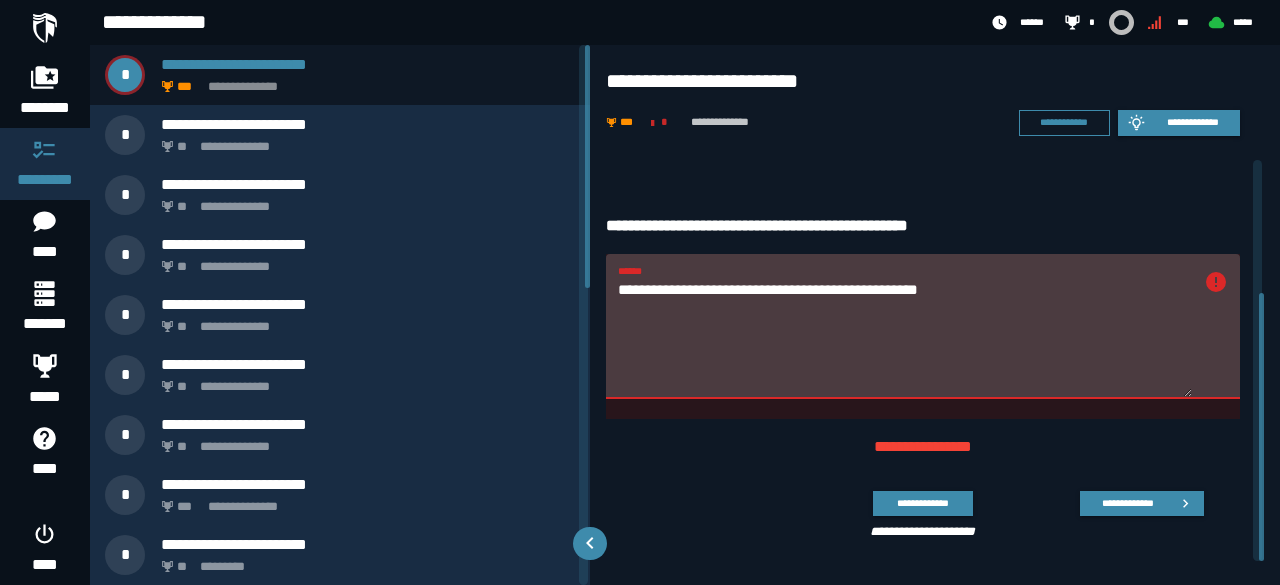scroll, scrollTop: 197, scrollLeft: 0, axis: vertical 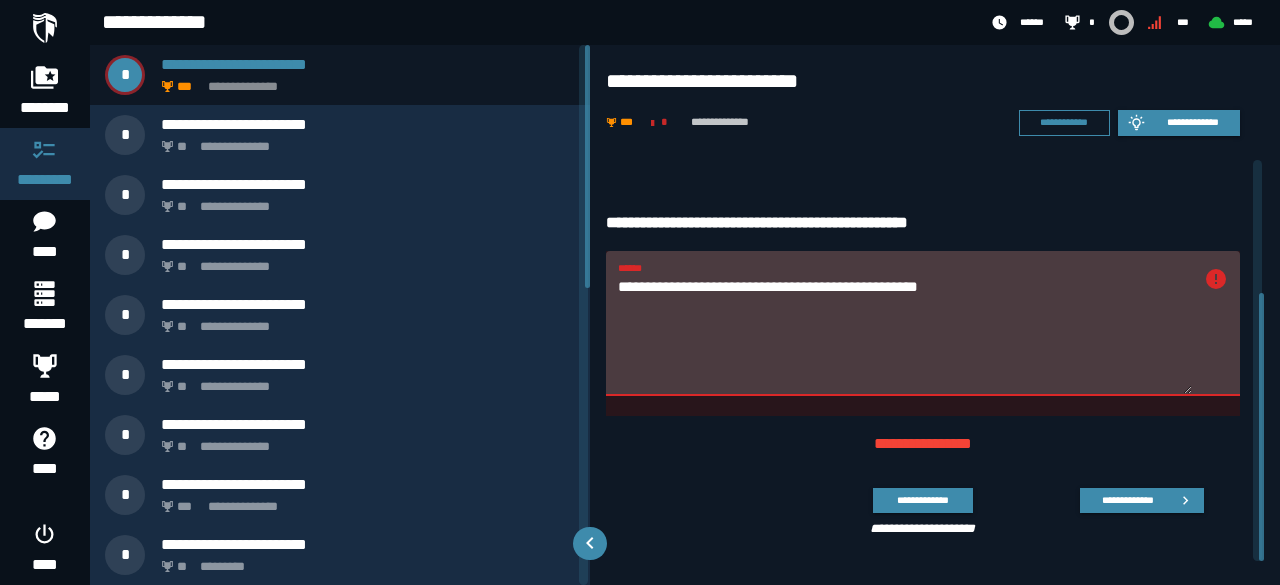 drag, startPoint x: 1262, startPoint y: 402, endPoint x: 1279, endPoint y: 494, distance: 93.55747 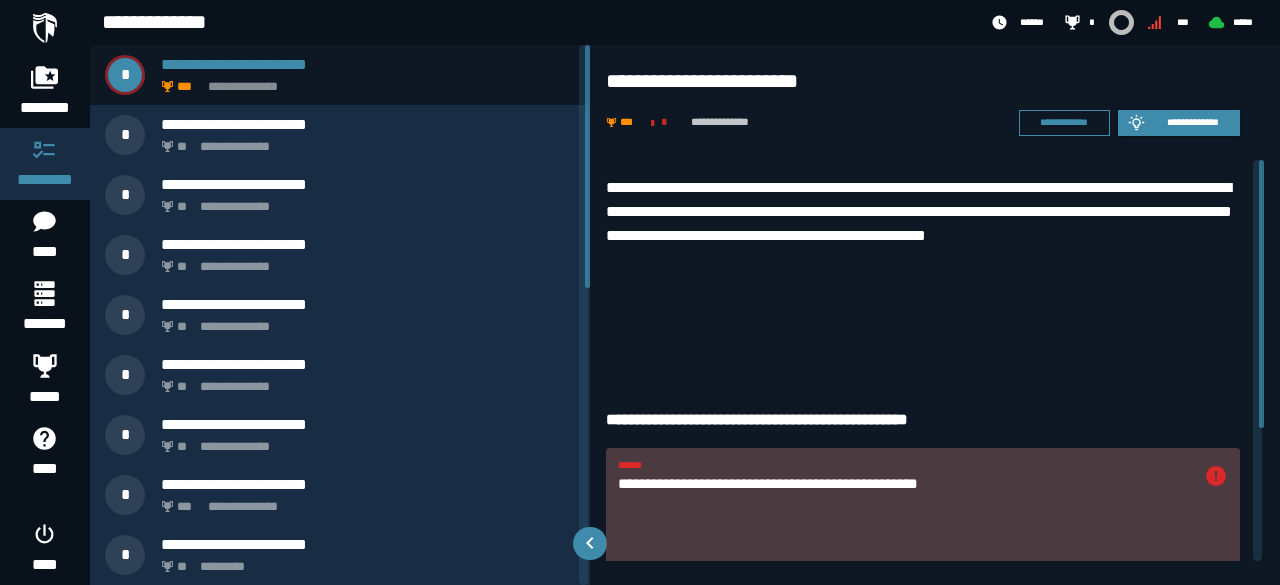 click 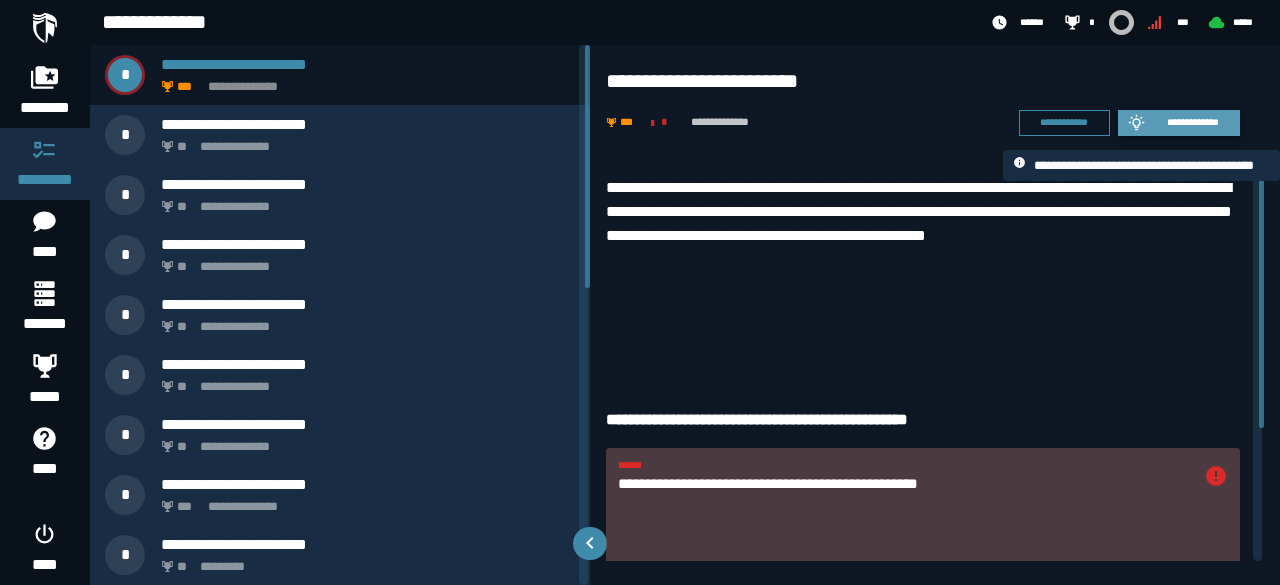 click on "**********" at bounding box center (1179, 123) 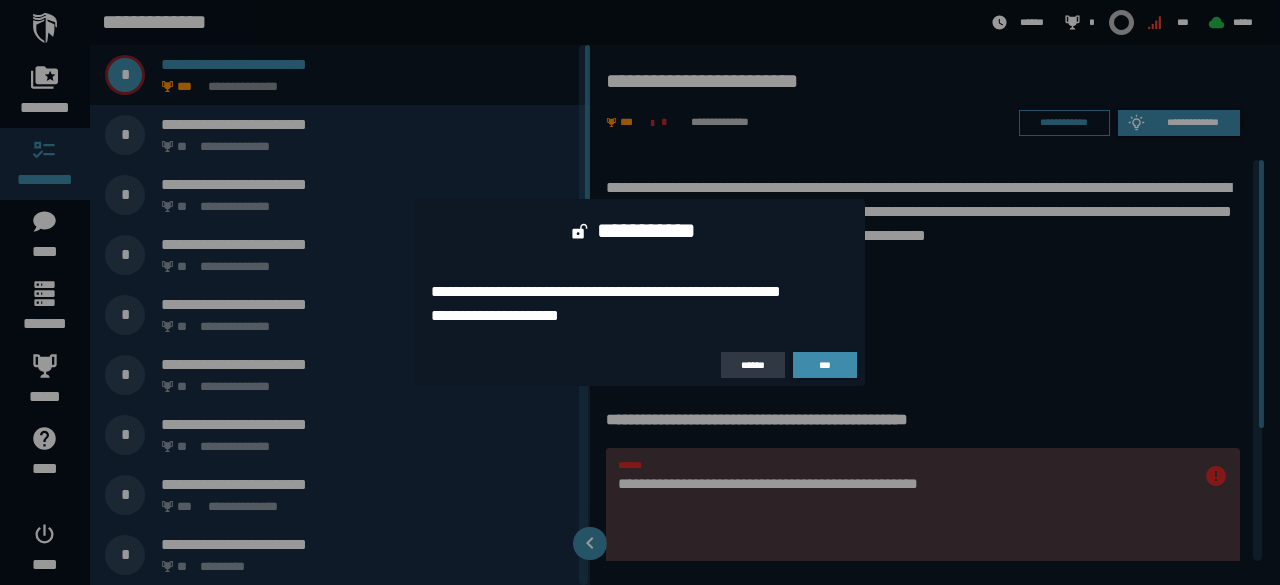 click on "******" at bounding box center (753, 365) 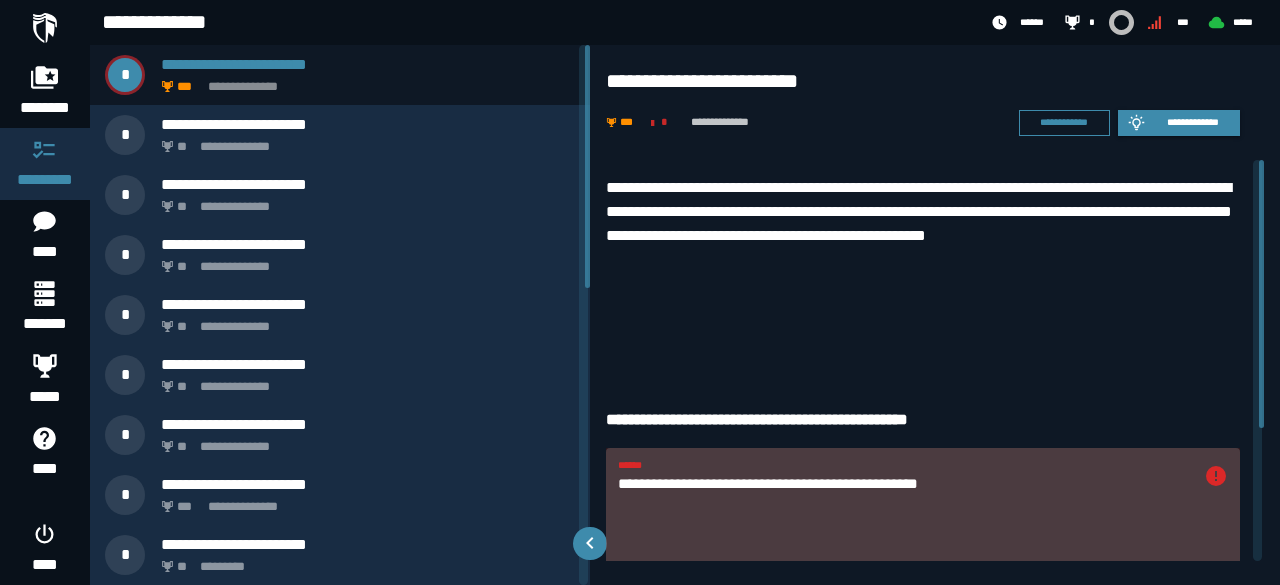 click 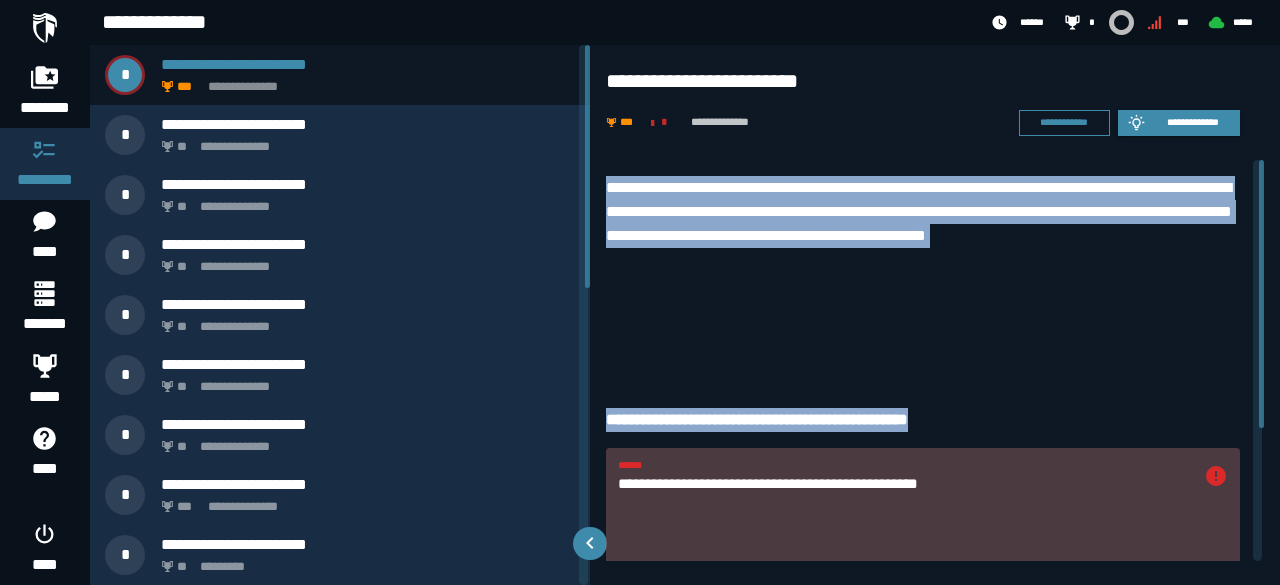 drag, startPoint x: 606, startPoint y: 178, endPoint x: 982, endPoint y: 403, distance: 438.1792 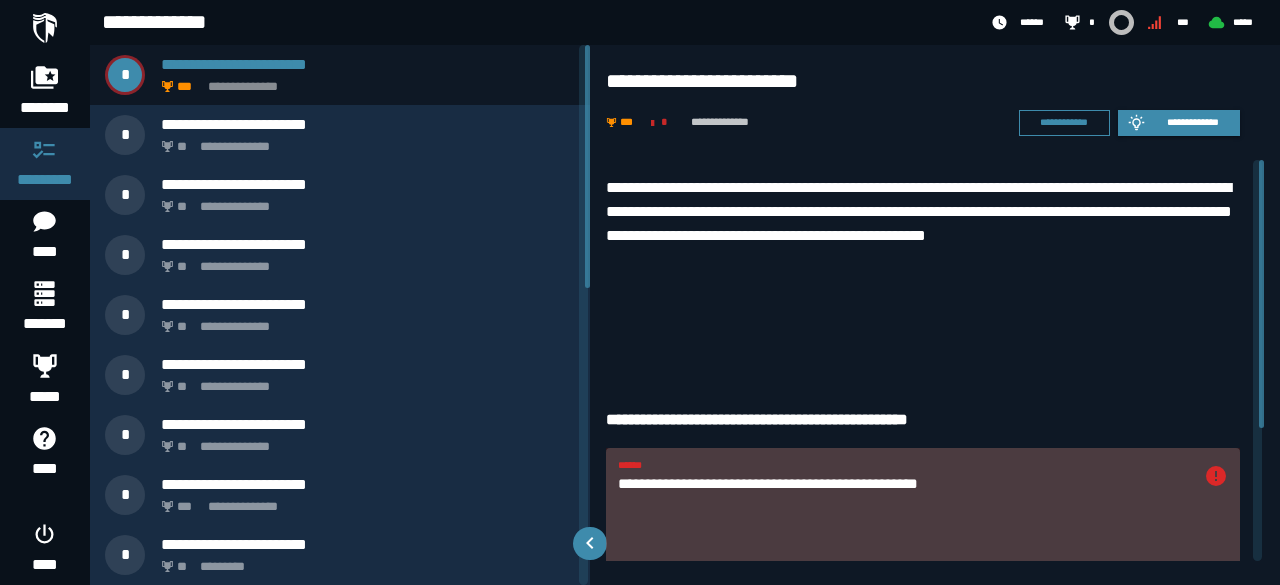 click on "**********" at bounding box center [905, 531] 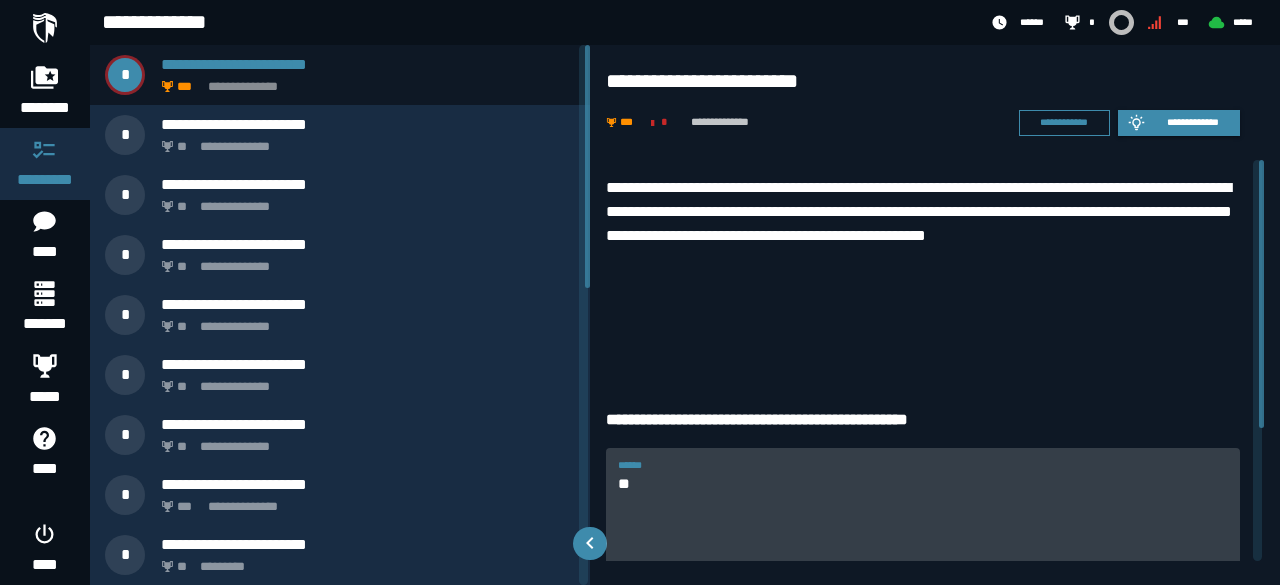 type on "*" 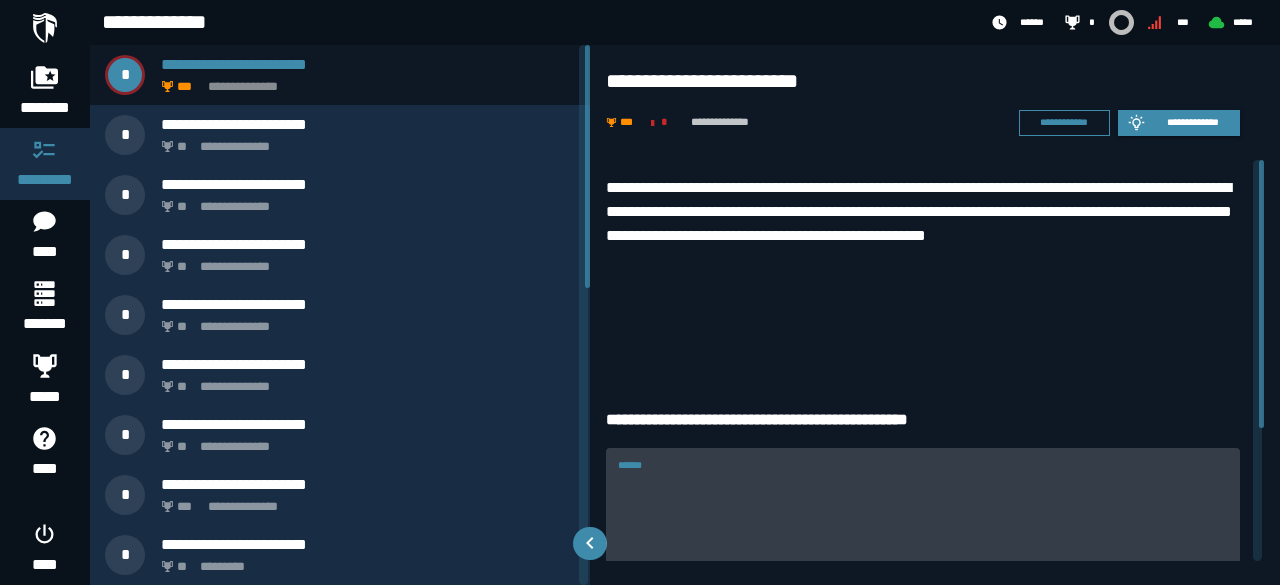 paste on "**********" 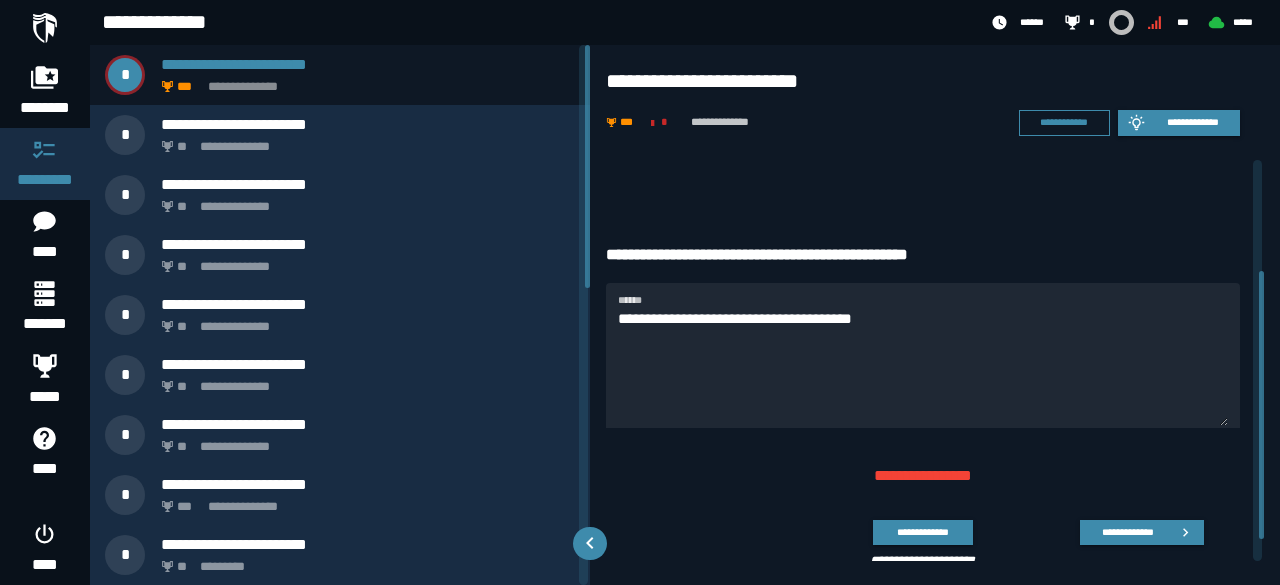 scroll, scrollTop: 168, scrollLeft: 0, axis: vertical 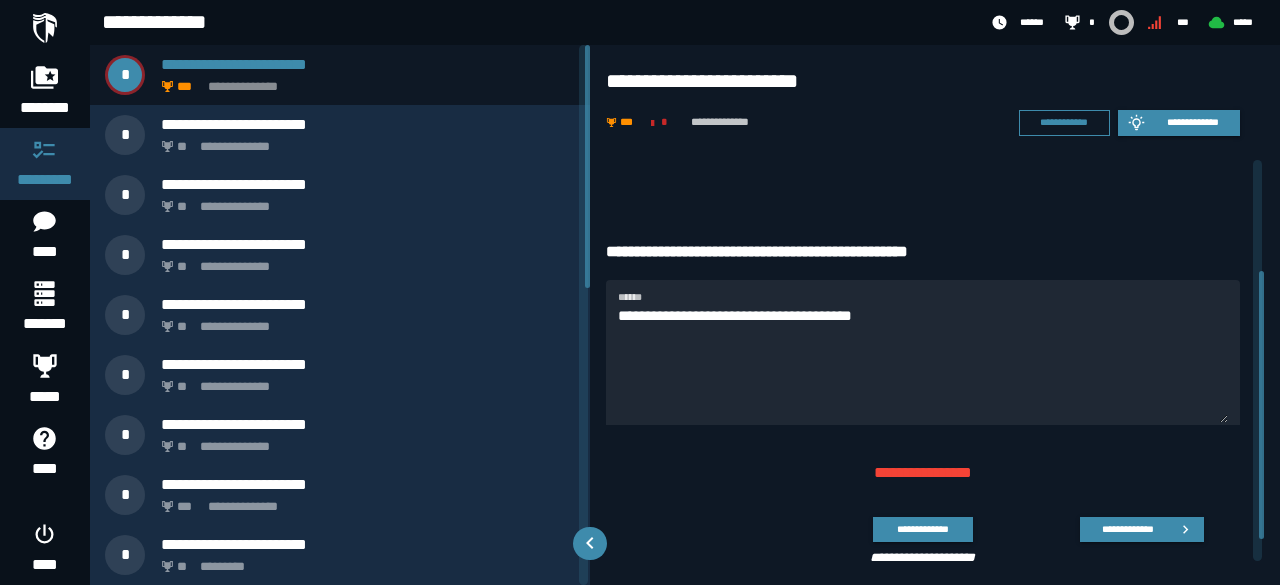 drag, startPoint x: 1260, startPoint y: 370, endPoint x: 1276, endPoint y: 483, distance: 114.12712 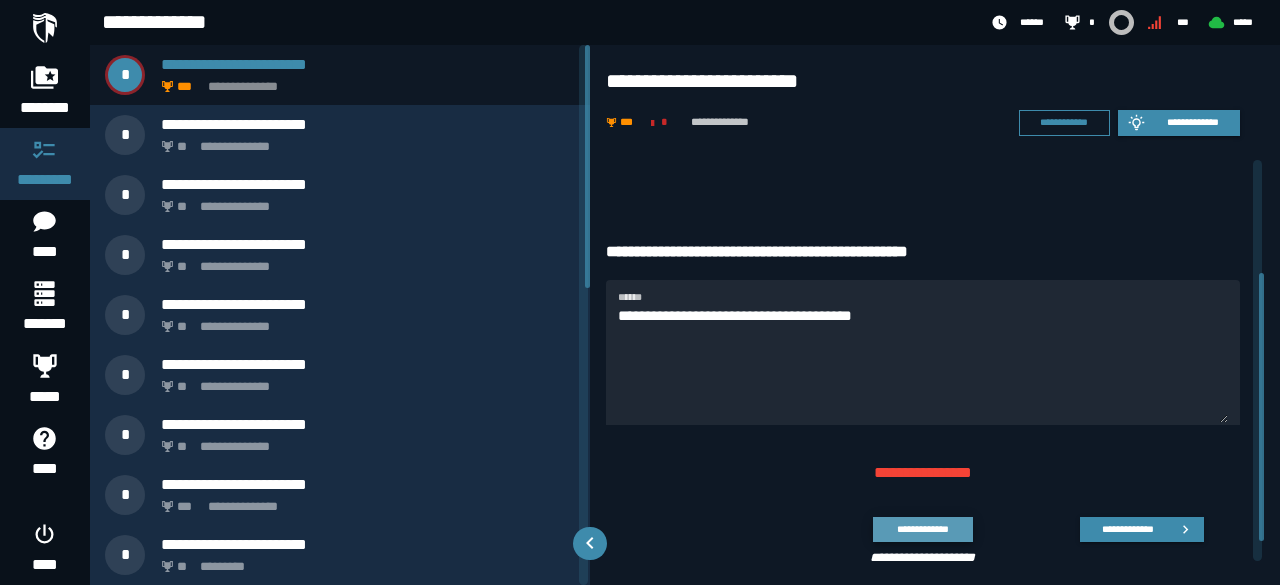 click on "**********" at bounding box center (922, 529) 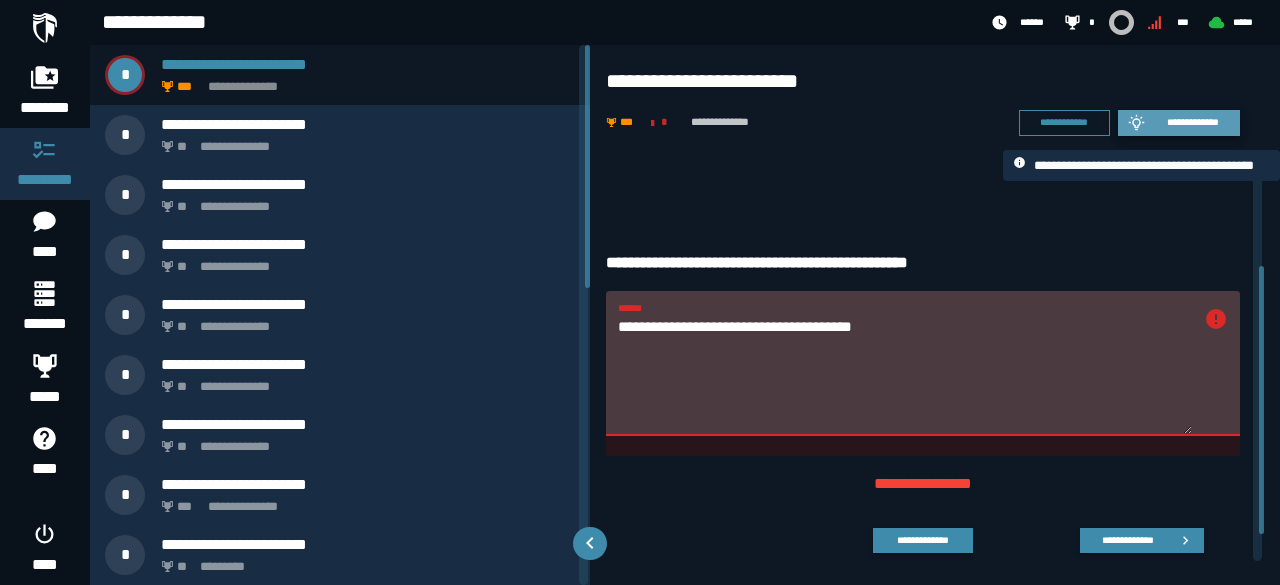 click on "**********" at bounding box center (1193, 122) 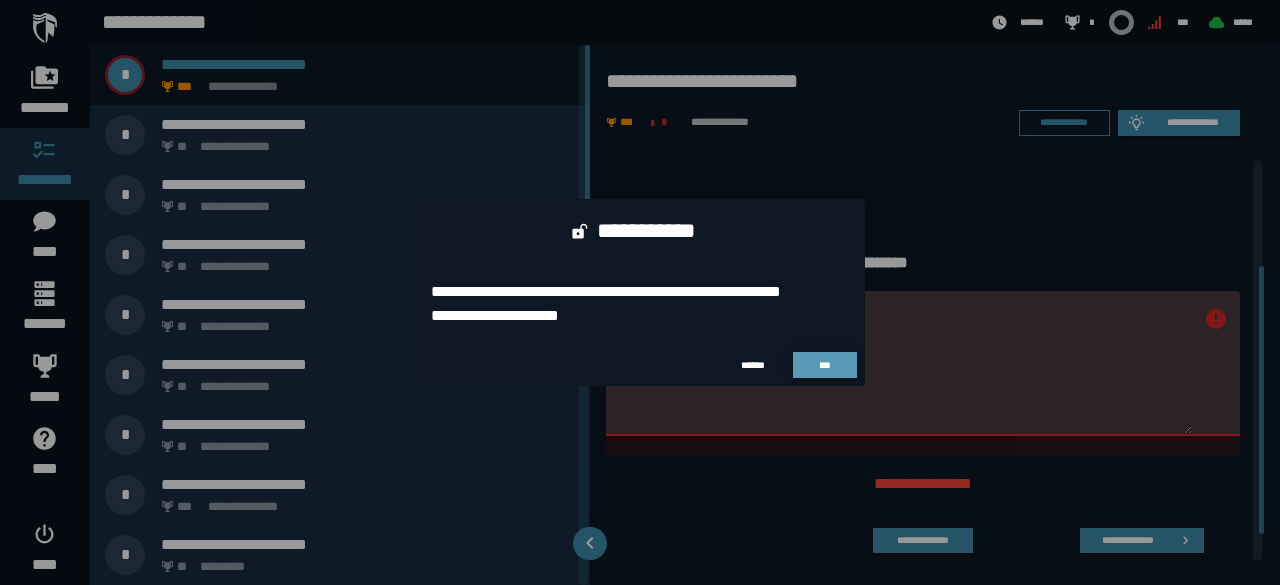click on "***" at bounding box center (825, 365) 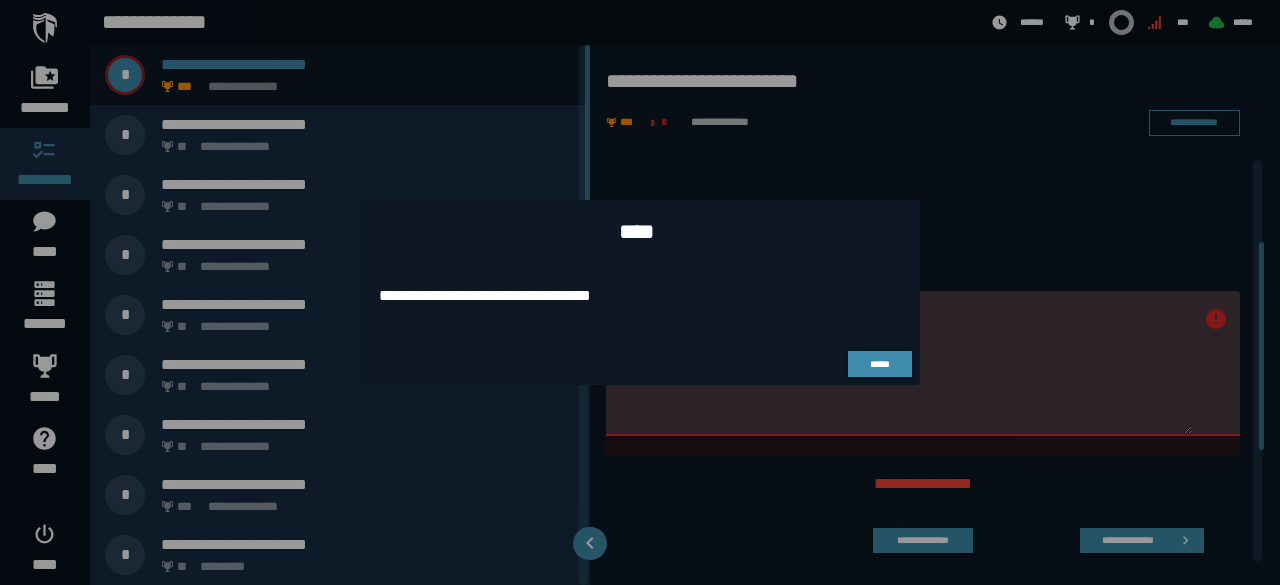 drag, startPoint x: 376, startPoint y: 292, endPoint x: 626, endPoint y: 299, distance: 250.09798 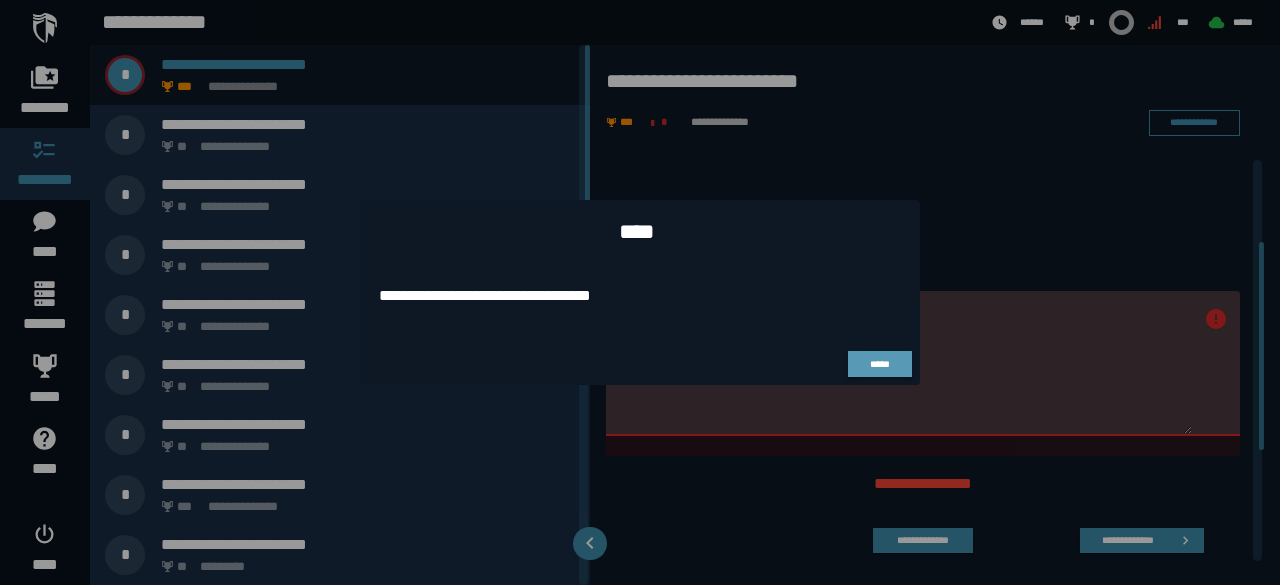 click on "*****" at bounding box center [880, 364] 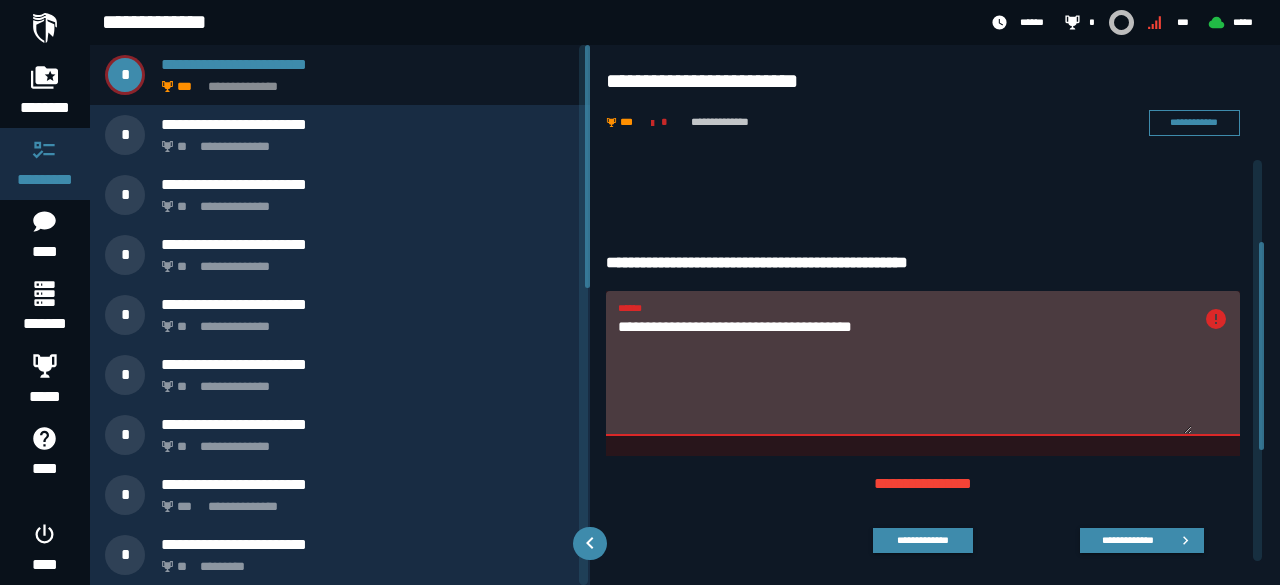 click on "**********" at bounding box center [905, 374] 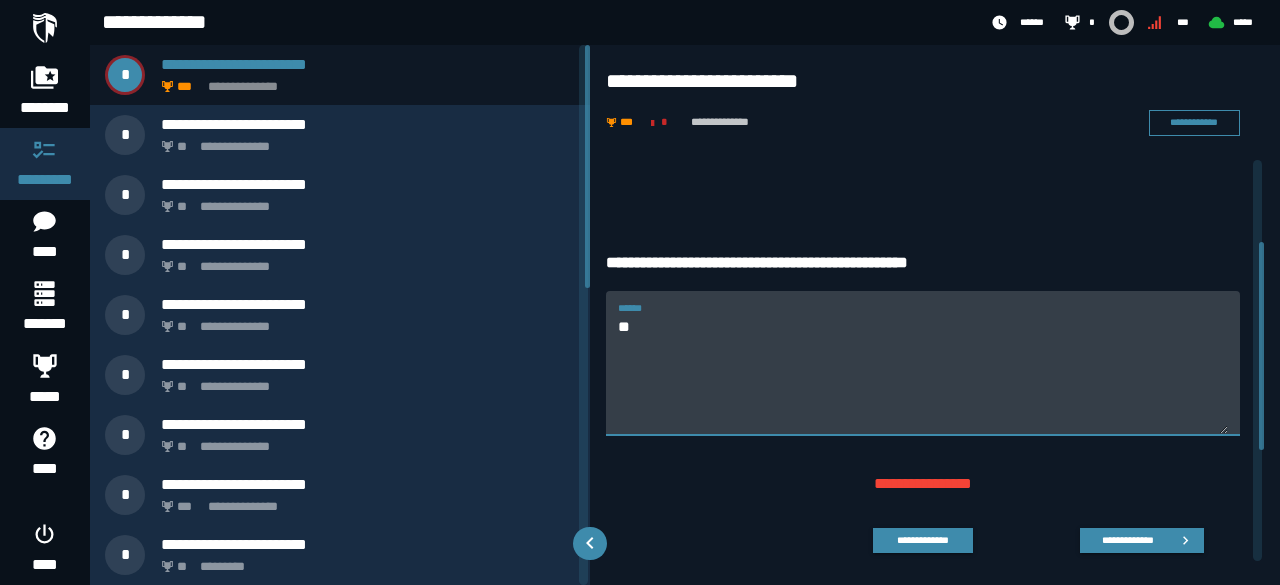 type on "*" 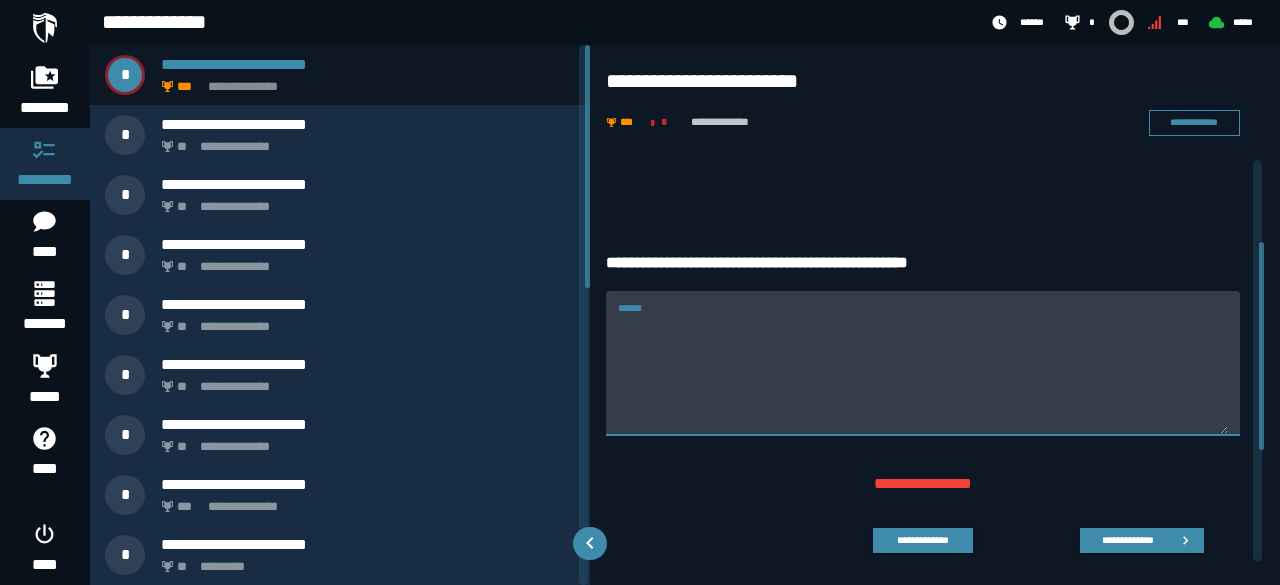 type 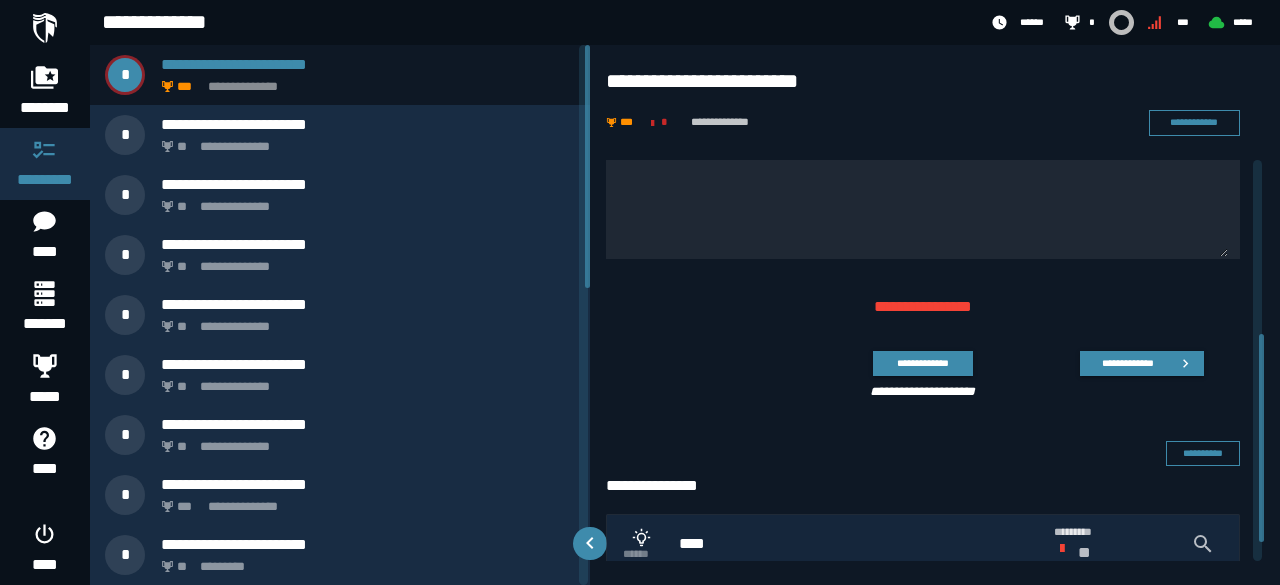 scroll, scrollTop: 370, scrollLeft: 0, axis: vertical 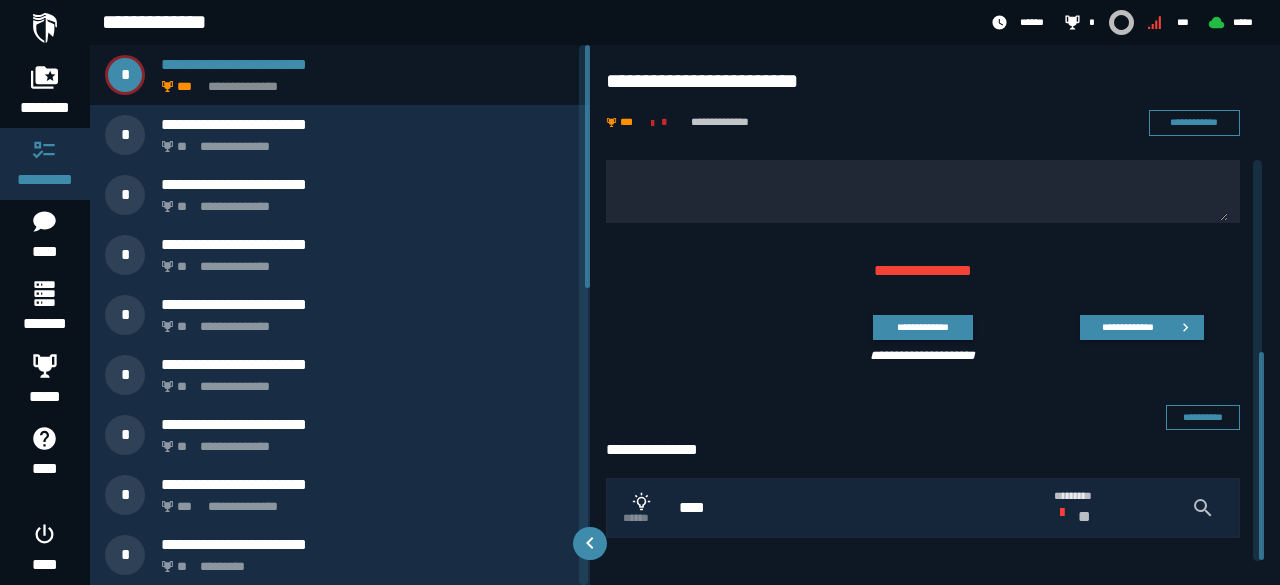 drag, startPoint x: 1259, startPoint y: 362, endPoint x: 1279, endPoint y: 502, distance: 141.42136 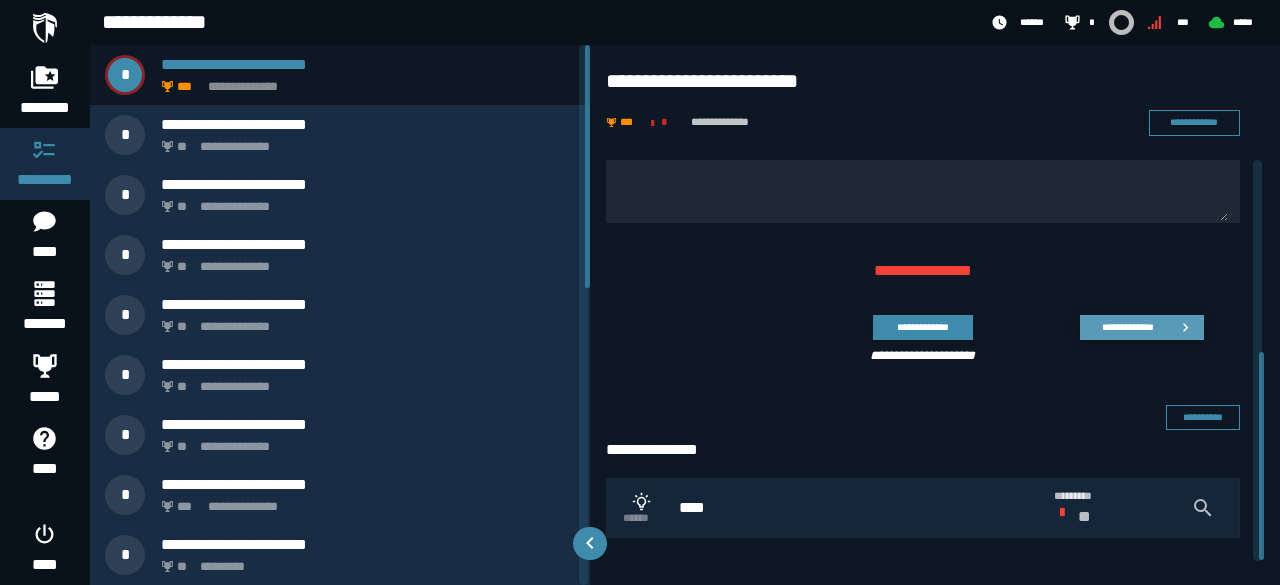 click on "**********" at bounding box center (1127, 327) 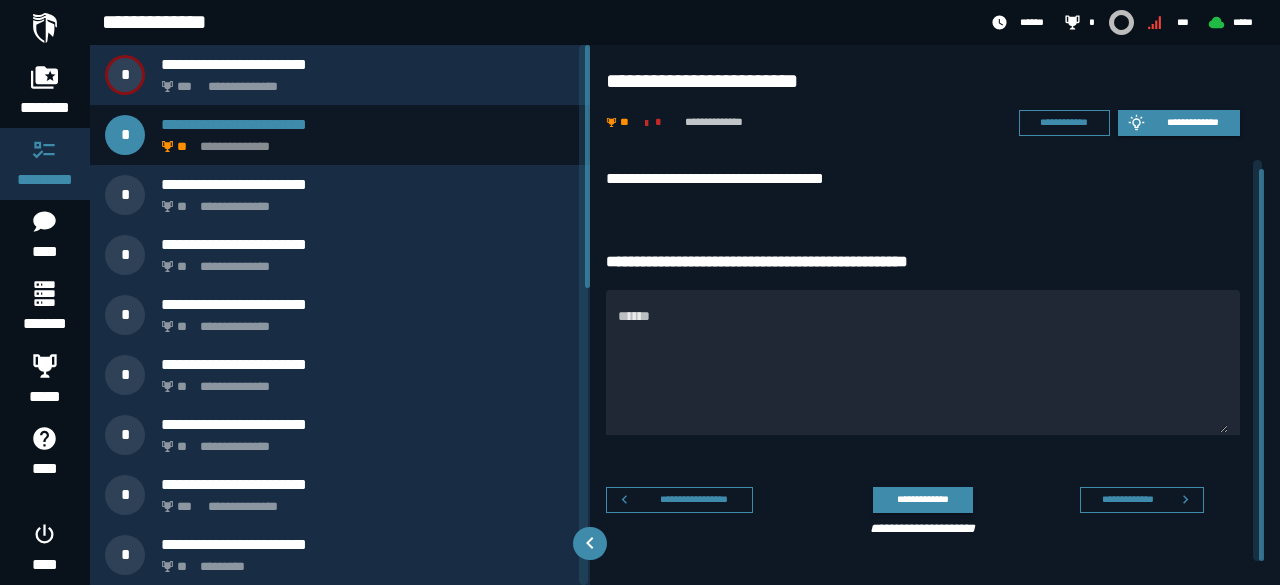 scroll, scrollTop: 8, scrollLeft: 0, axis: vertical 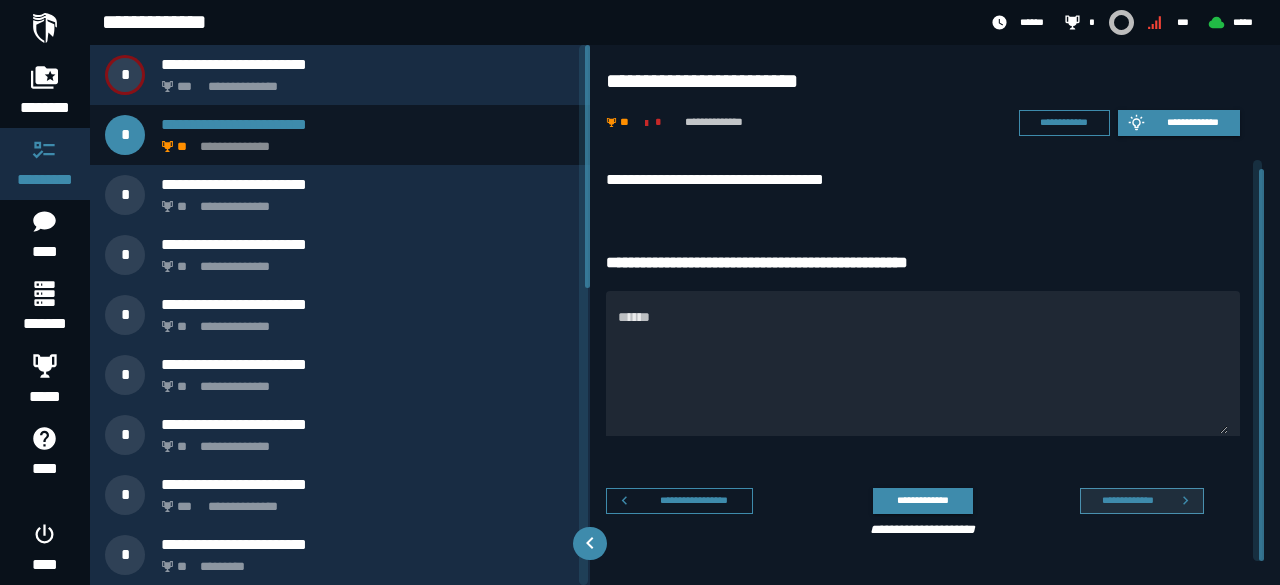 click on "**********" at bounding box center [1127, 500] 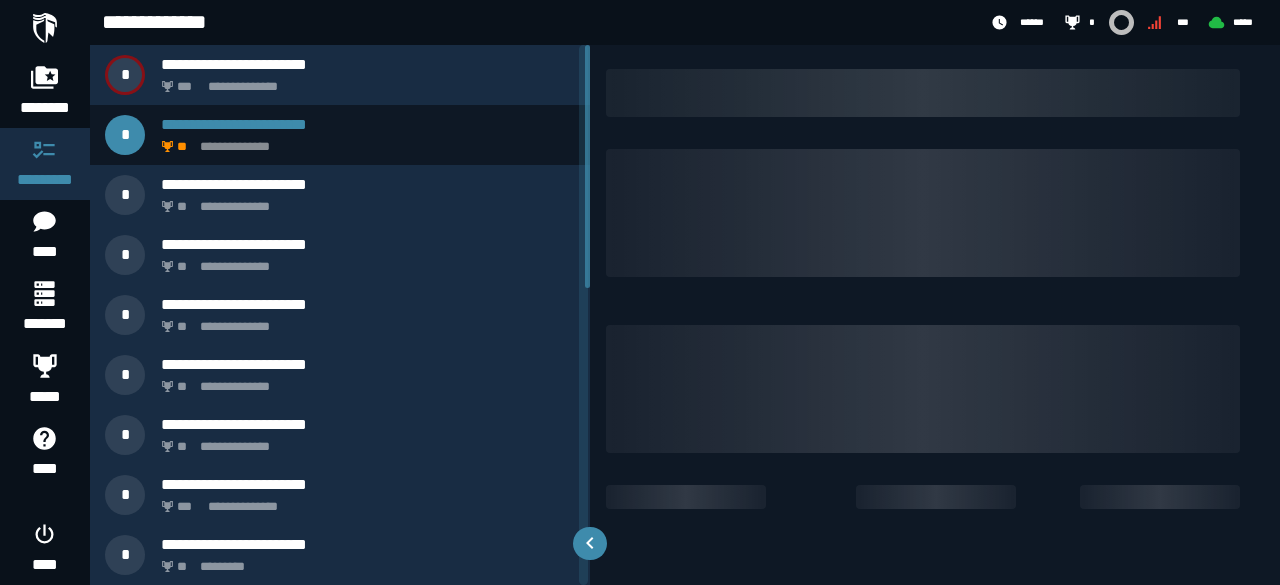 scroll, scrollTop: 0, scrollLeft: 0, axis: both 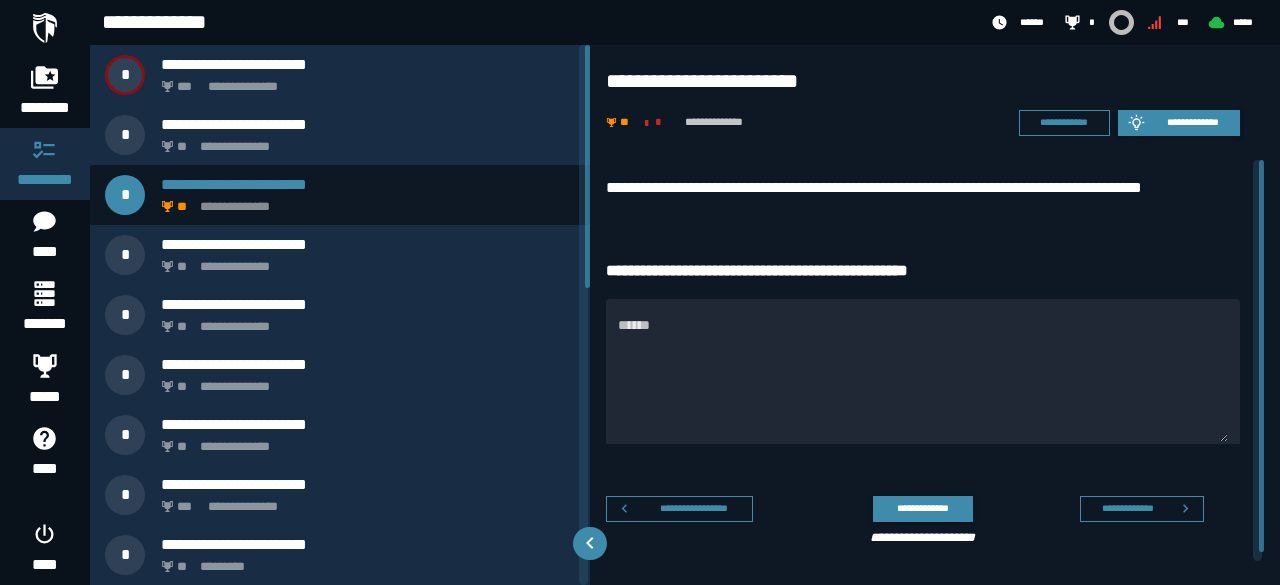 click on "**********" at bounding box center (1127, 508) 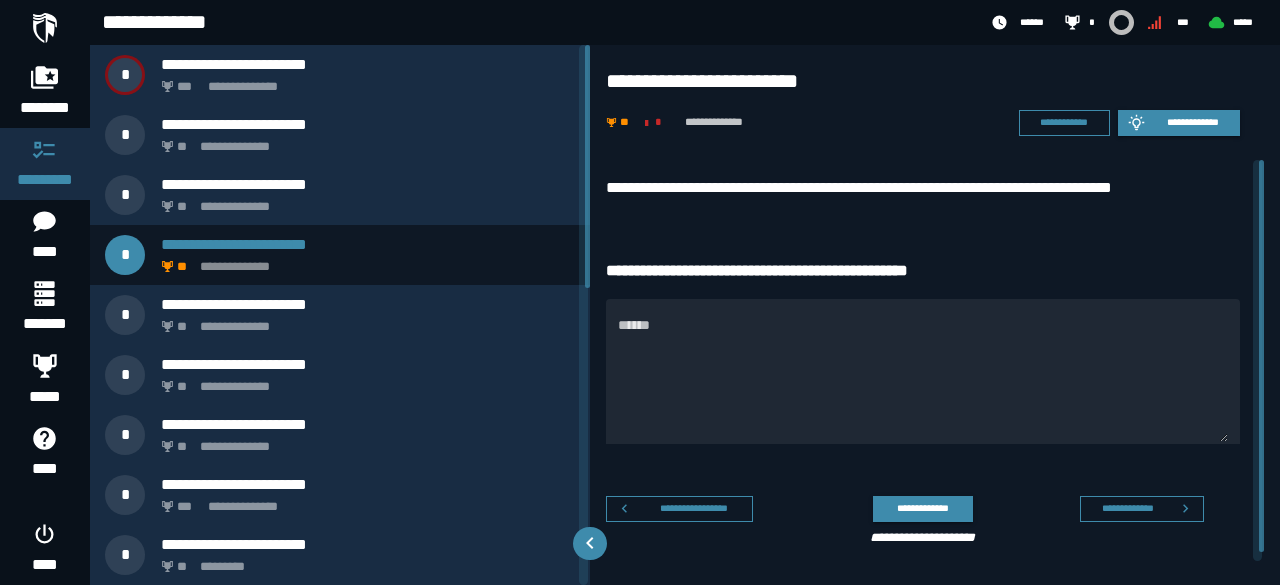 click on "**********" at bounding box center [1127, 508] 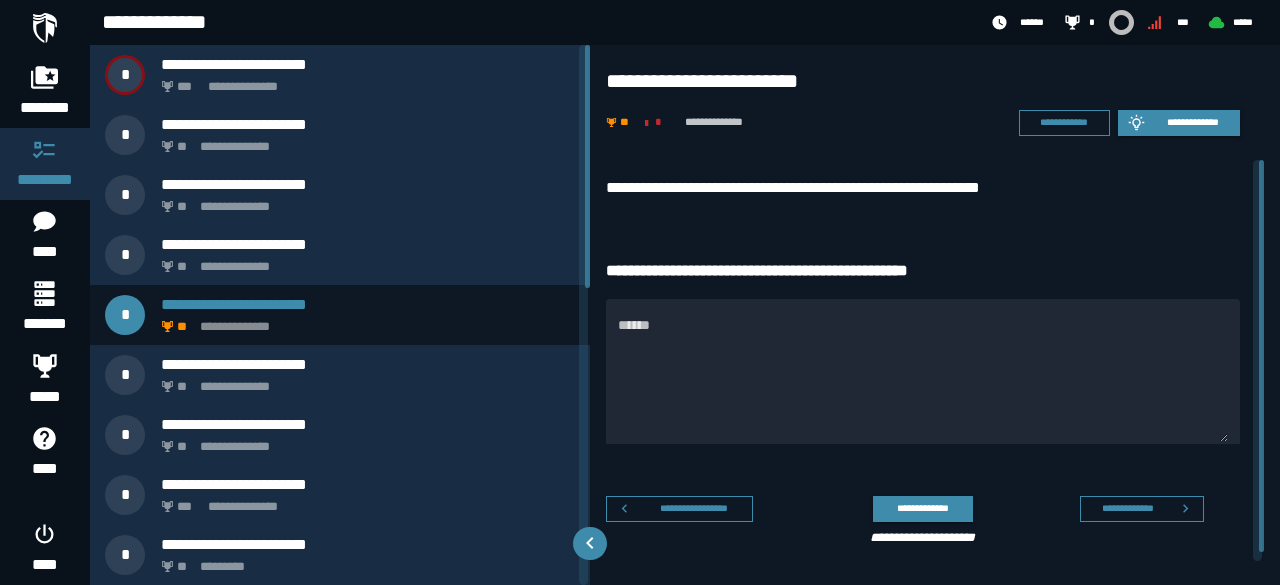 click on "**********" at bounding box center [1127, 508] 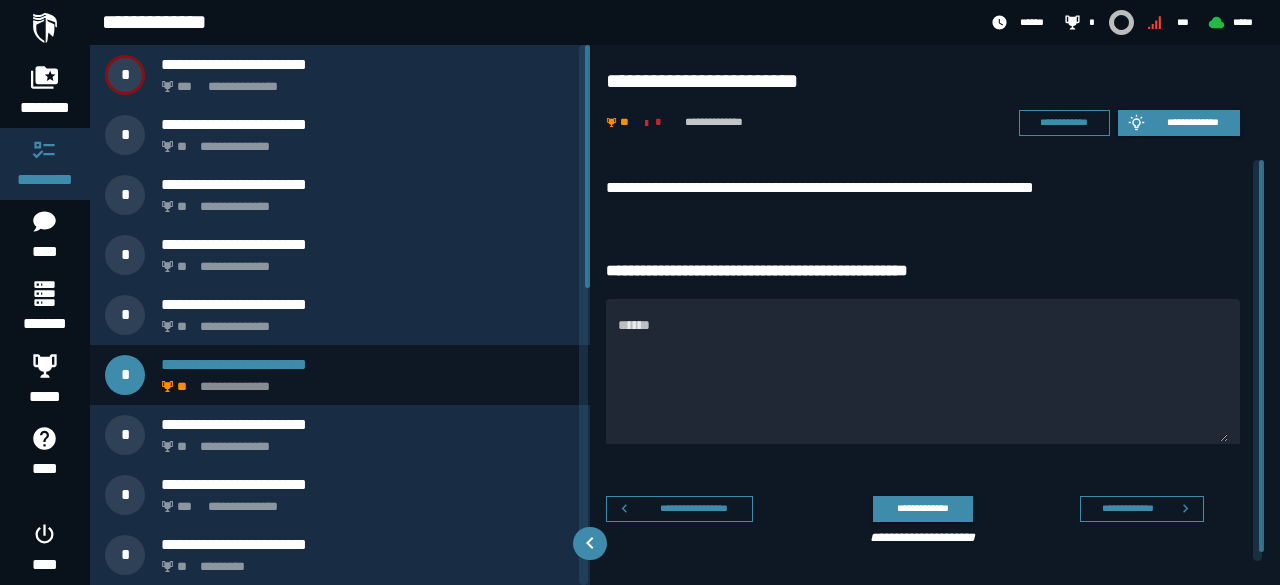 click on "**********" at bounding box center (1127, 508) 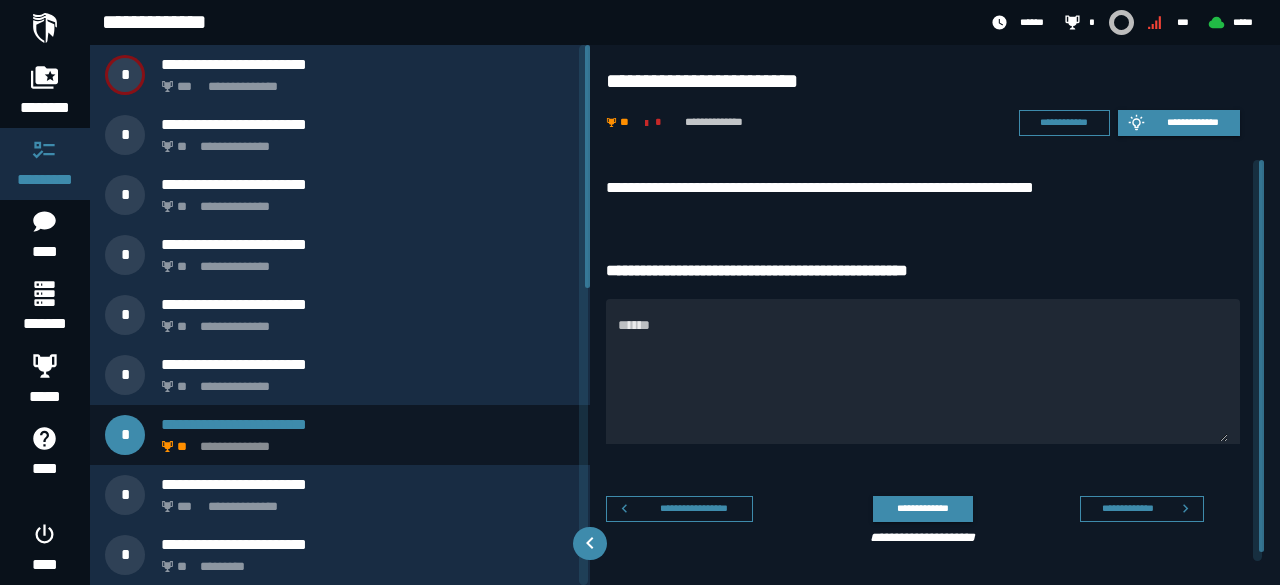 click on "**********" at bounding box center [1127, 508] 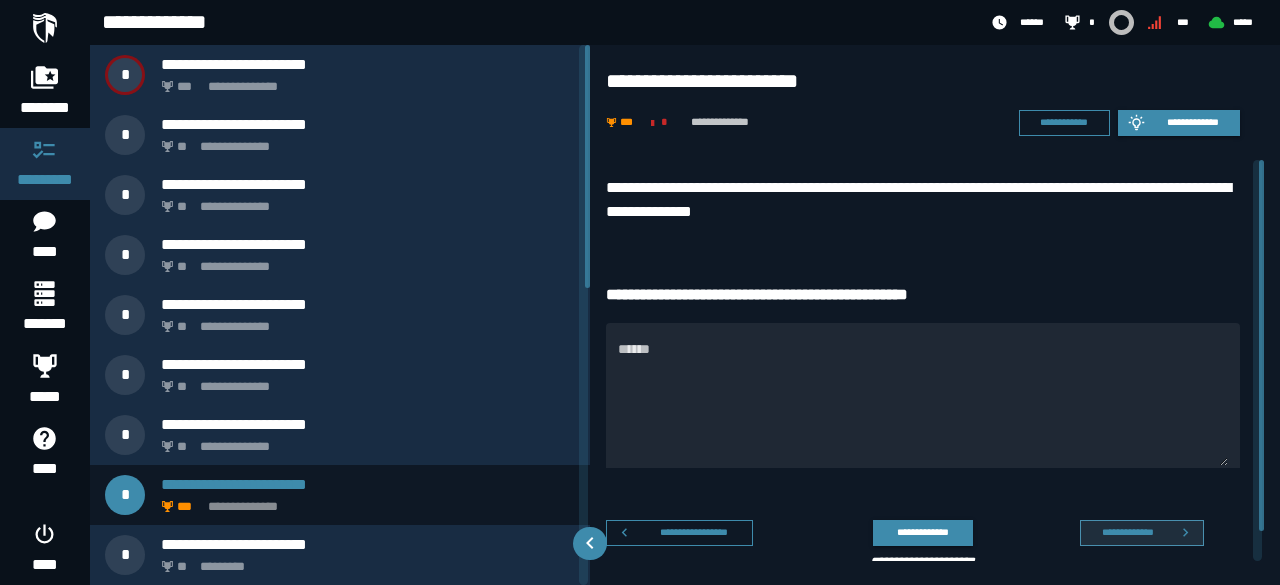 click on "**********" at bounding box center (1142, 533) 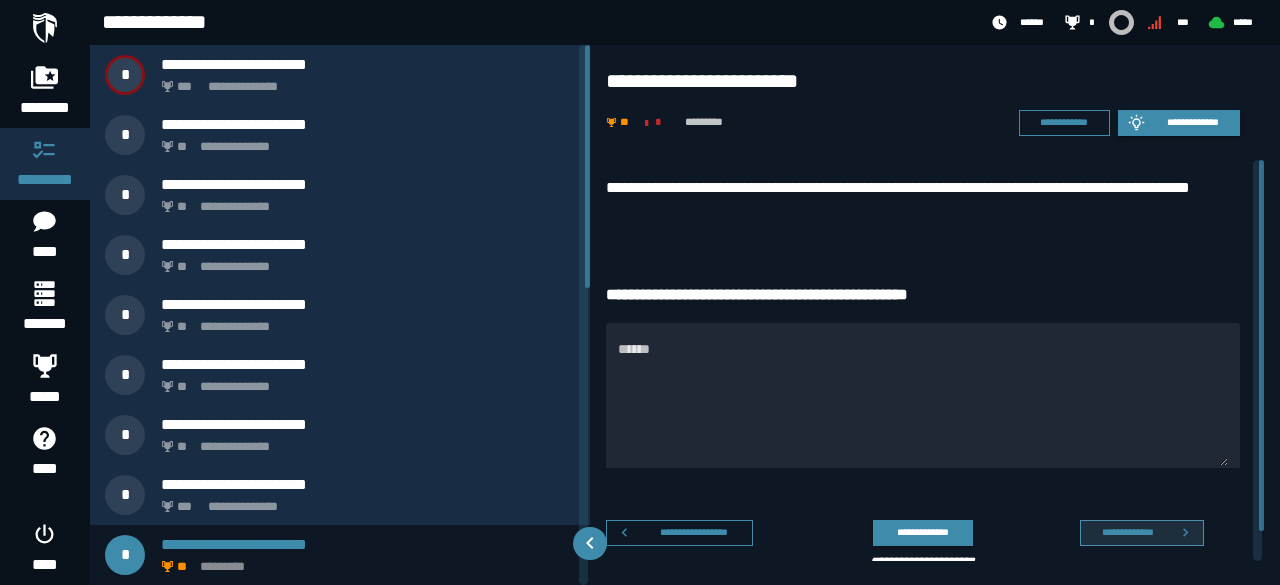 click on "**********" at bounding box center (1127, 532) 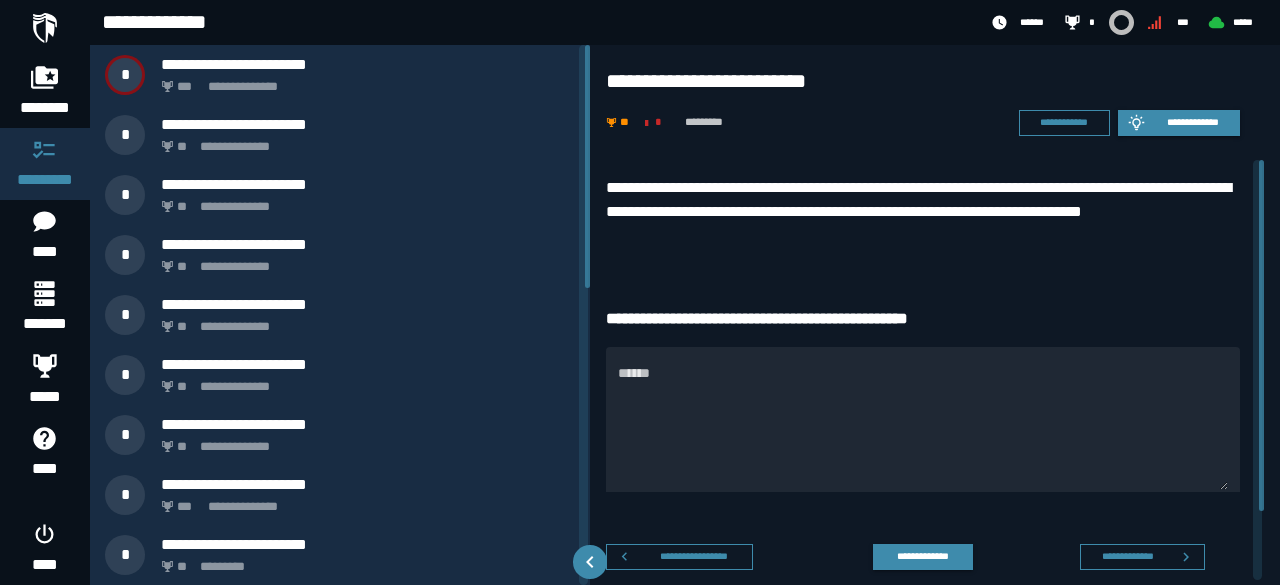 scroll, scrollTop: 60, scrollLeft: 0, axis: vertical 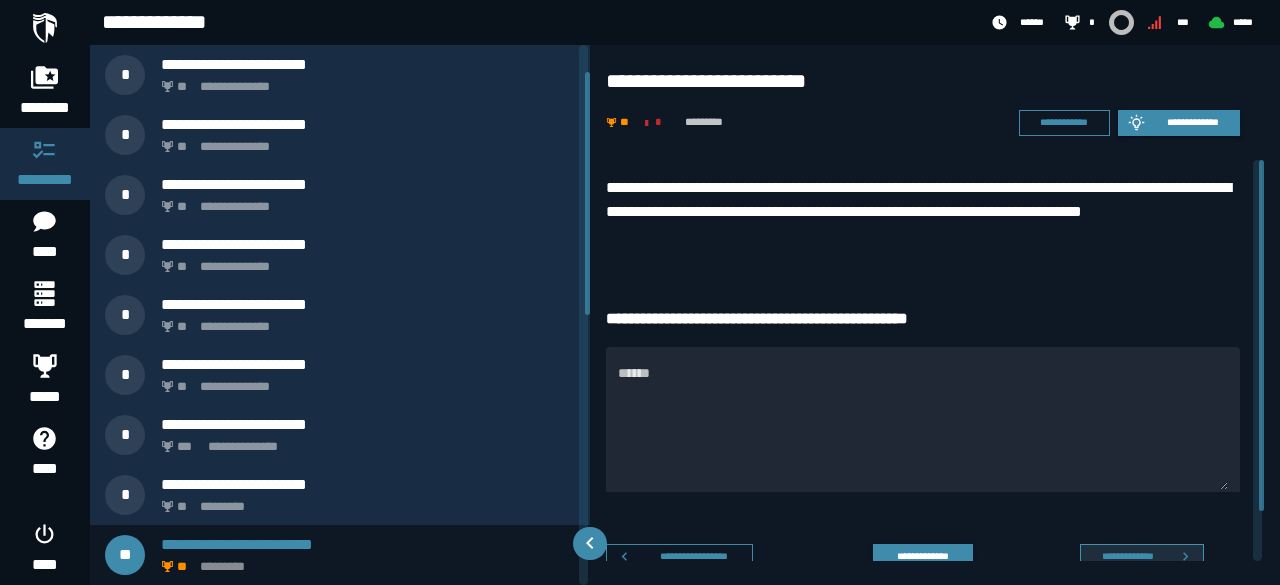 click on "**********" at bounding box center (1142, 557) 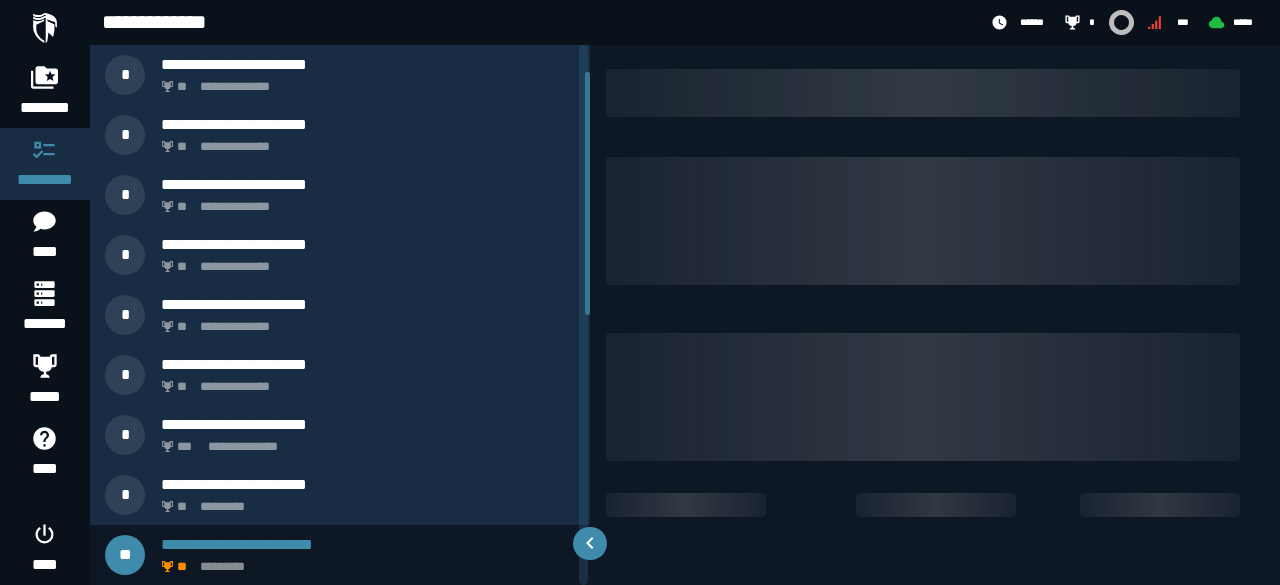 scroll, scrollTop: 0, scrollLeft: 0, axis: both 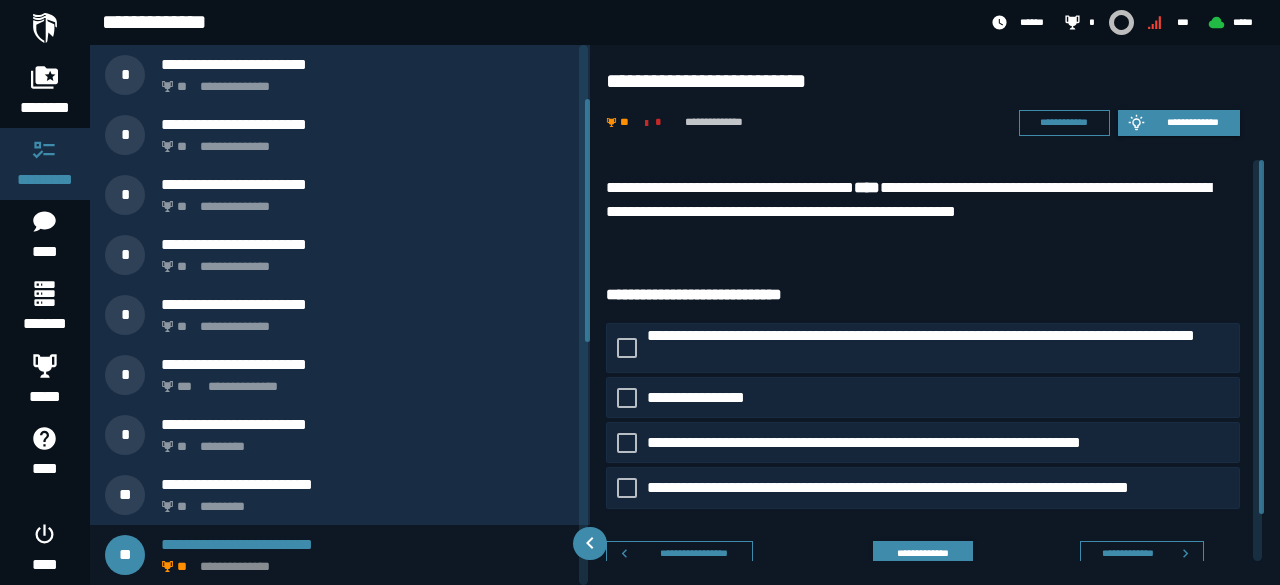 click on "**********" at bounding box center (1127, 552) 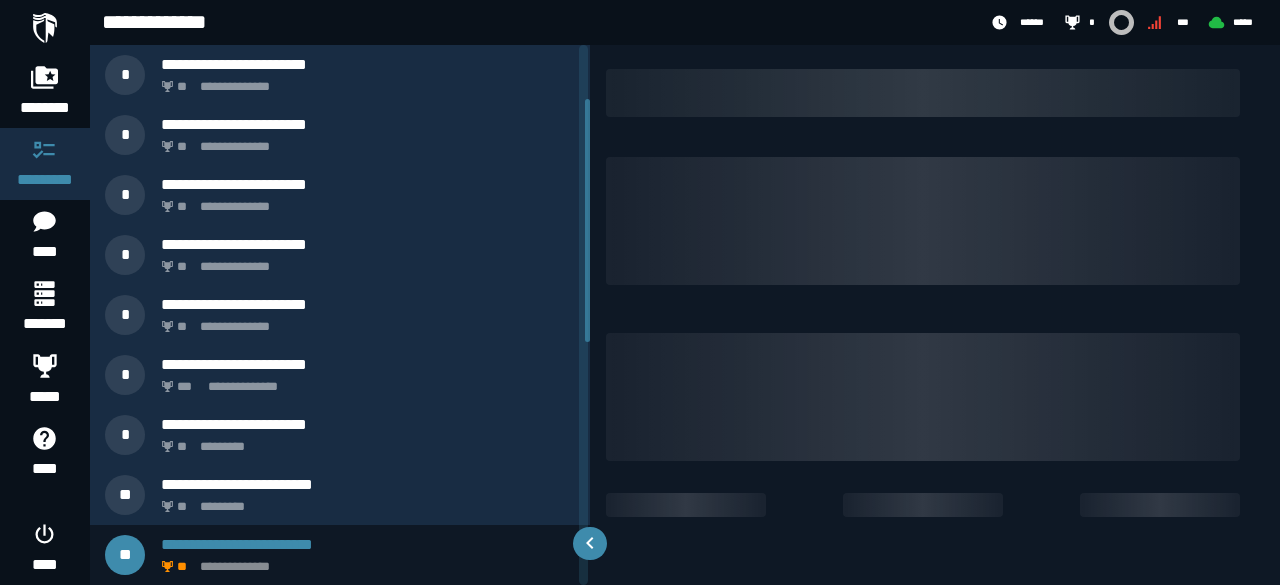 scroll, scrollTop: 0, scrollLeft: 0, axis: both 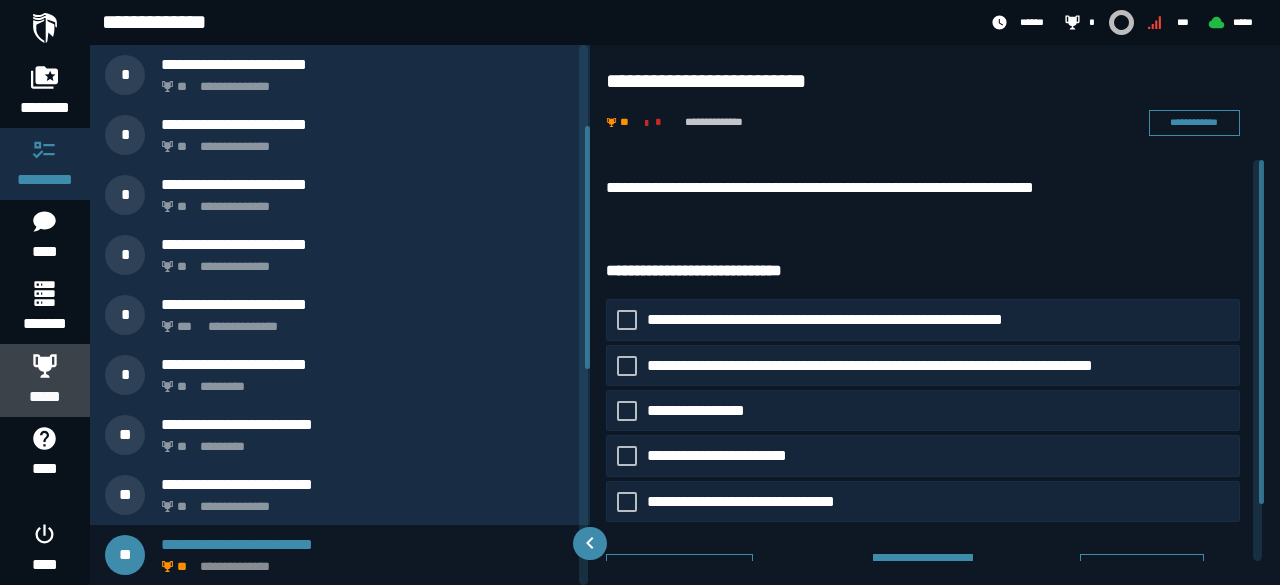 click 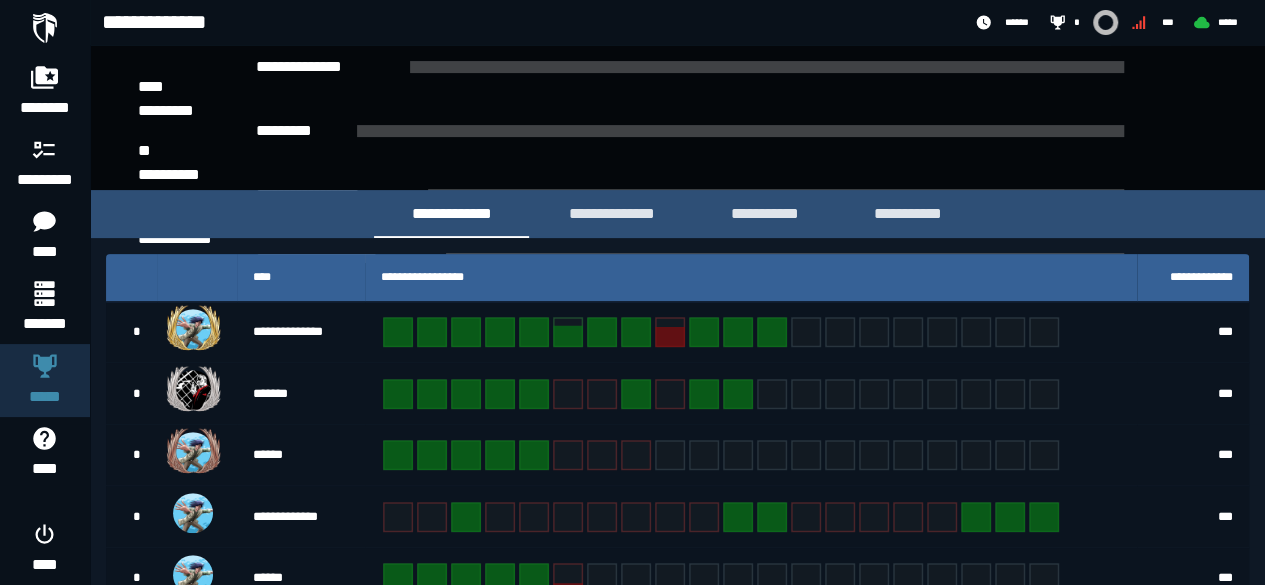 scroll, scrollTop: 226, scrollLeft: 0, axis: vertical 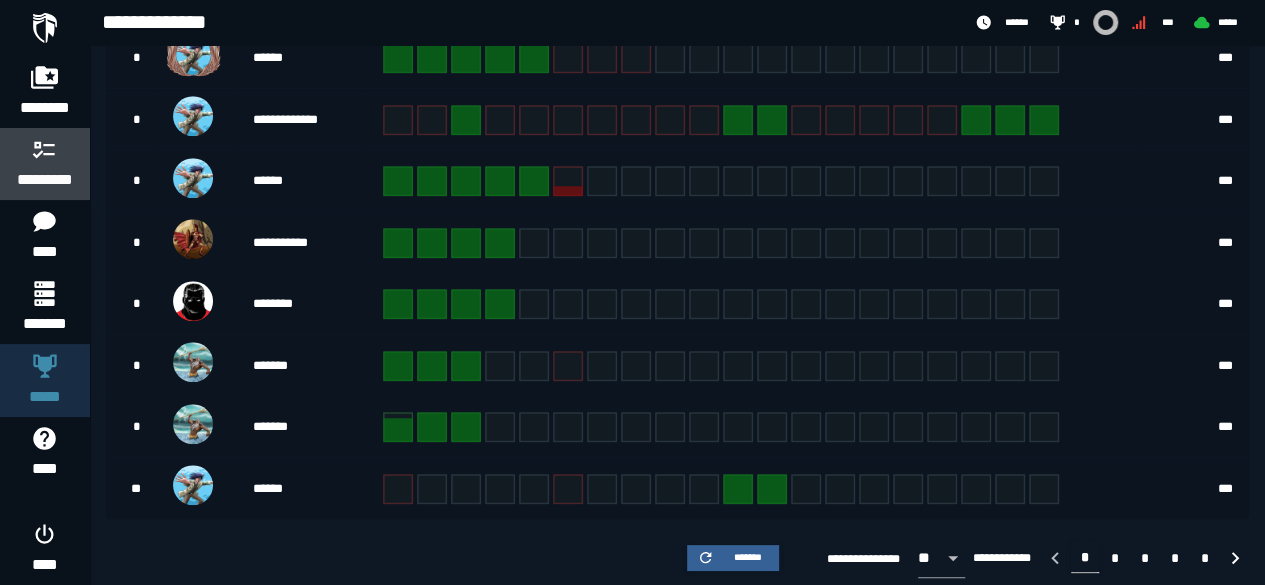click on "*********" at bounding box center (45, 164) 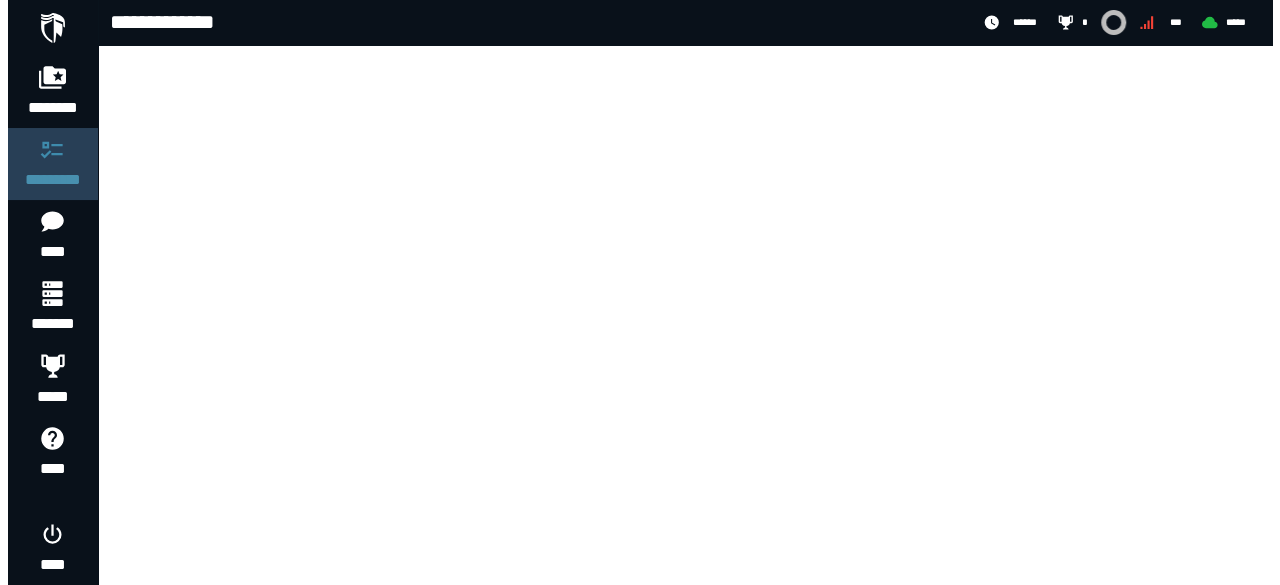 scroll, scrollTop: 0, scrollLeft: 0, axis: both 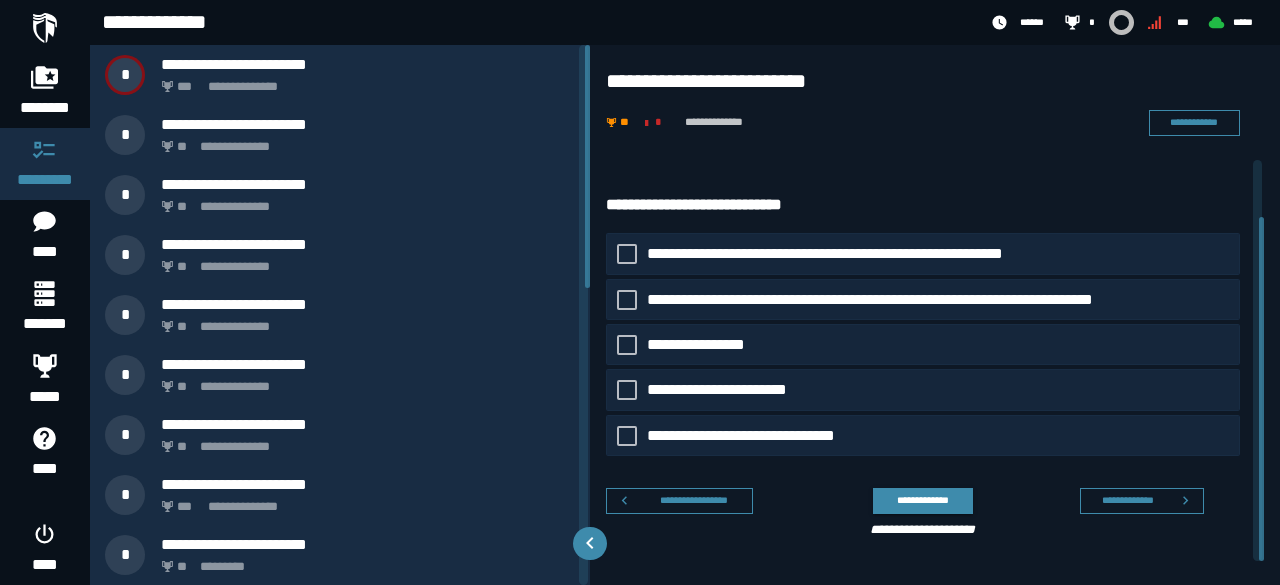 click on "**********" at bounding box center (935, 360) 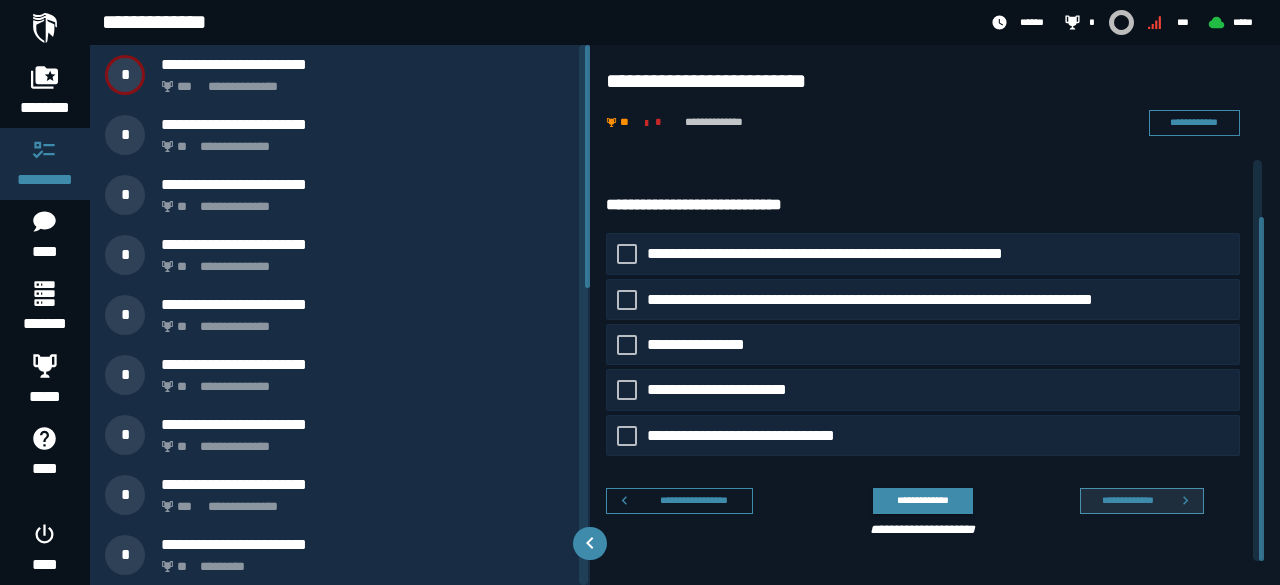 click on "**********" at bounding box center (1127, 500) 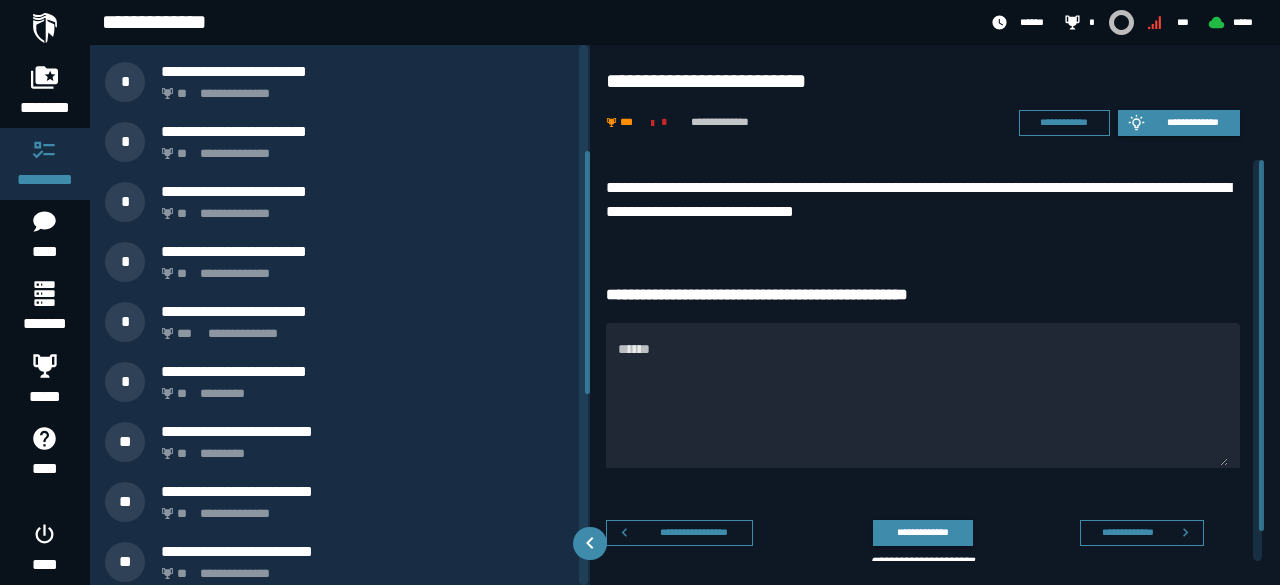 scroll, scrollTop: 240, scrollLeft: 0, axis: vertical 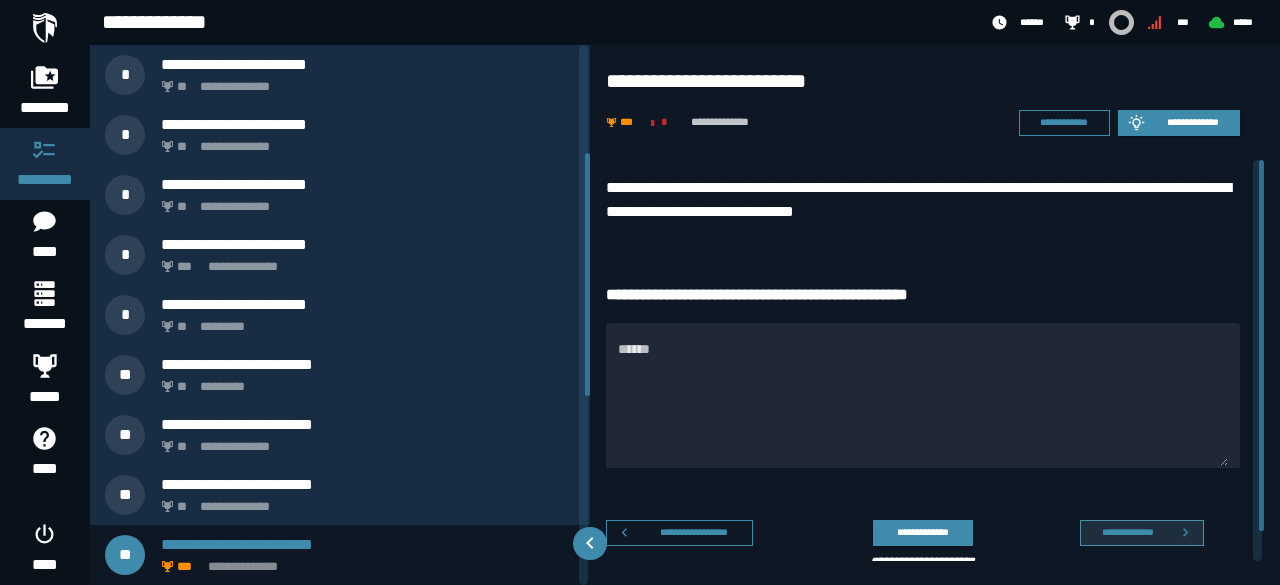 click on "**********" at bounding box center (1127, 532) 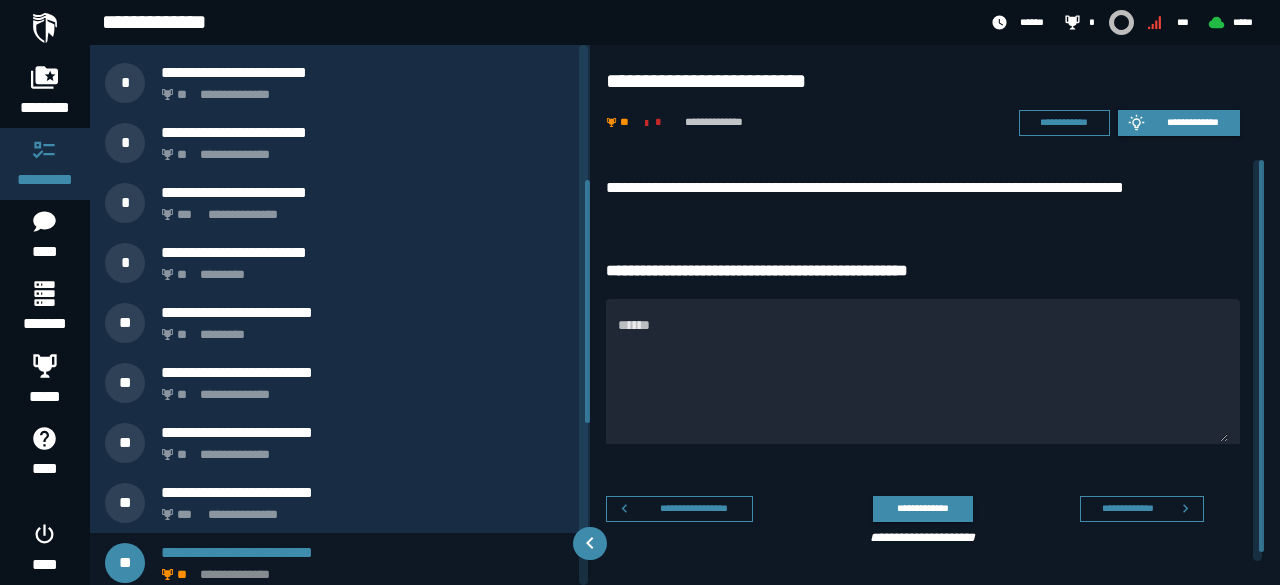 scroll, scrollTop: 300, scrollLeft: 0, axis: vertical 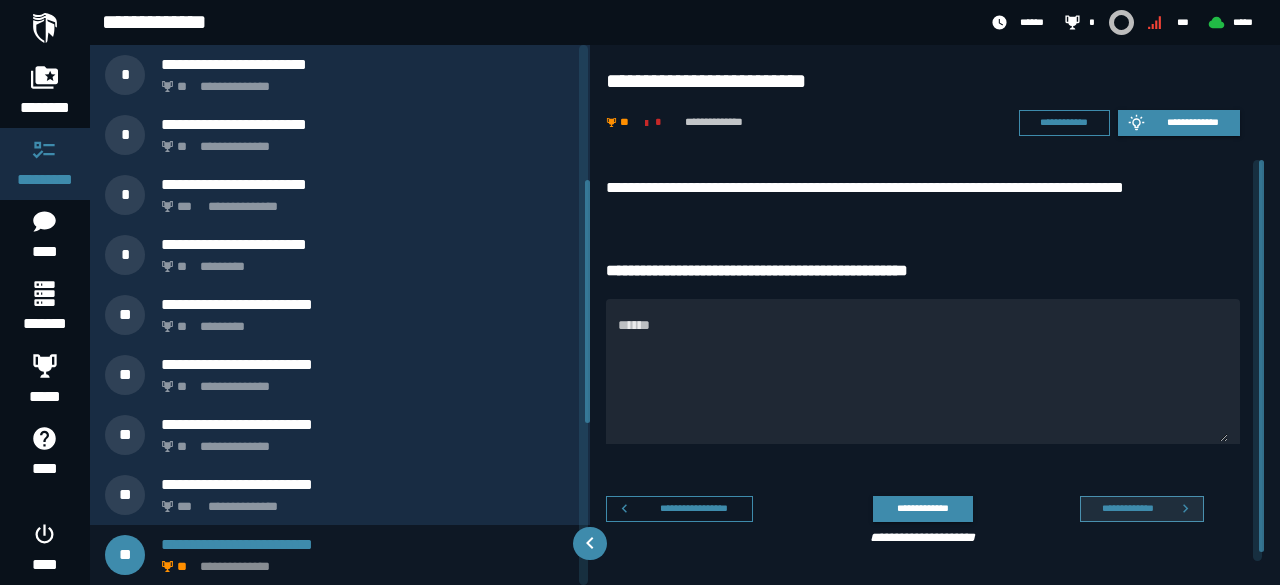click on "**********" at bounding box center (1127, 508) 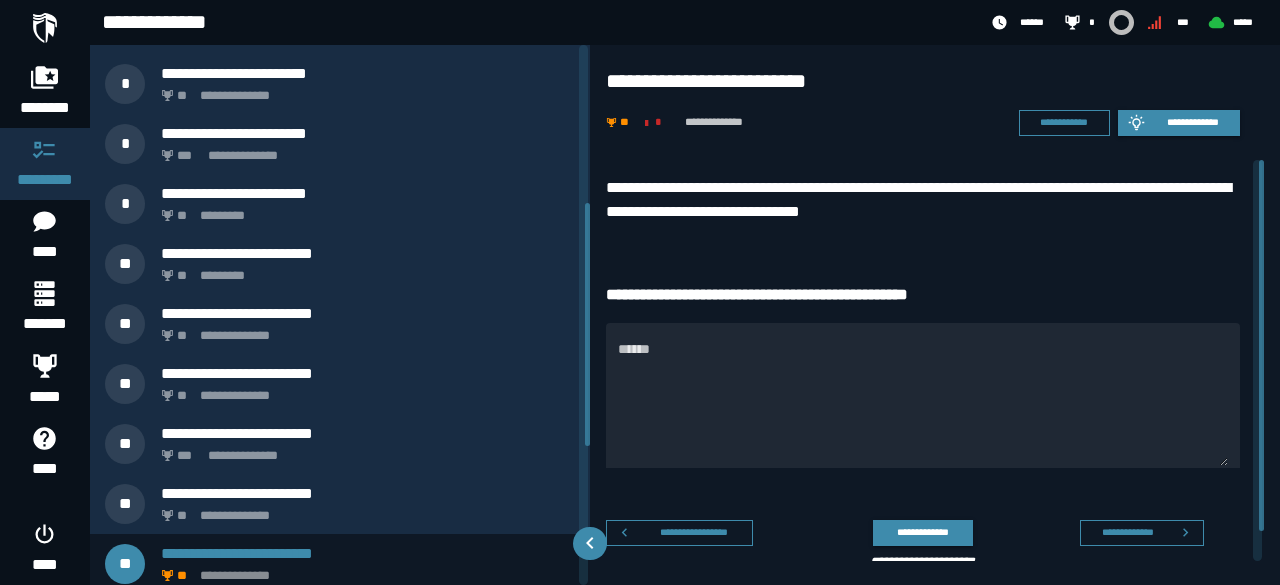 scroll, scrollTop: 360, scrollLeft: 0, axis: vertical 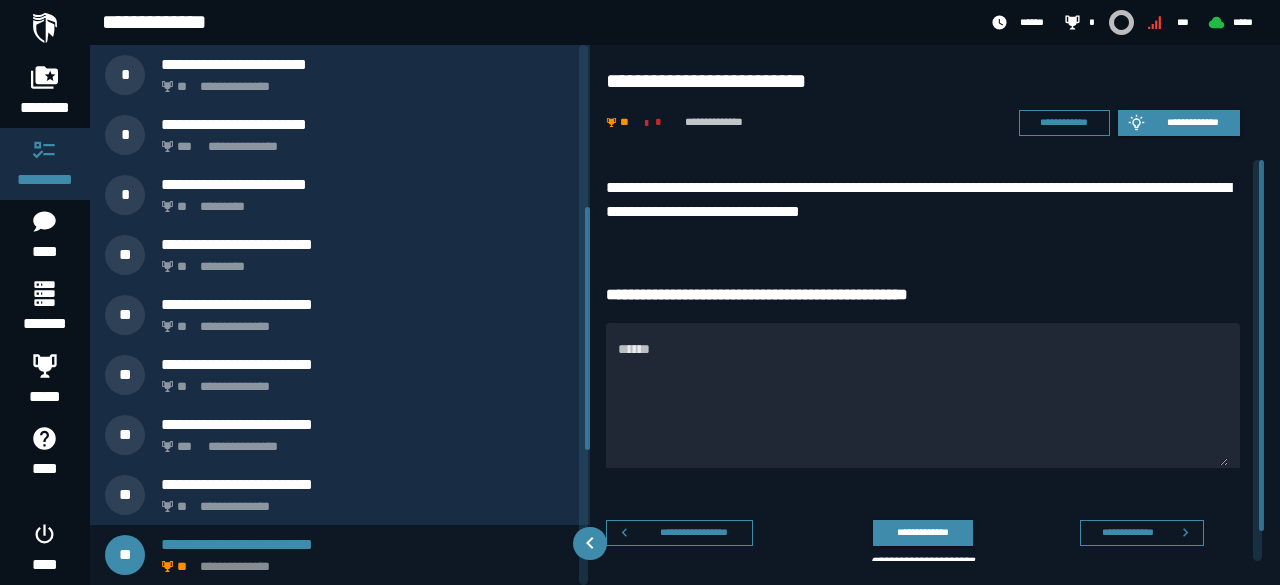 click on "**********" at bounding box center (915, 541) 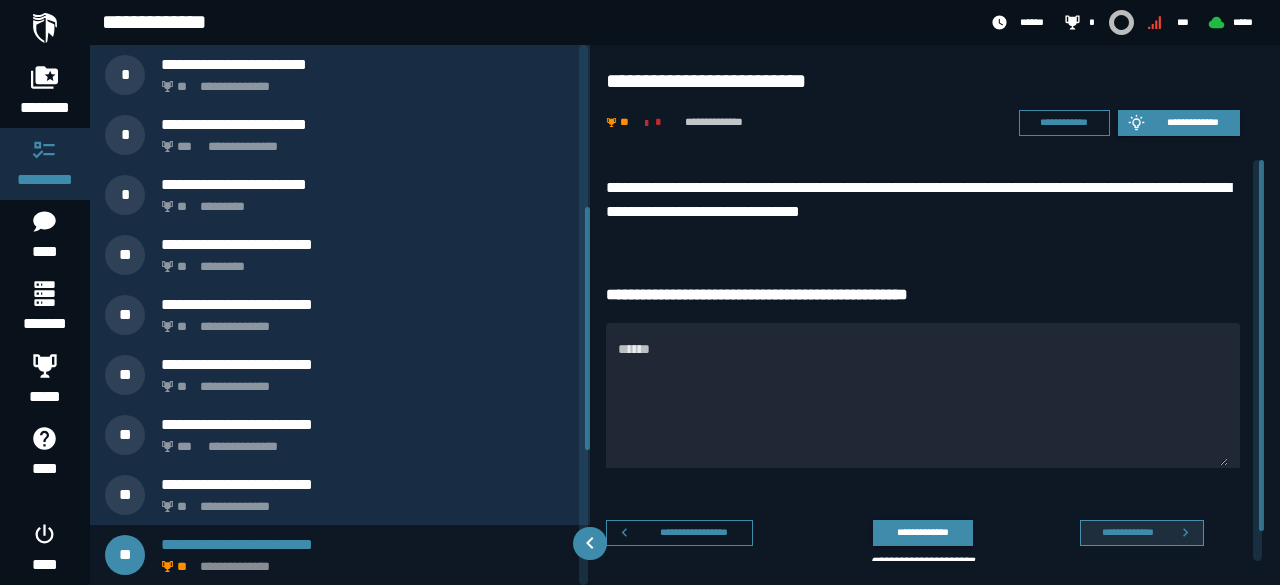 click on "**********" at bounding box center [1127, 532] 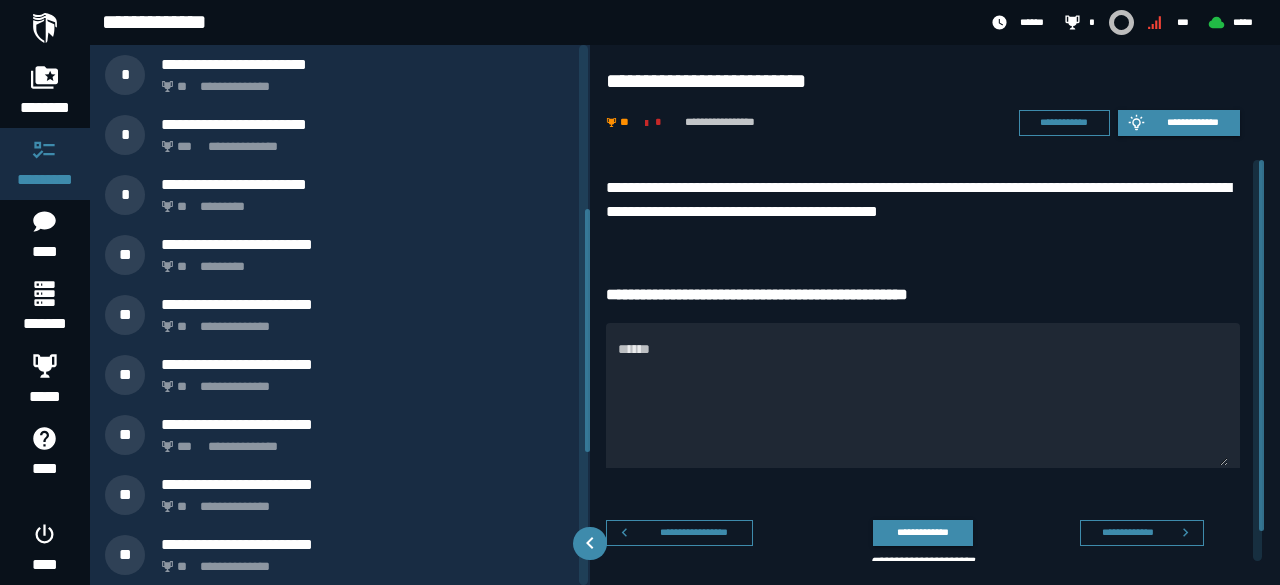scroll, scrollTop: 420, scrollLeft: 0, axis: vertical 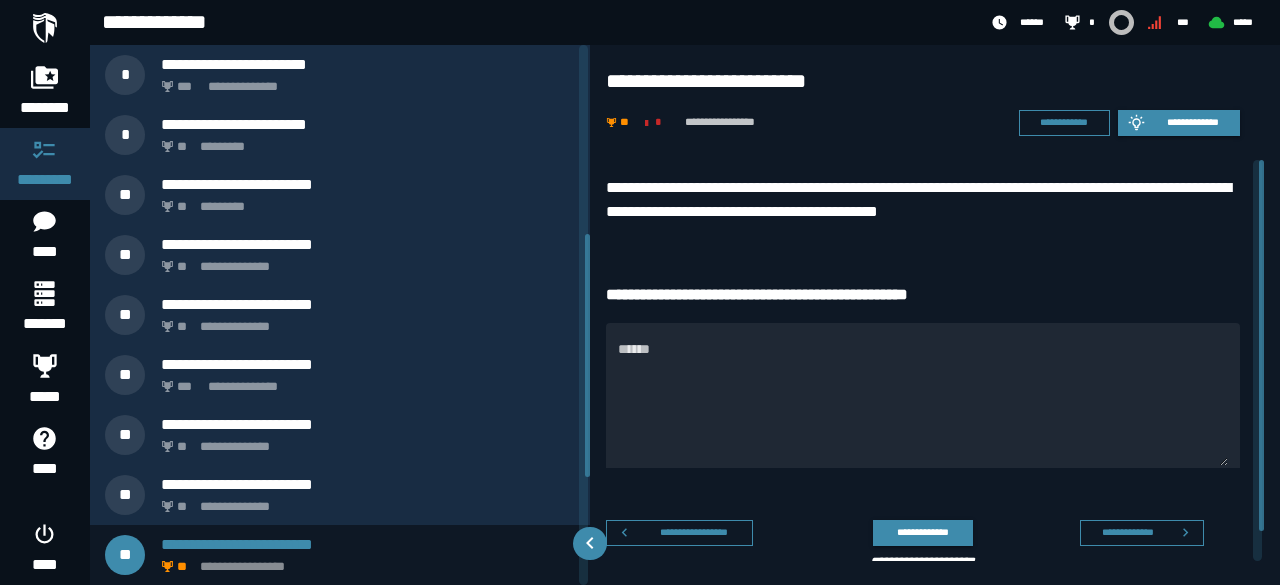 click on "**********" at bounding box center [1127, 532] 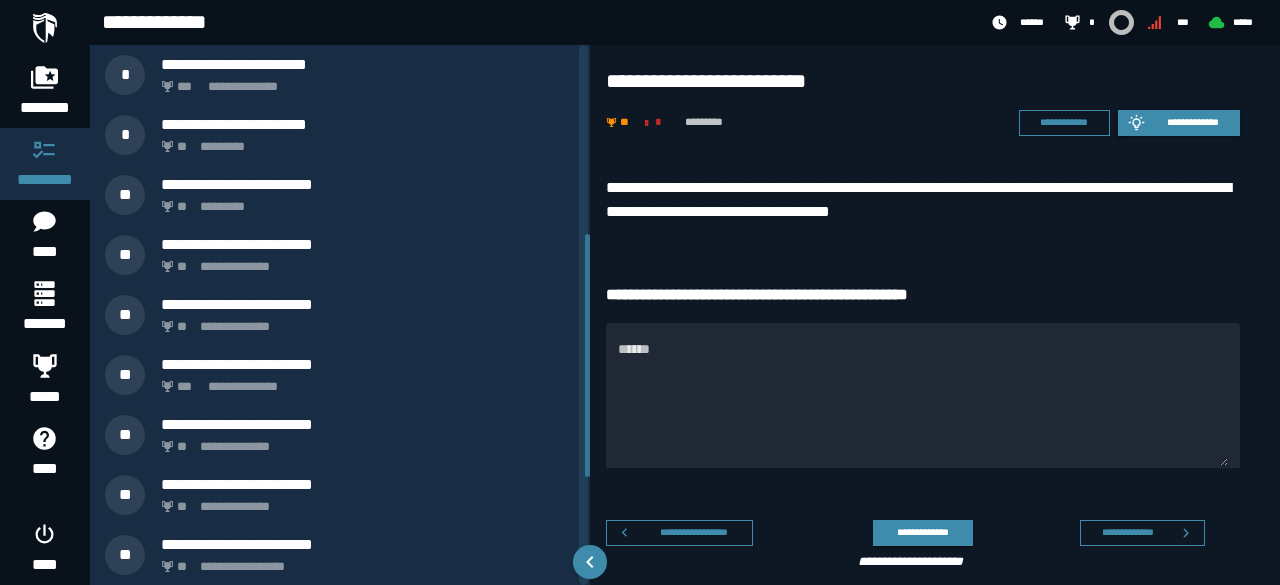 scroll, scrollTop: 480, scrollLeft: 0, axis: vertical 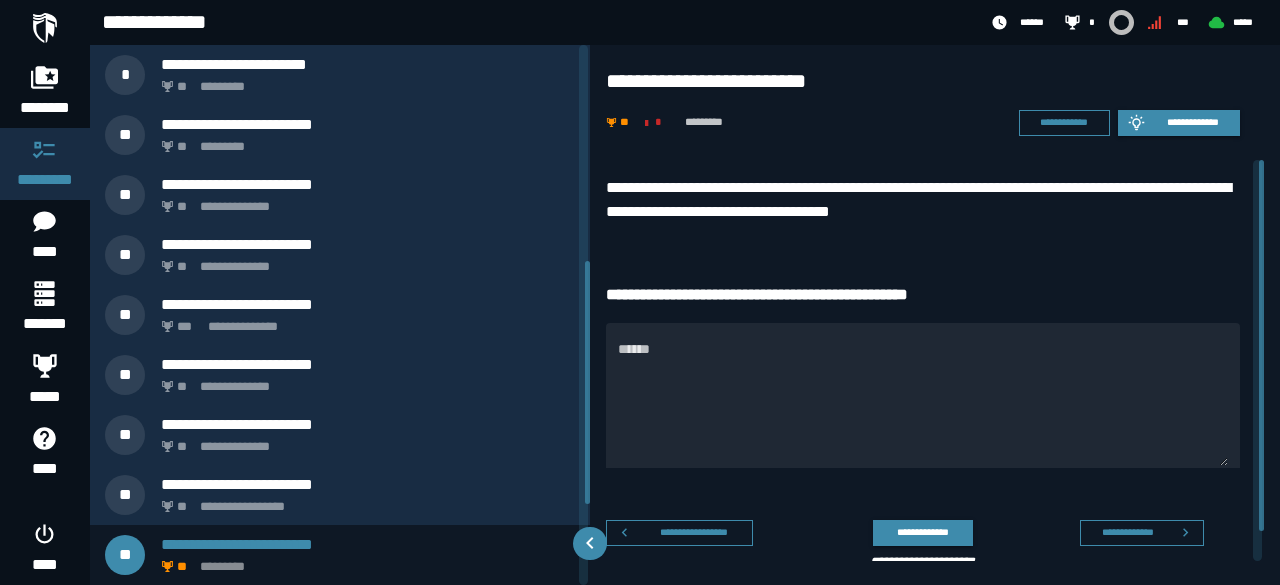 click on "**********" at bounding box center [1127, 532] 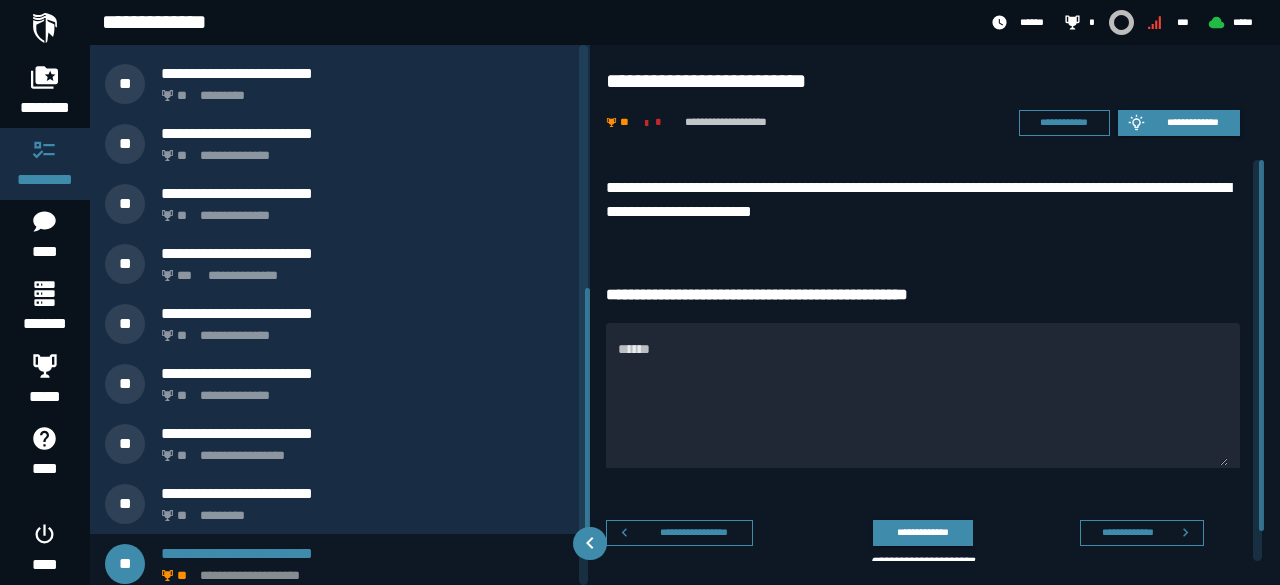 scroll, scrollTop: 540, scrollLeft: 0, axis: vertical 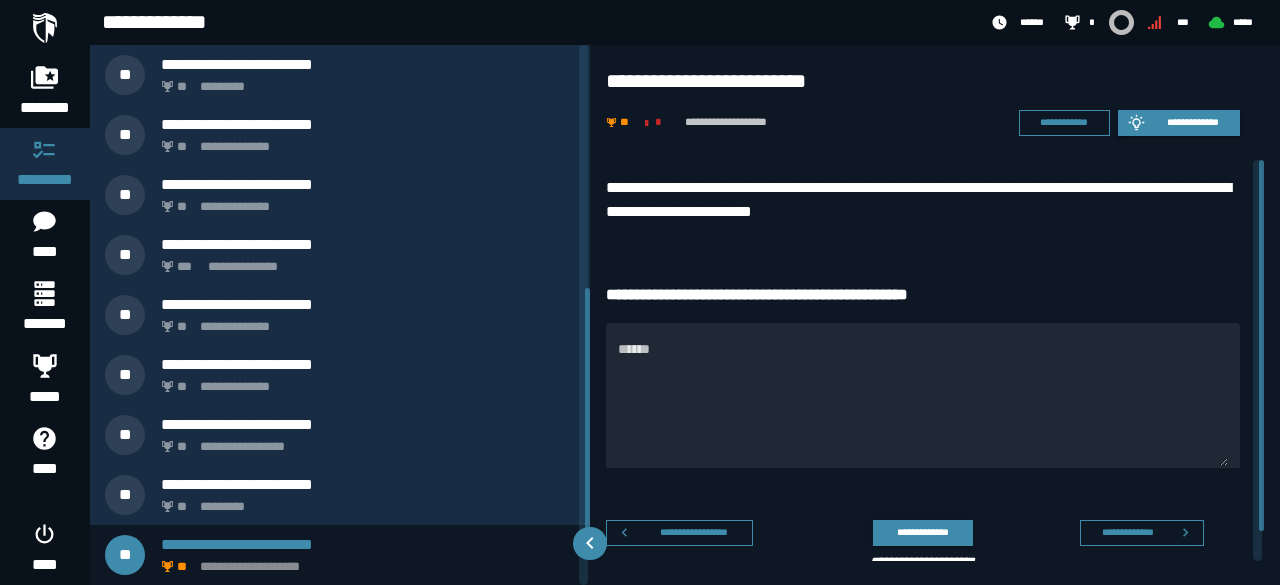 click on "**********" at bounding box center [1127, 532] 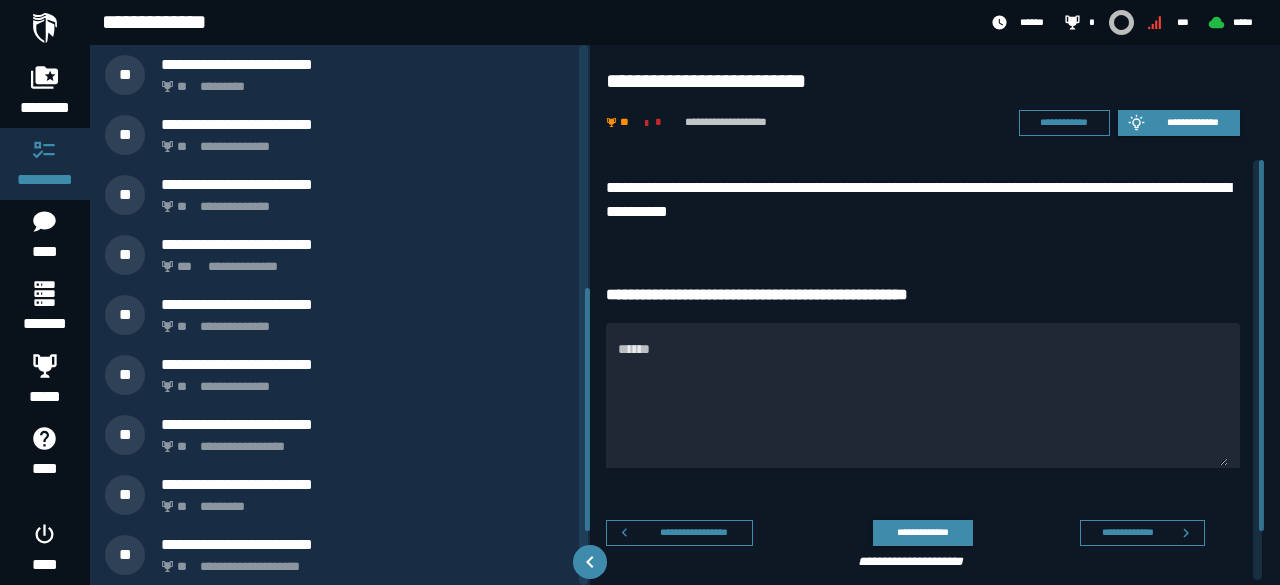 scroll, scrollTop: 600, scrollLeft: 0, axis: vertical 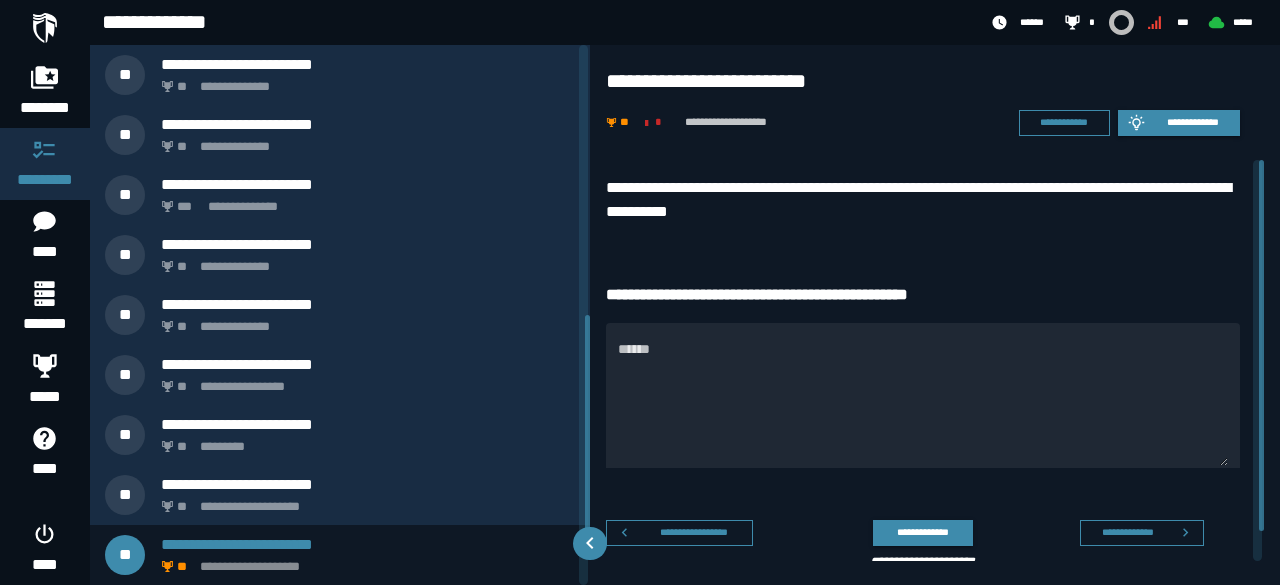 click on "**********" at bounding box center (1127, 532) 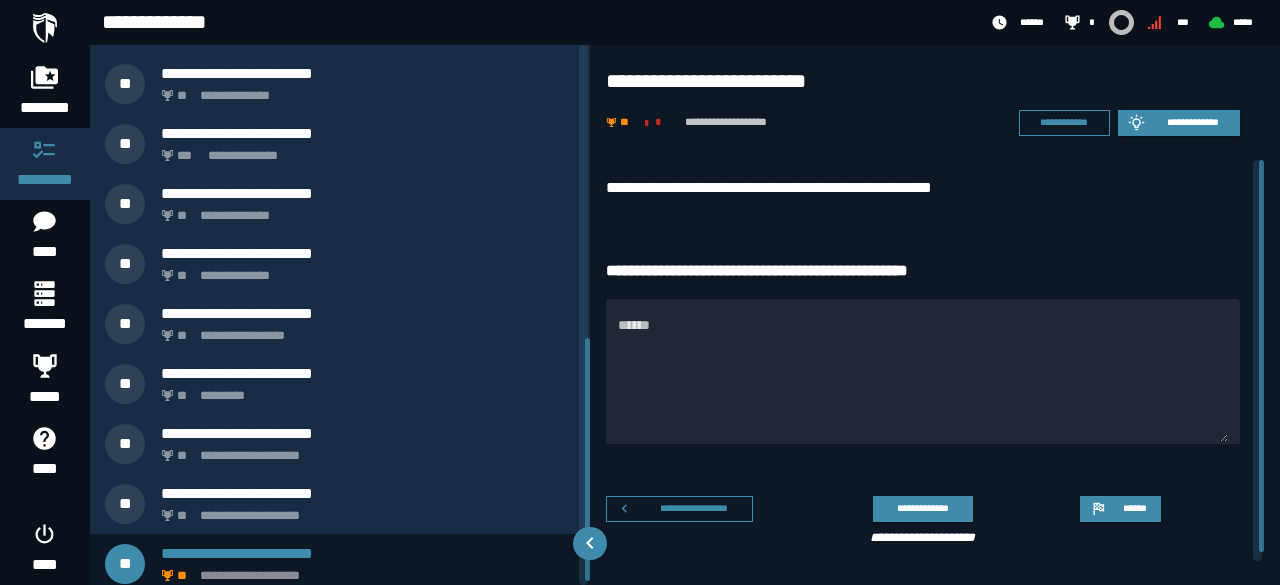 scroll, scrollTop: 660, scrollLeft: 0, axis: vertical 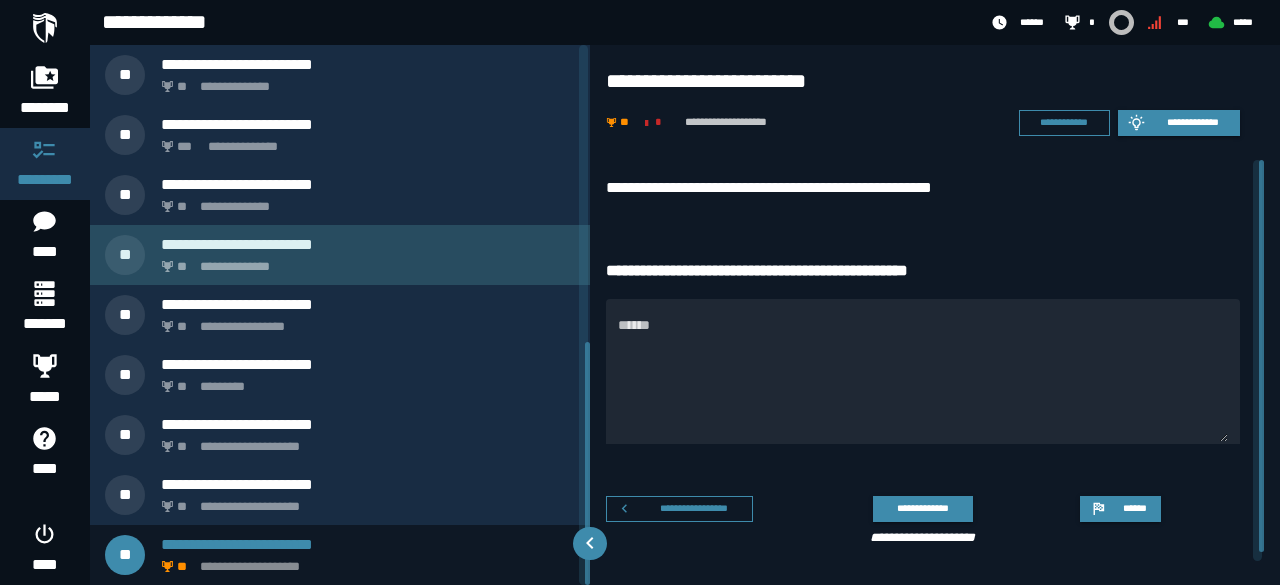 click on "**********" at bounding box center [340, 255] 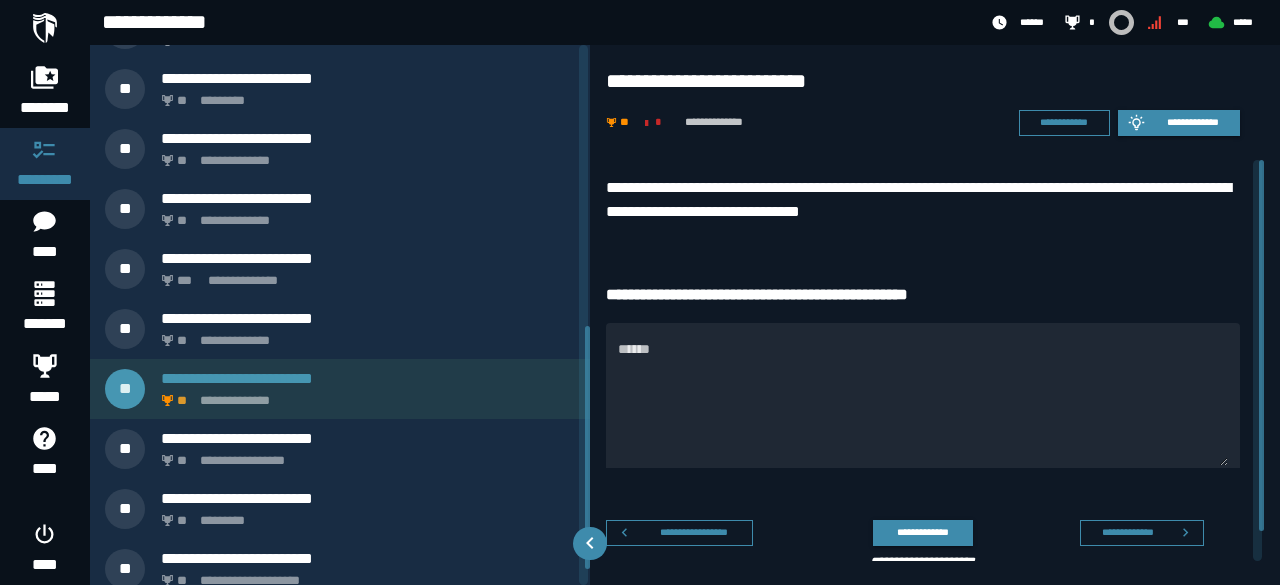 click on "**********" at bounding box center (340, 119) 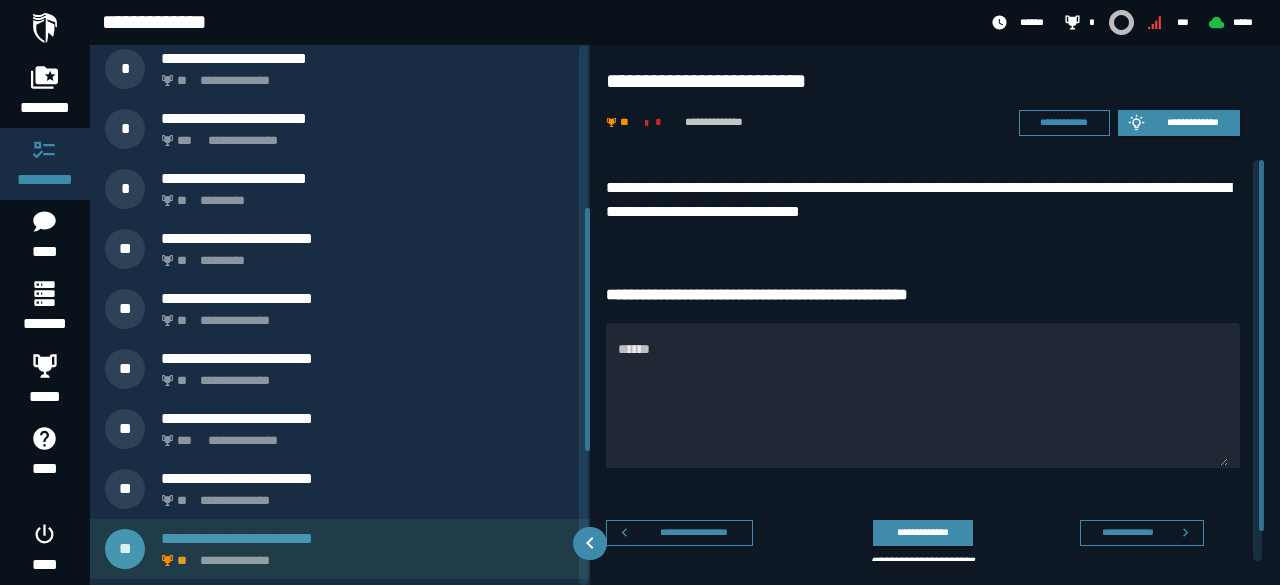 scroll, scrollTop: 360, scrollLeft: 0, axis: vertical 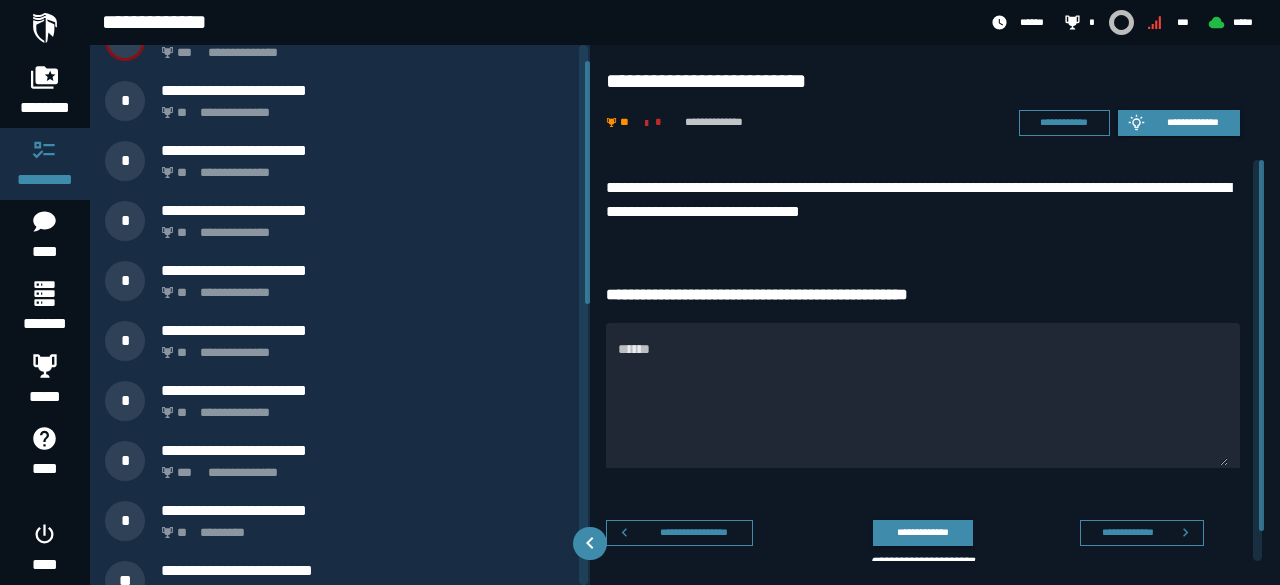 click 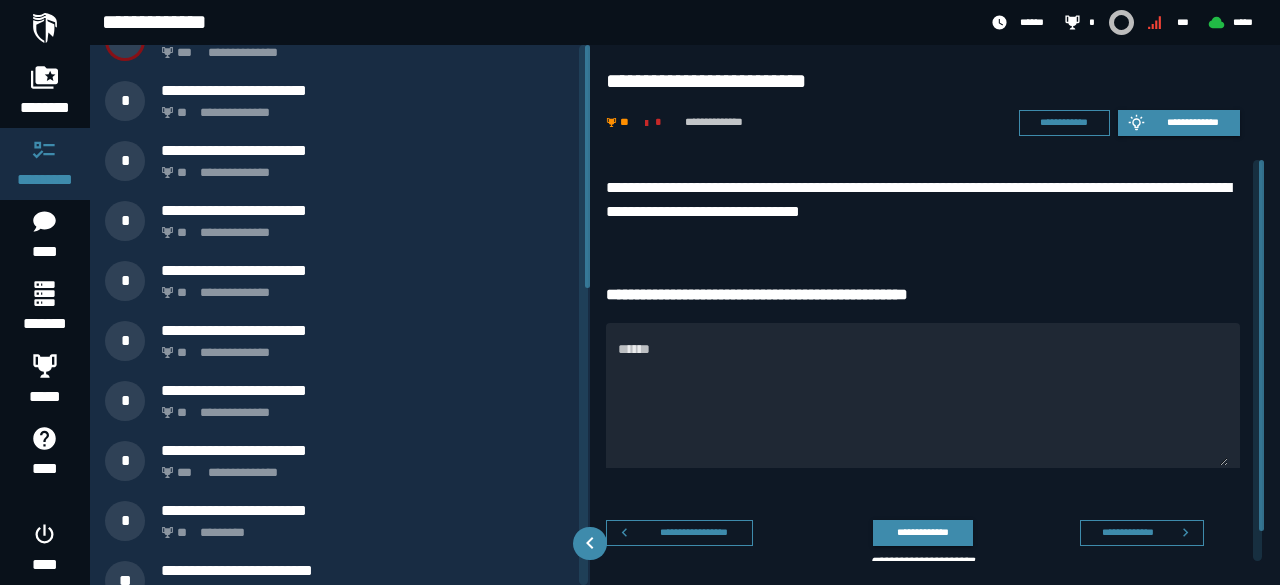 scroll, scrollTop: 0, scrollLeft: 0, axis: both 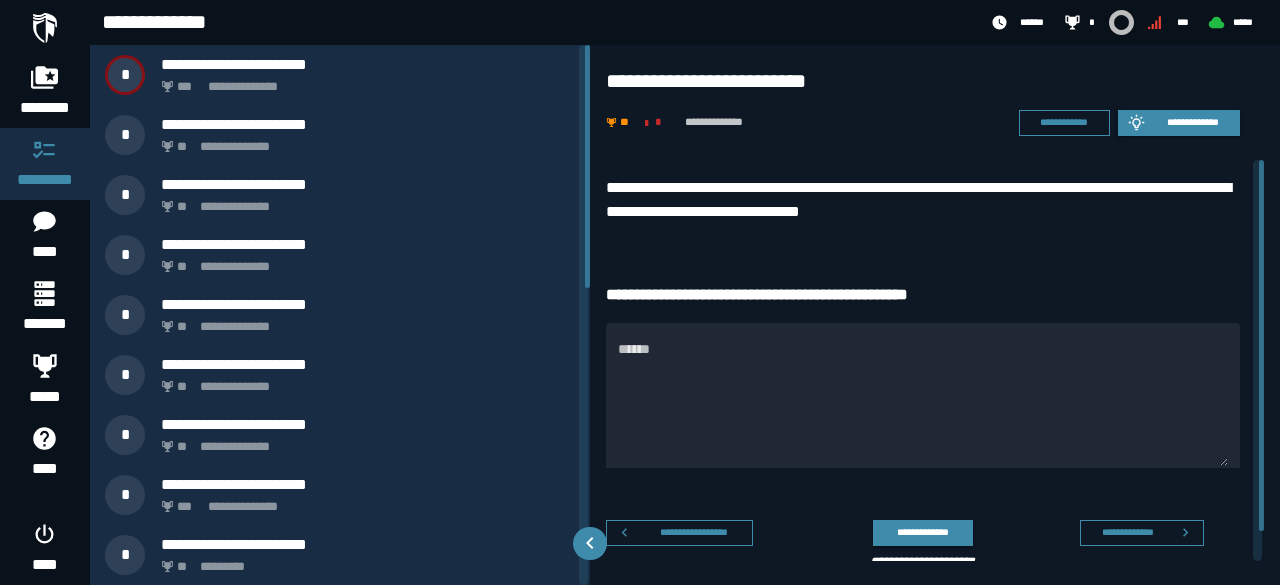 click on "**********" at bounding box center [340, 315] 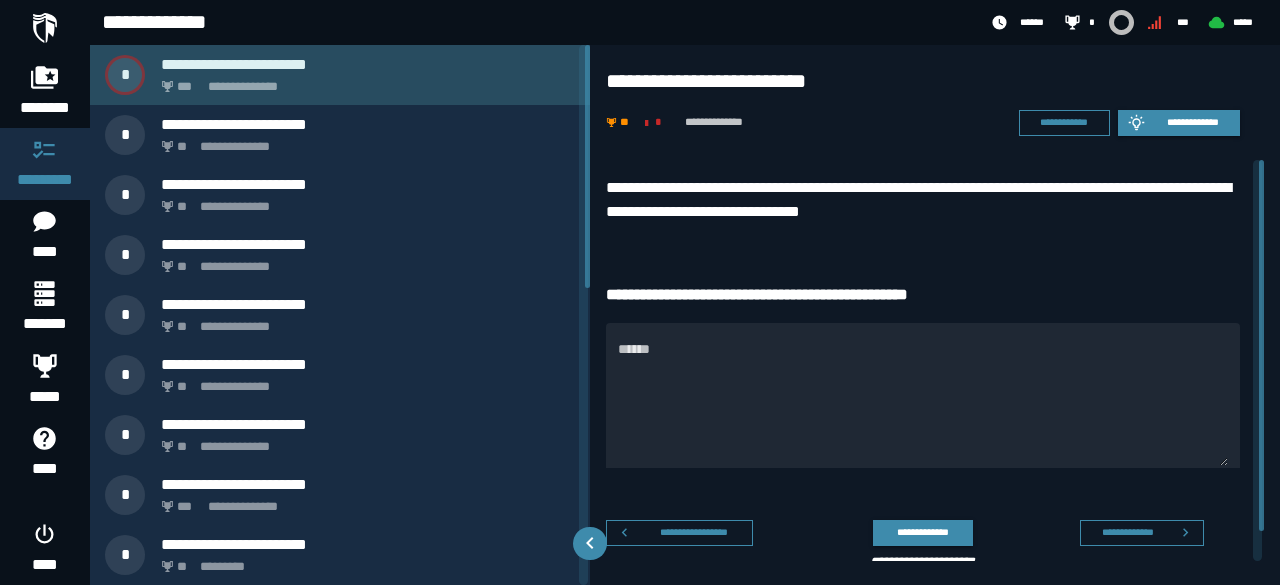 click on "**********" at bounding box center [364, 81] 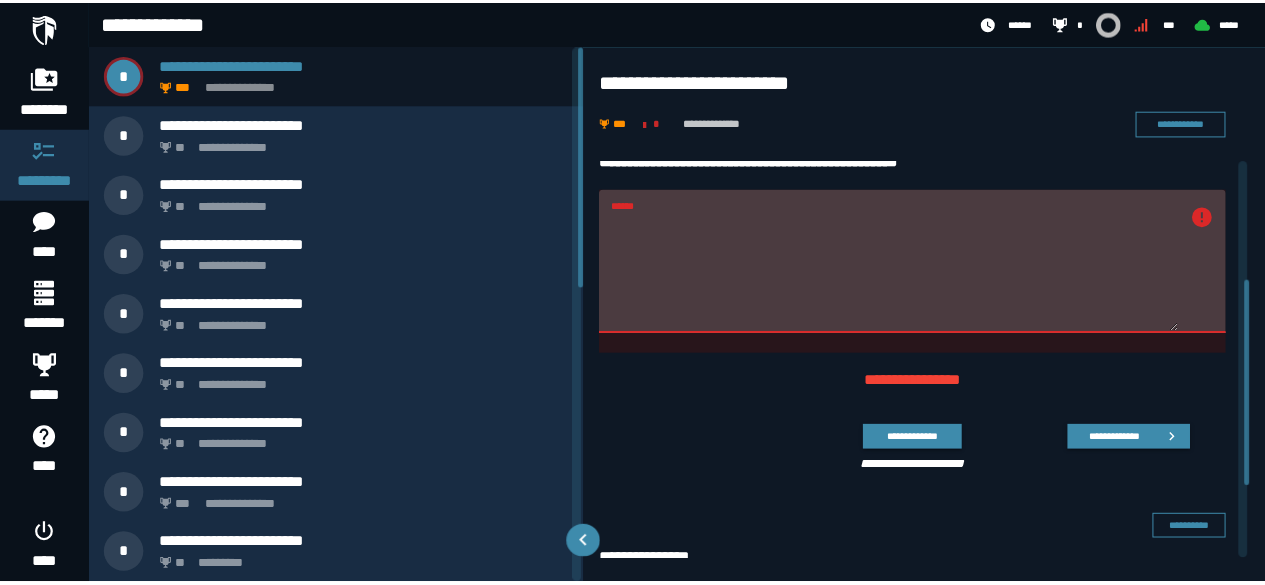 scroll, scrollTop: 271, scrollLeft: 0, axis: vertical 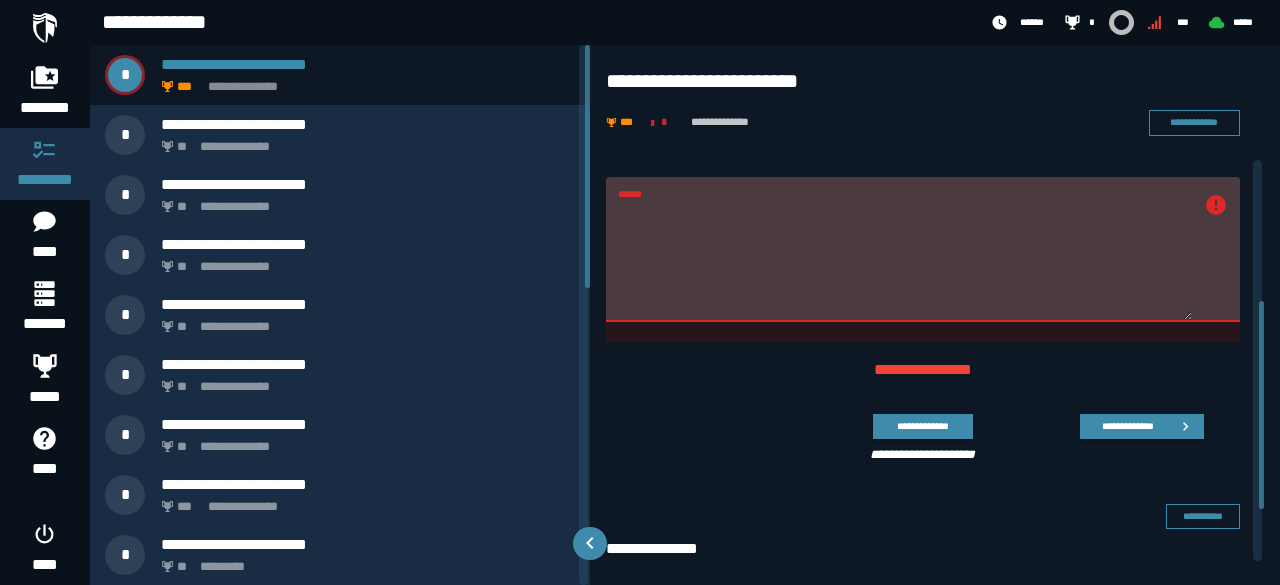 drag, startPoint x: 1263, startPoint y: 335, endPoint x: 1279, endPoint y: 476, distance: 141.90489 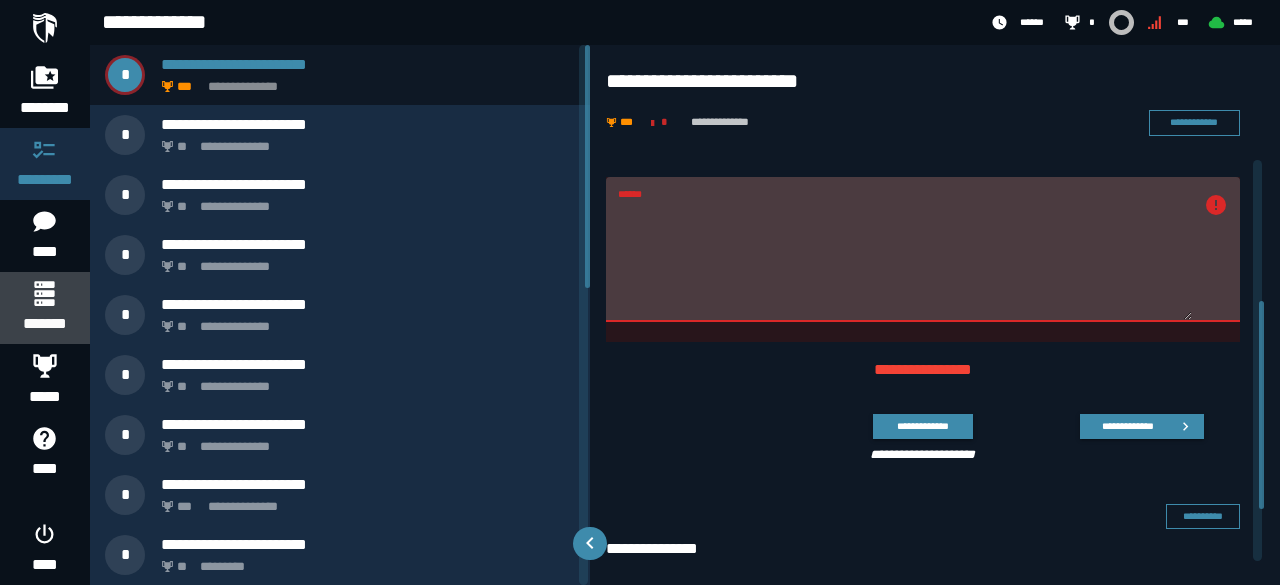 click 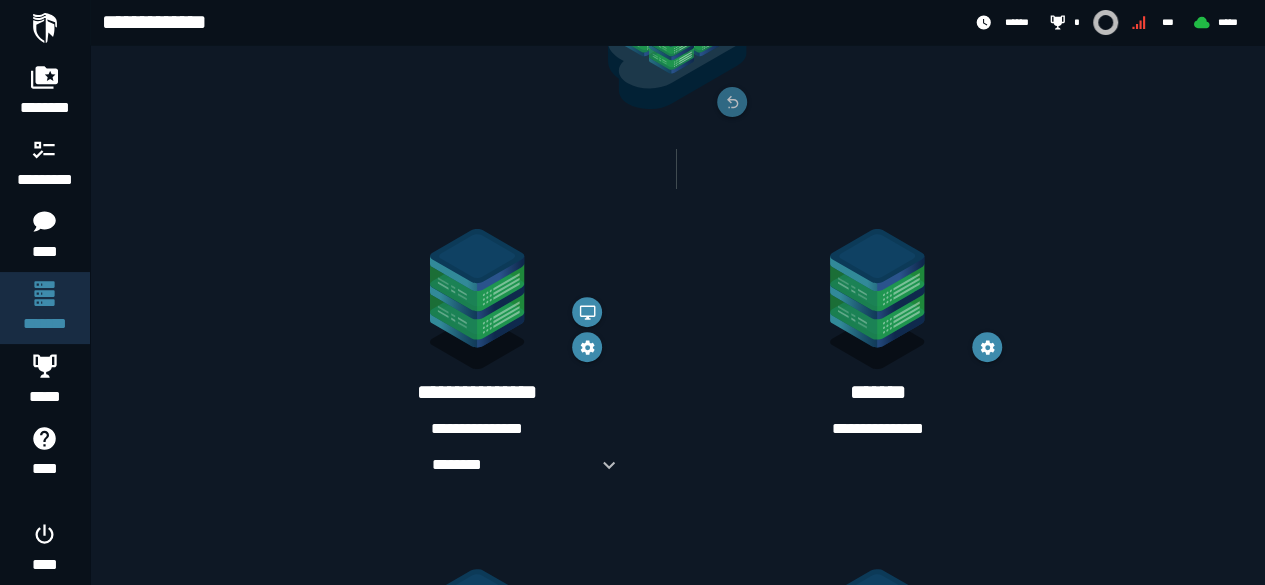 scroll, scrollTop: 266, scrollLeft: 0, axis: vertical 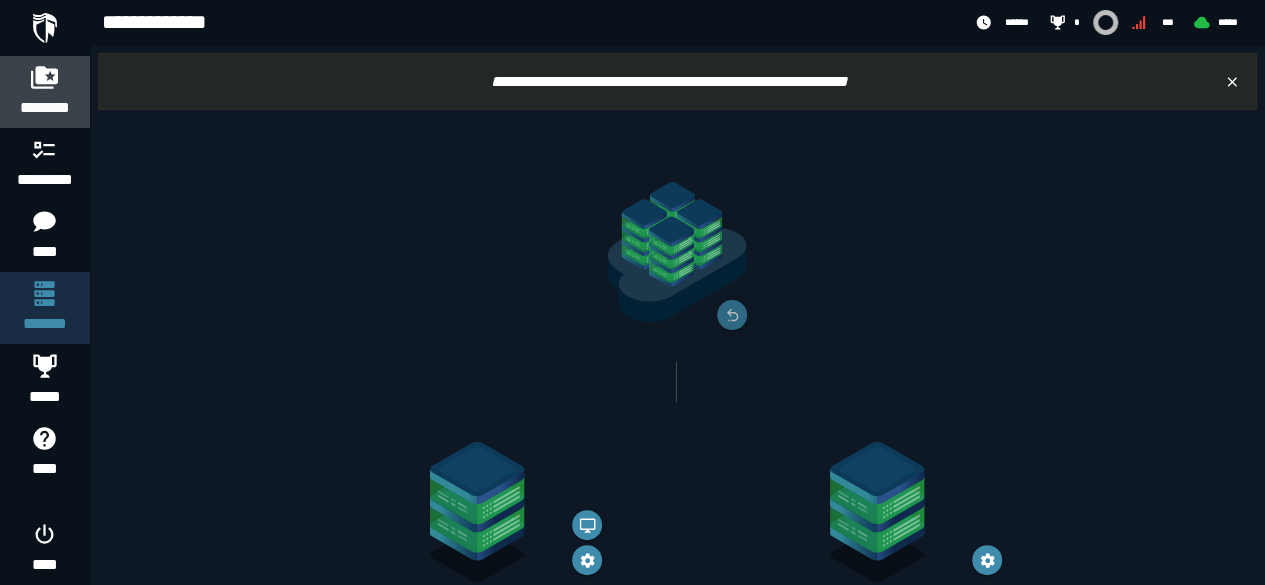 click on "********" at bounding box center (45, 108) 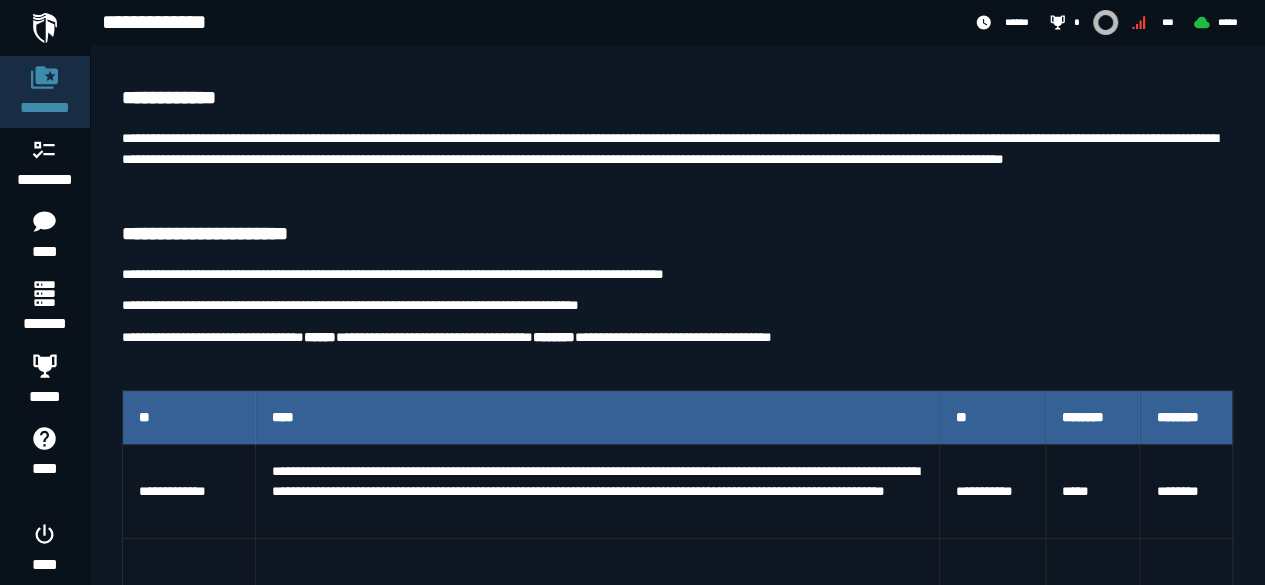 scroll, scrollTop: 0, scrollLeft: 0, axis: both 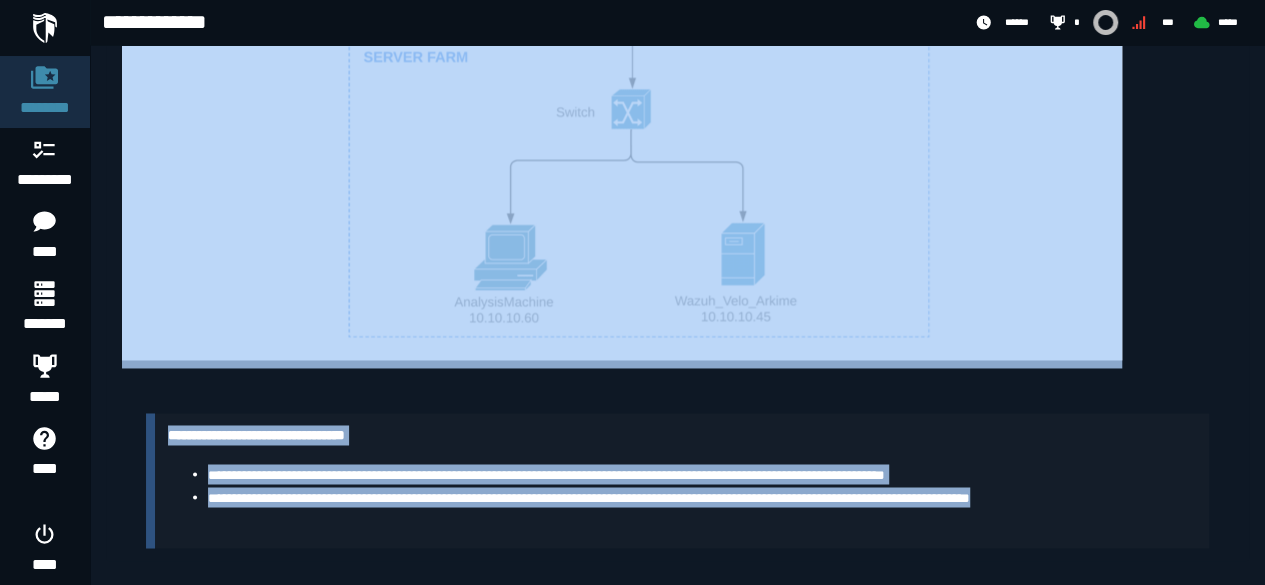 drag, startPoint x: 120, startPoint y: 144, endPoint x: 1146, endPoint y: 574, distance: 1112.464 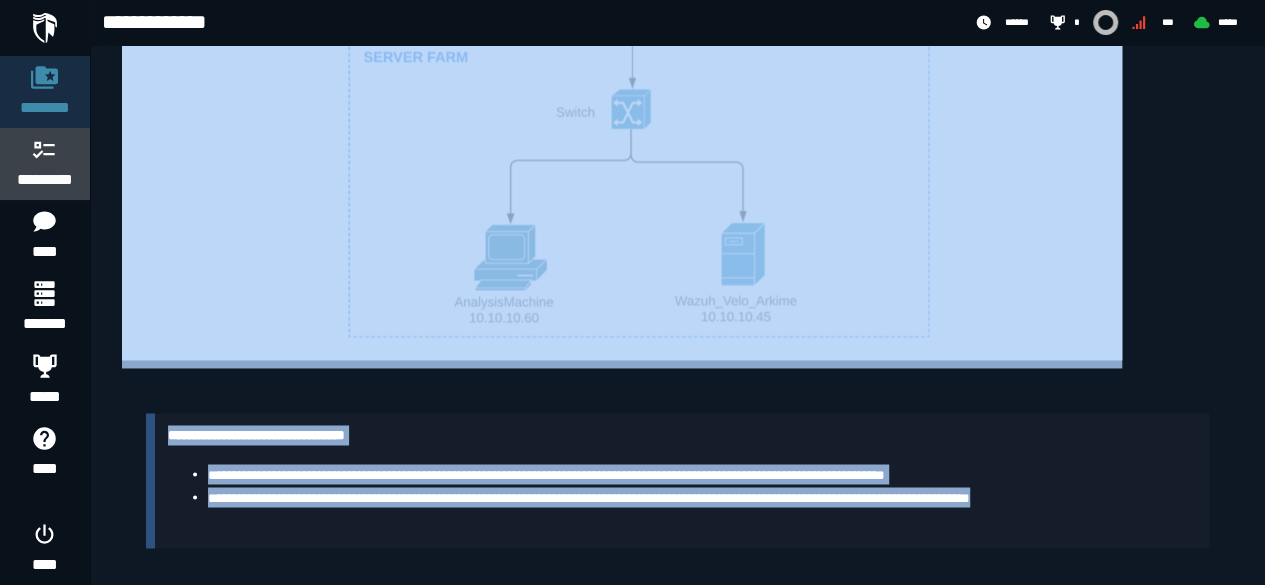 click on "*********" at bounding box center [45, 180] 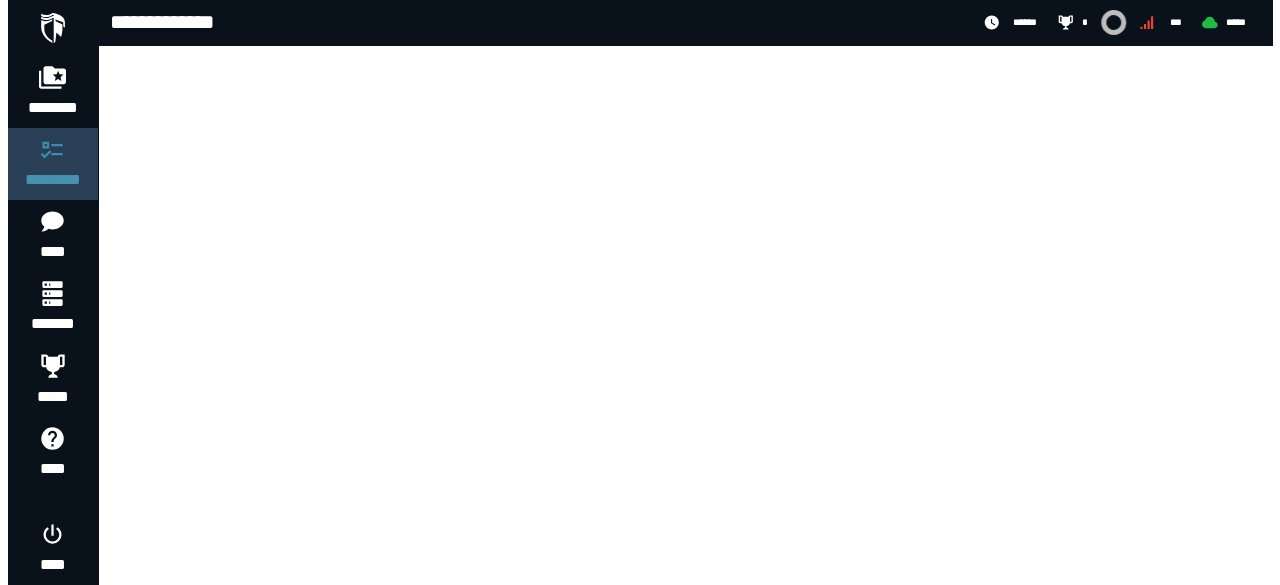 scroll, scrollTop: 0, scrollLeft: 0, axis: both 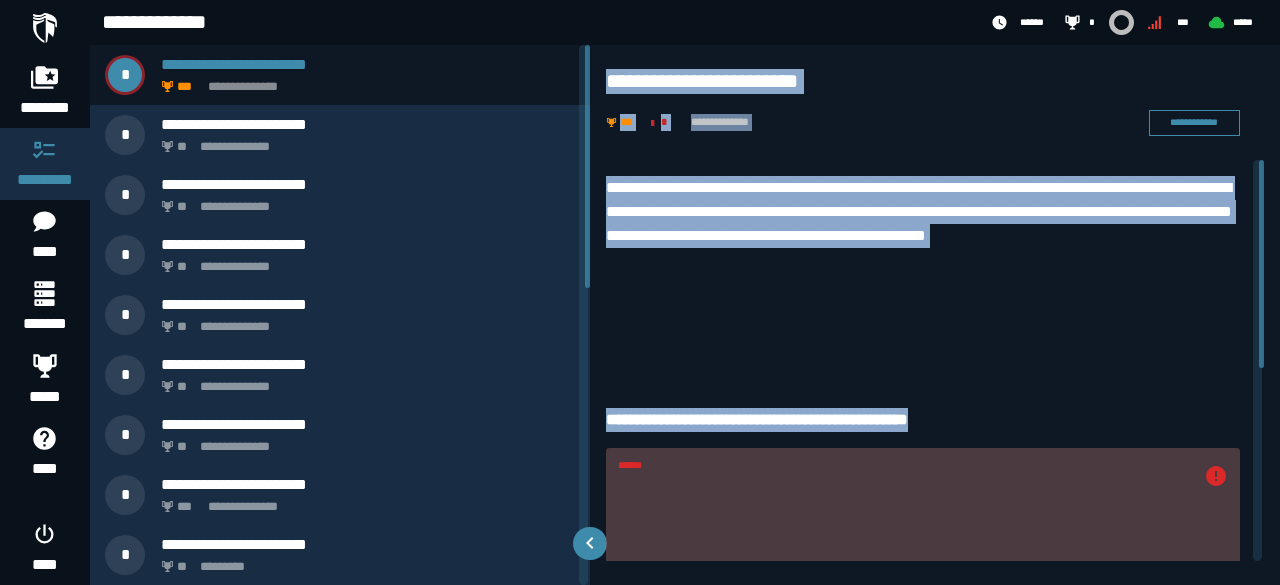 drag, startPoint x: 605, startPoint y: 75, endPoint x: 1114, endPoint y: 411, distance: 609.8992 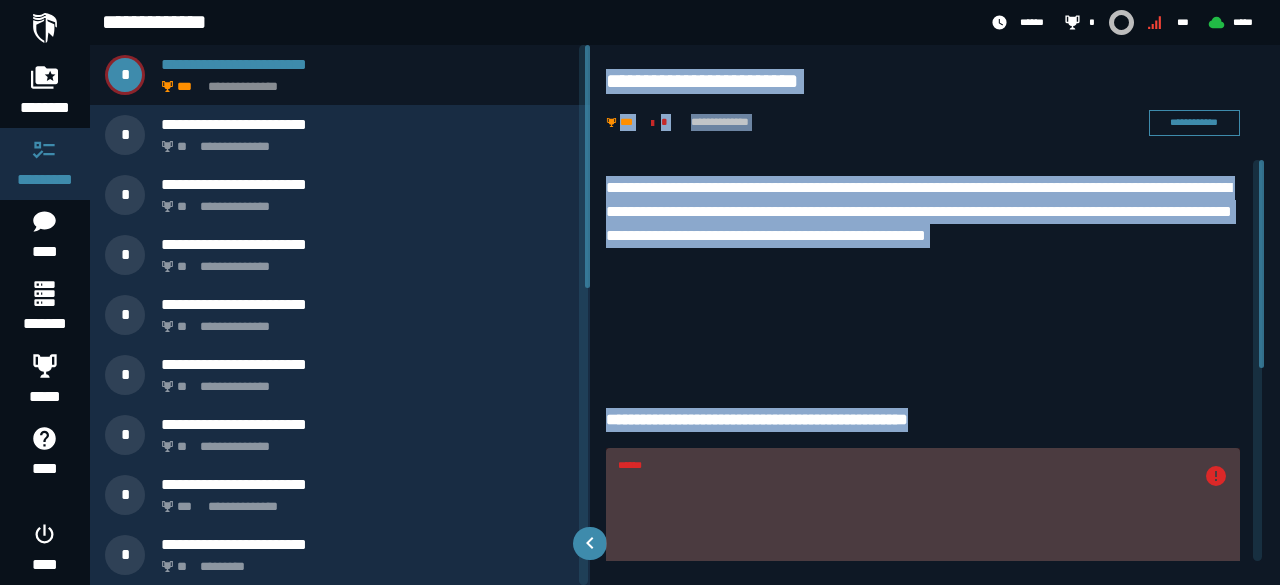 click on "**********" at bounding box center (923, 268) 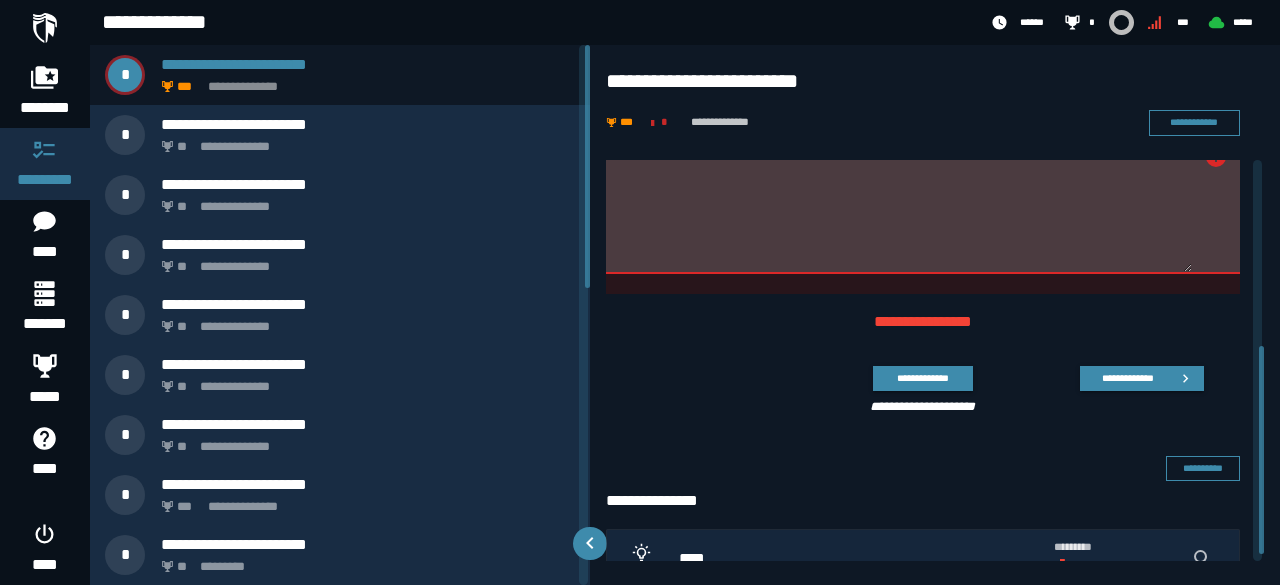 scroll, scrollTop: 370, scrollLeft: 0, axis: vertical 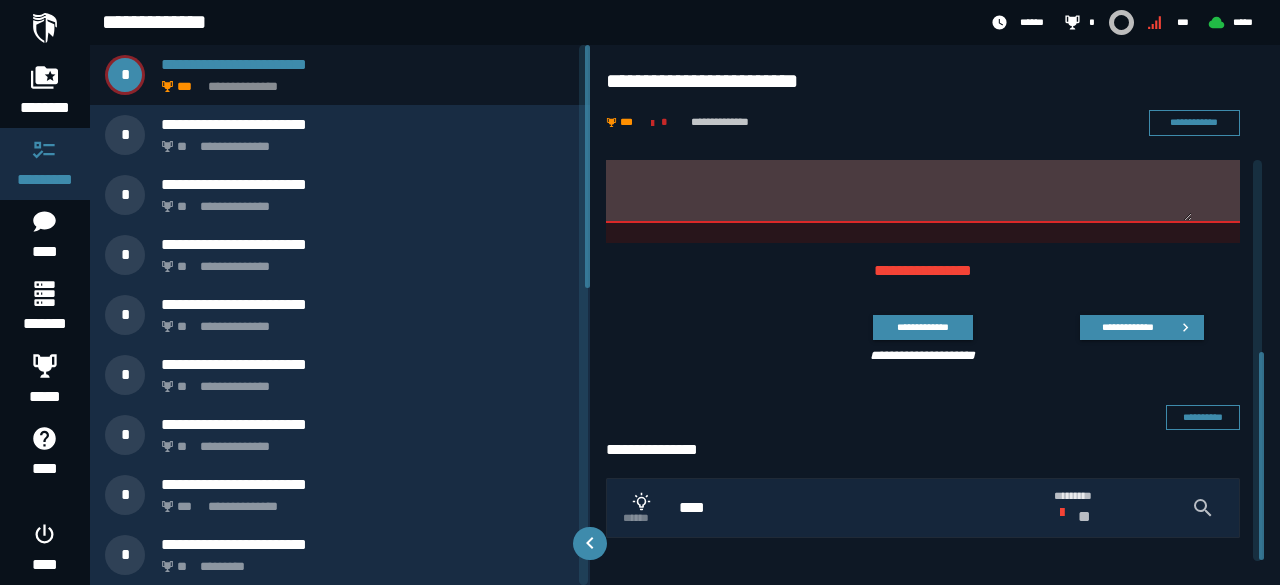 drag, startPoint x: 1260, startPoint y: 279, endPoint x: 1279, endPoint y: 529, distance: 250.72096 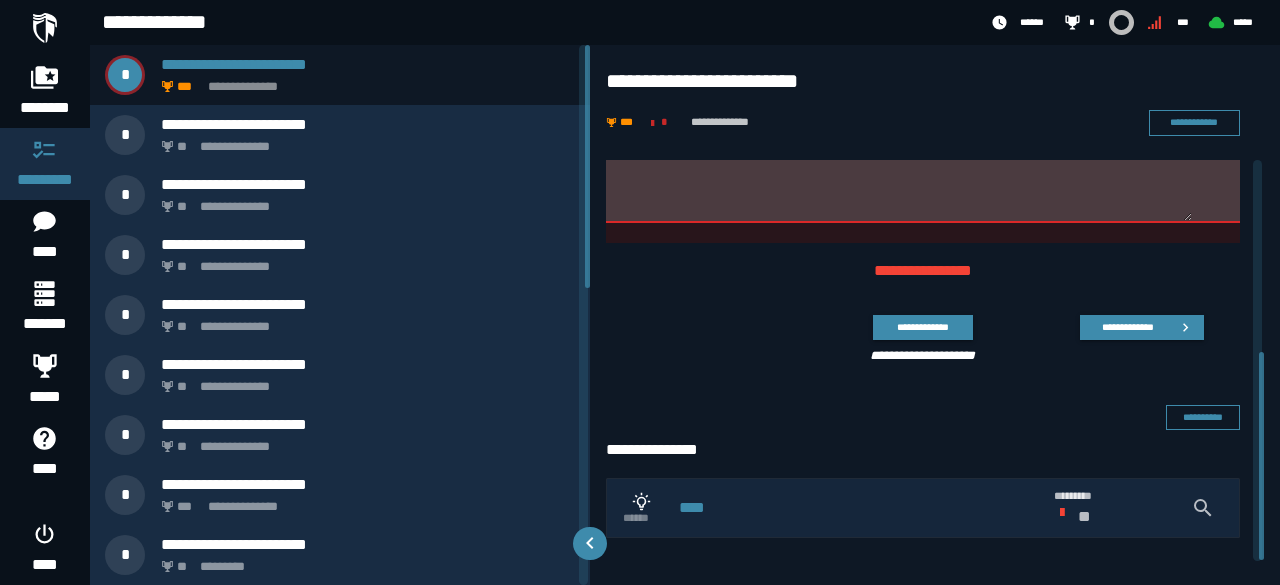click on "****" at bounding box center (858, 508) 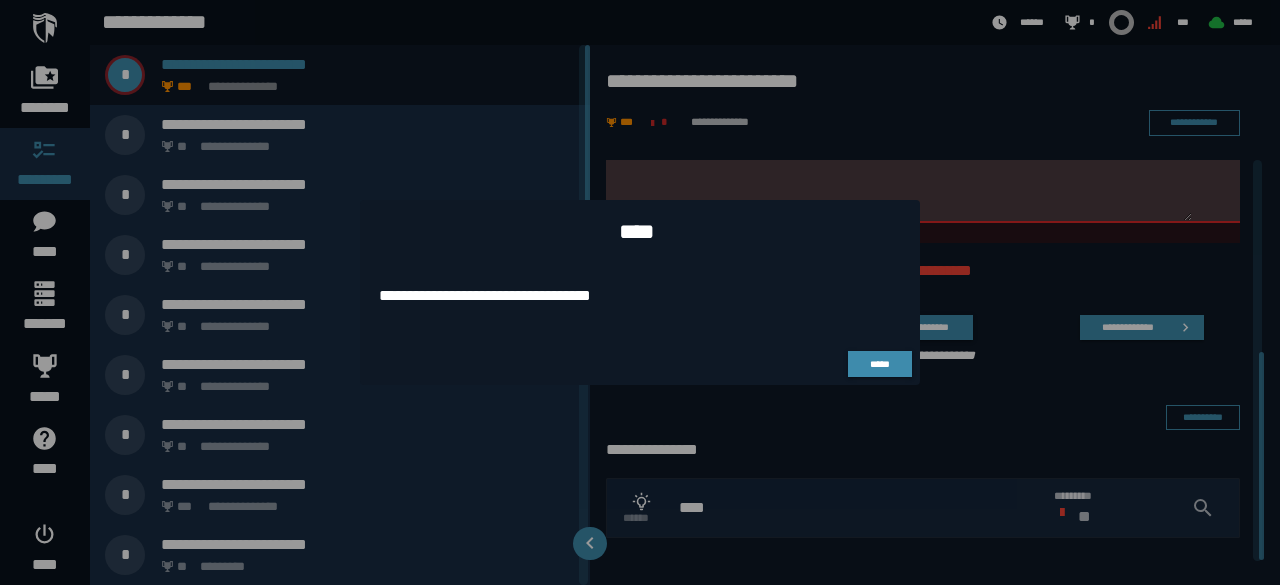 drag, startPoint x: 378, startPoint y: 294, endPoint x: 623, endPoint y: 301, distance: 245.09998 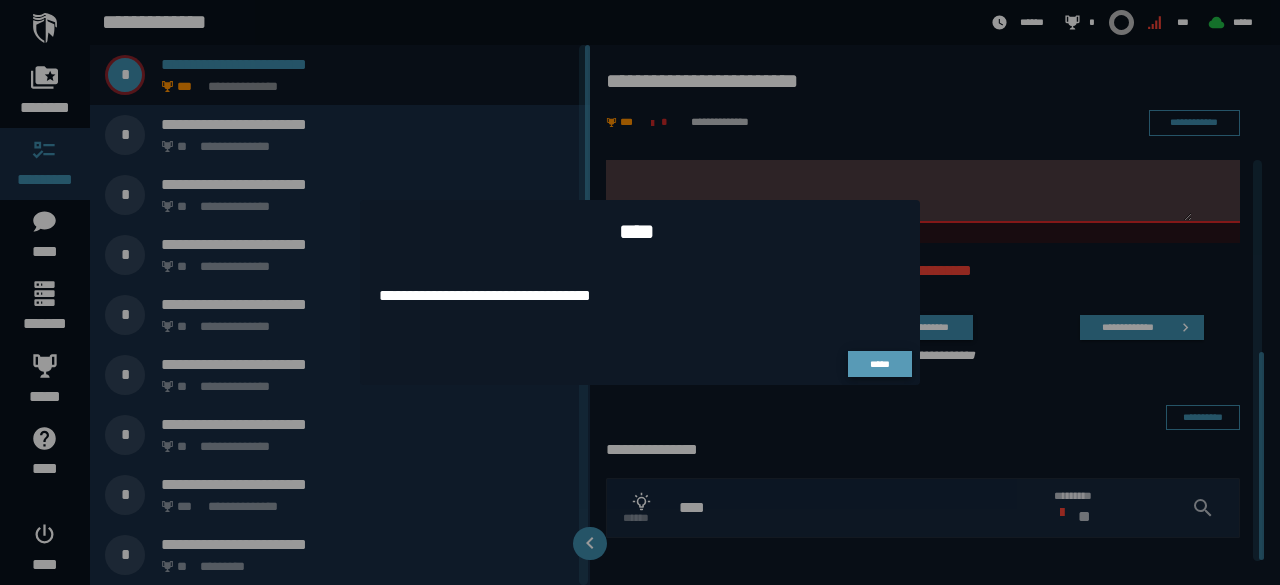click on "*****" at bounding box center [880, 364] 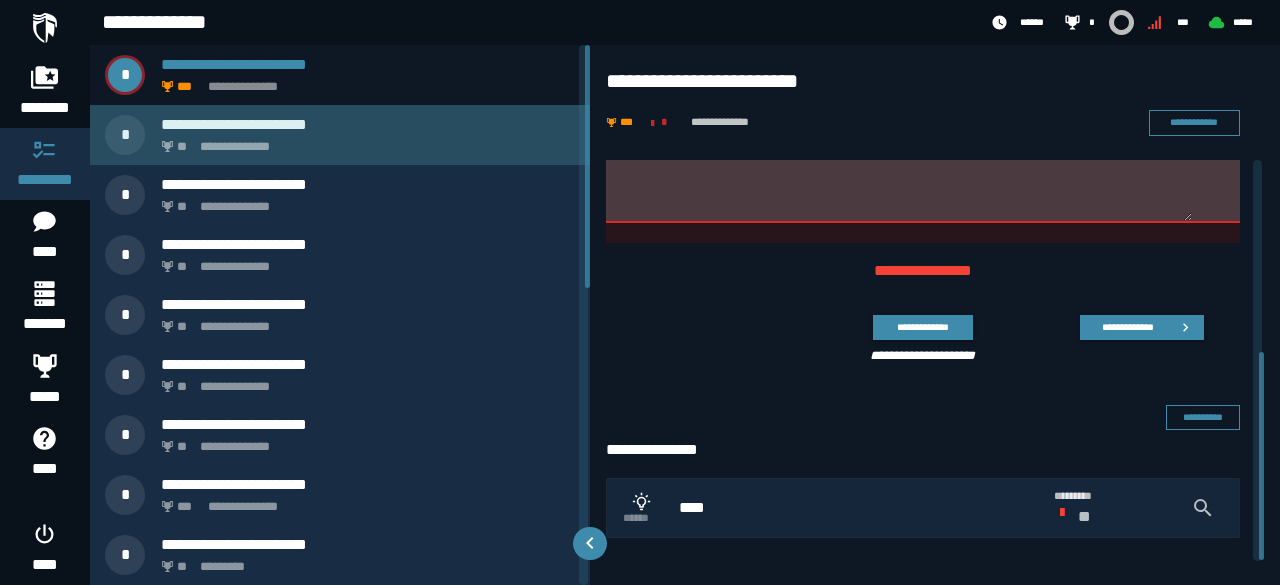 click on "**********" at bounding box center (364, 141) 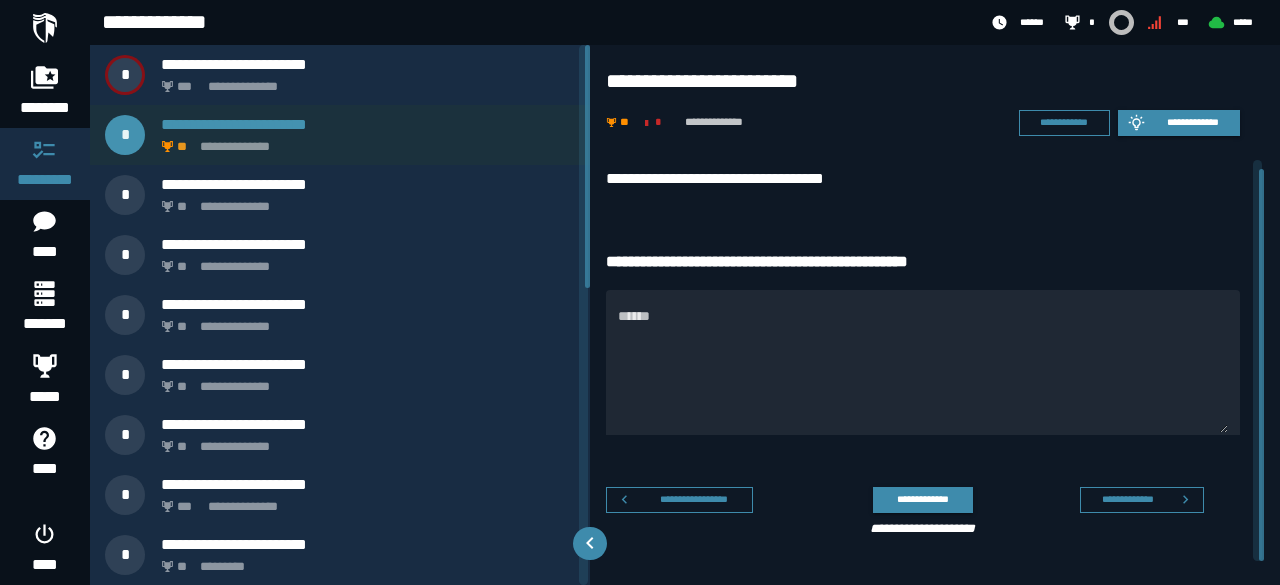 scroll, scrollTop: 8, scrollLeft: 0, axis: vertical 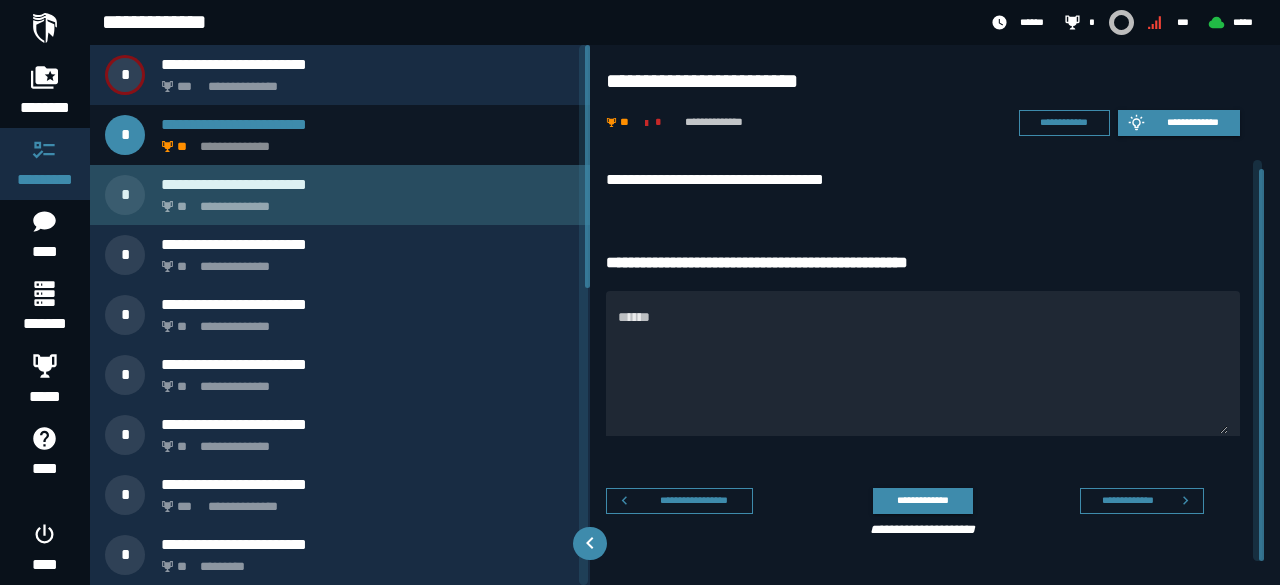 click on "**********" at bounding box center (368, 184) 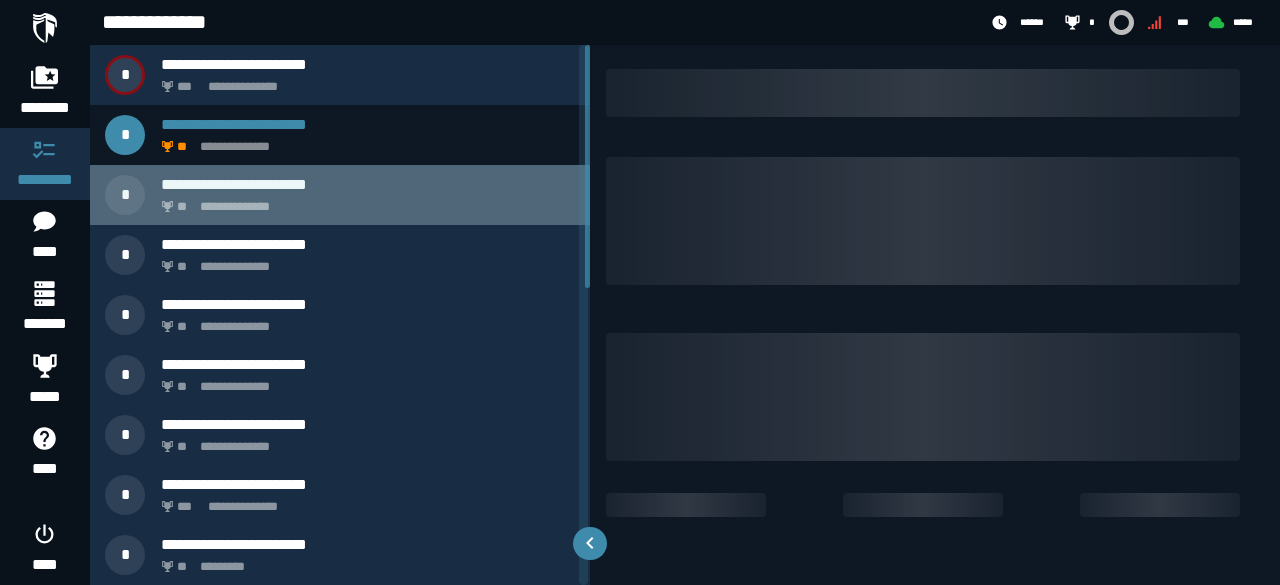 scroll, scrollTop: 0, scrollLeft: 0, axis: both 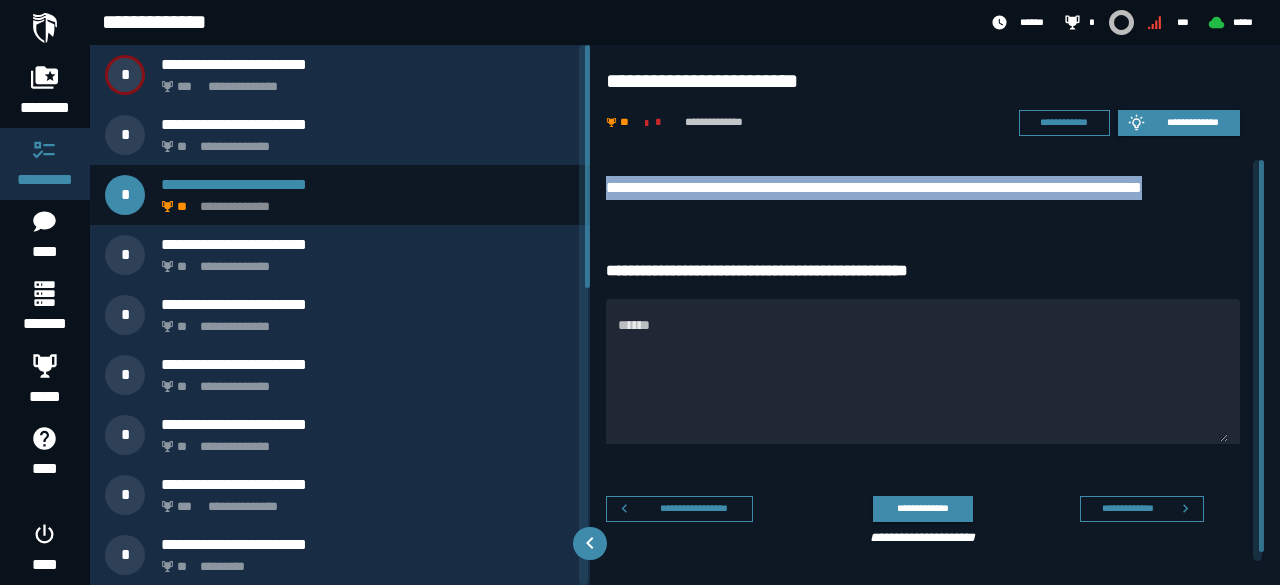 drag, startPoint x: 610, startPoint y: 188, endPoint x: 1236, endPoint y: 185, distance: 626.0072 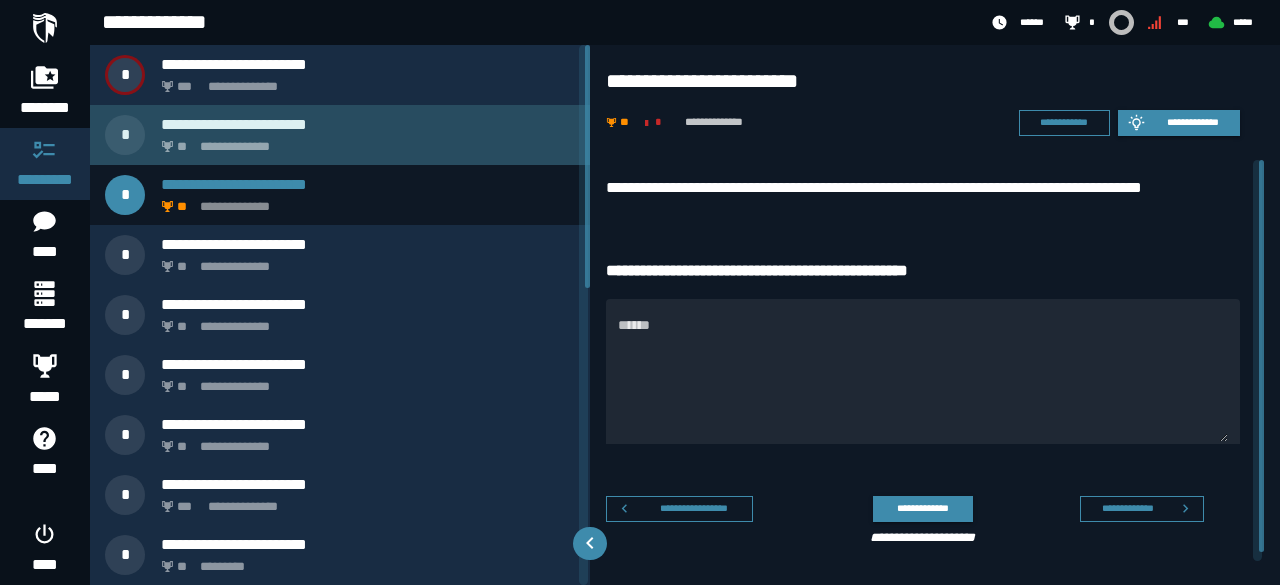 click on "**********" at bounding box center (340, 135) 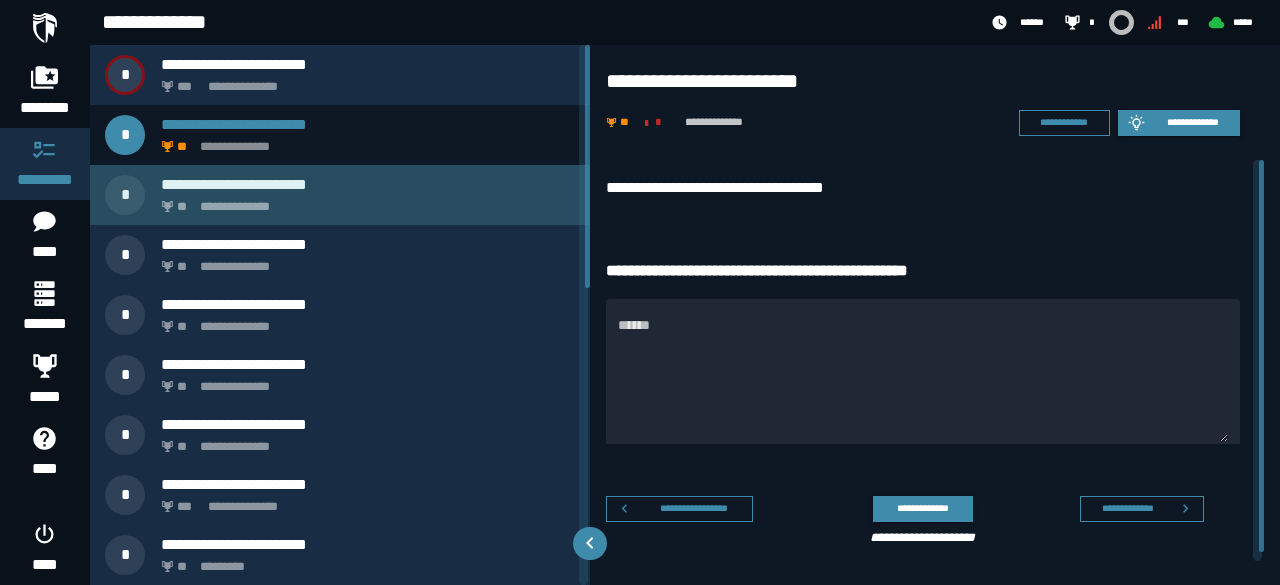 click on "**********" at bounding box center [368, 184] 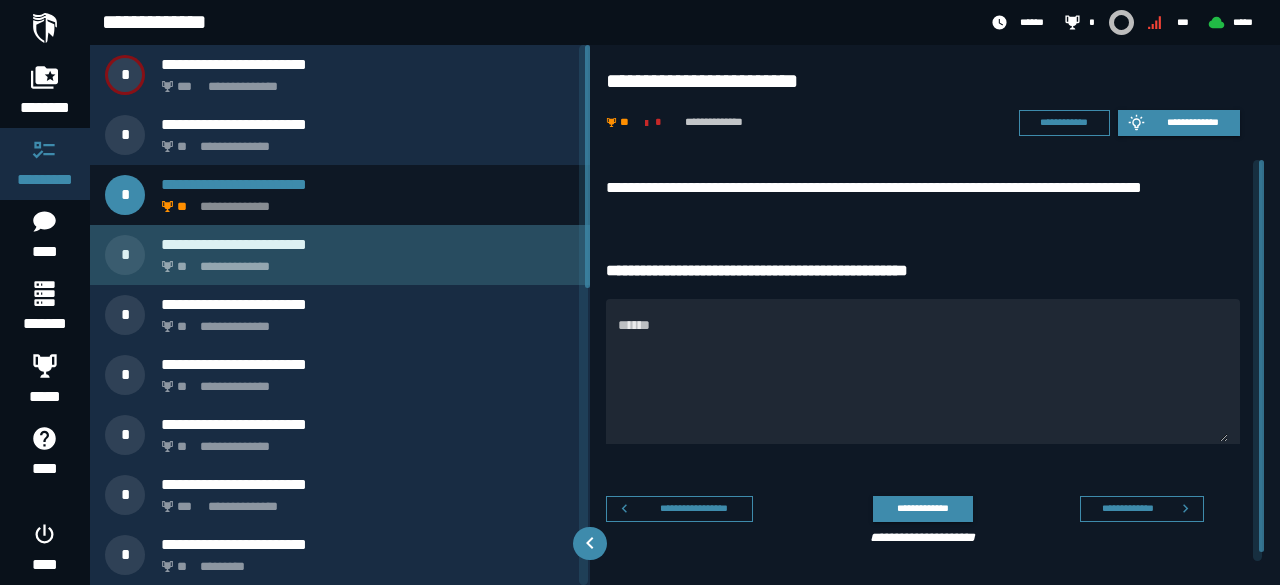 click on "**********" at bounding box center [368, 244] 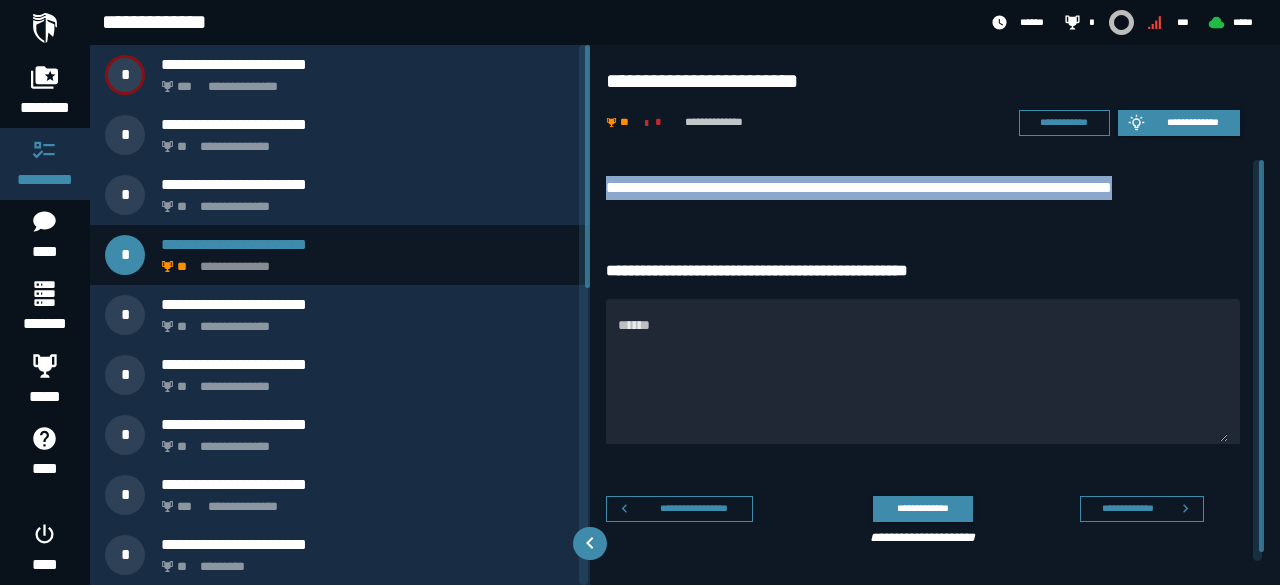 drag, startPoint x: 603, startPoint y: 178, endPoint x: 1212, endPoint y: 188, distance: 609.0821 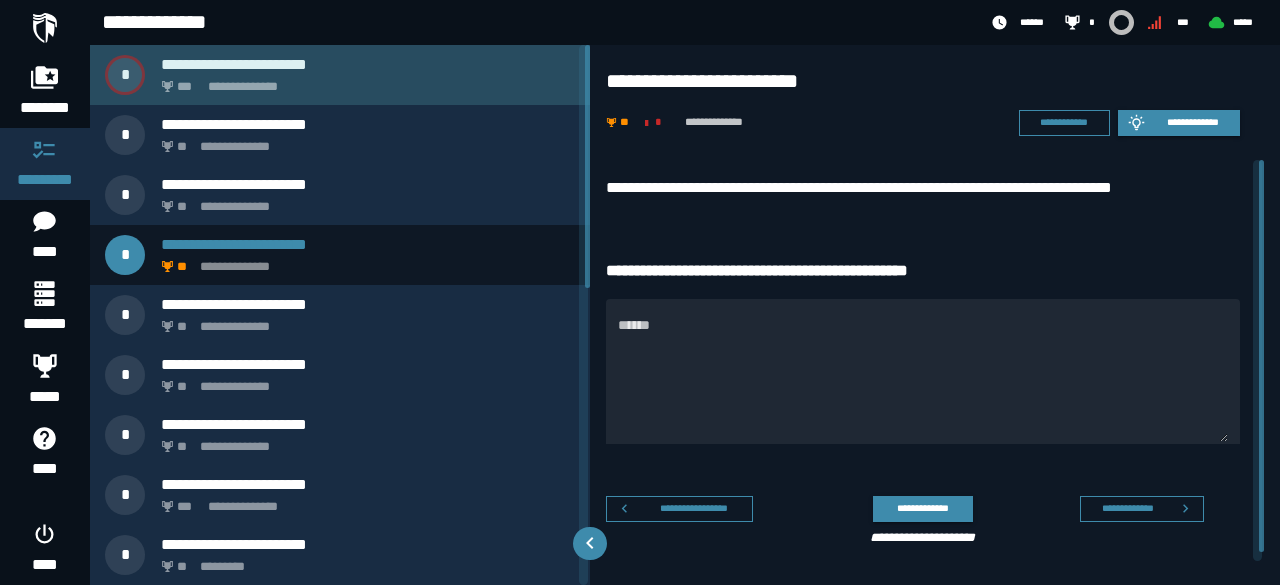 click on "**********" at bounding box center (364, 81) 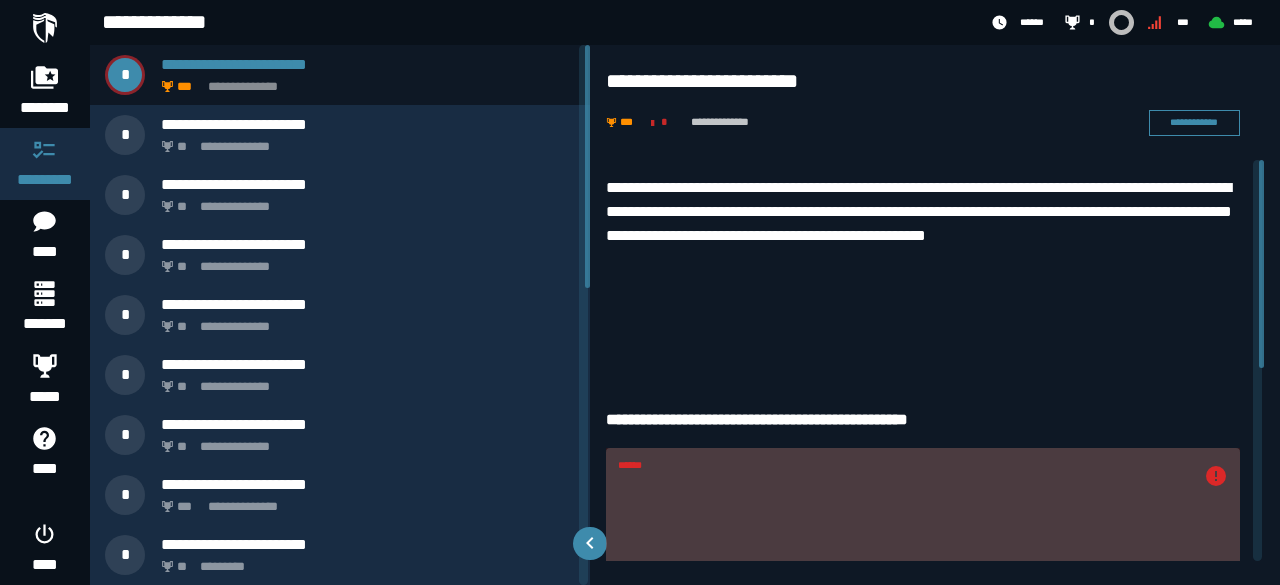 click on "******" at bounding box center (905, 531) 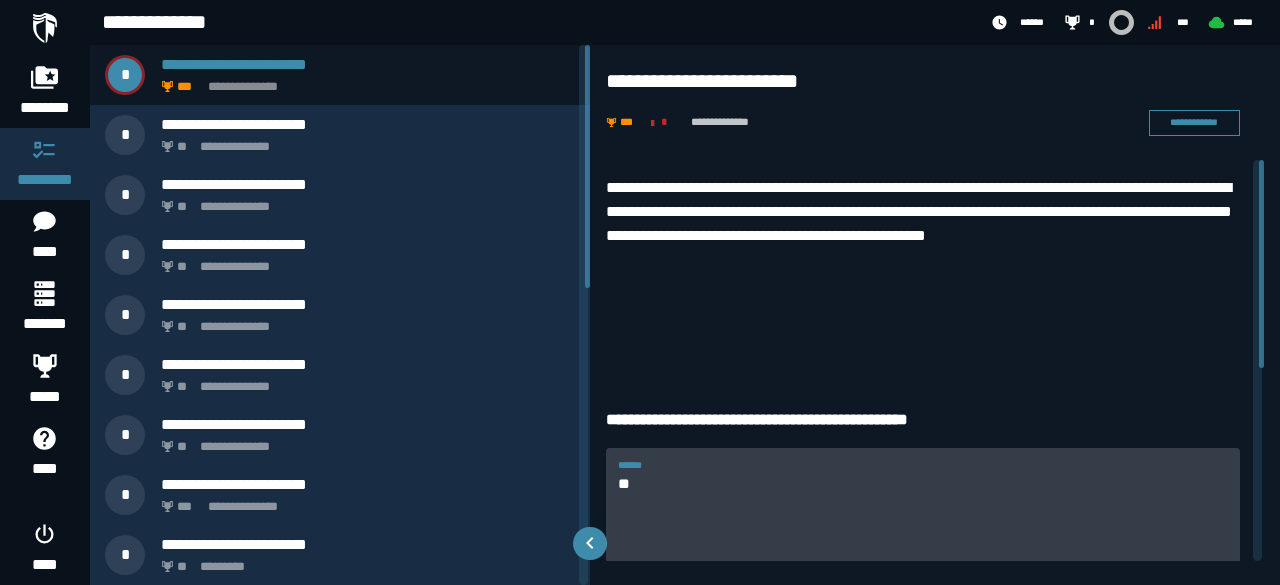 type on "*" 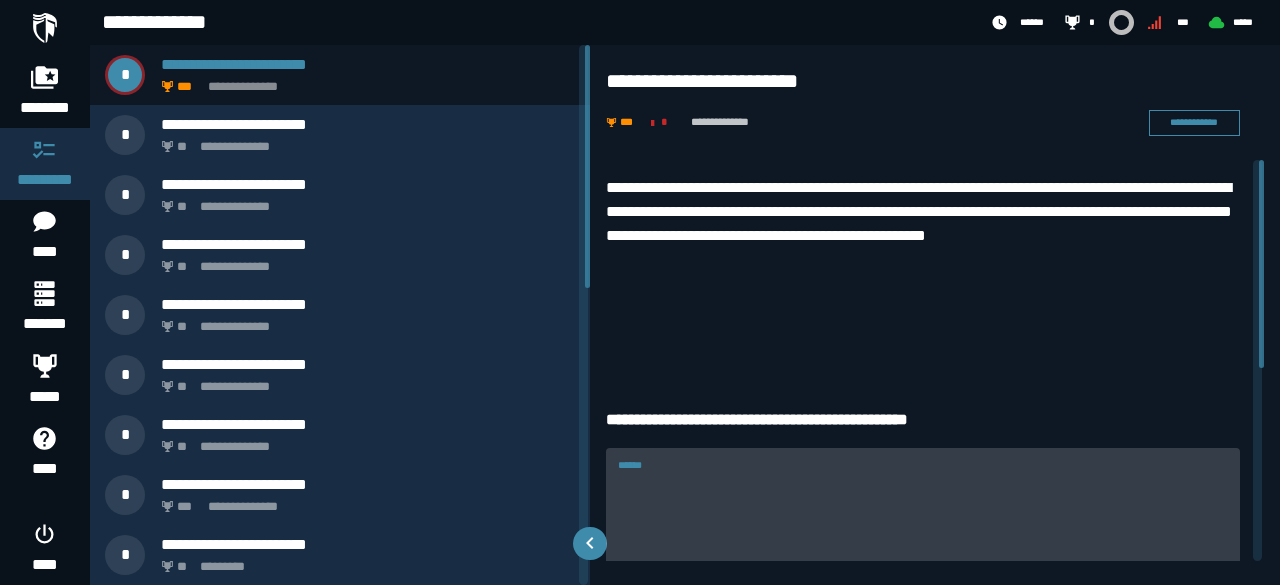 paste on "**********" 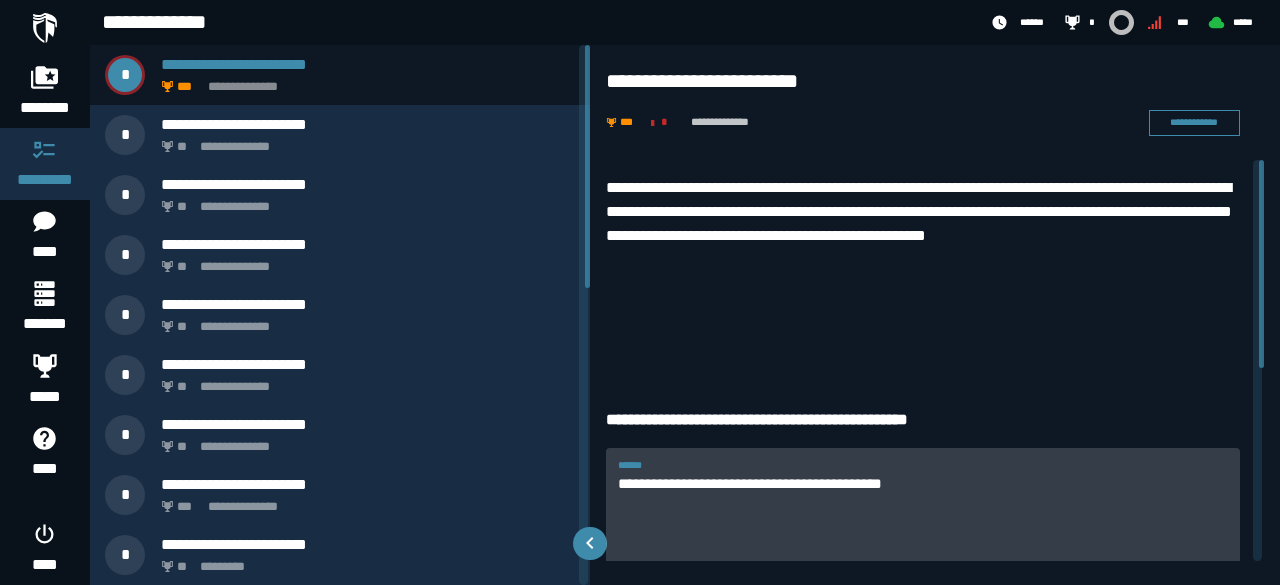 type on "**********" 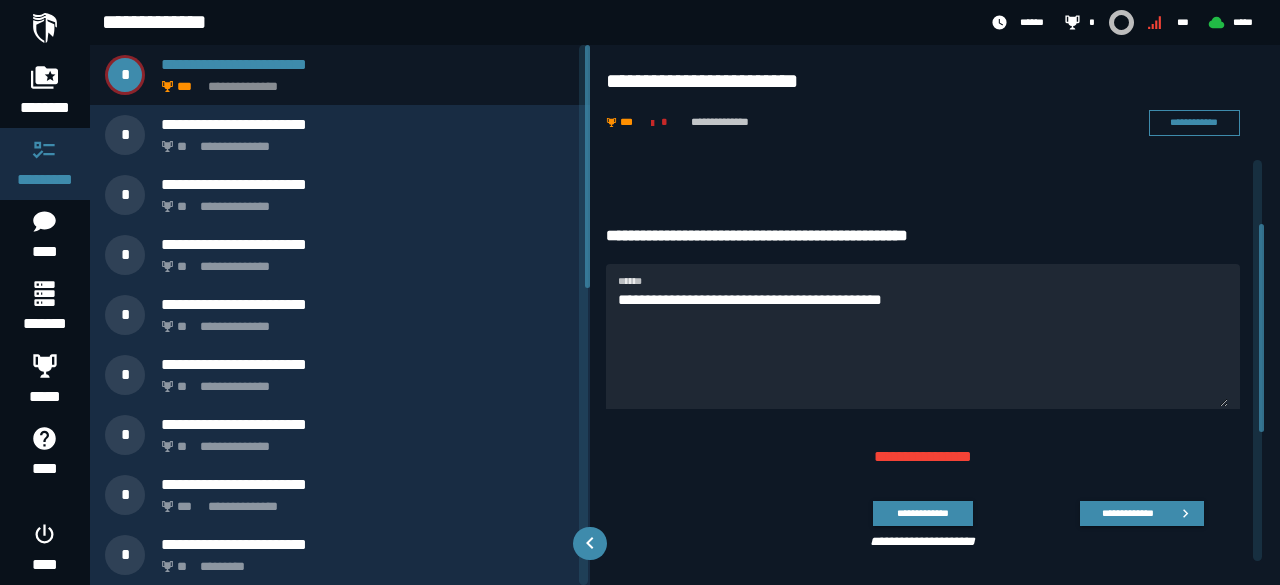 drag, startPoint x: 1261, startPoint y: 267, endPoint x: 1273, endPoint y: 368, distance: 101.71037 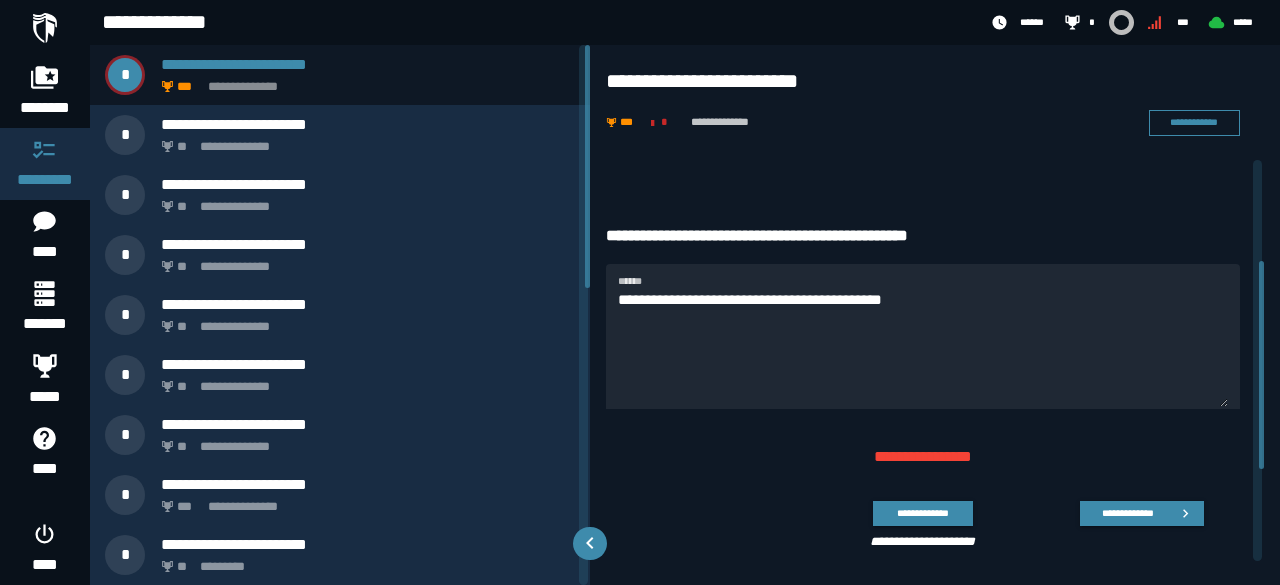 scroll, scrollTop: 194, scrollLeft: 0, axis: vertical 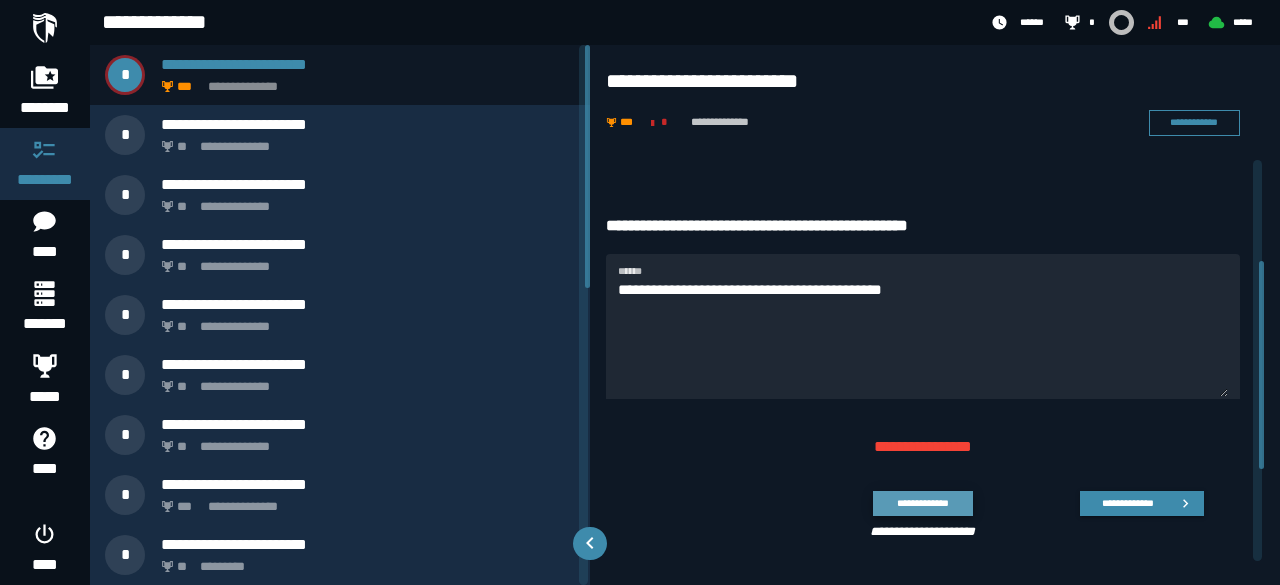 click on "**********" at bounding box center (922, 503) 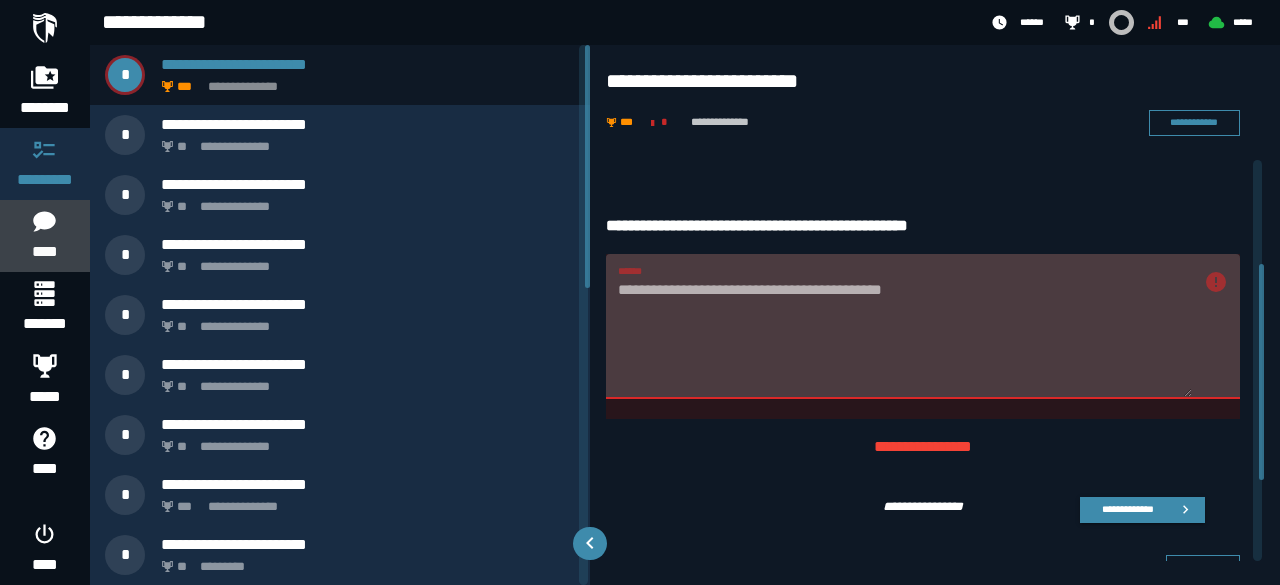 click on "****" at bounding box center [44, 252] 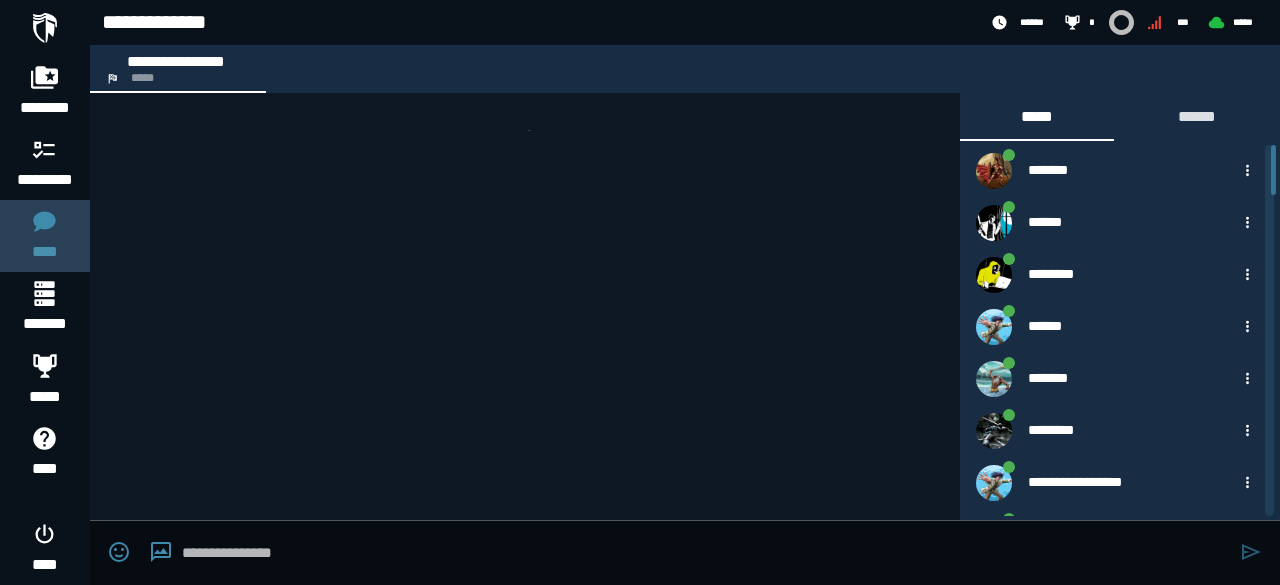 scroll, scrollTop: 2696, scrollLeft: 0, axis: vertical 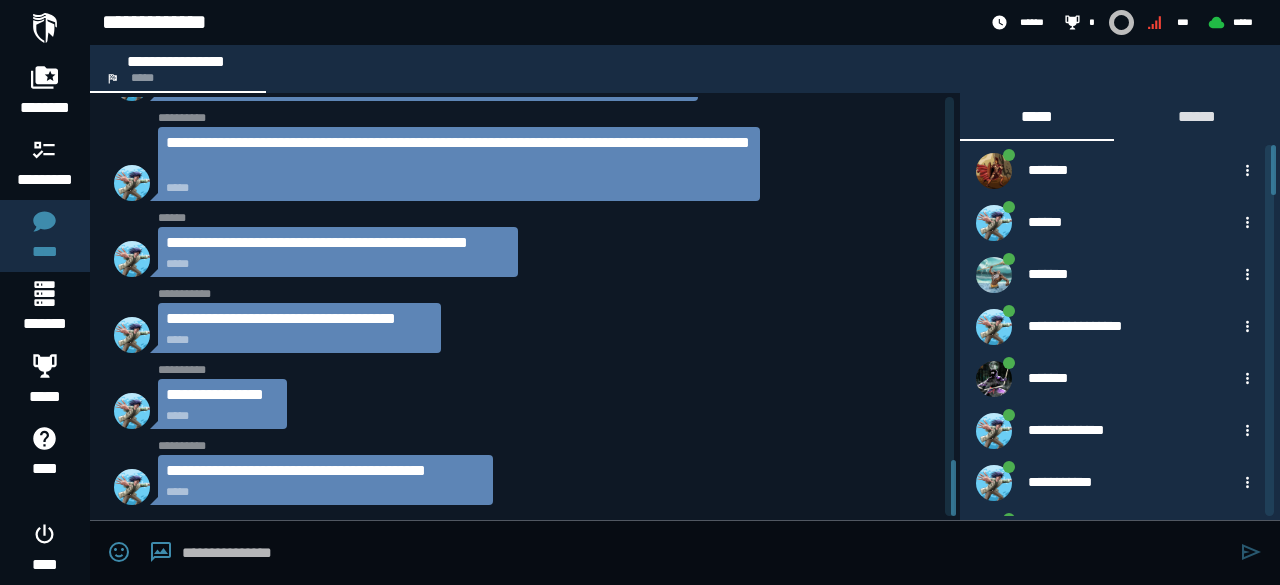 click on "**********" 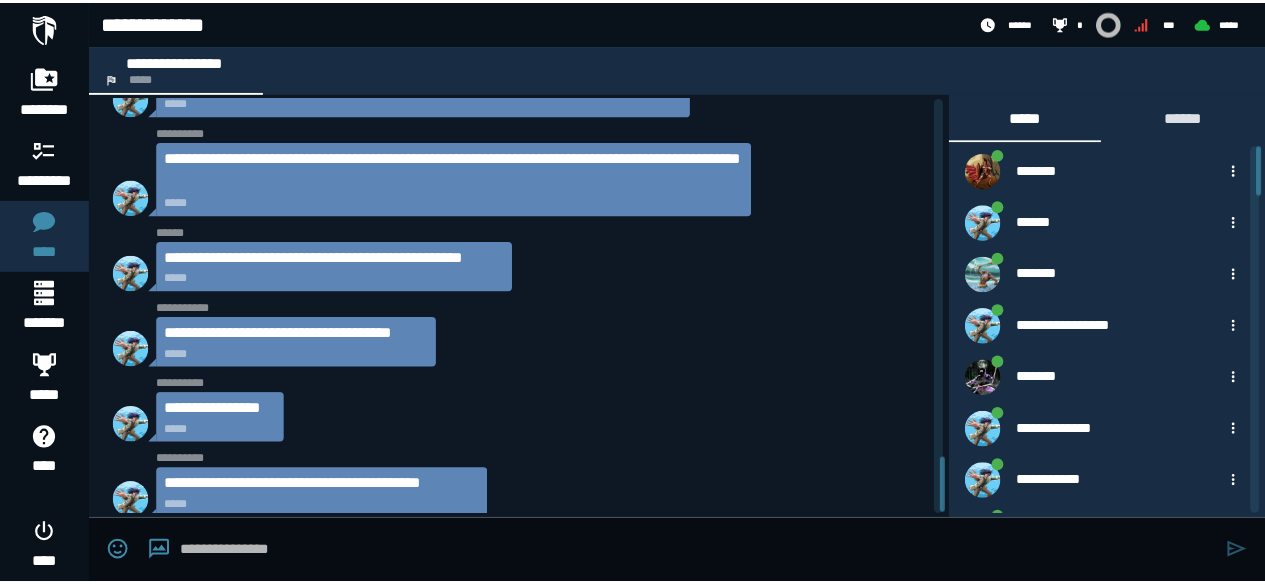 scroll, scrollTop: 2696, scrollLeft: 0, axis: vertical 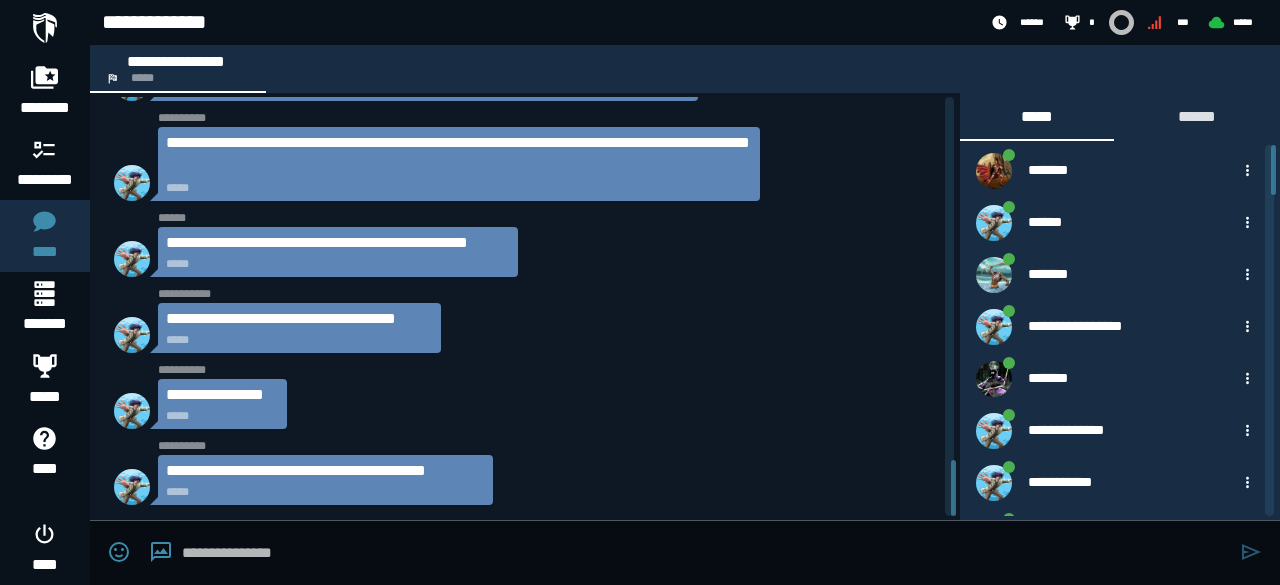 drag, startPoint x: 950, startPoint y: 485, endPoint x: 1083, endPoint y: 497, distance: 133.54025 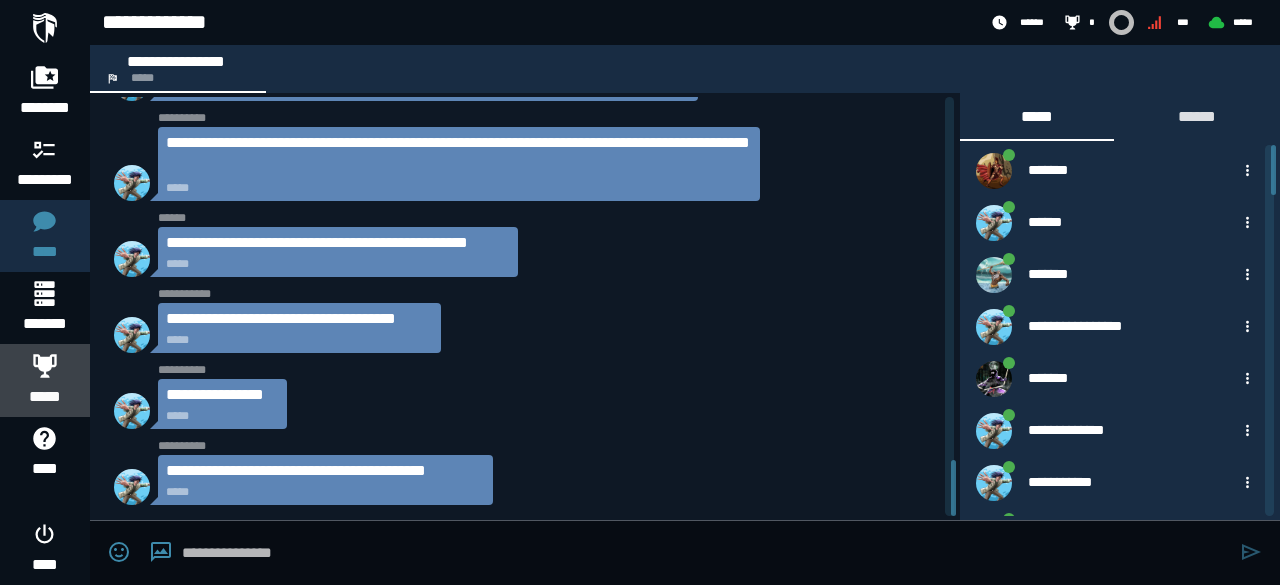 click on "*****" at bounding box center [45, 380] 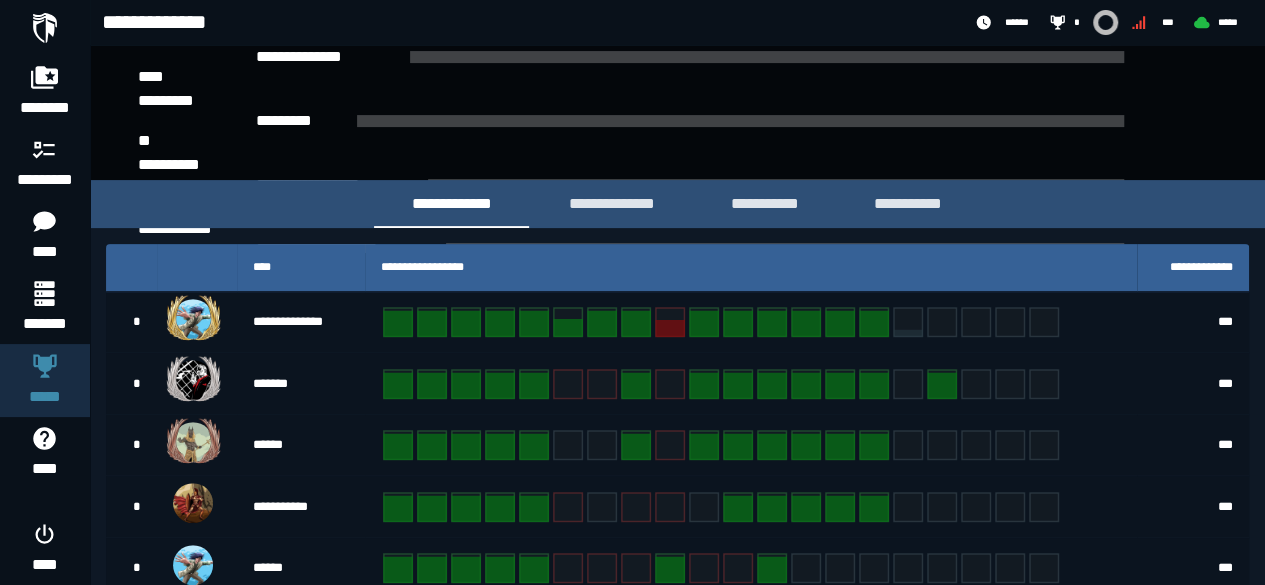 scroll, scrollTop: 228, scrollLeft: 0, axis: vertical 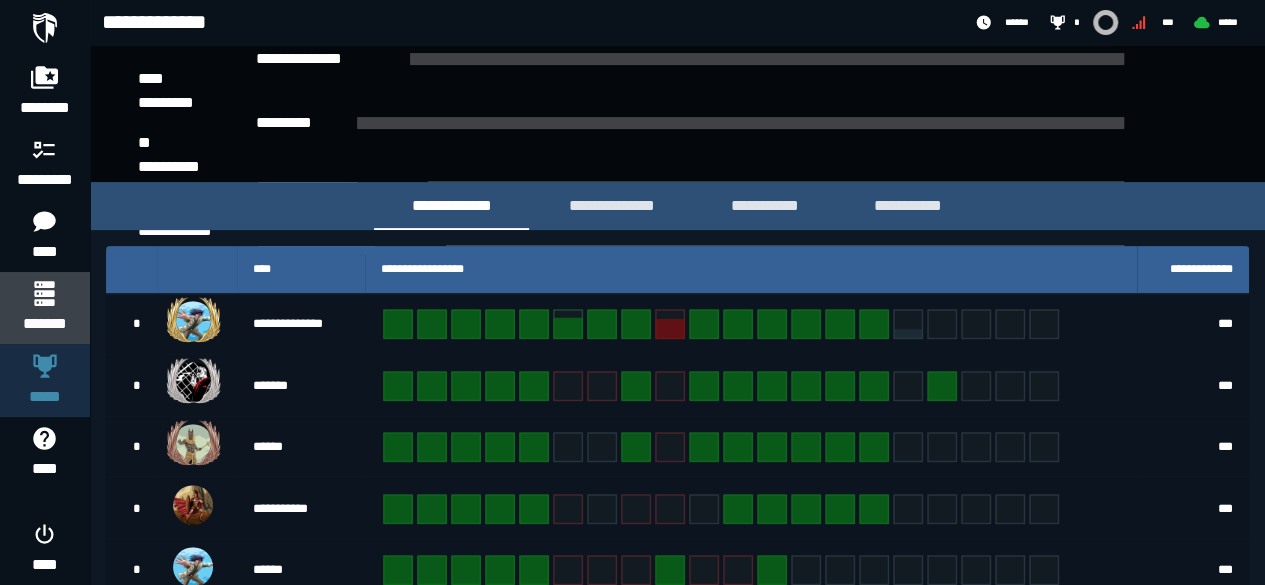 click 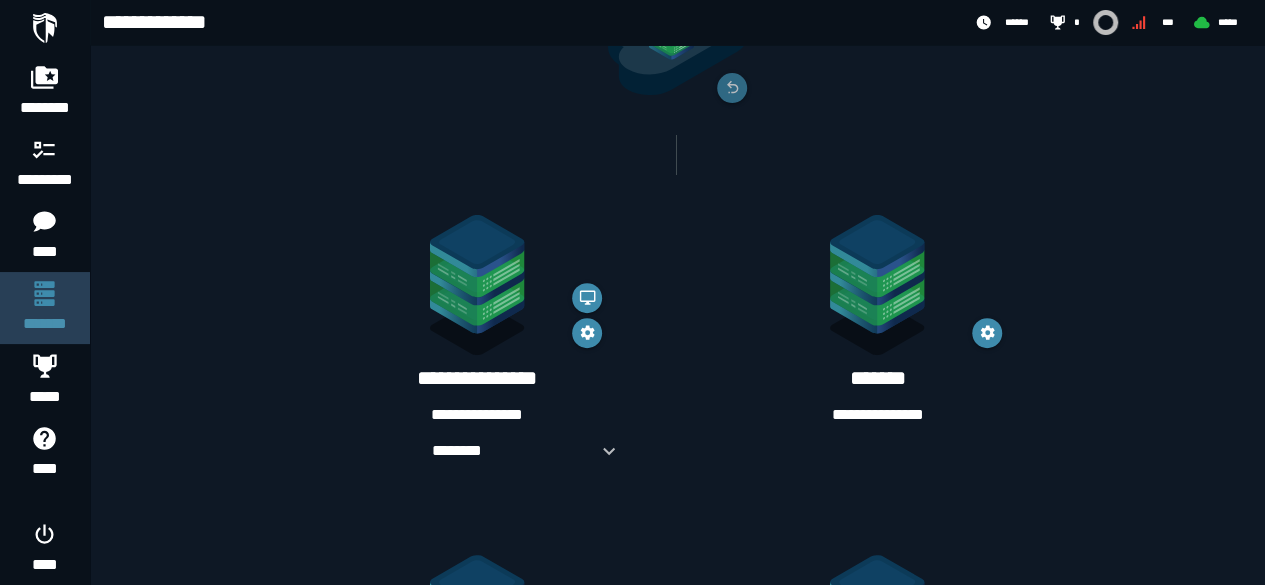 scroll, scrollTop: 0, scrollLeft: 0, axis: both 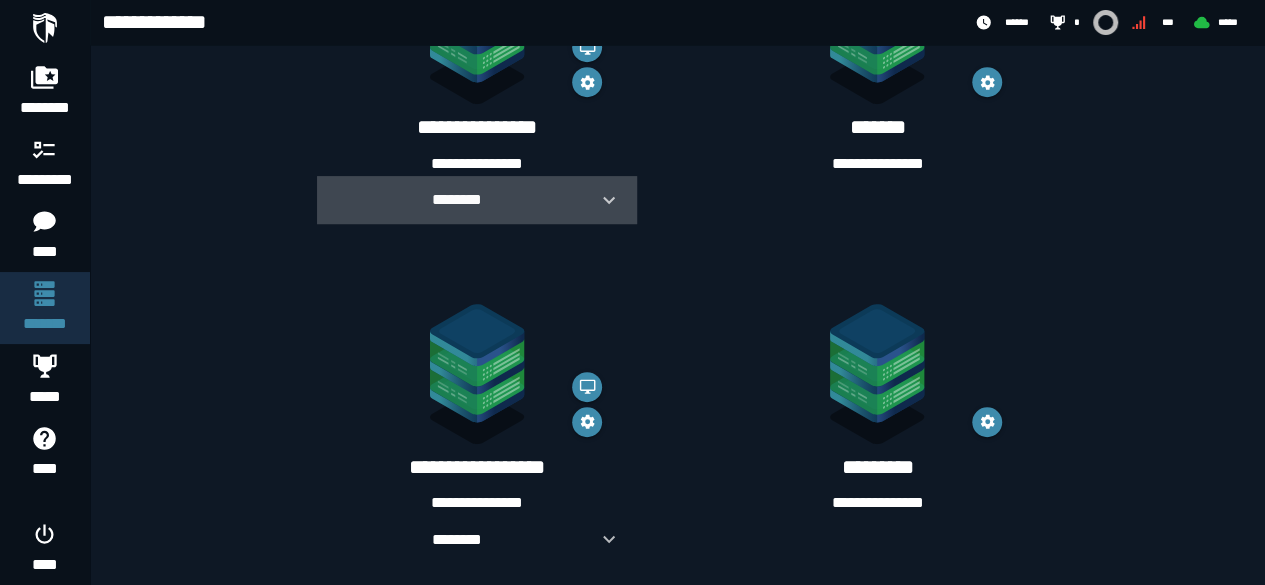 click at bounding box center [601, 200] 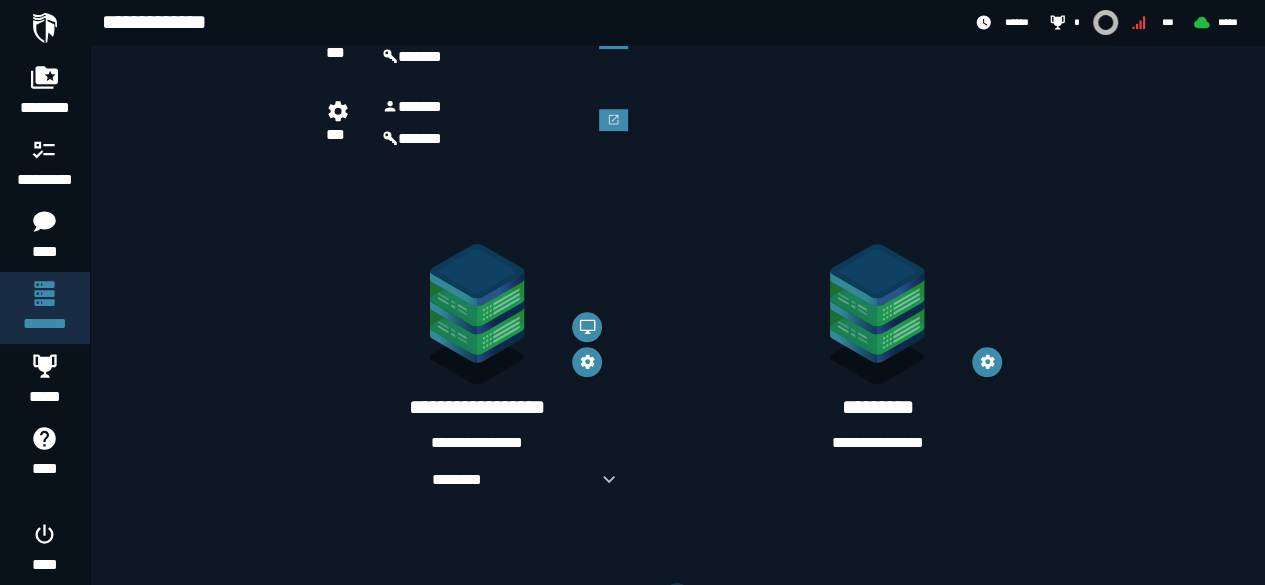 scroll, scrollTop: 774, scrollLeft: 0, axis: vertical 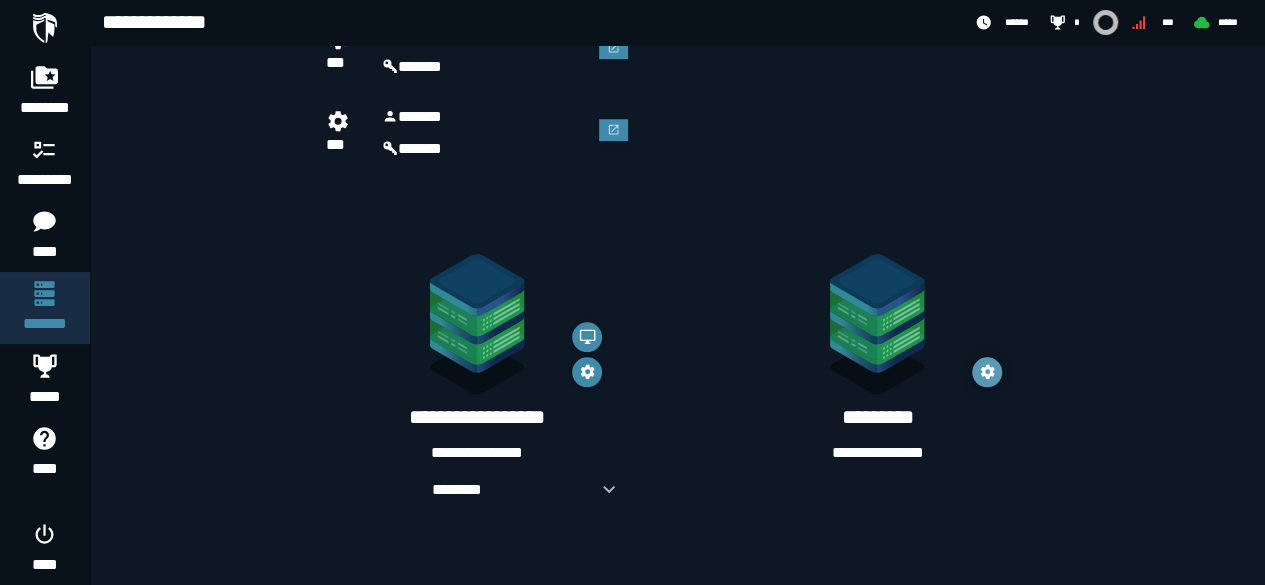 click 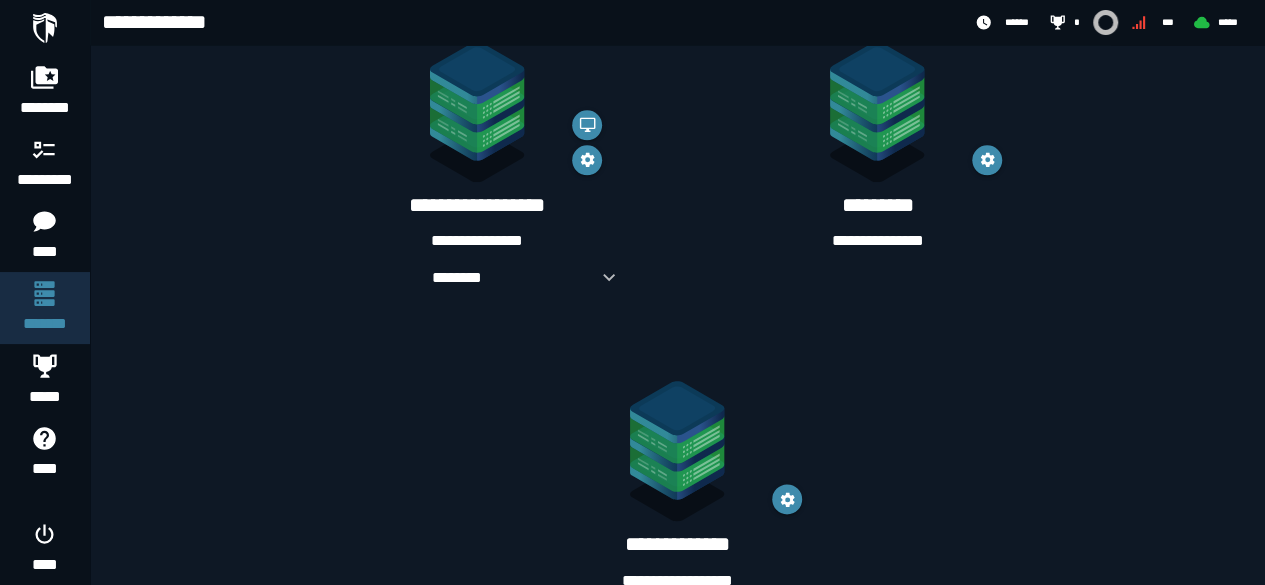 scroll, scrollTop: 1036, scrollLeft: 0, axis: vertical 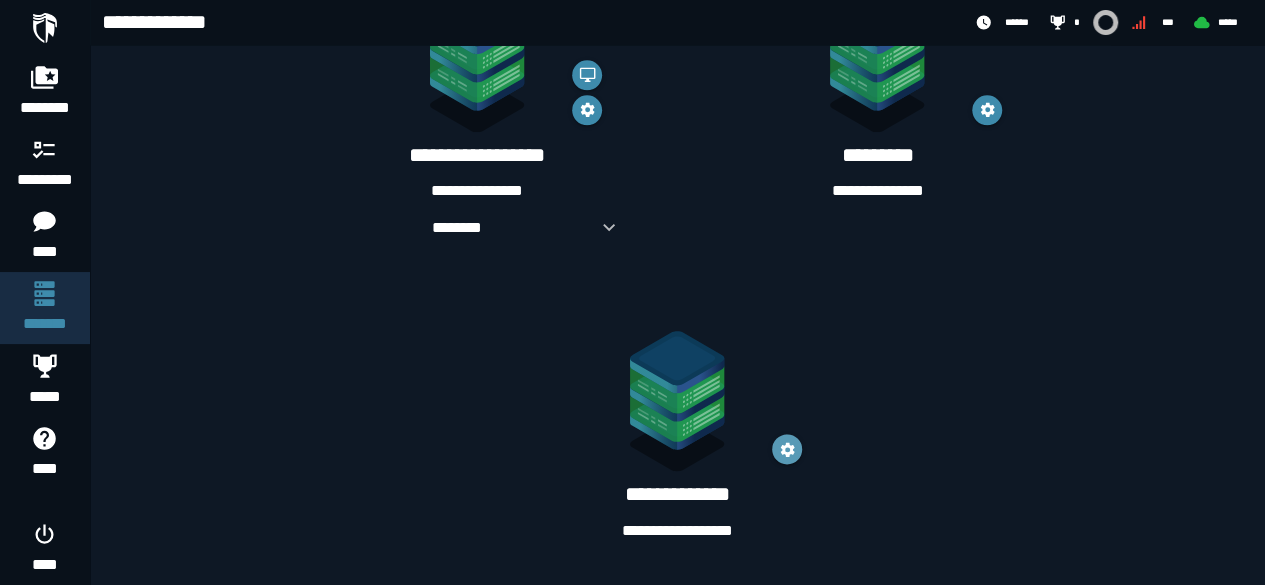 click at bounding box center [787, 449] 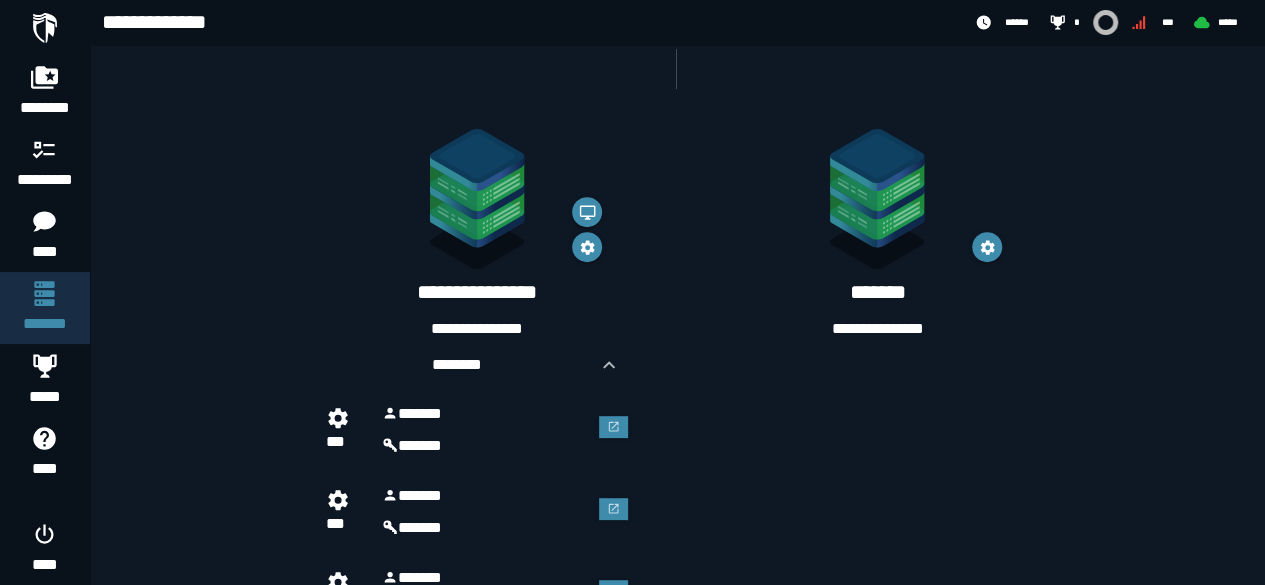 scroll, scrollTop: 431, scrollLeft: 0, axis: vertical 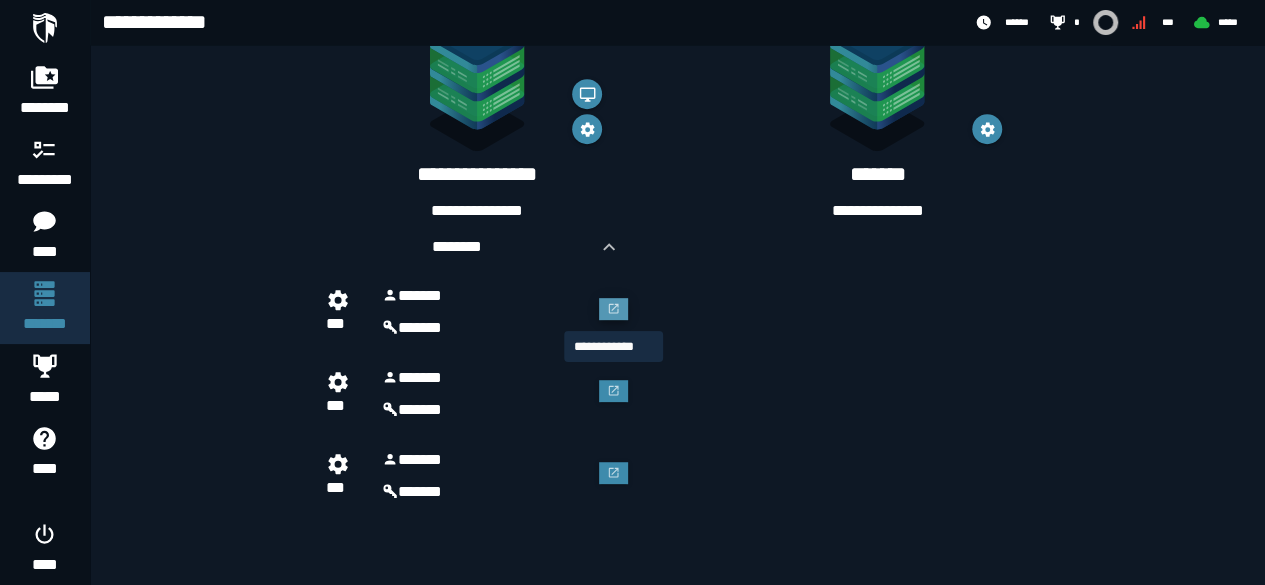 click 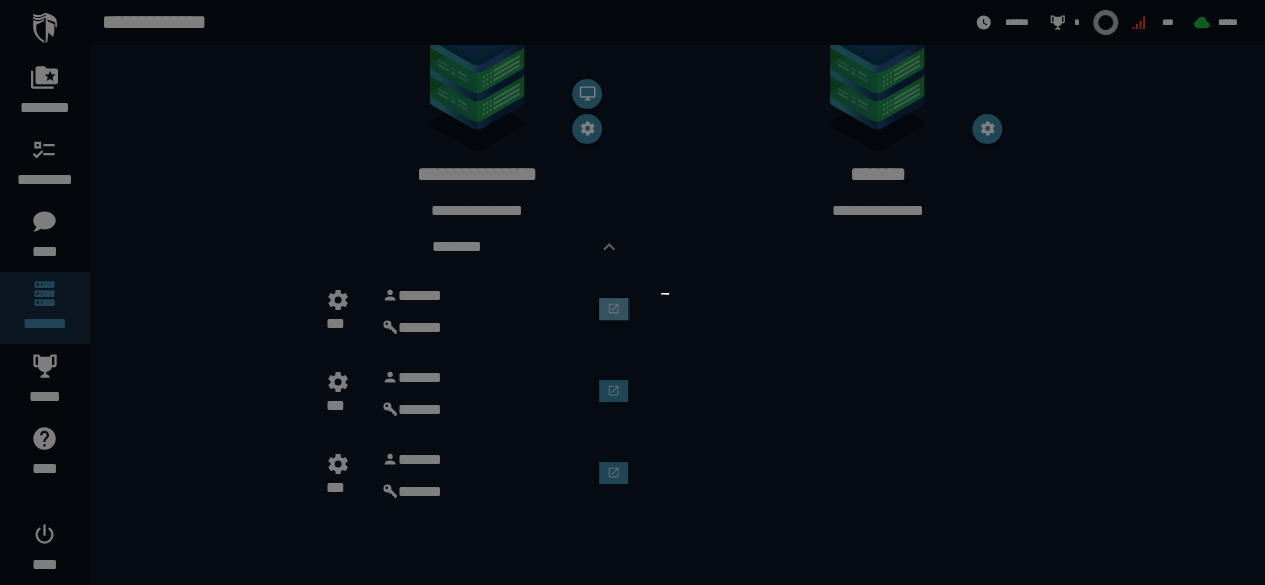 scroll, scrollTop: 0, scrollLeft: 0, axis: both 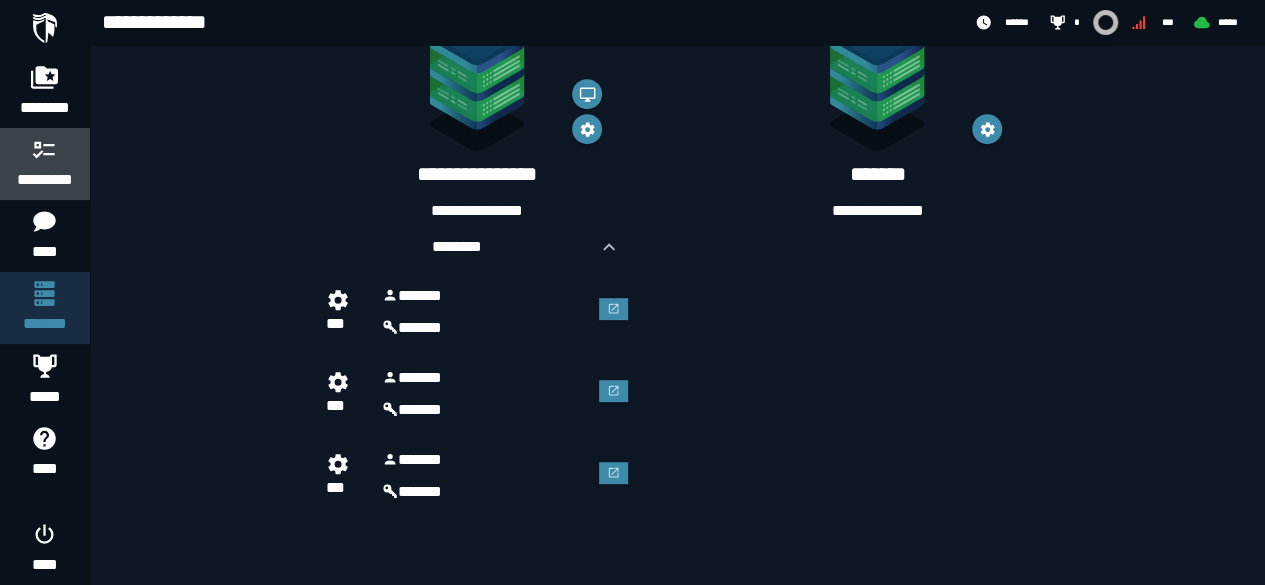 click 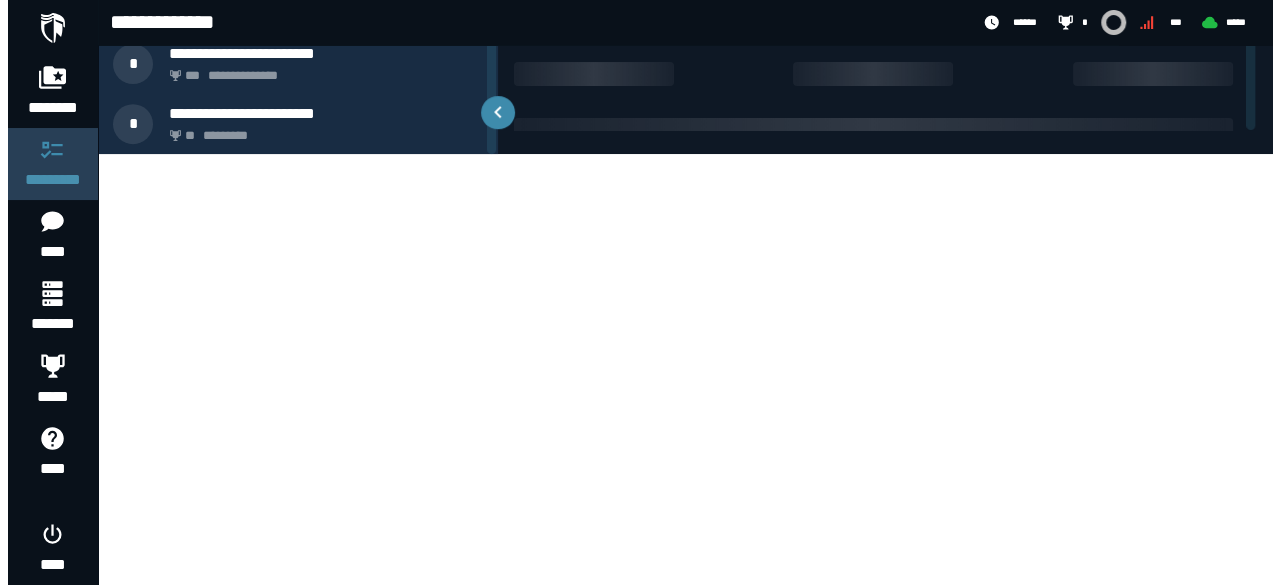 scroll, scrollTop: 0, scrollLeft: 0, axis: both 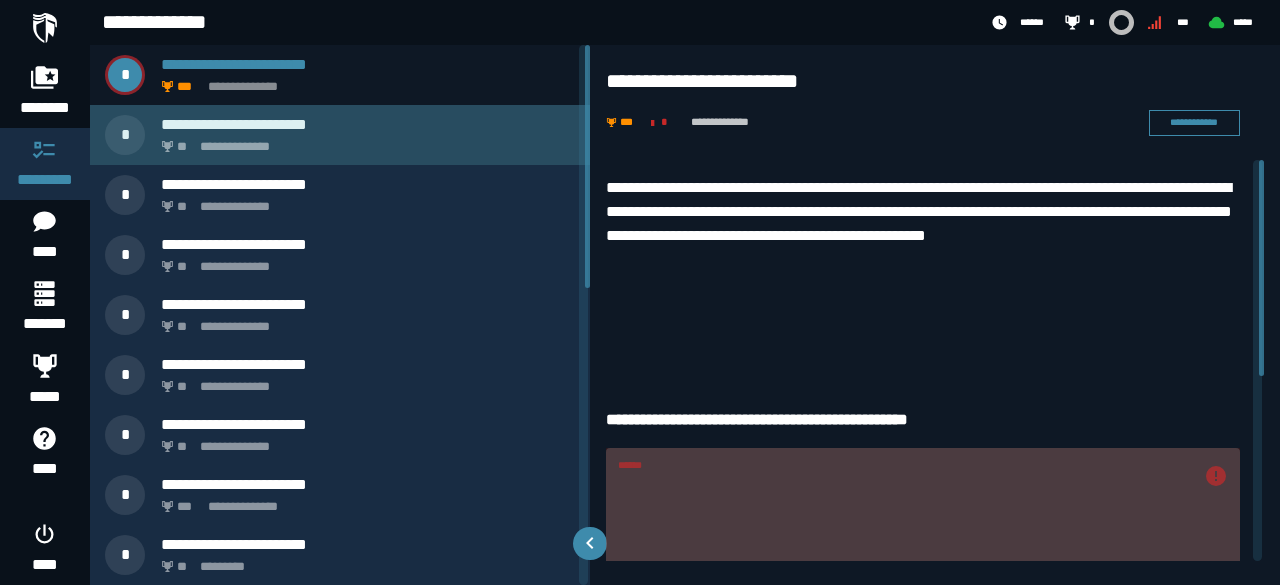 click on "**********" at bounding box center (364, 141) 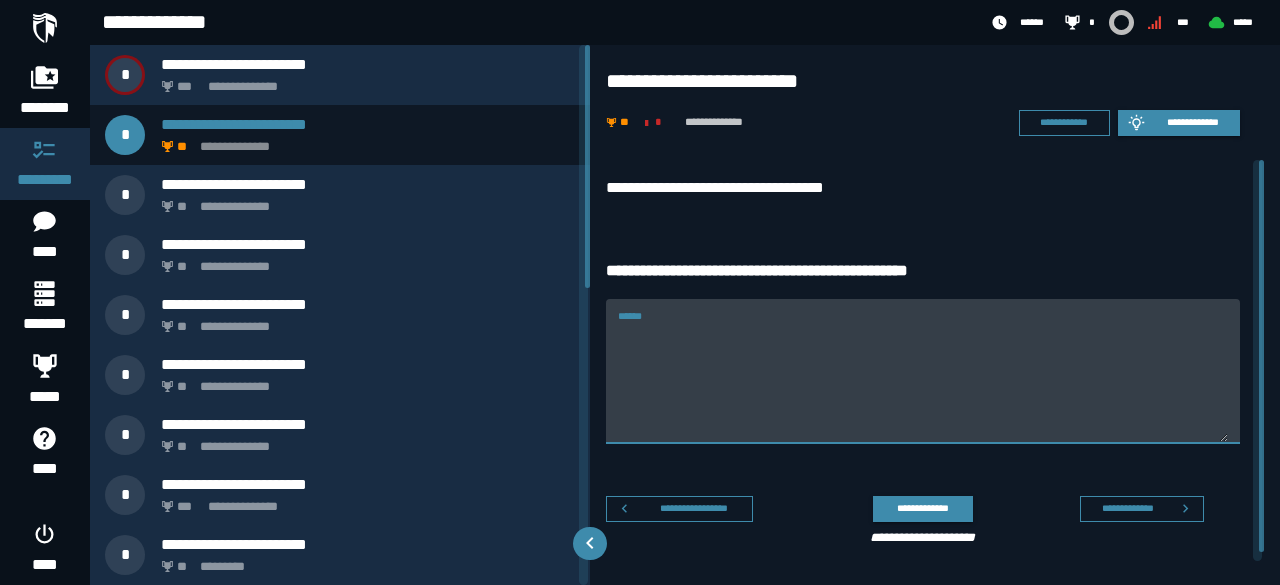 click on "******" at bounding box center [923, 371] 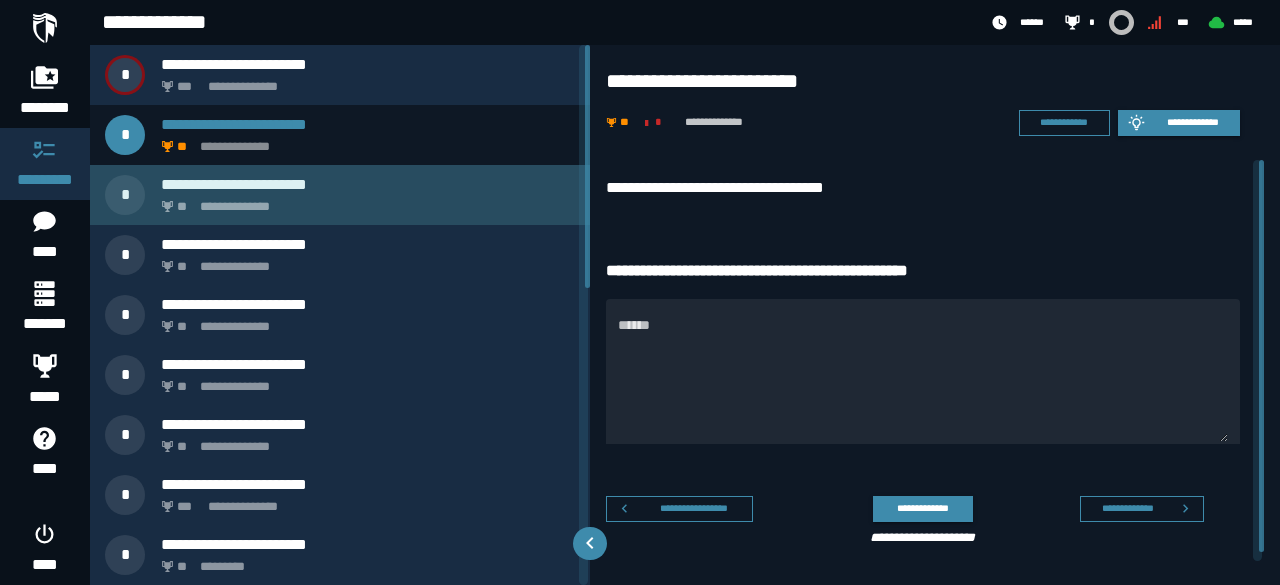 click on "**********" at bounding box center (364, 201) 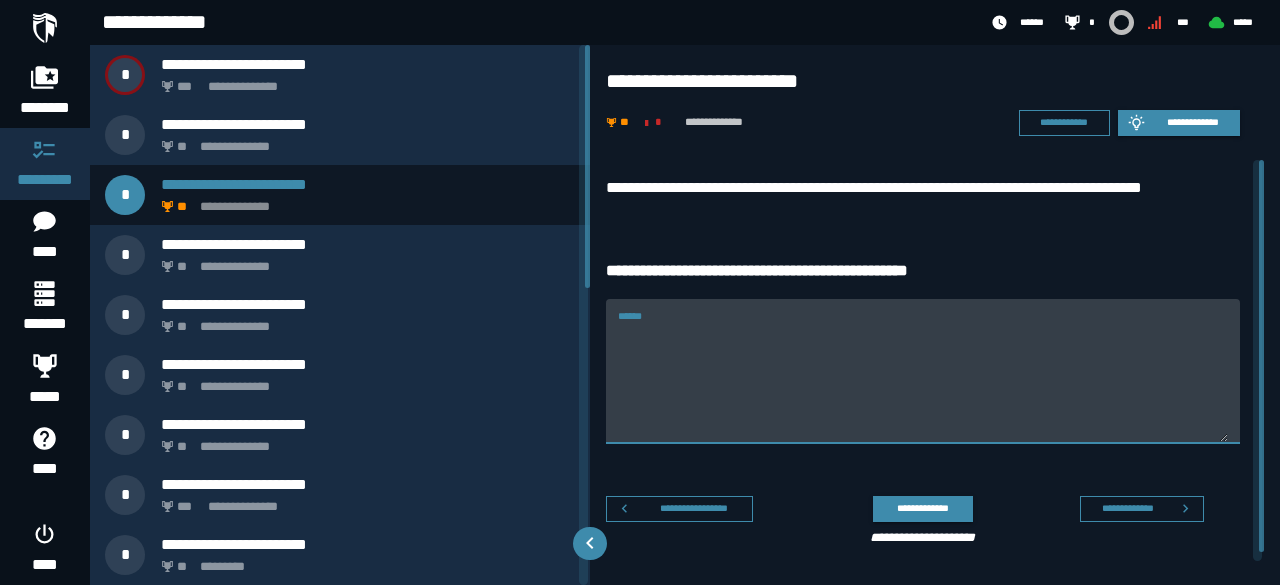 click on "******" at bounding box center [923, 383] 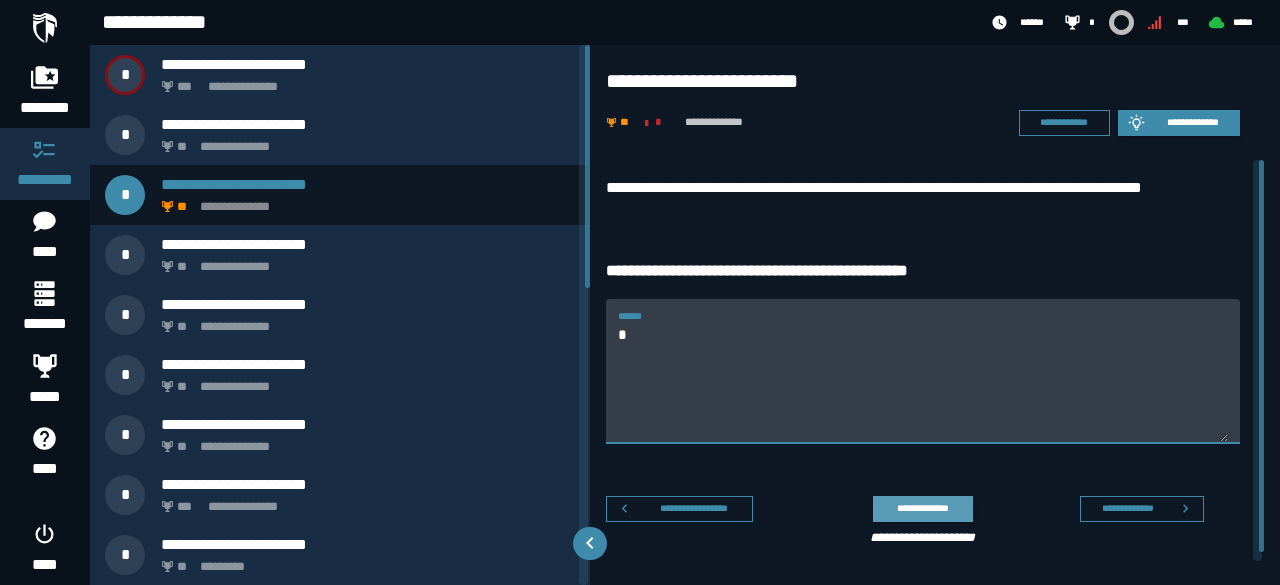 type on "*" 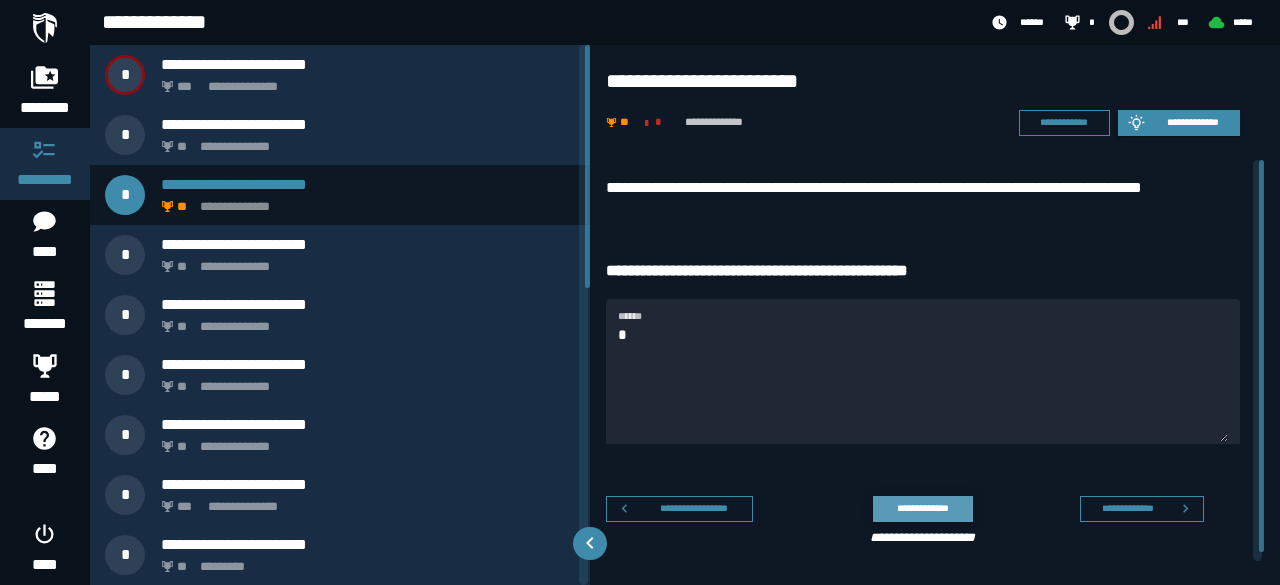 click on "**********" at bounding box center [922, 508] 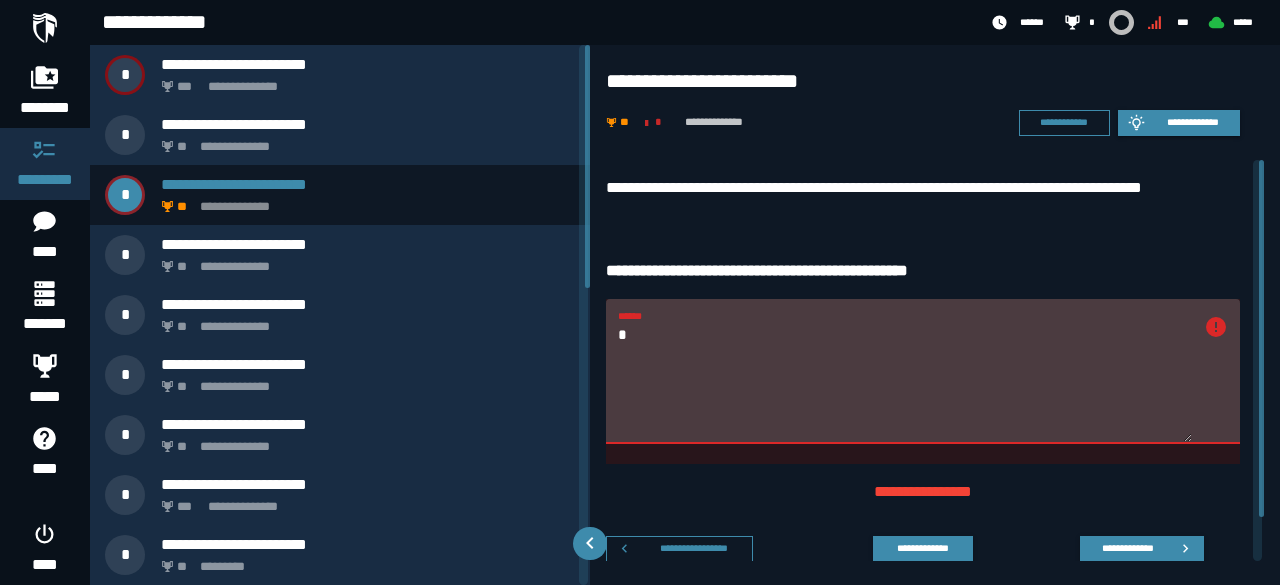 click on "*" at bounding box center (905, 383) 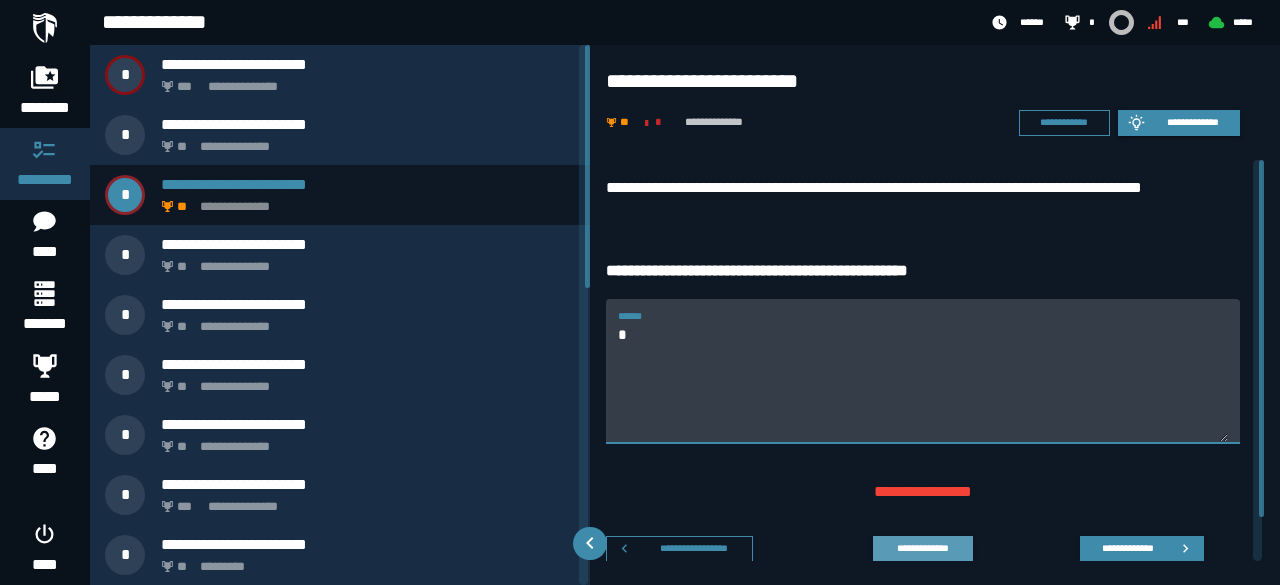 type on "*" 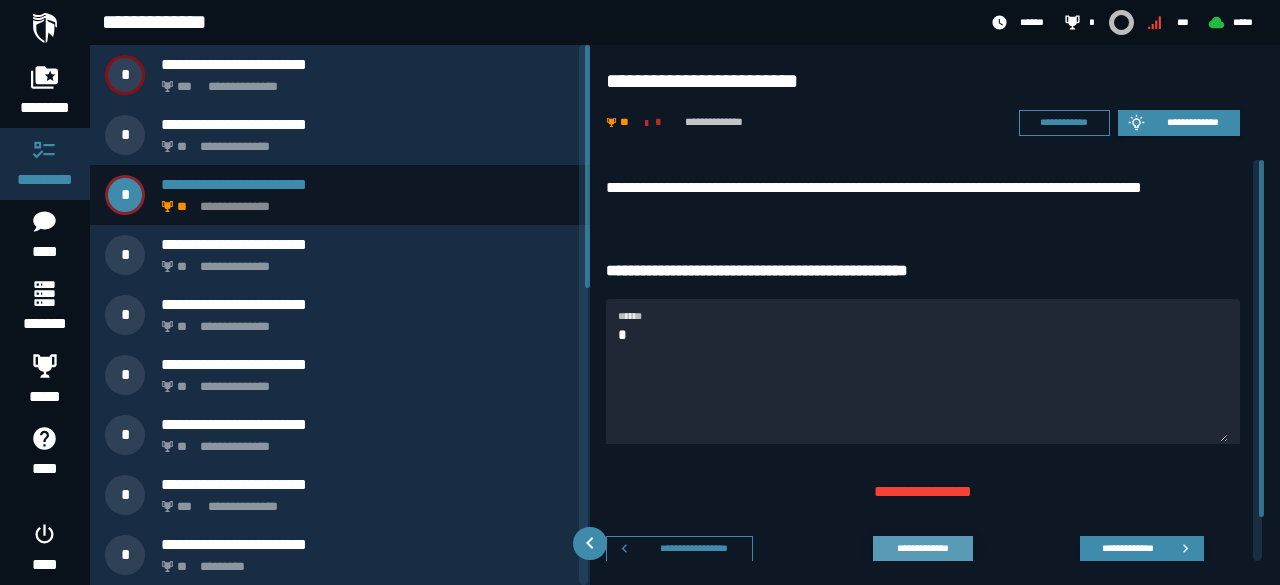 click on "**********" at bounding box center [922, 548] 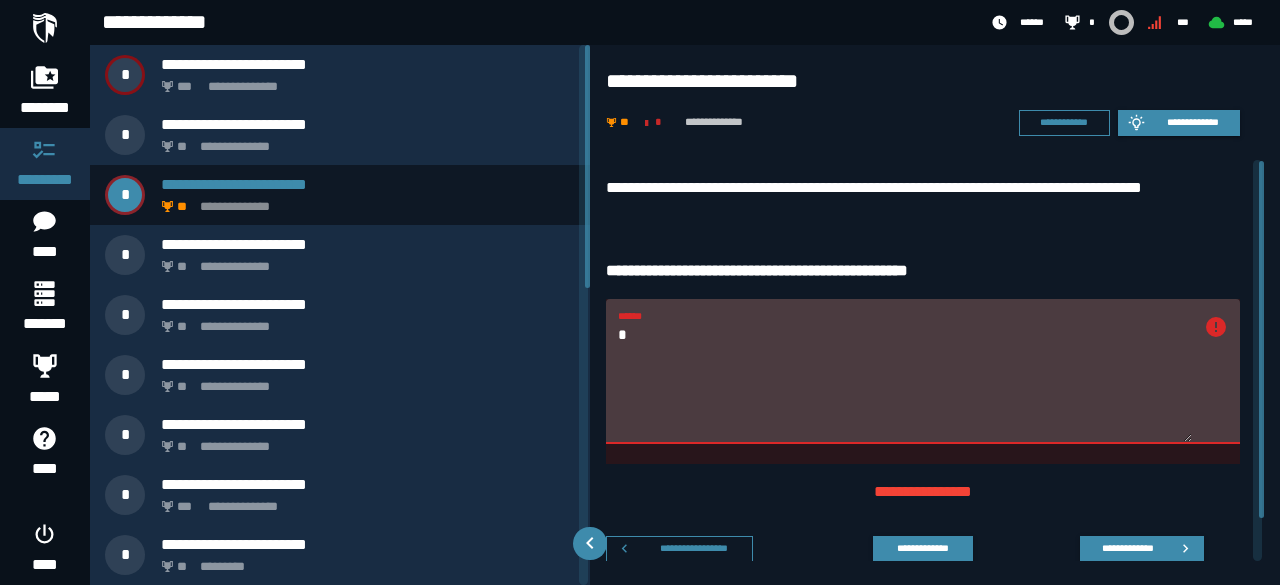 click on "**********" at bounding box center (935, 315) 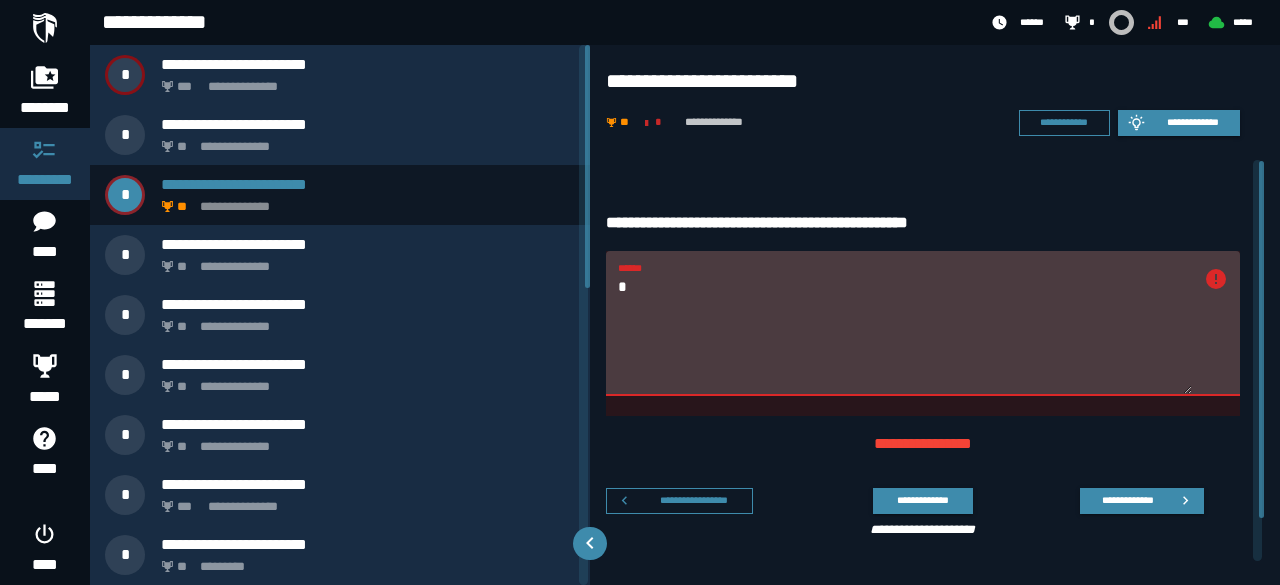 click on "**********" at bounding box center [935, 360] 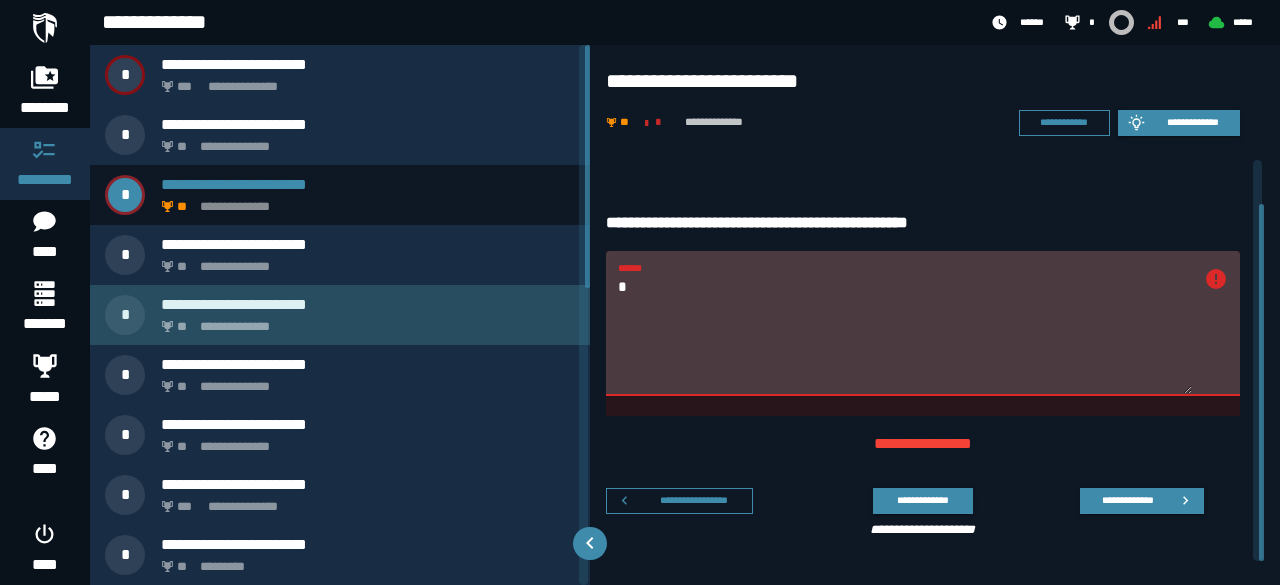 click on "**********" at bounding box center [340, 315] 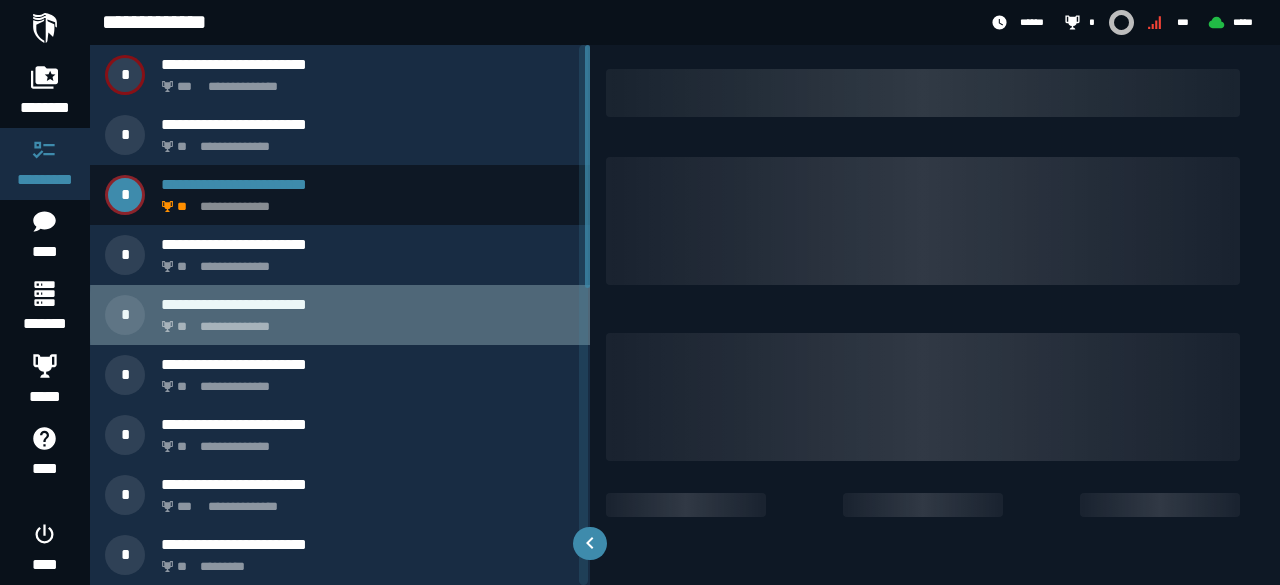 scroll, scrollTop: 0, scrollLeft: 0, axis: both 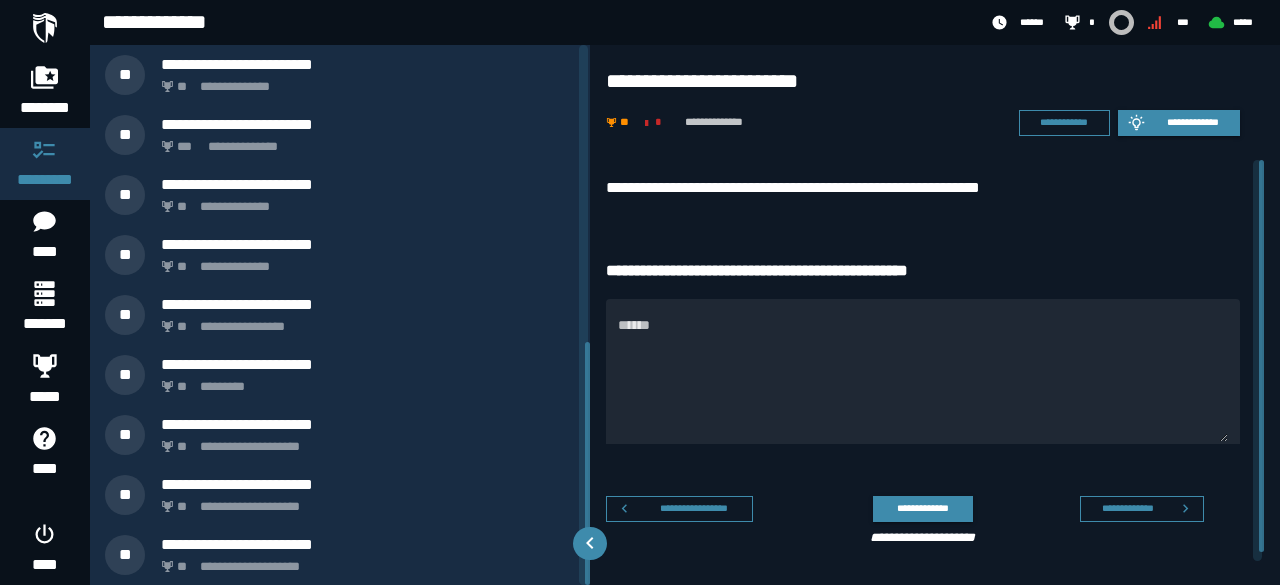 drag, startPoint x: 584, startPoint y: 223, endPoint x: 616, endPoint y: 582, distance: 360.42337 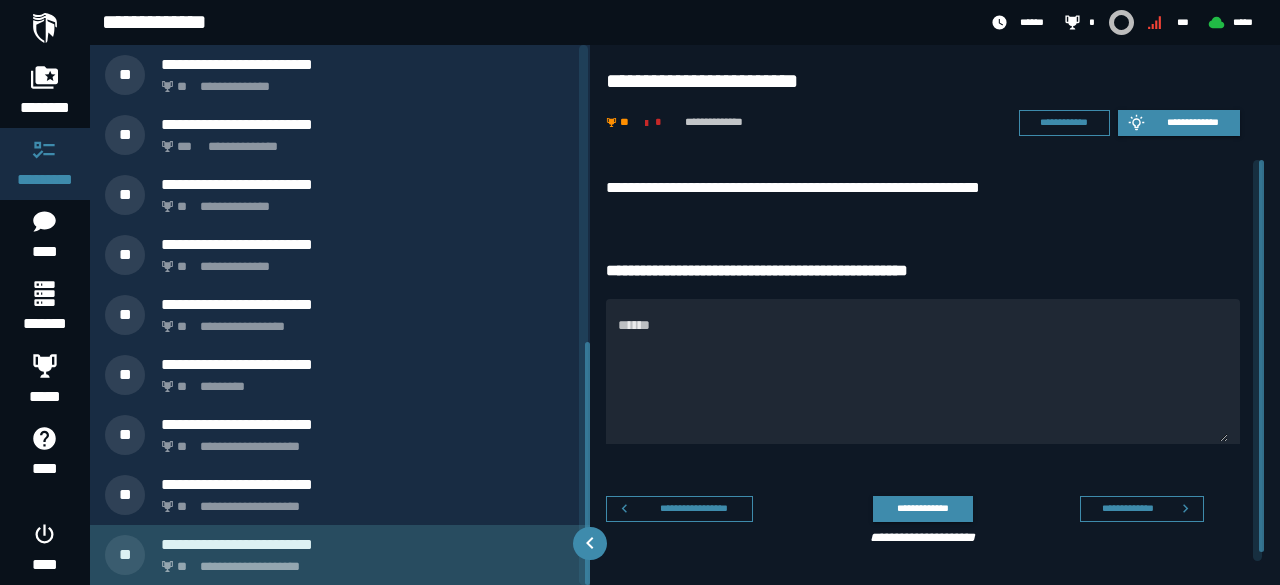 click on "**********" at bounding box center [364, 561] 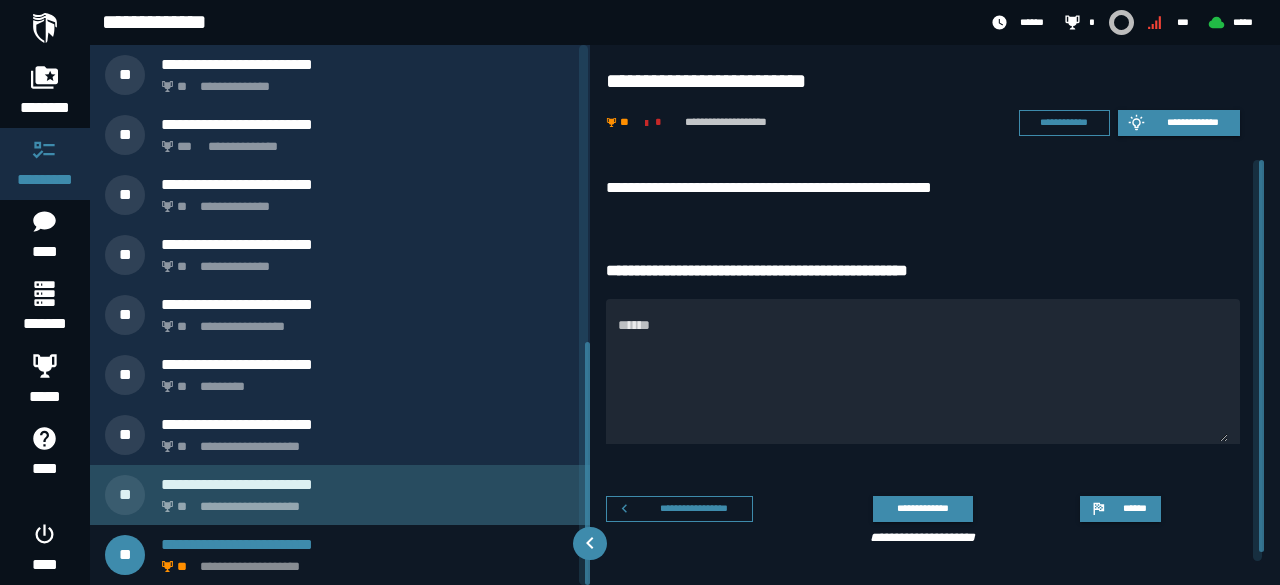 click on "**********" 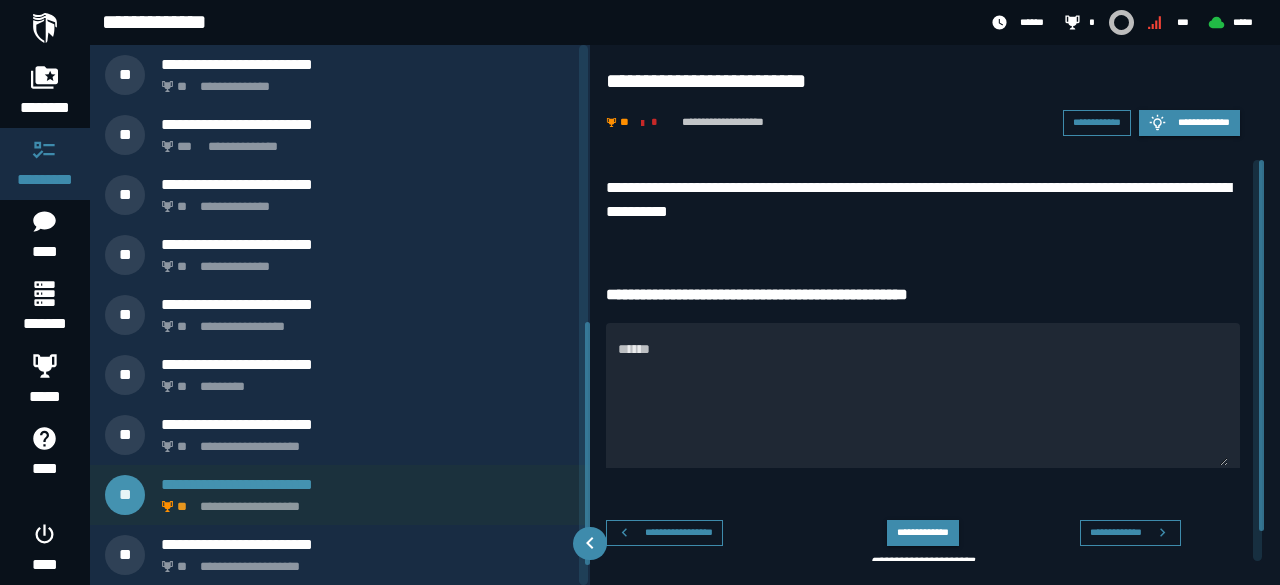 scroll, scrollTop: 600, scrollLeft: 0, axis: vertical 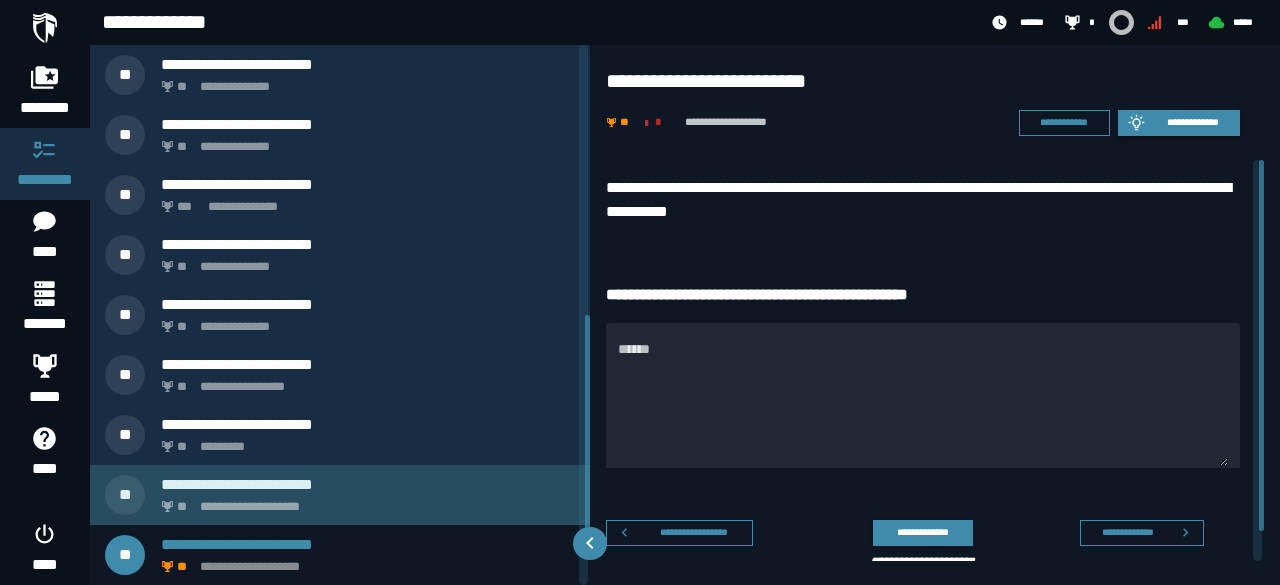 click on "**********" 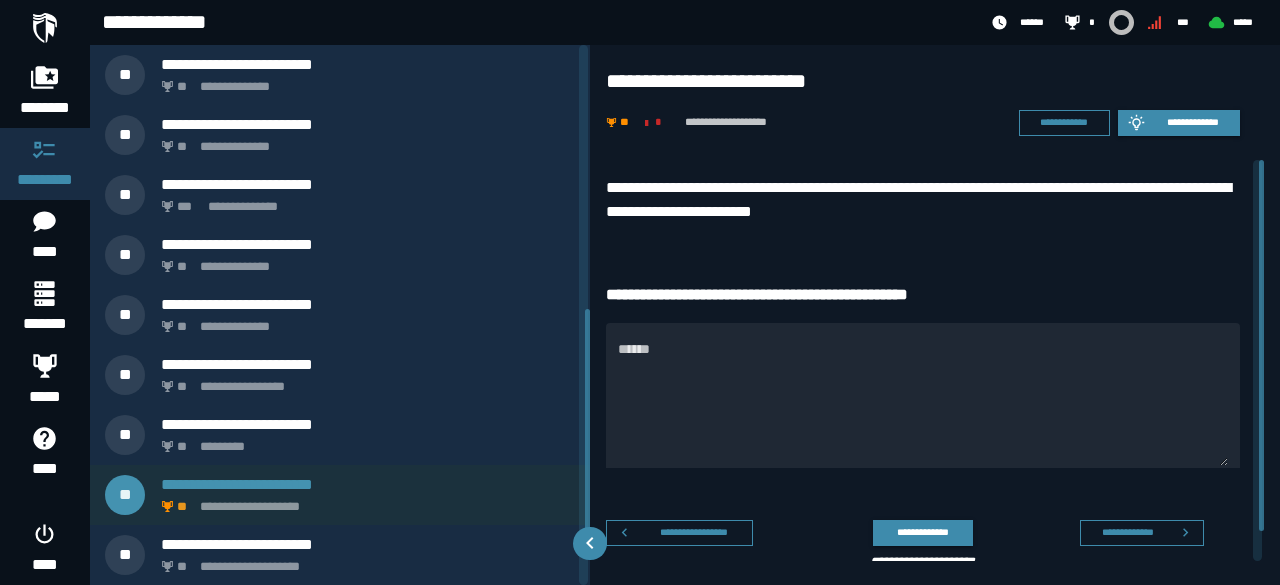 scroll, scrollTop: 540, scrollLeft: 0, axis: vertical 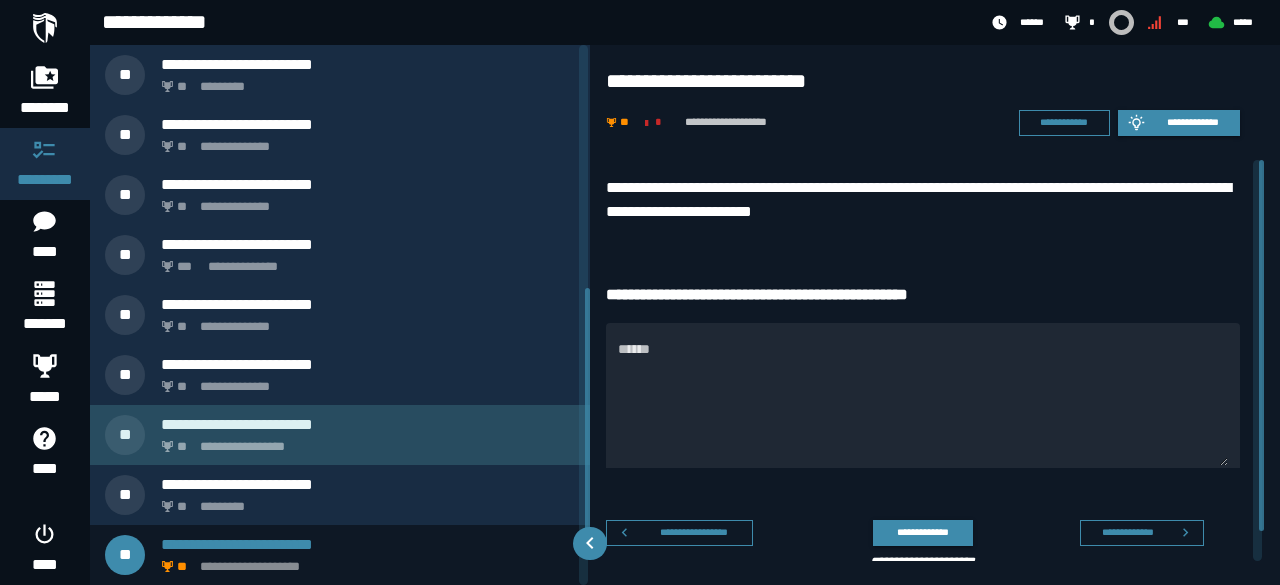 click on "**********" 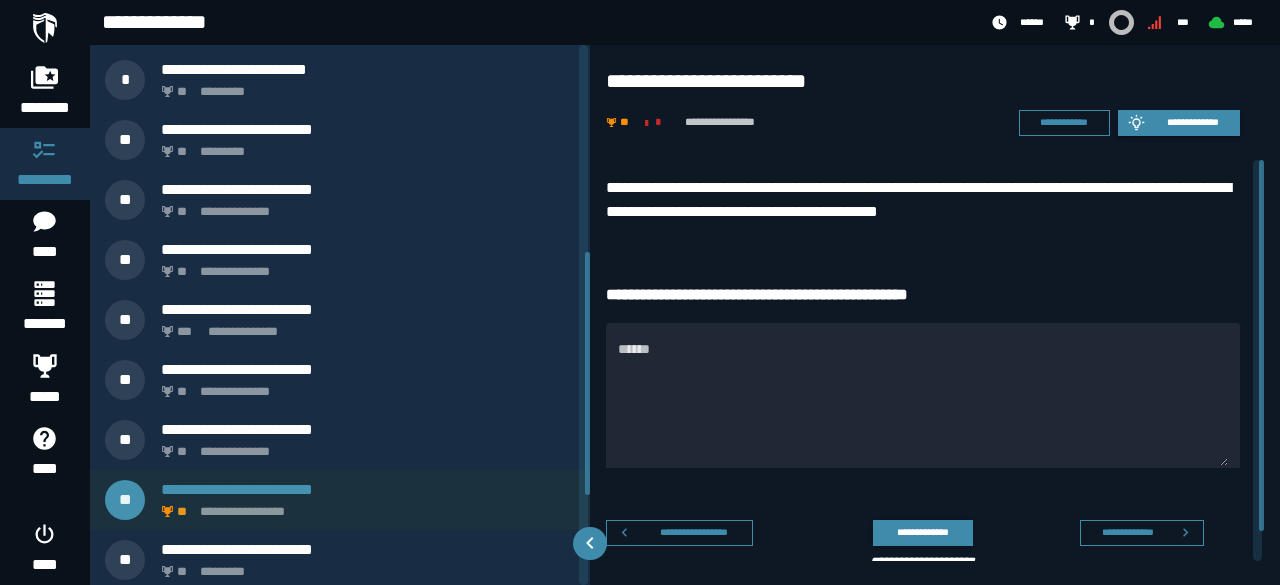 scroll, scrollTop: 420, scrollLeft: 0, axis: vertical 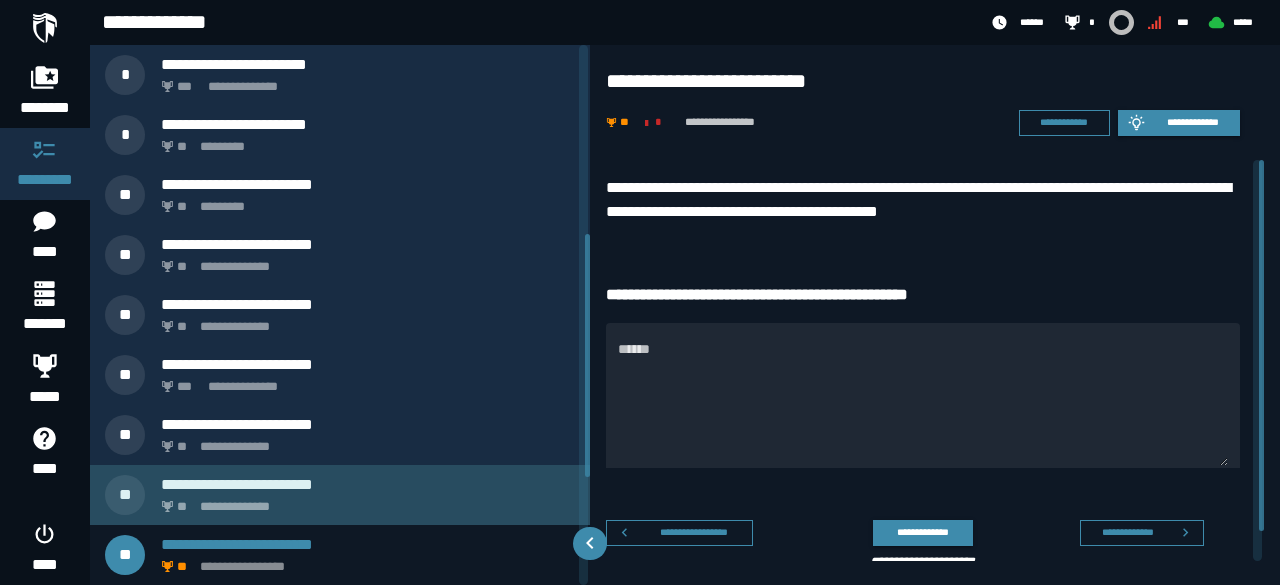 click on "**********" at bounding box center (368, 484) 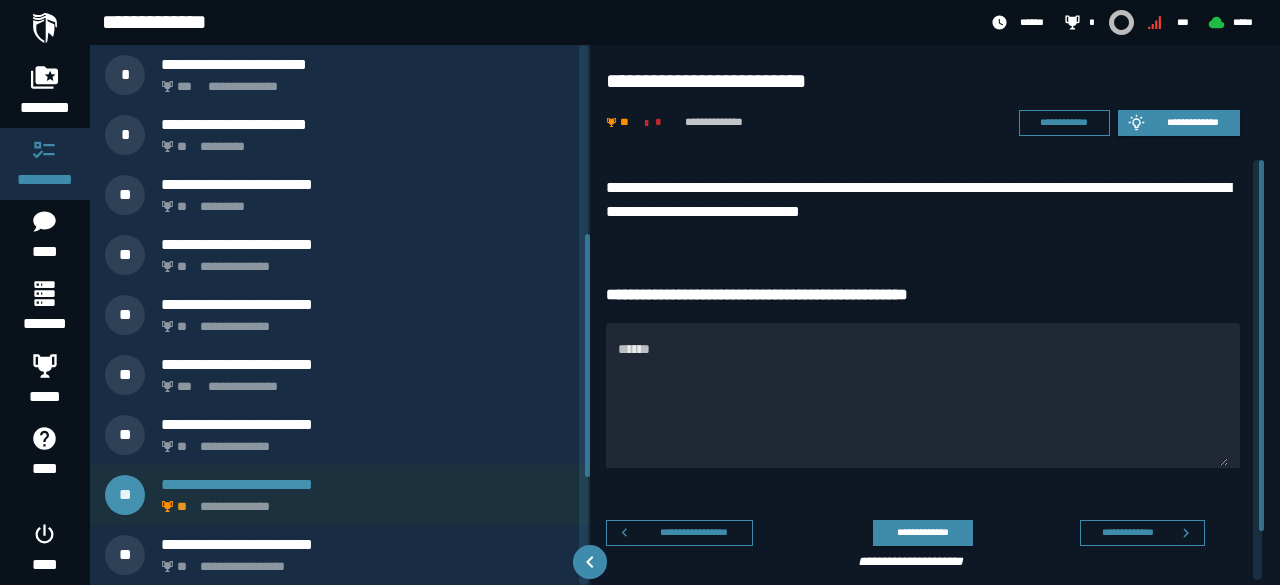 scroll, scrollTop: 360, scrollLeft: 0, axis: vertical 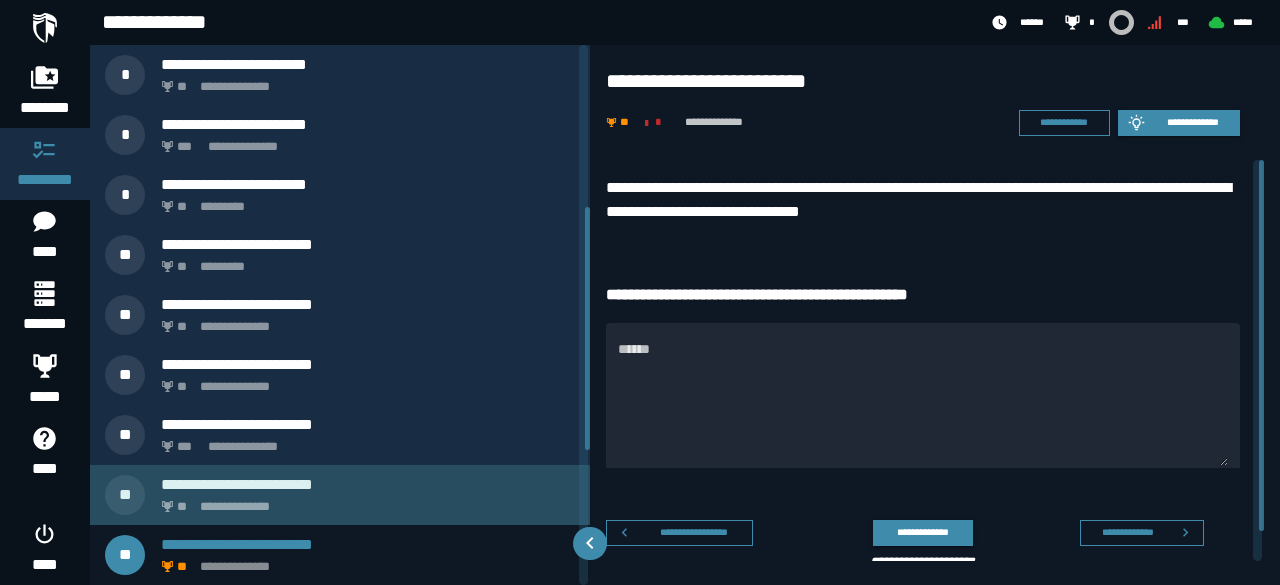 click on "**********" at bounding box center [340, 495] 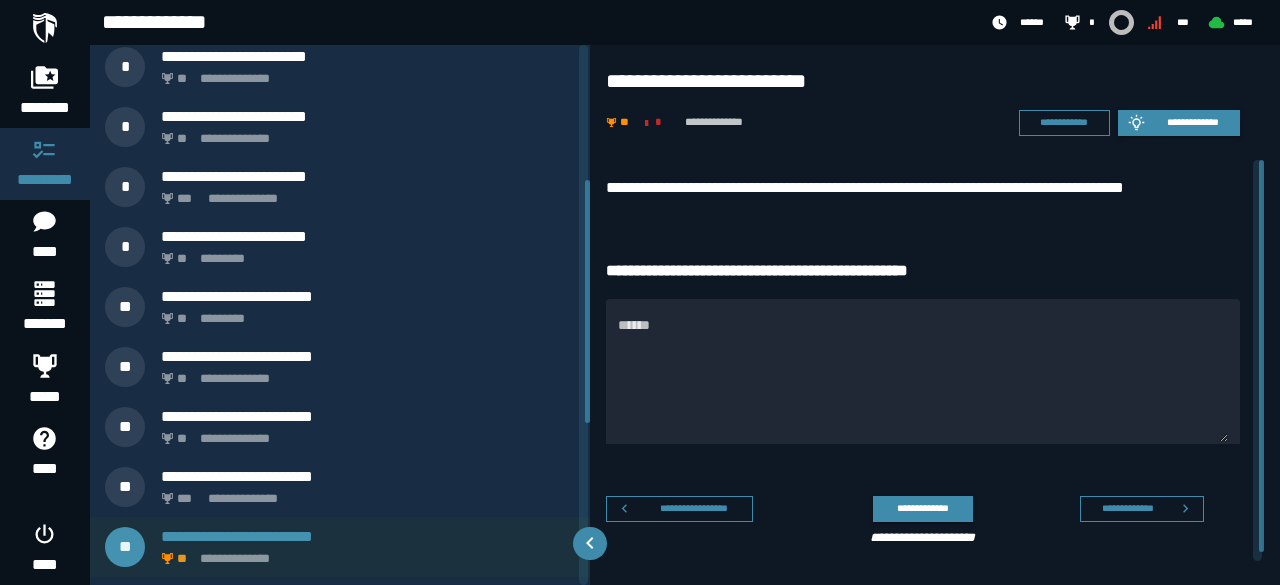 scroll, scrollTop: 300, scrollLeft: 0, axis: vertical 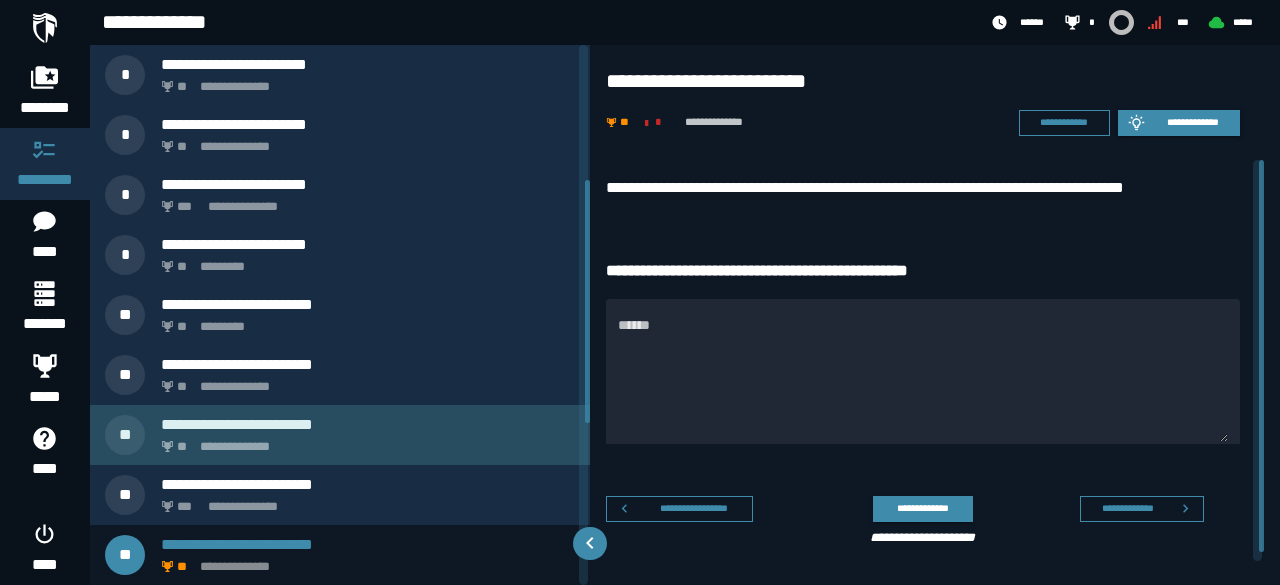 click on "**********" at bounding box center [364, 441] 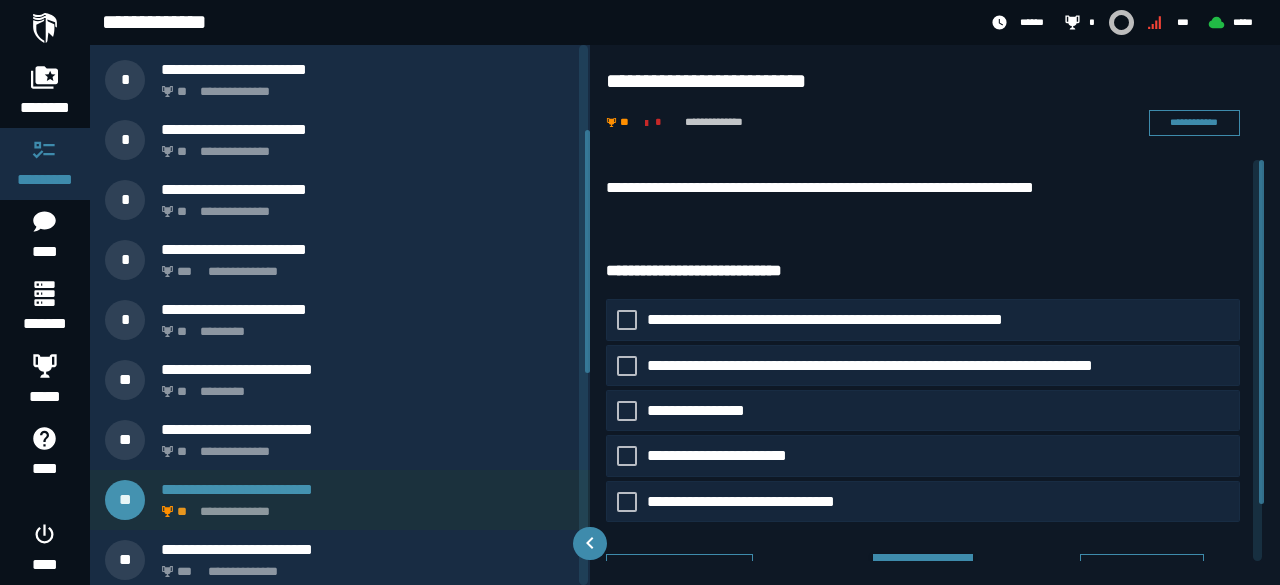 scroll, scrollTop: 180, scrollLeft: 0, axis: vertical 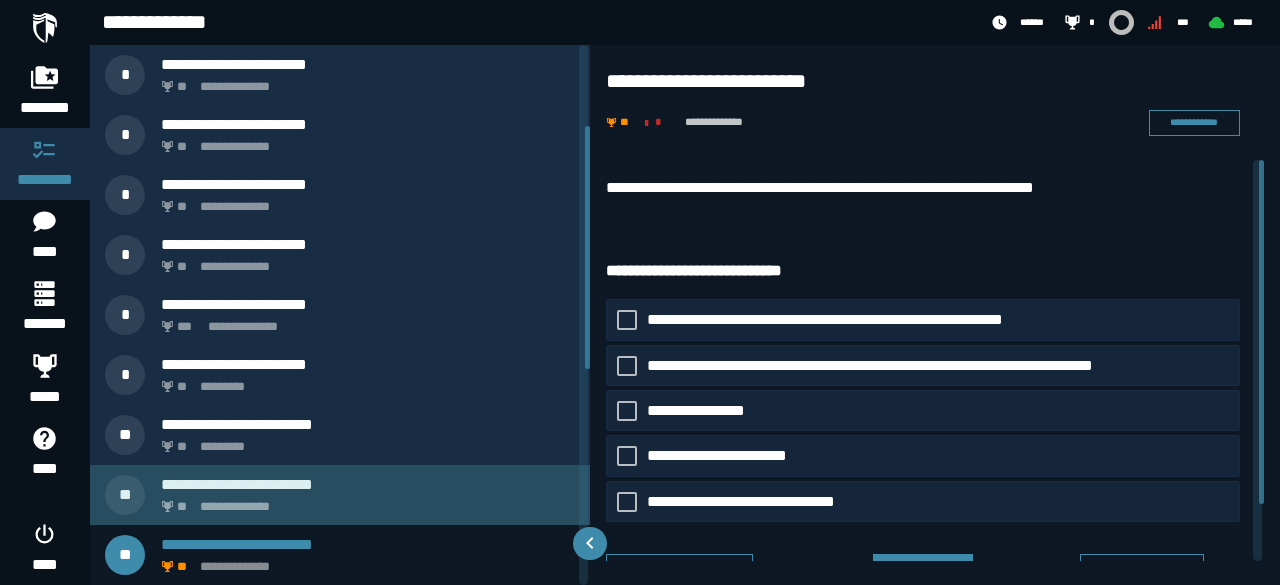 click on "**********" at bounding box center [368, 484] 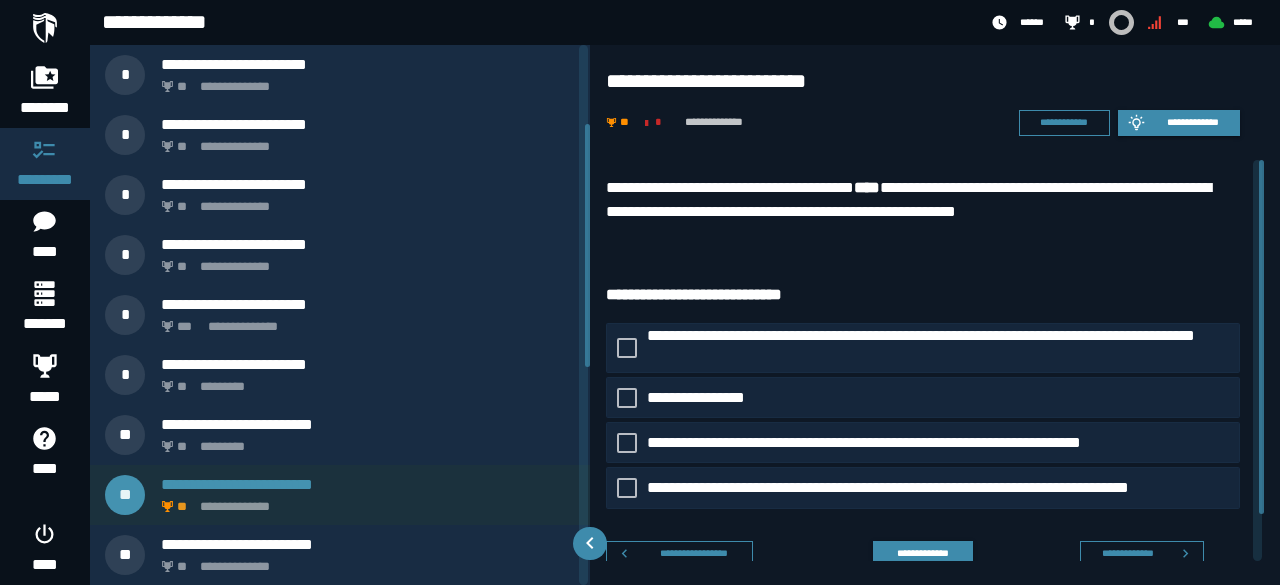 scroll, scrollTop: 120, scrollLeft: 0, axis: vertical 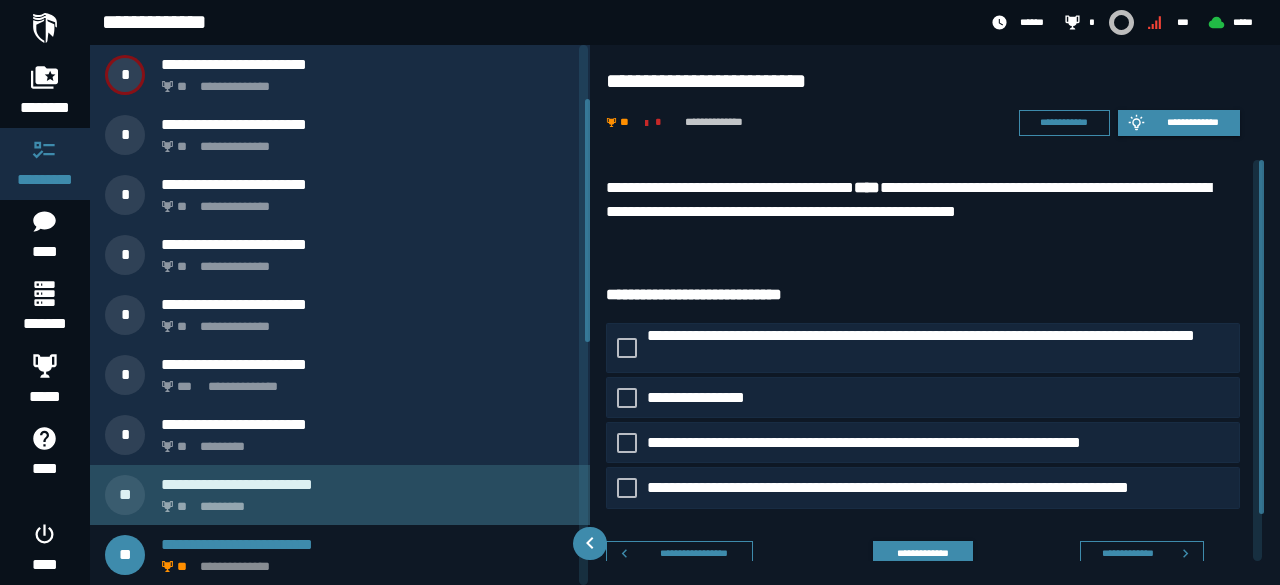 click on "**********" at bounding box center (368, 484) 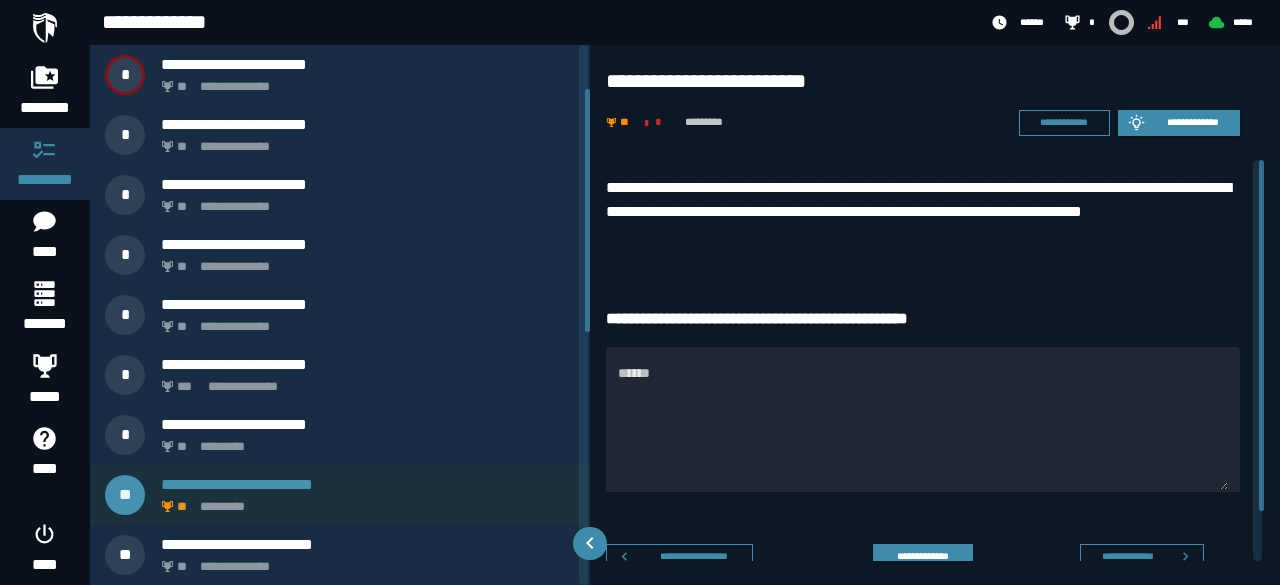 scroll, scrollTop: 60, scrollLeft: 0, axis: vertical 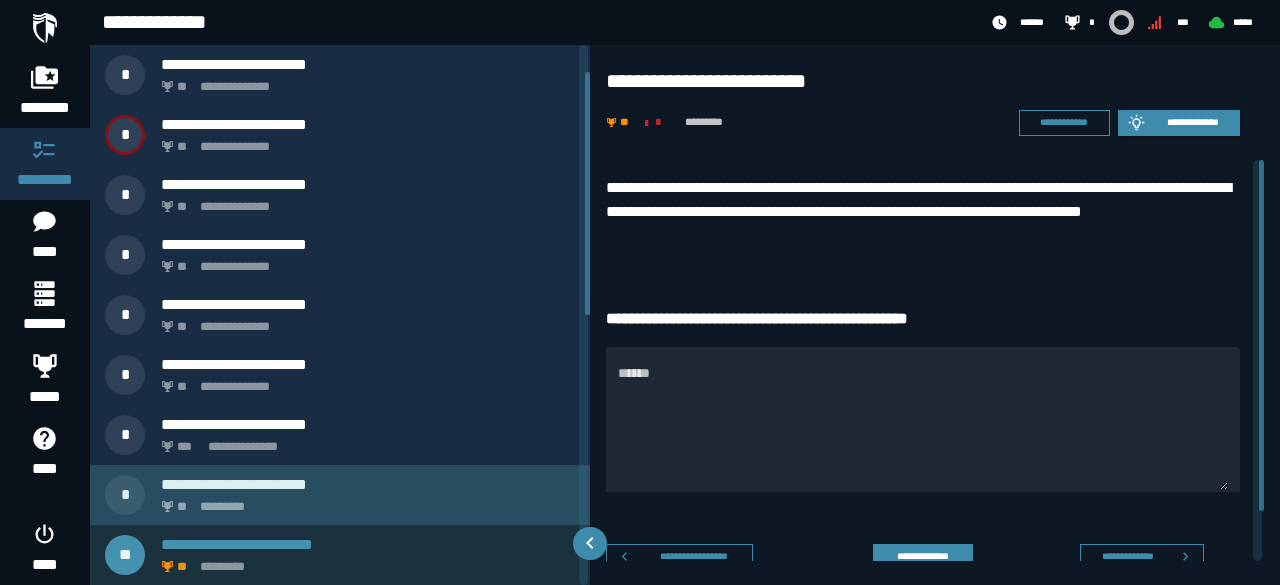 click on "**********" at bounding box center [368, 484] 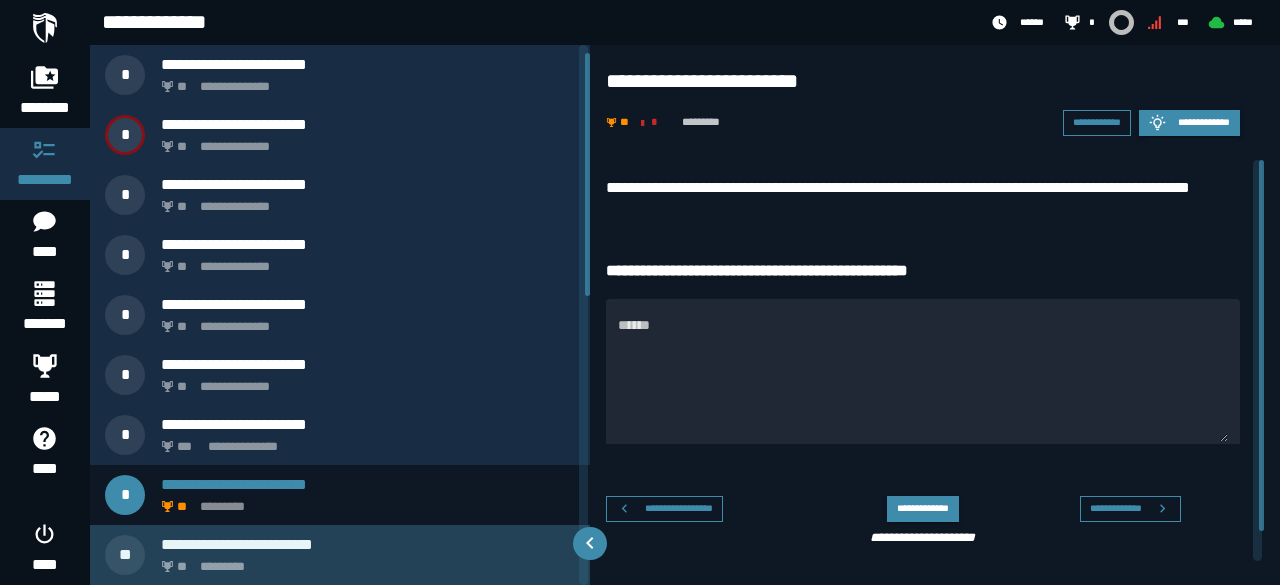 scroll, scrollTop: 0, scrollLeft: 0, axis: both 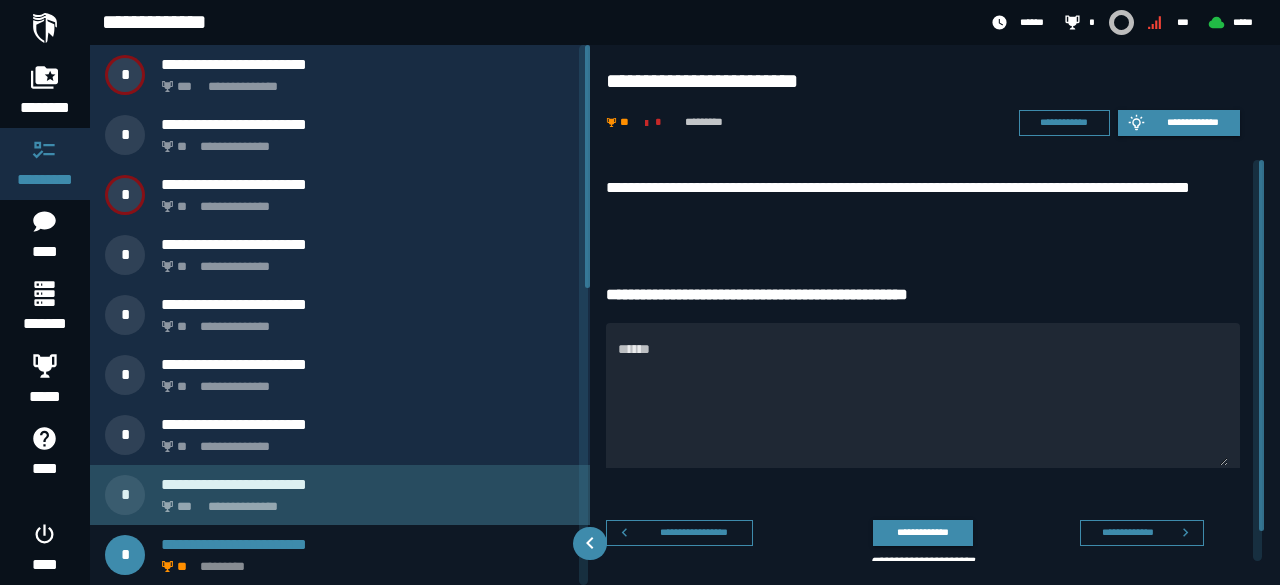 click on "**********" at bounding box center [368, 484] 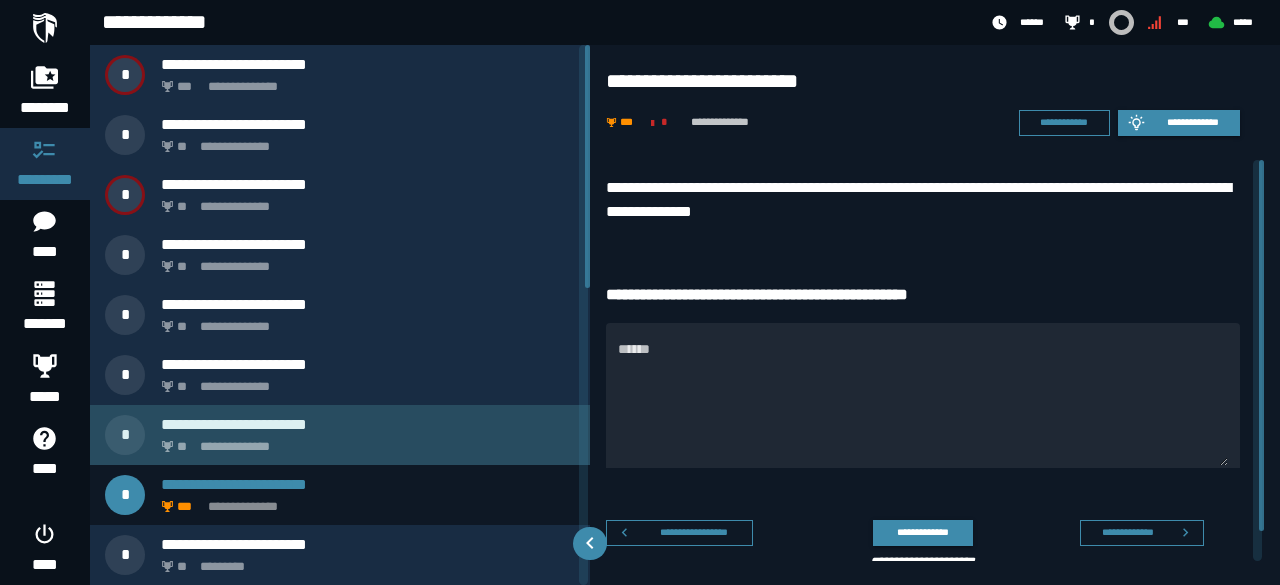 click on "**********" at bounding box center [364, 441] 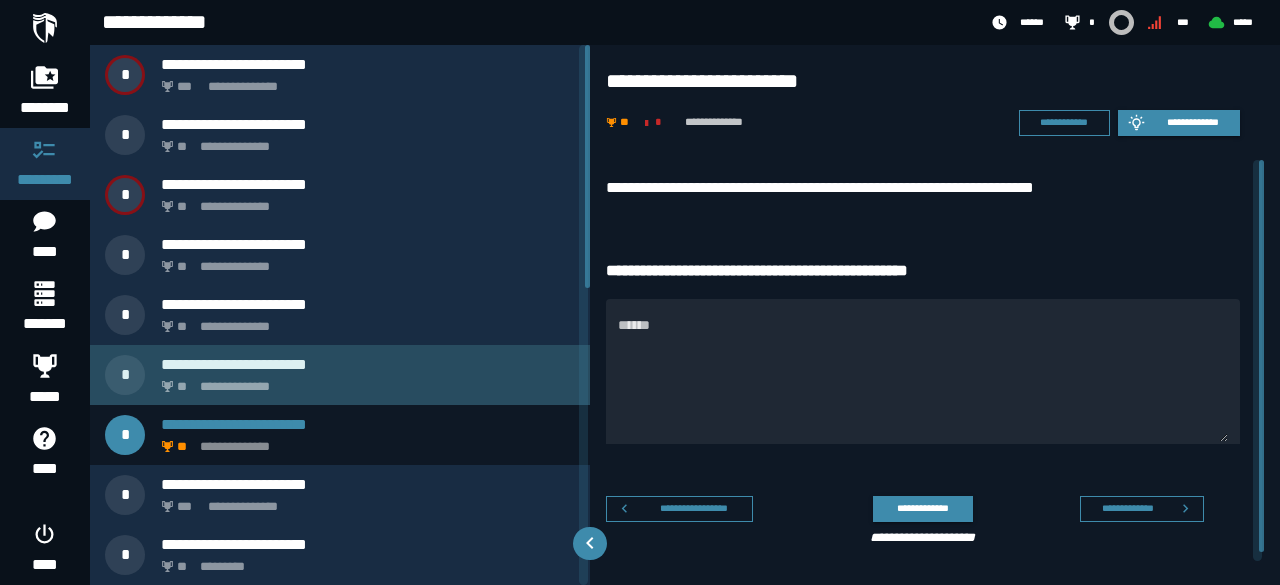 click on "**********" 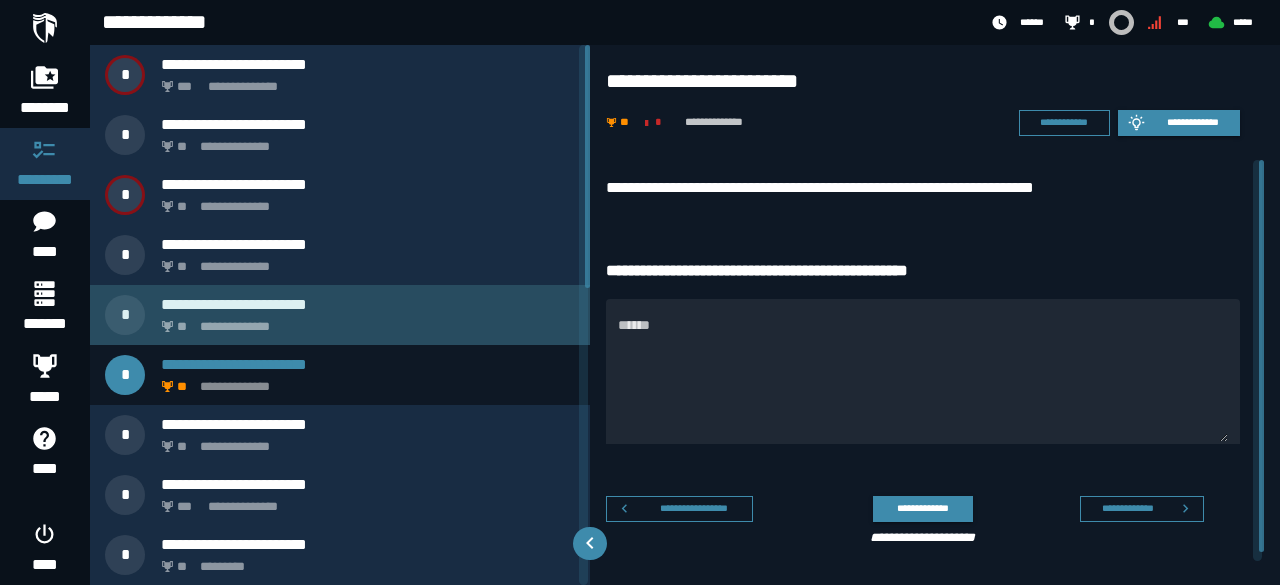click on "**********" at bounding box center (364, 321) 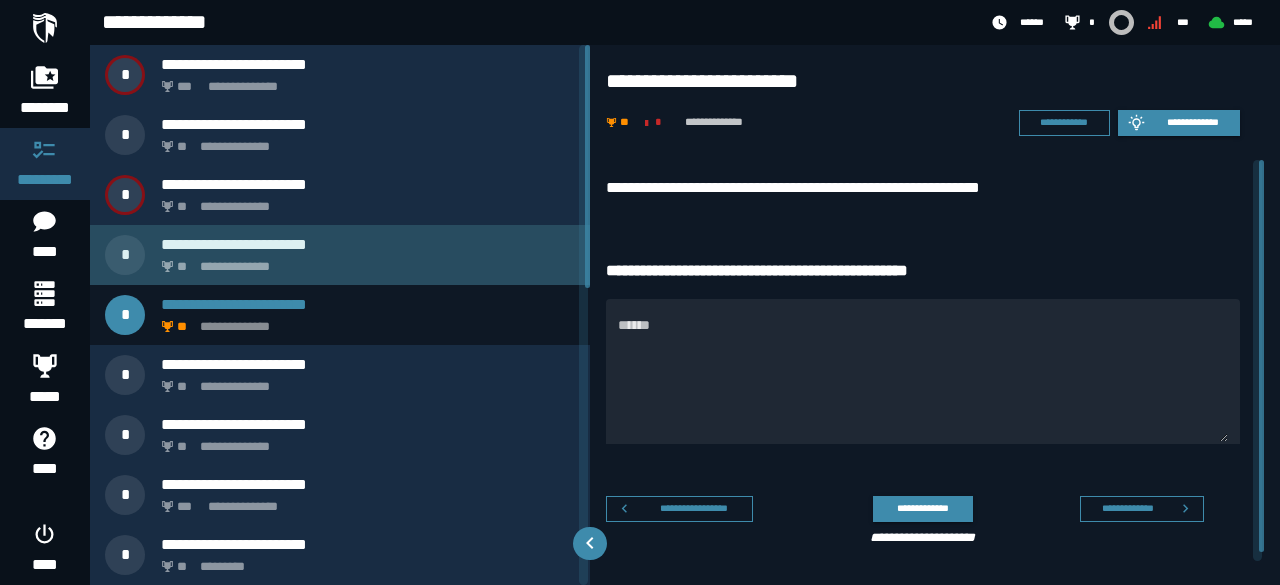 click on "**********" at bounding box center (364, 261) 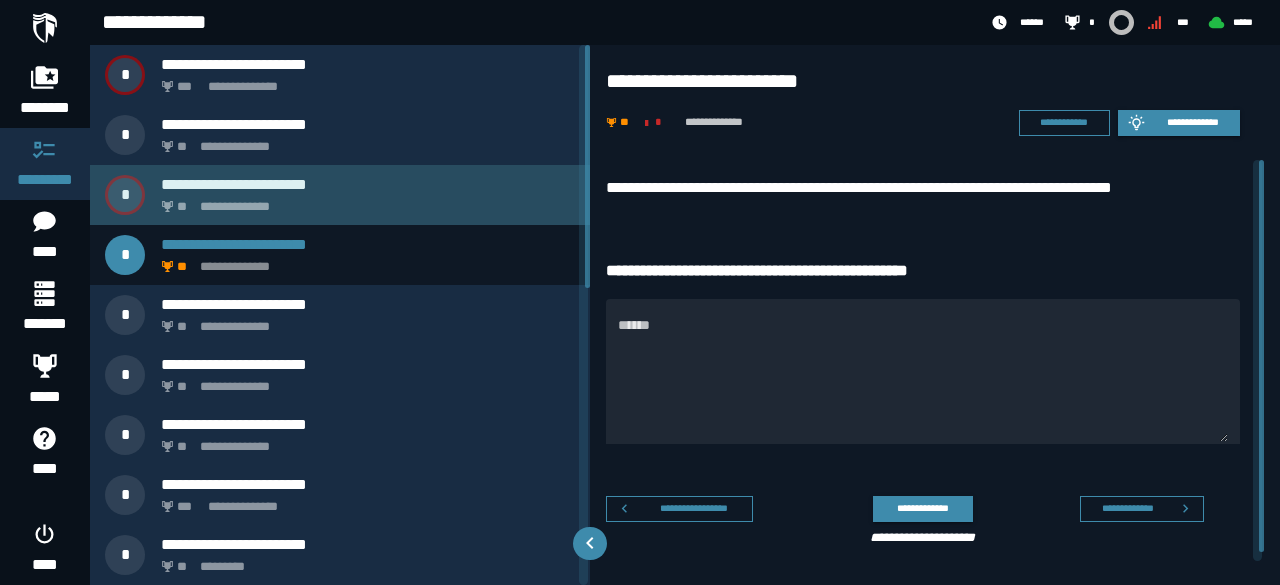 click on "**********" at bounding box center (364, 201) 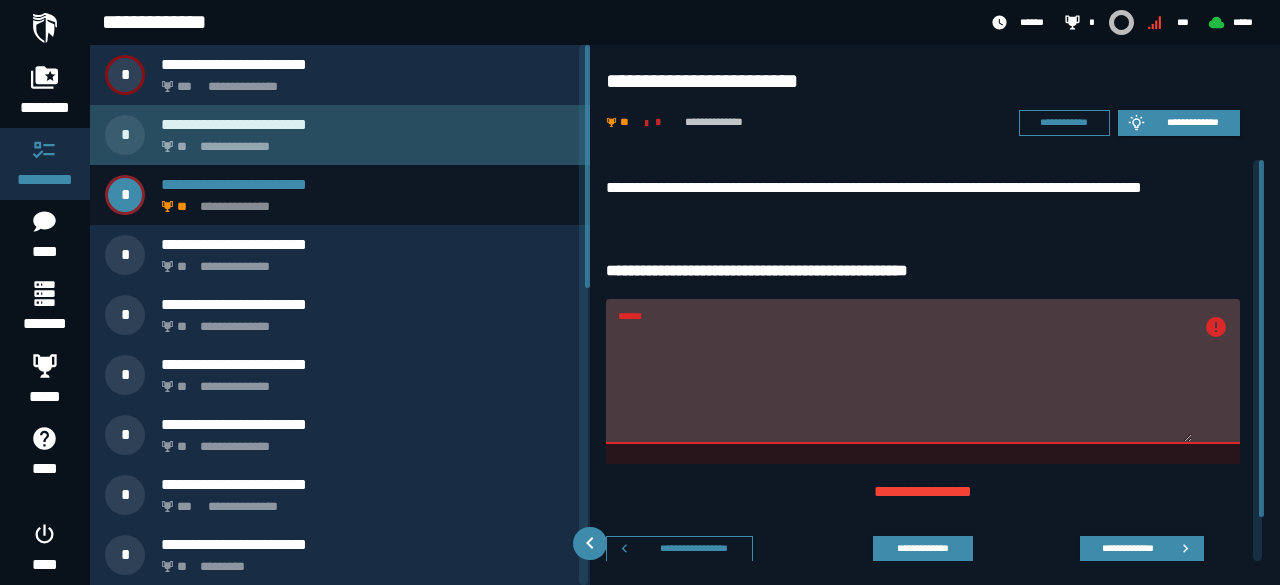 click on "**********" at bounding box center (364, 141) 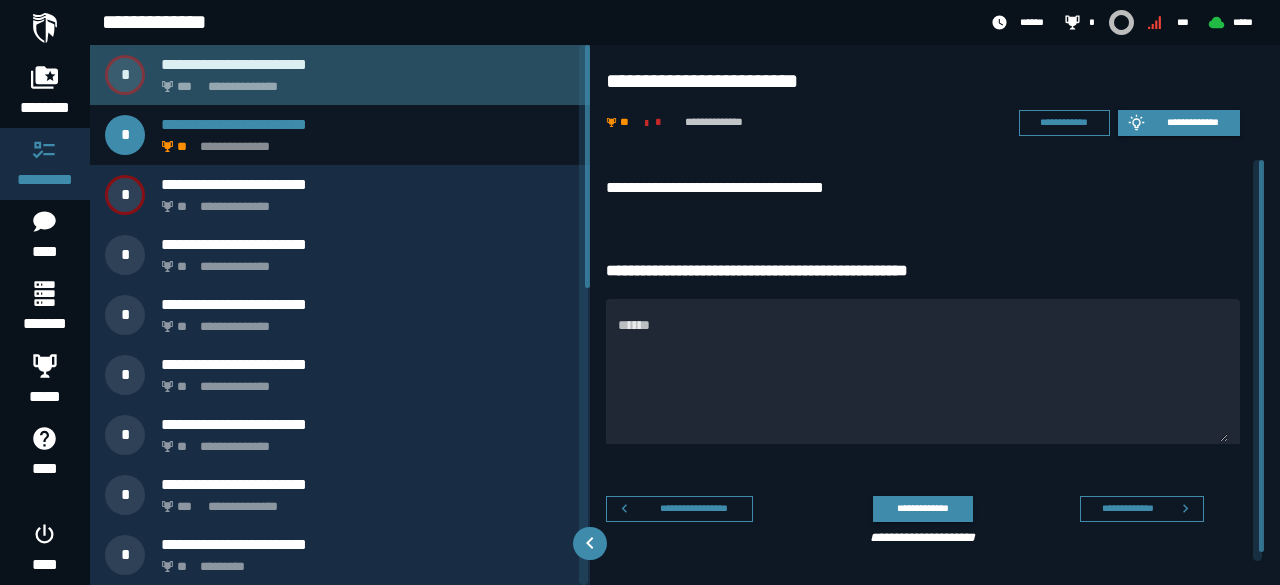 click on "**********" at bounding box center (340, 75) 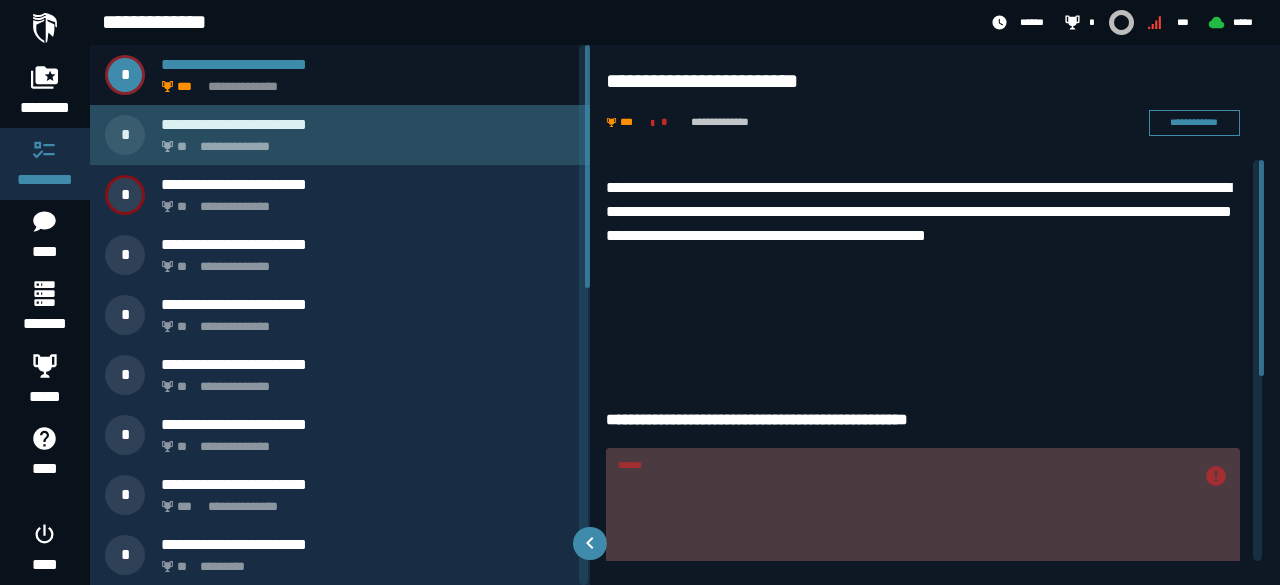 click on "**********" at bounding box center [364, 141] 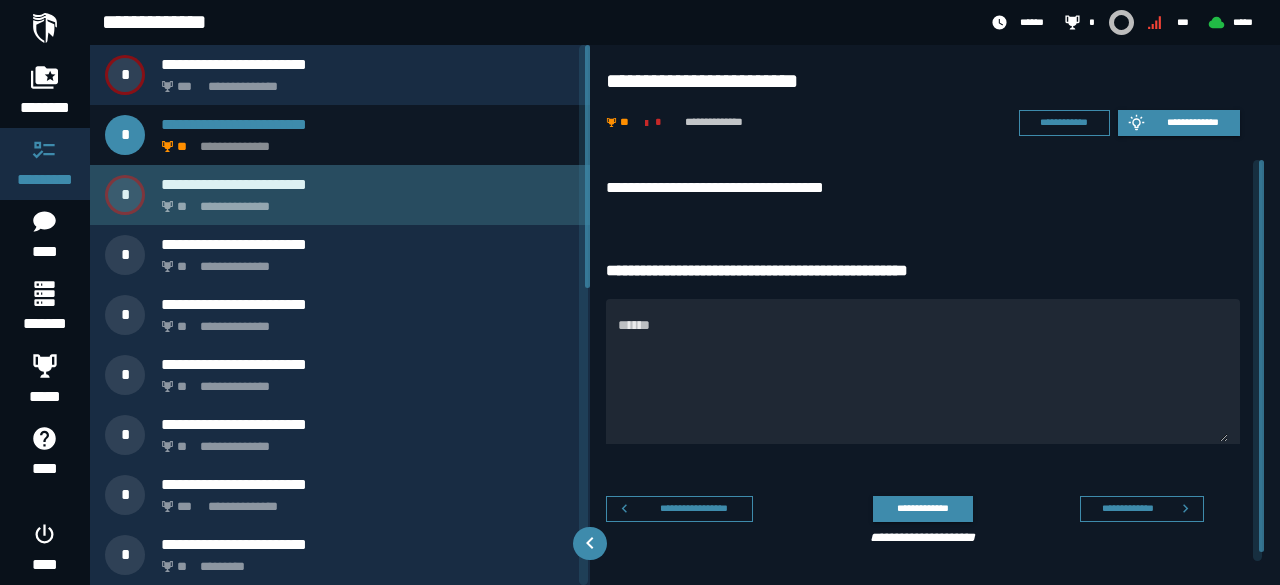 click on "**********" at bounding box center (364, 201) 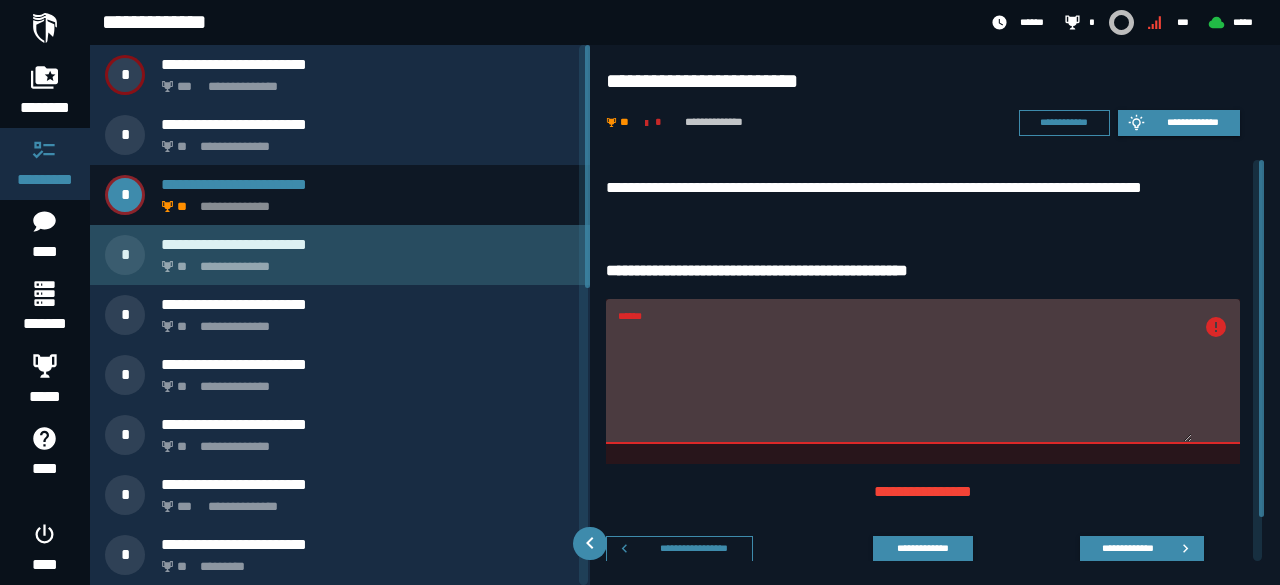 click on "**********" at bounding box center (340, 255) 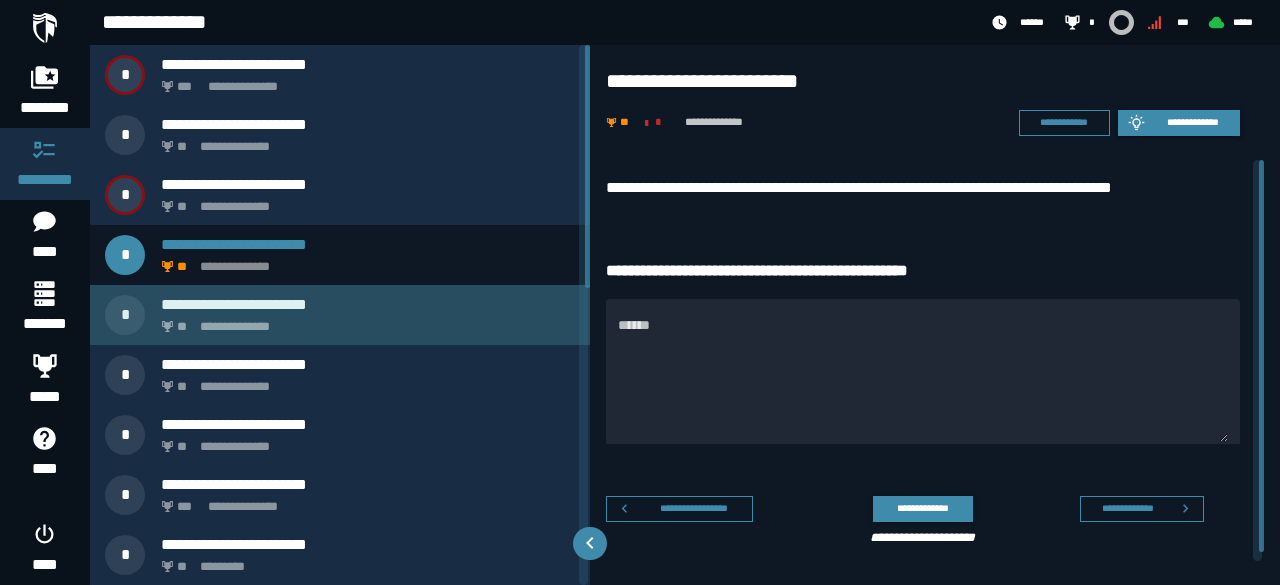click on "**********" at bounding box center (368, 304) 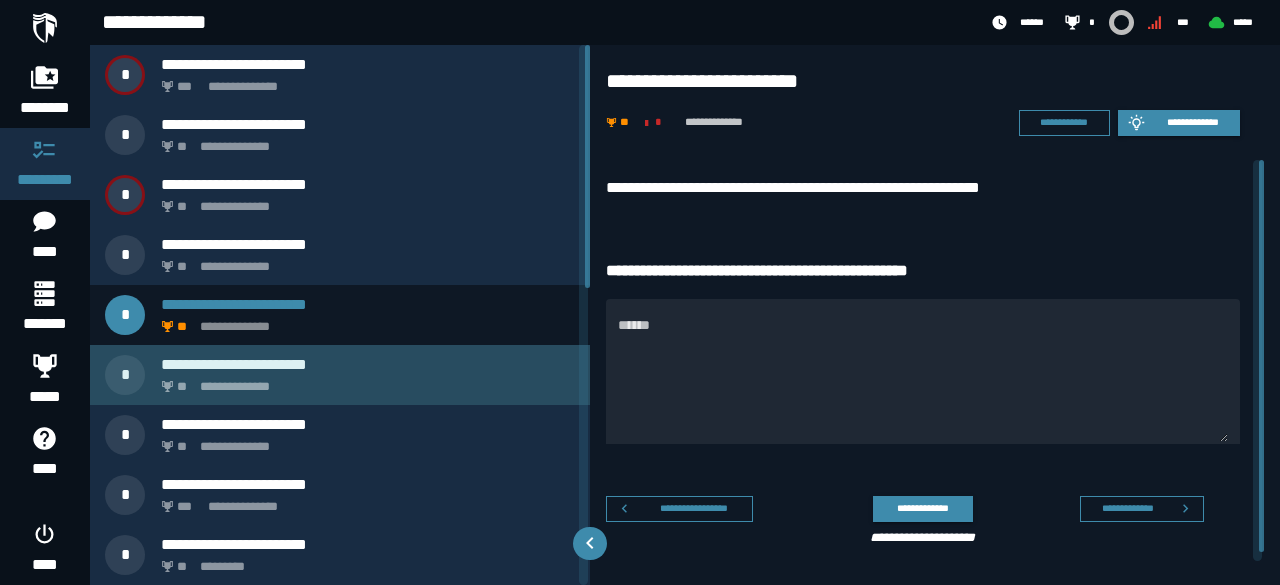 click on "**********" at bounding box center (368, 364) 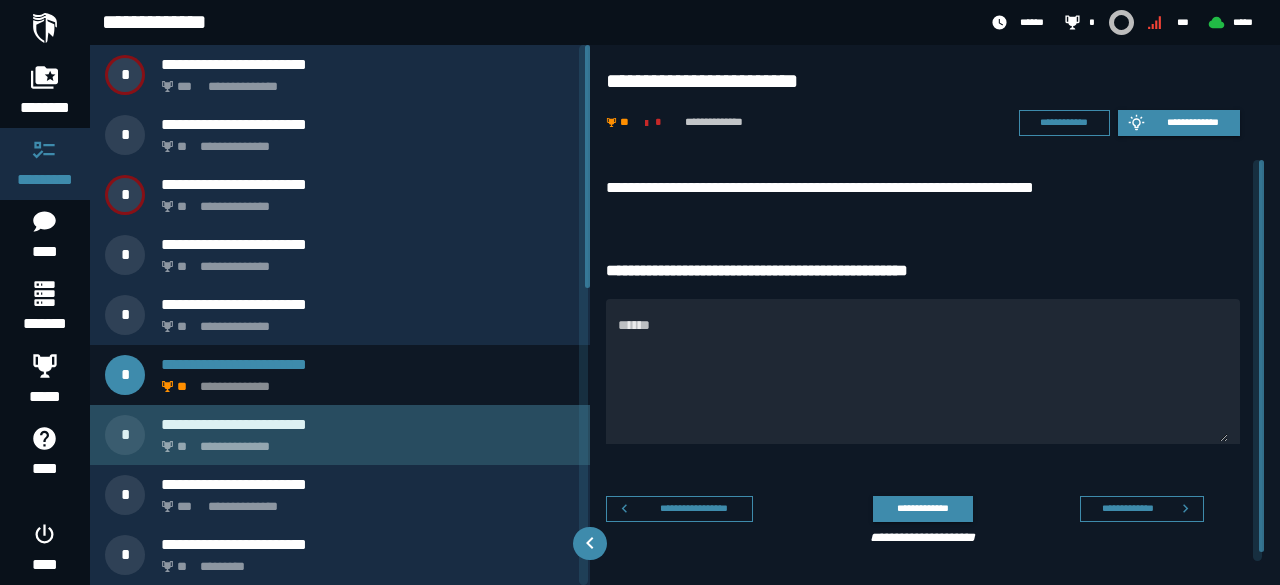 click on "**********" at bounding box center [364, 441] 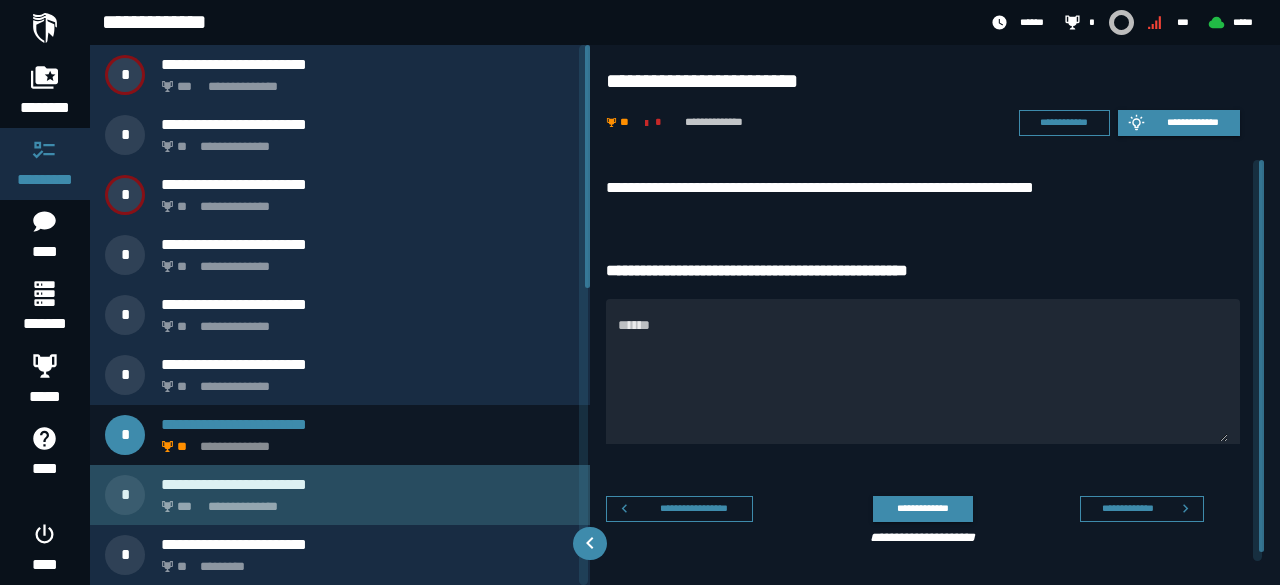 click on "**********" at bounding box center [340, 495] 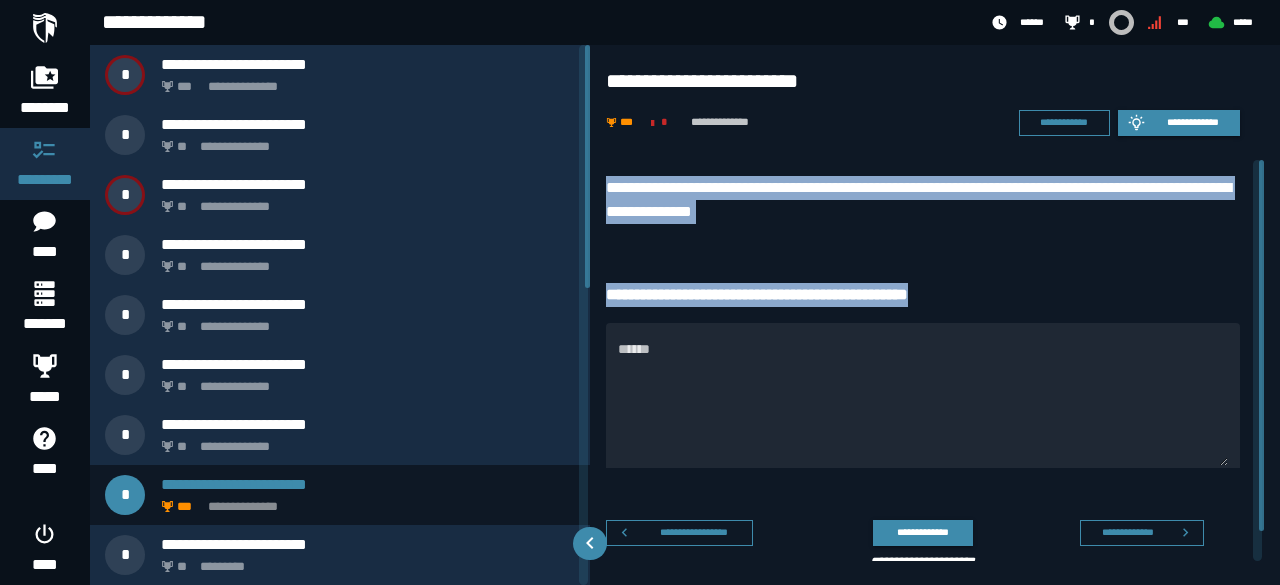drag, startPoint x: 608, startPoint y: 187, endPoint x: 983, endPoint y: 275, distance: 385.18698 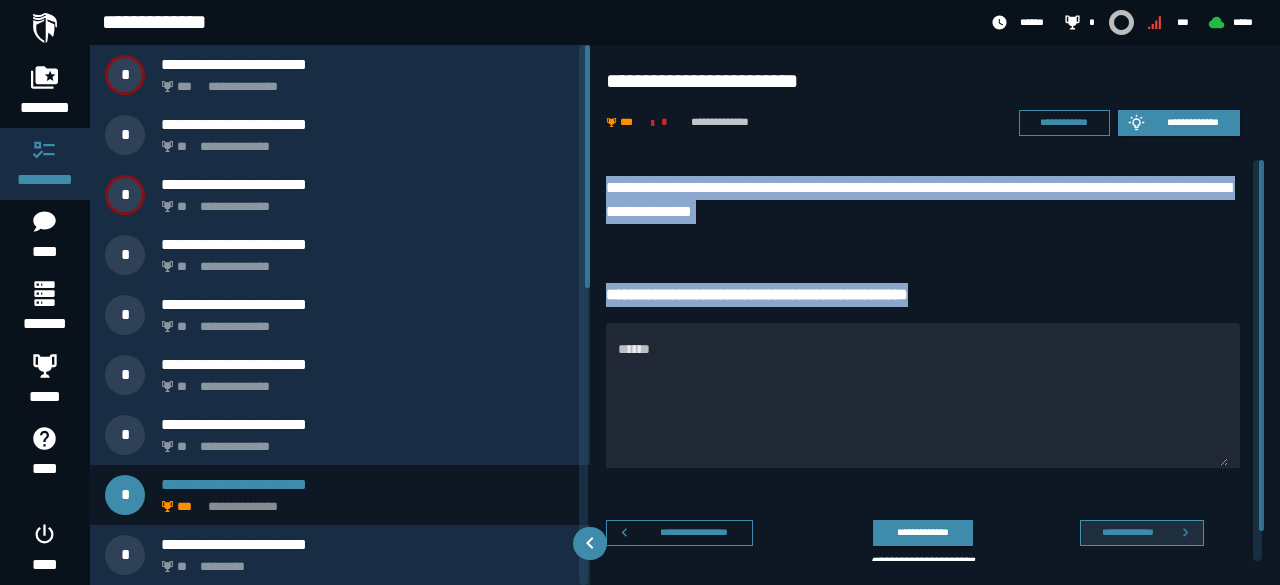 click on "**********" at bounding box center [1142, 533] 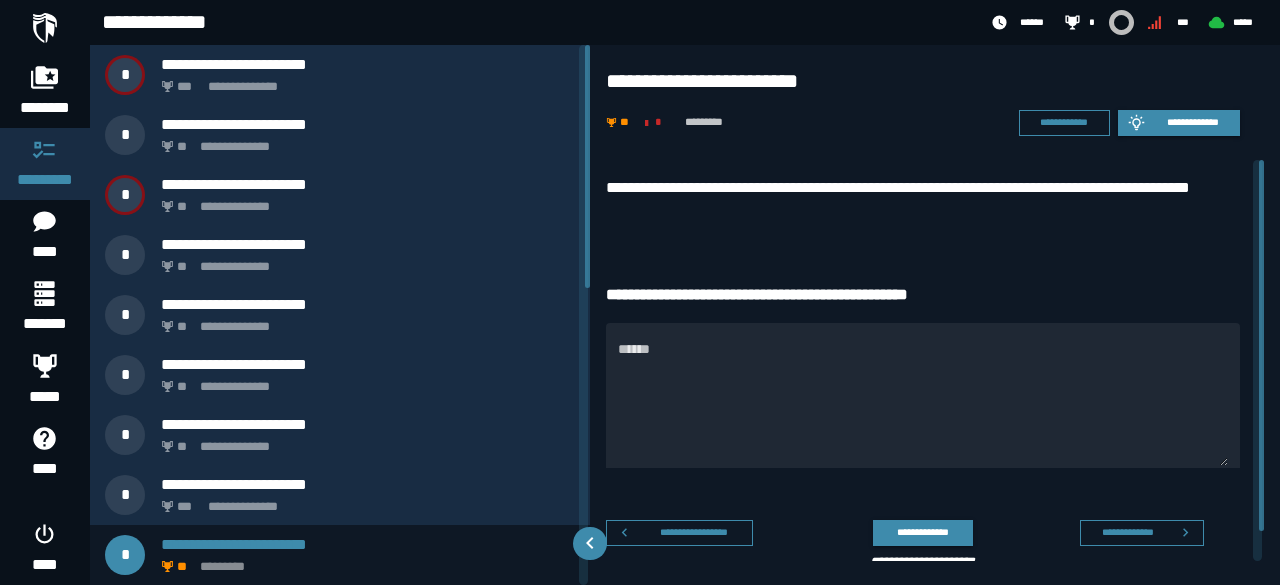 click on "**********" at bounding box center [935, 377] 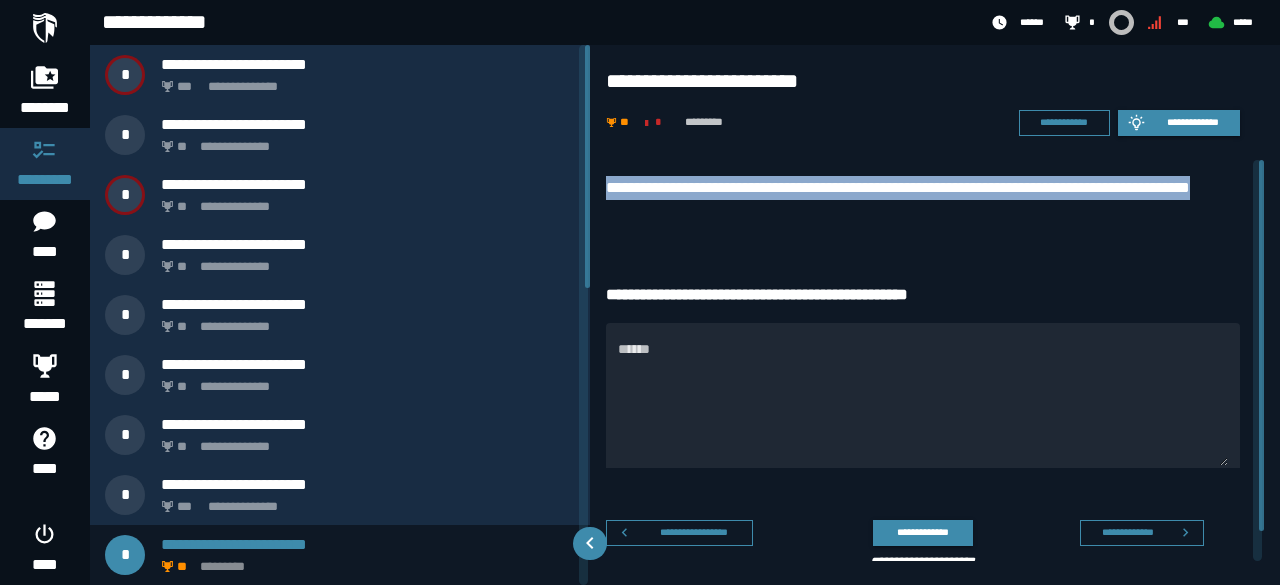 drag, startPoint x: 604, startPoint y: 185, endPoint x: 721, endPoint y: 223, distance: 123.01626 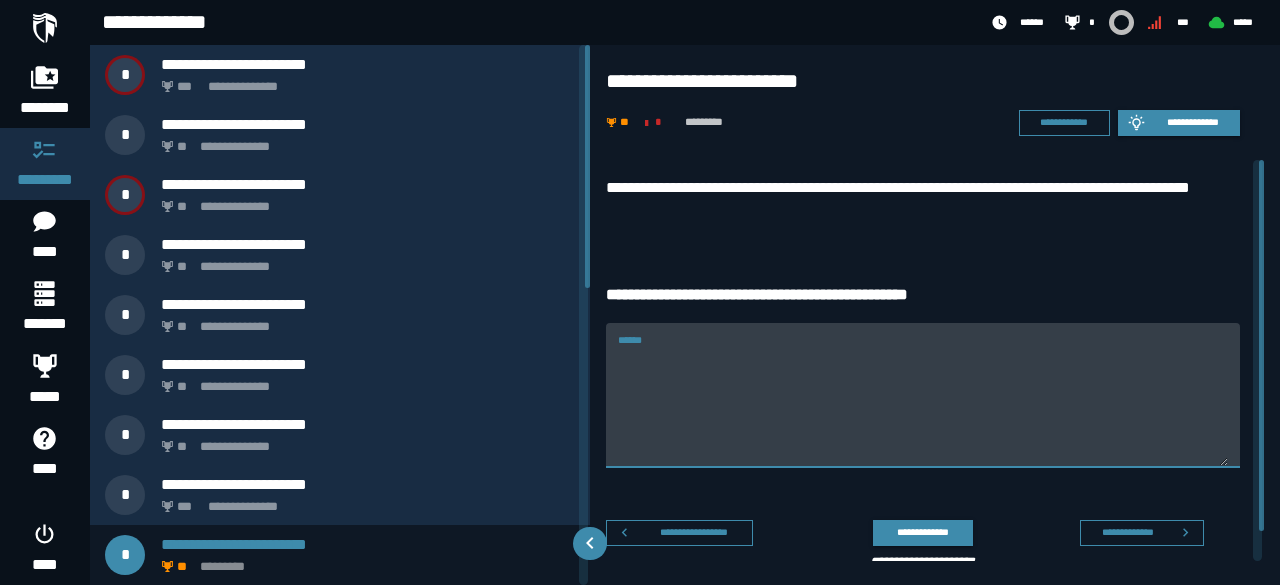 click on "******" at bounding box center [923, 395] 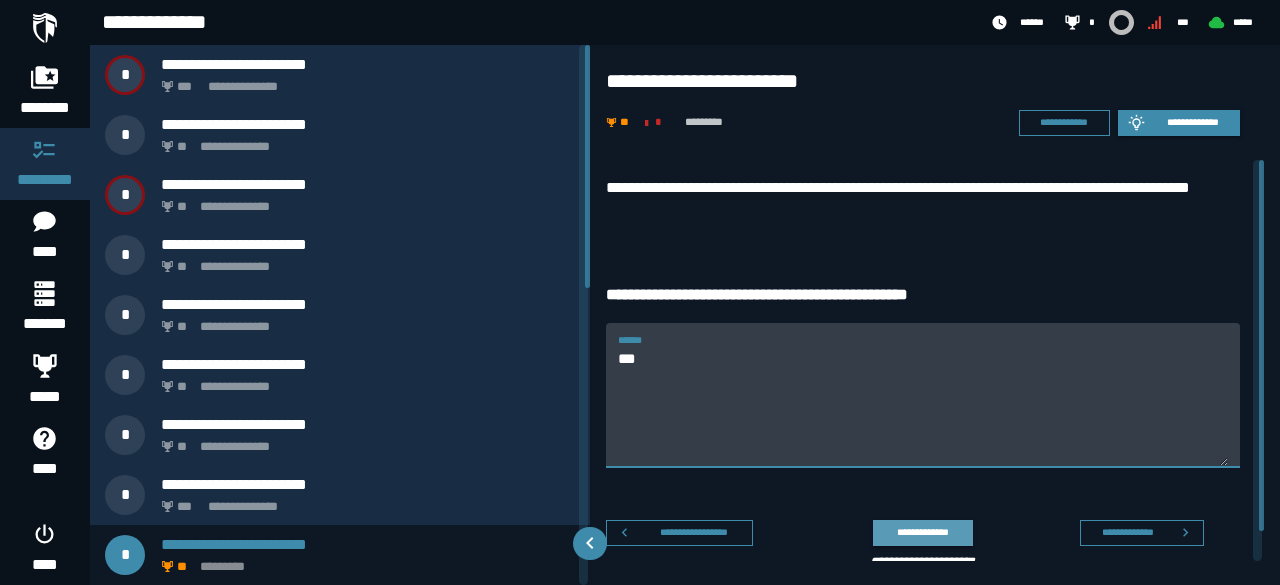 type on "***" 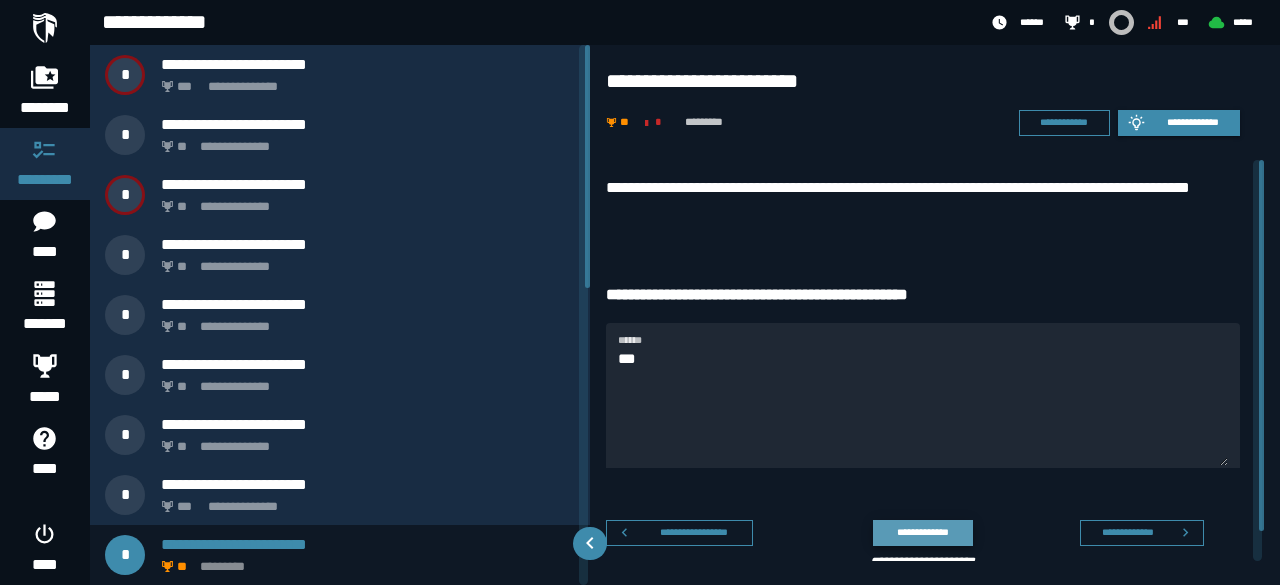 click on "**********" at bounding box center [922, 532] 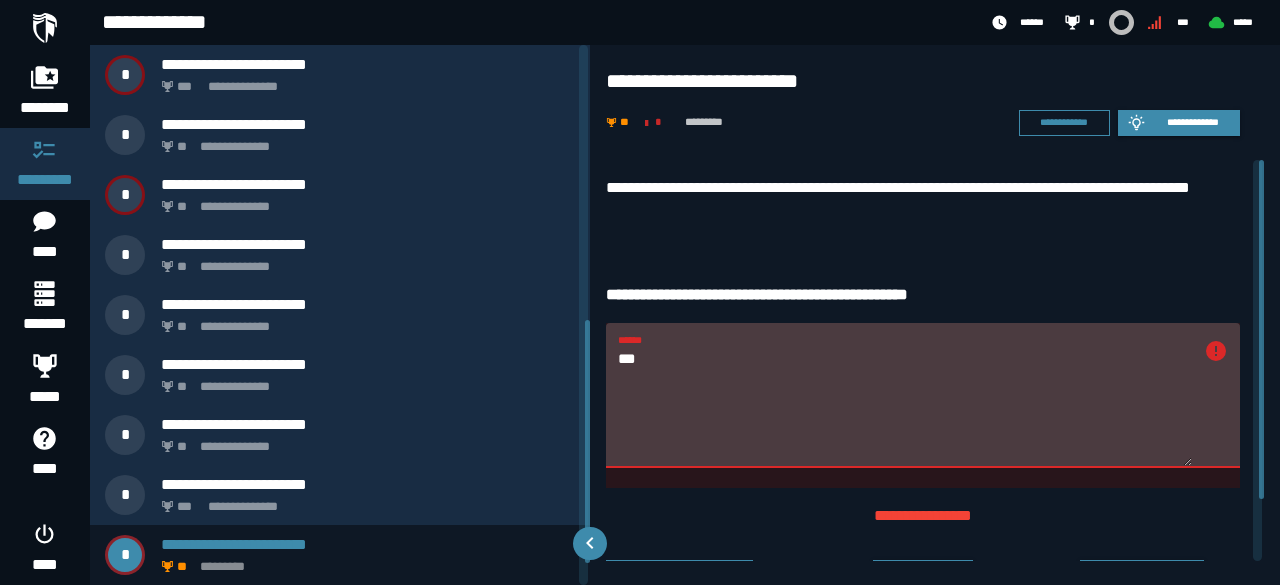 scroll, scrollTop: 612, scrollLeft: 0, axis: vertical 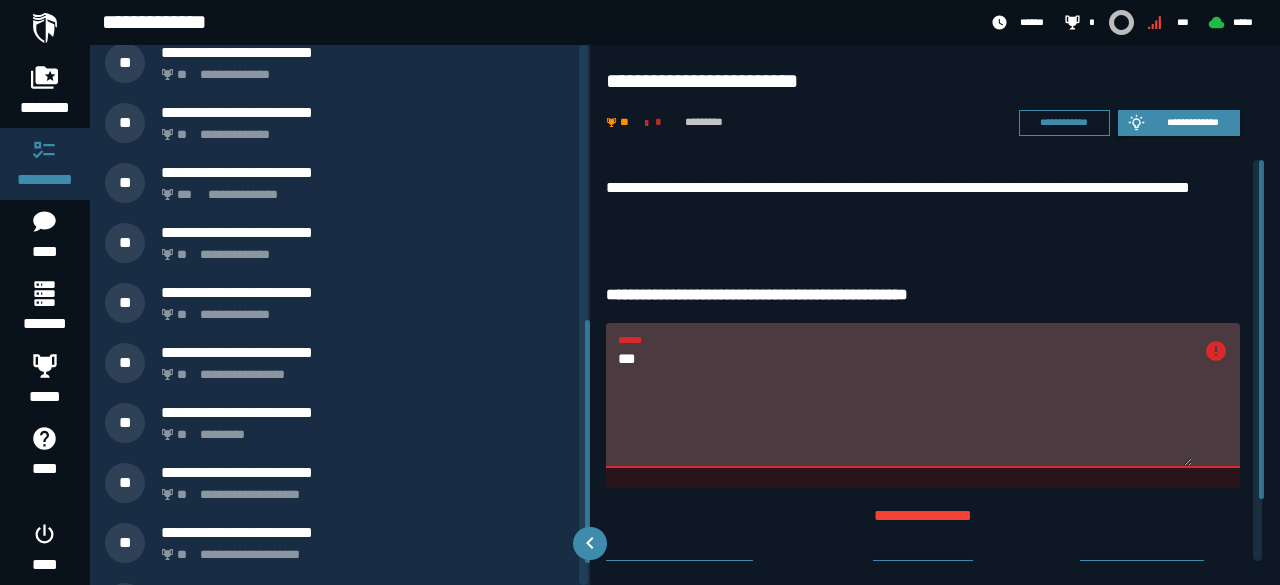 click on "**********" at bounding box center [340, 315] 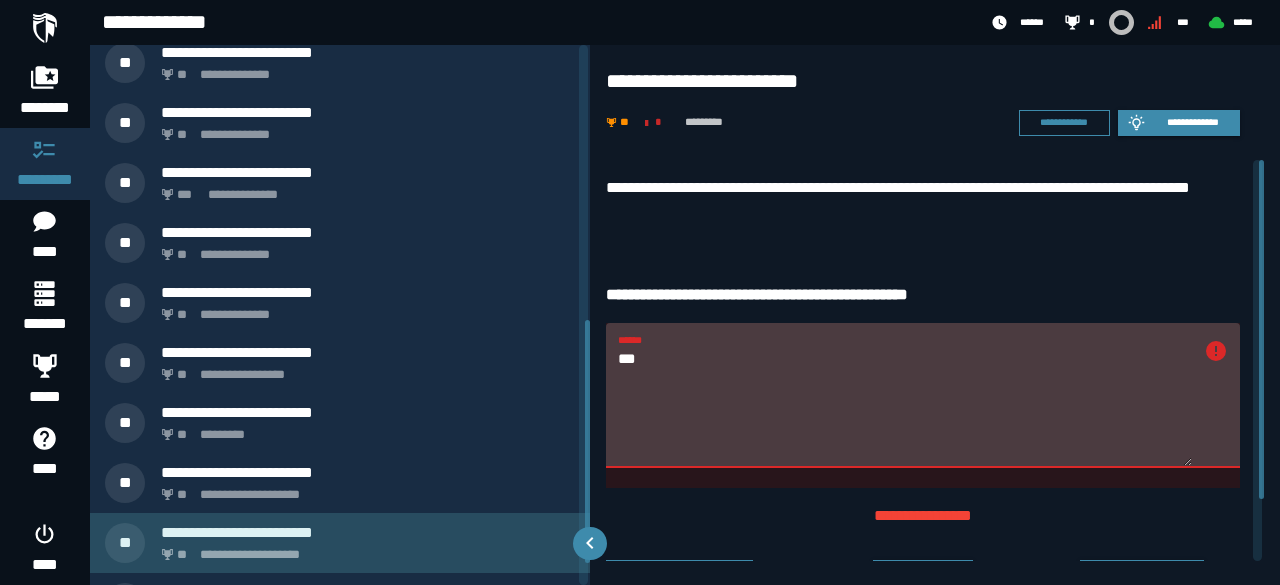 click on "**********" at bounding box center [364, 549] 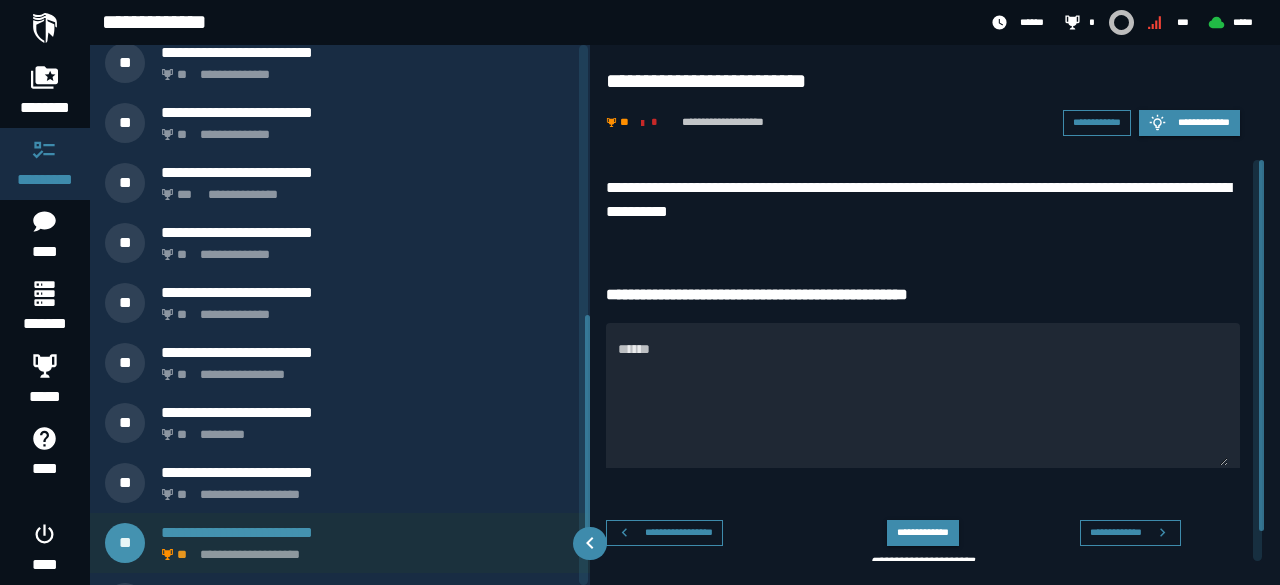 scroll, scrollTop: 600, scrollLeft: 0, axis: vertical 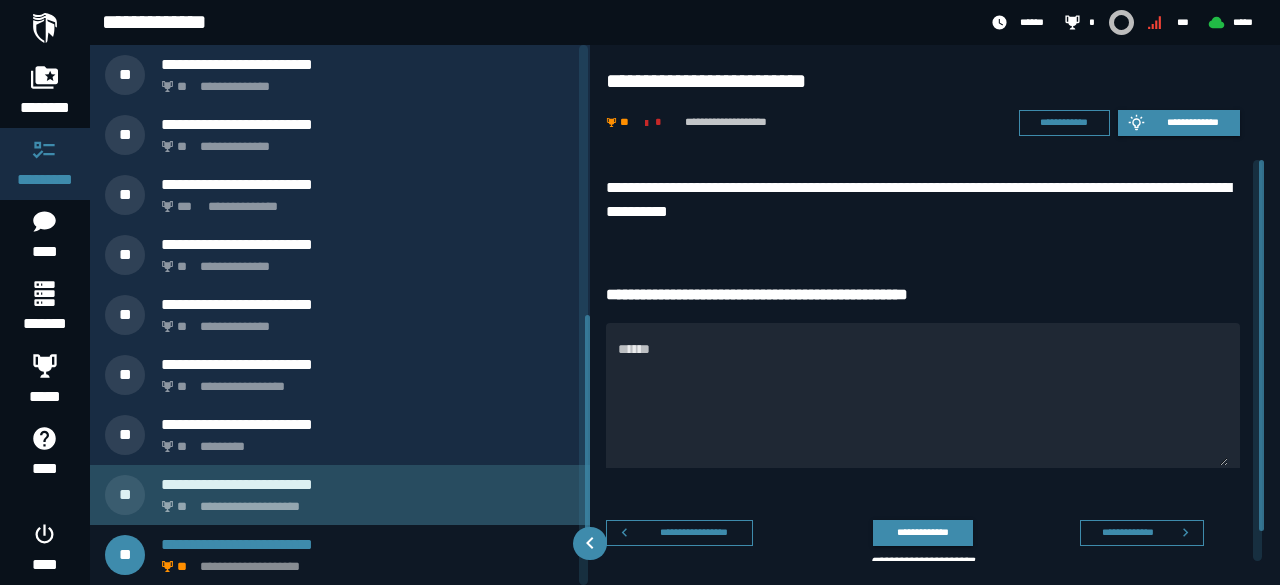 click on "**********" at bounding box center (340, 495) 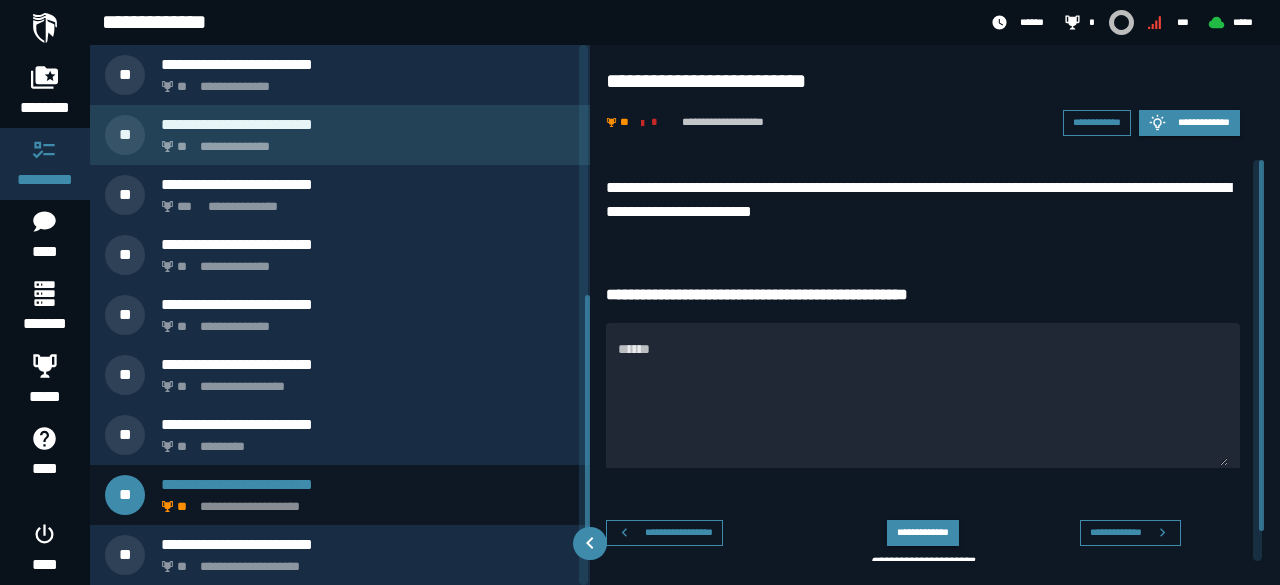 scroll, scrollTop: 540, scrollLeft: 0, axis: vertical 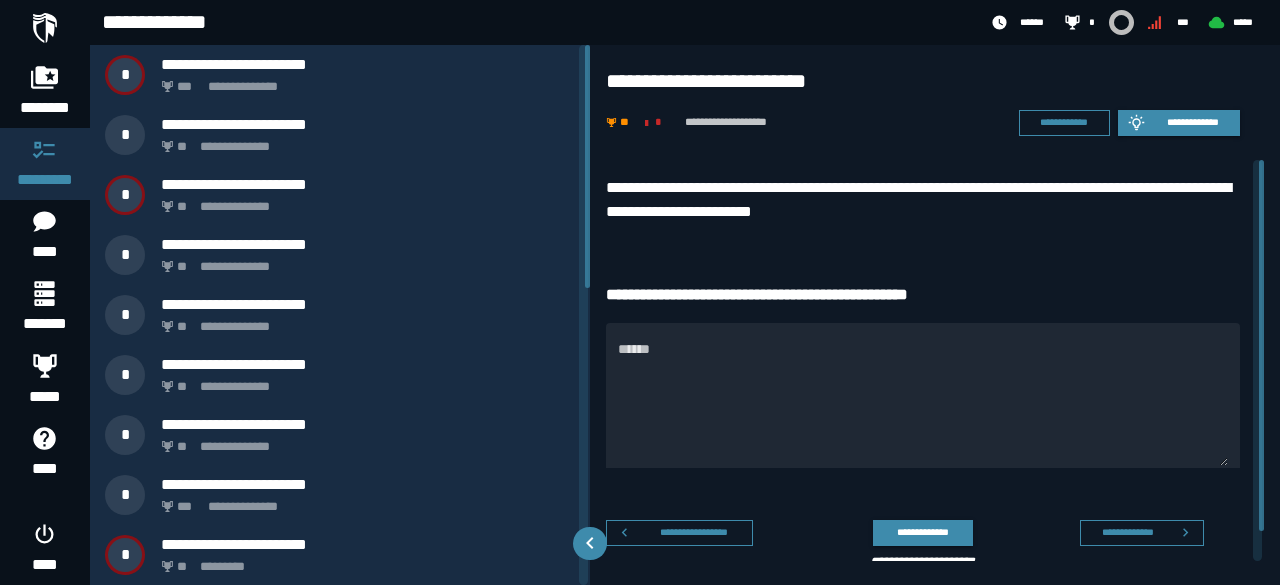 click on "**********" at bounding box center [340, 315] 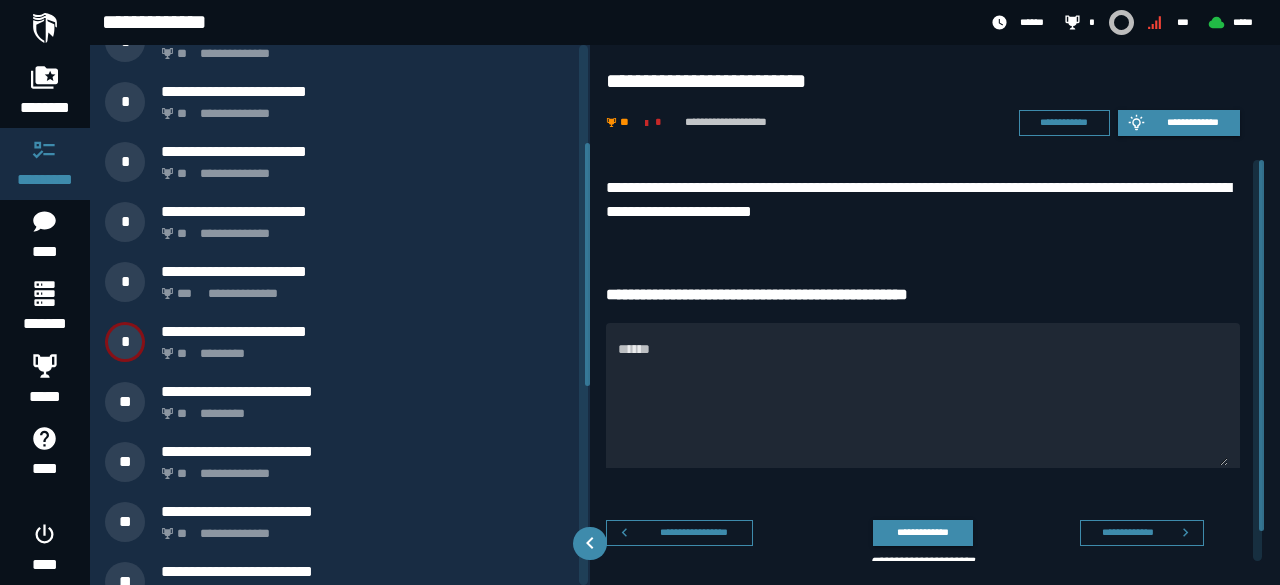 scroll, scrollTop: 222, scrollLeft: 0, axis: vertical 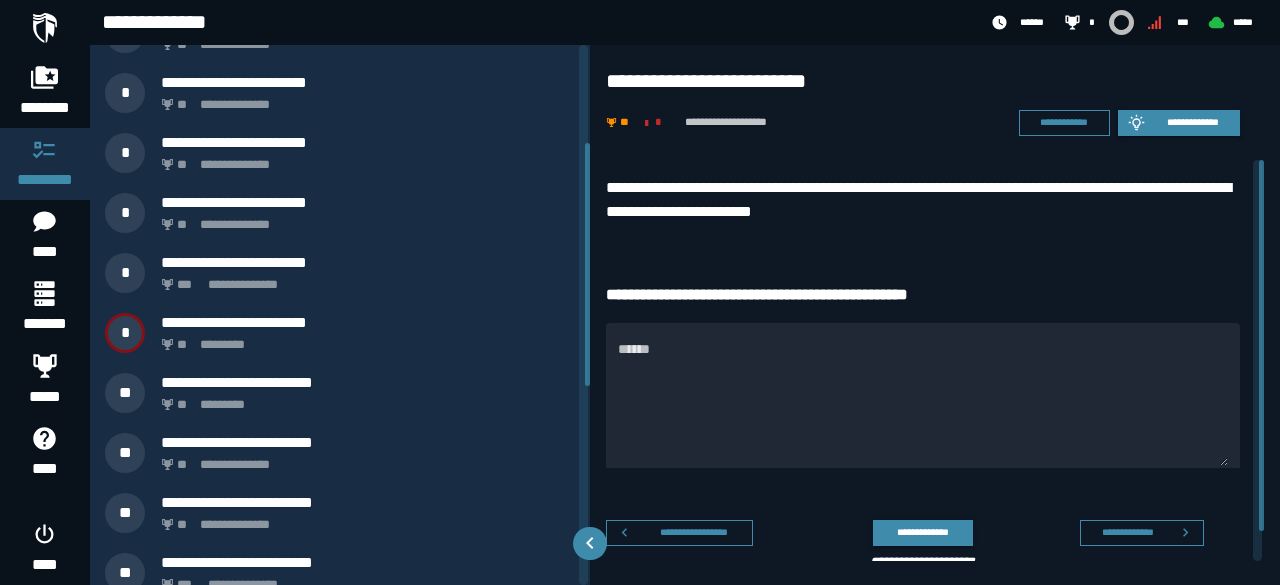 drag, startPoint x: 586, startPoint y: 211, endPoint x: 617, endPoint y: 311, distance: 104.69479 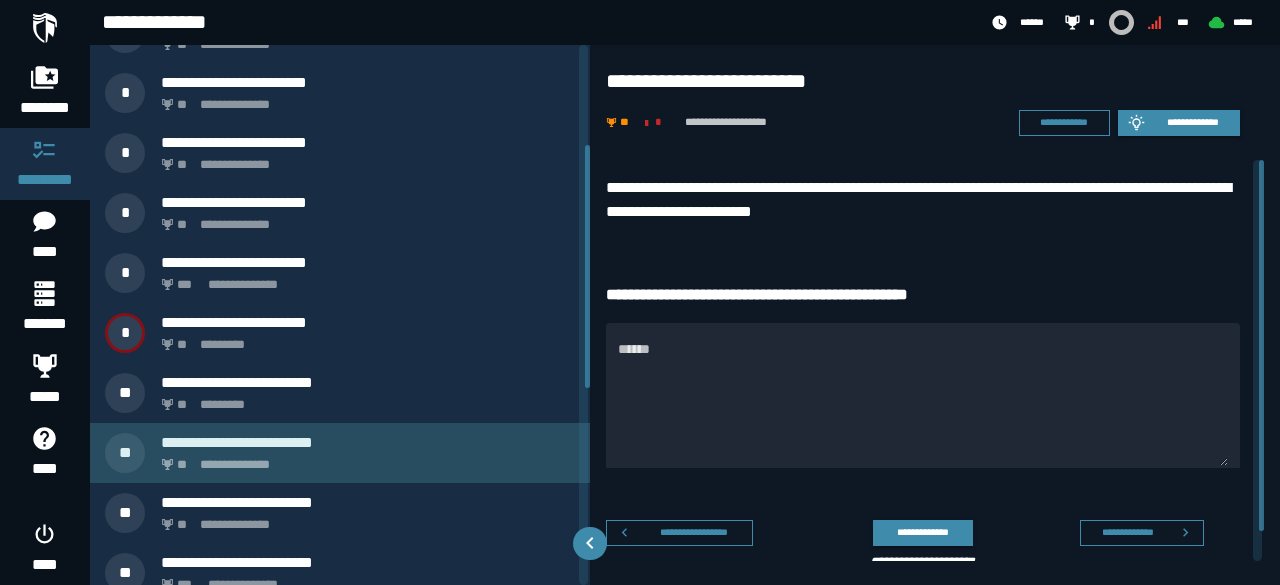 click on "**********" at bounding box center (364, 459) 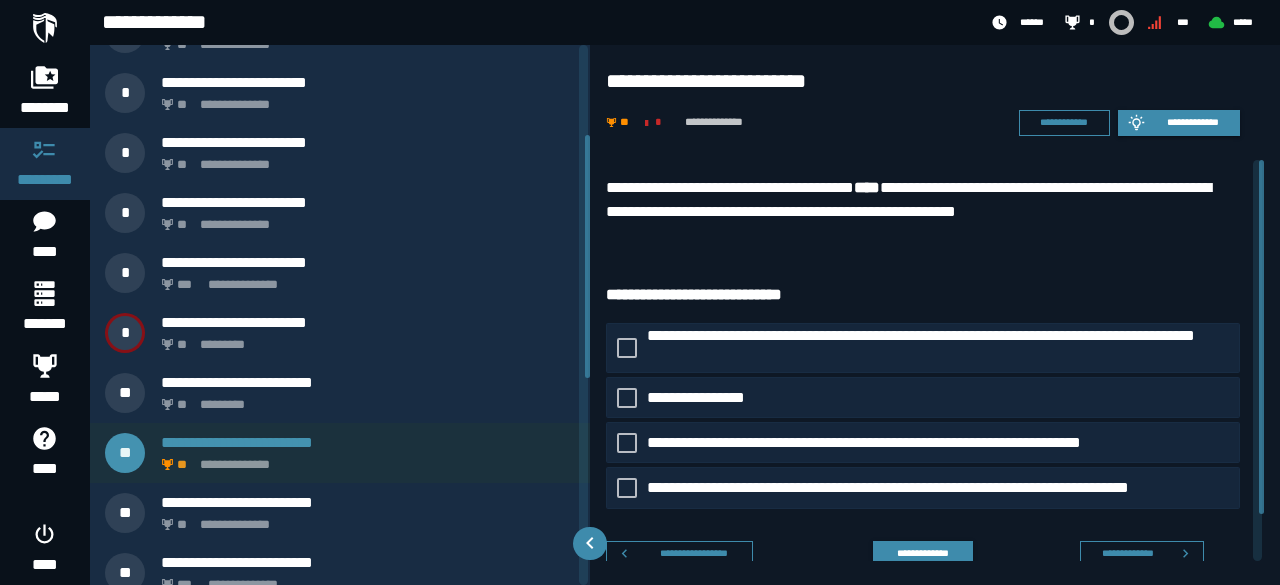 scroll, scrollTop: 120, scrollLeft: 0, axis: vertical 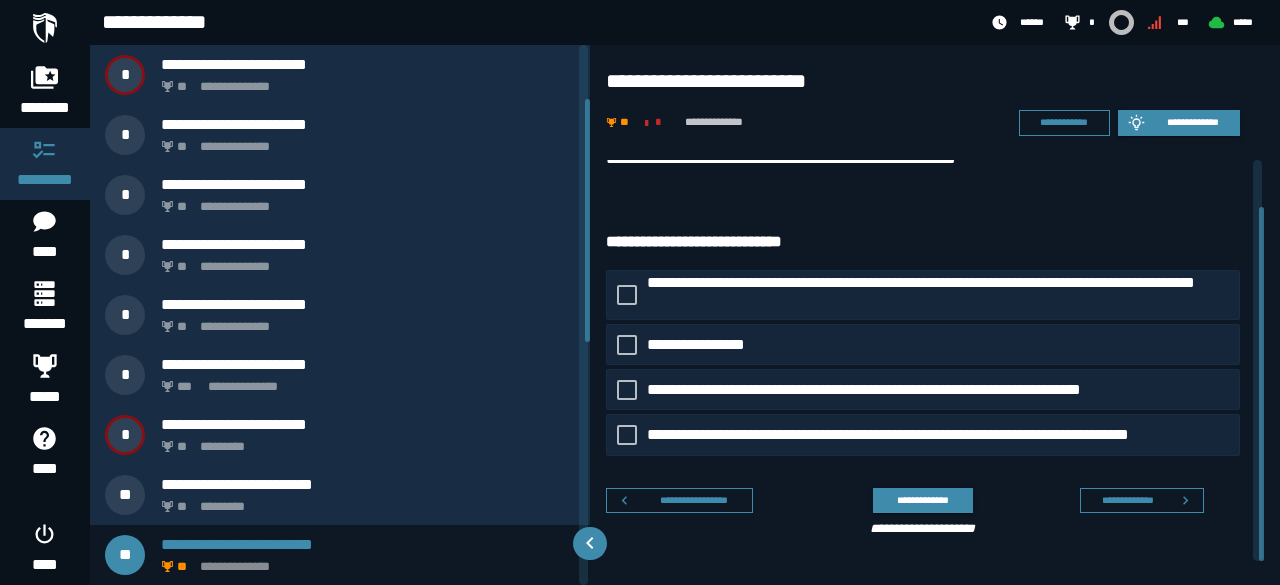 drag, startPoint x: 1263, startPoint y: 292, endPoint x: 1279, endPoint y: 363, distance: 72.780495 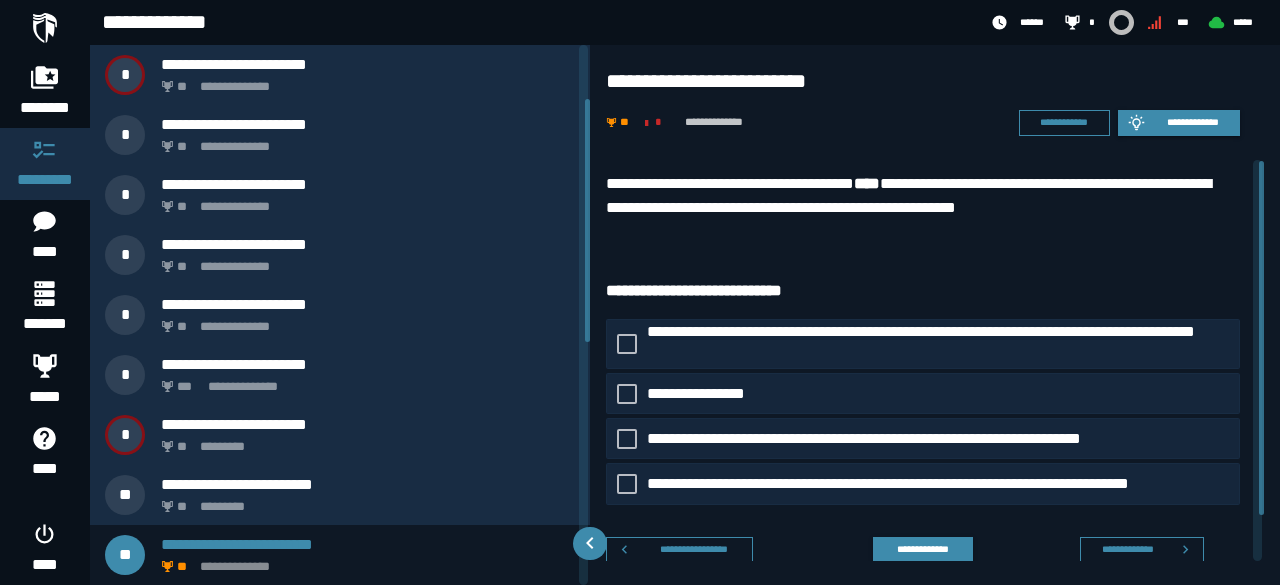 scroll, scrollTop: 0, scrollLeft: 0, axis: both 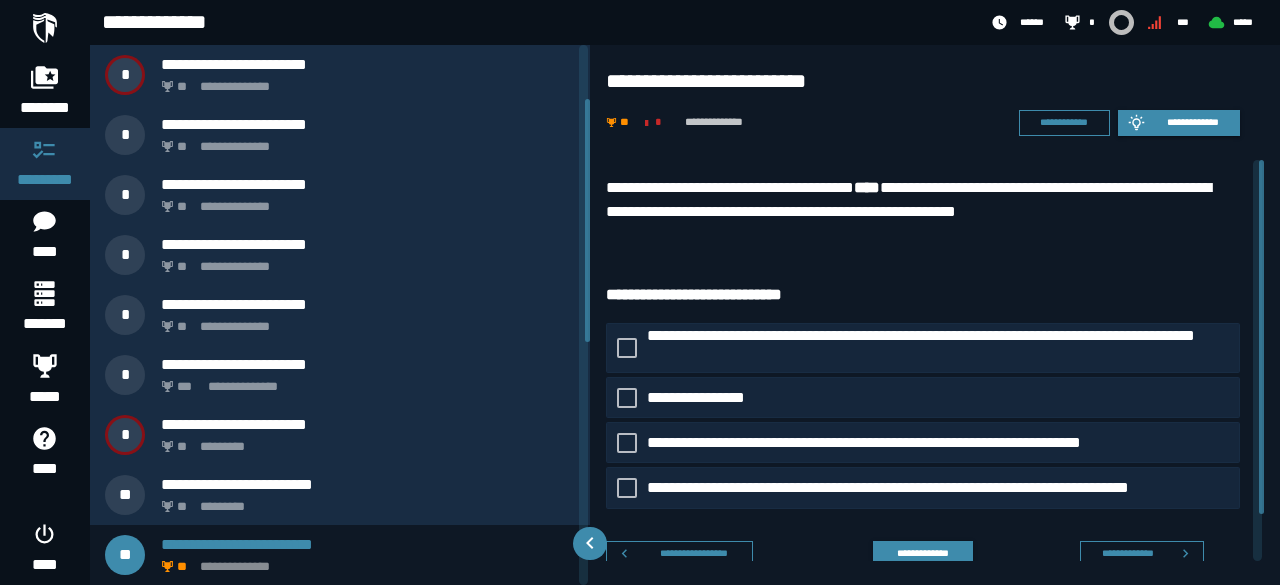 drag, startPoint x: 1260, startPoint y: 288, endPoint x: 1258, endPoint y: 211, distance: 77.02597 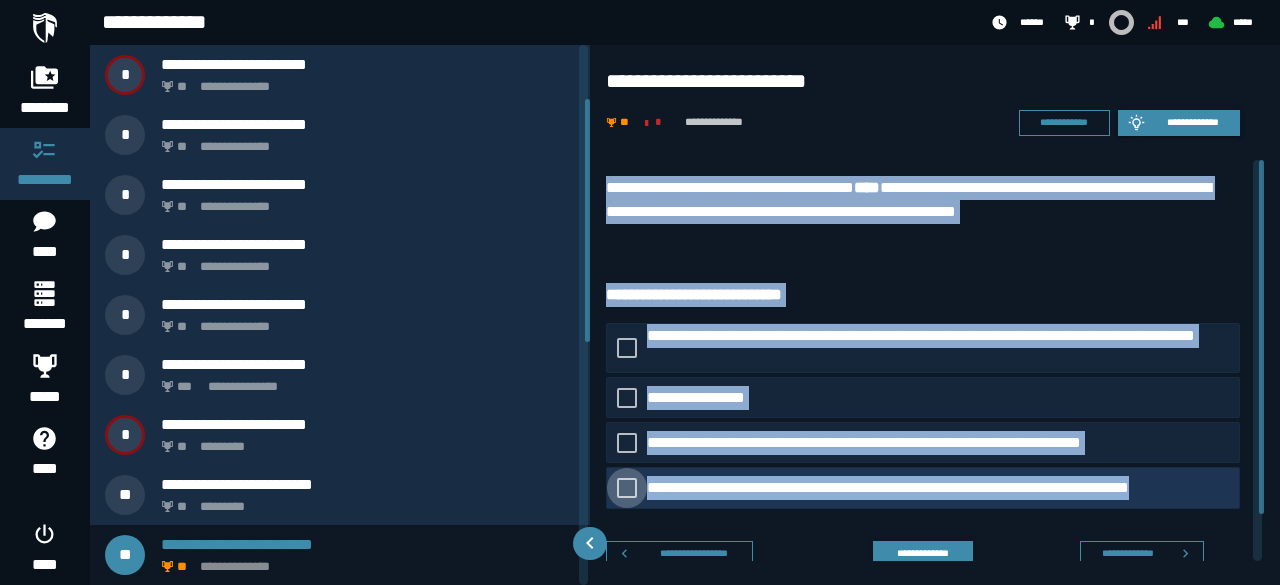 drag, startPoint x: 604, startPoint y: 186, endPoint x: 1201, endPoint y: 501, distance: 675.00665 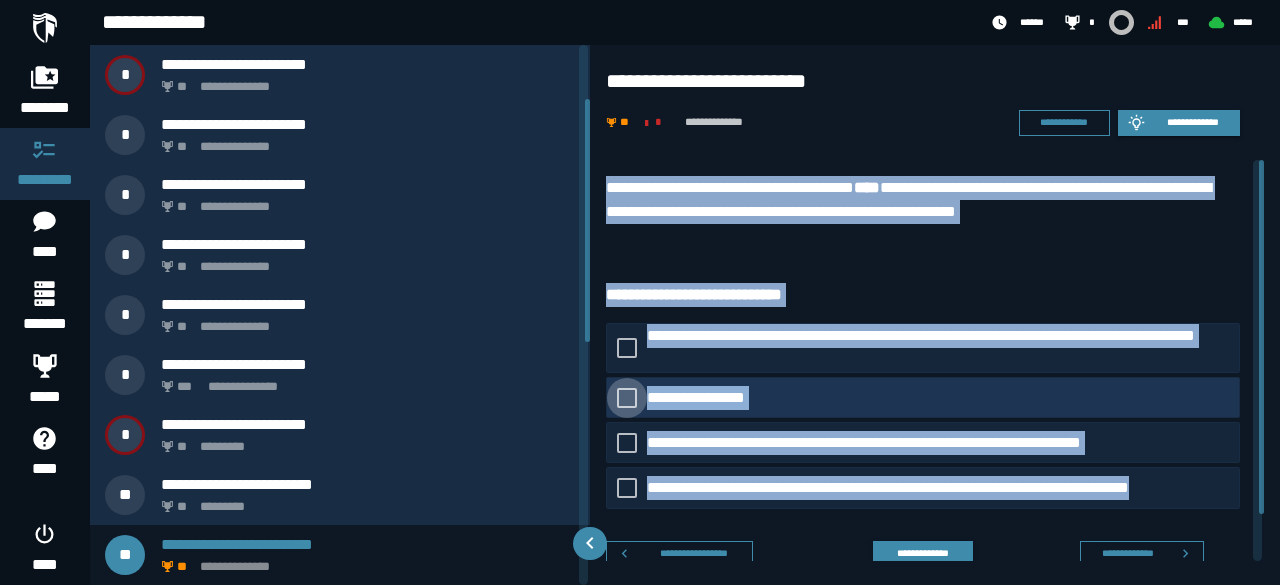 click at bounding box center [627, 397] 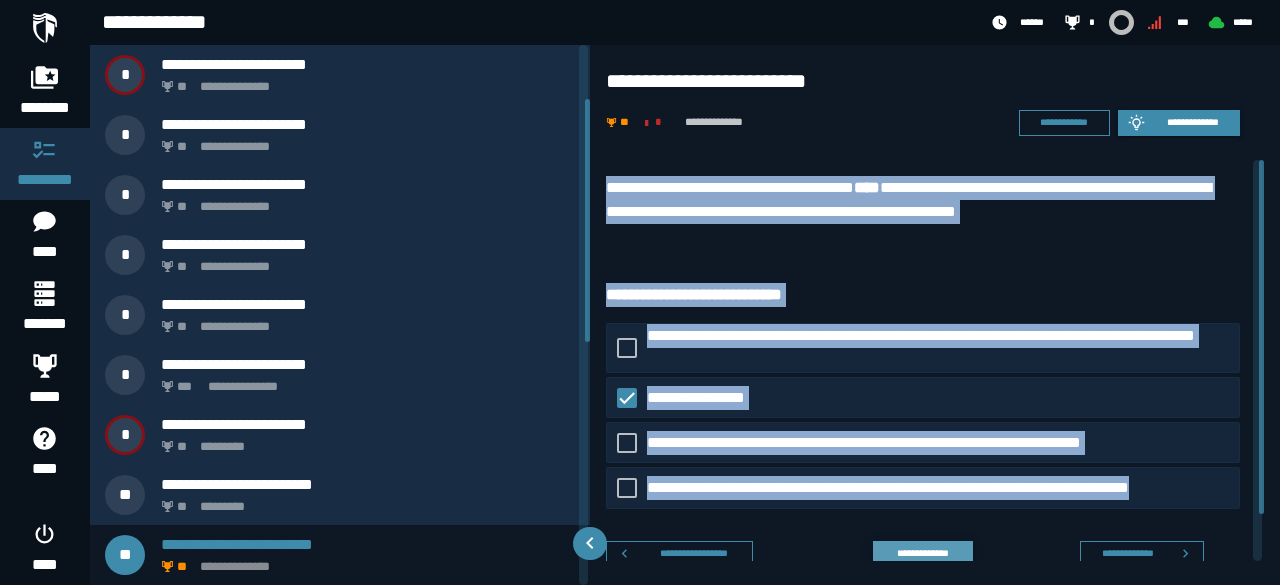 click on "**********" at bounding box center [922, 552] 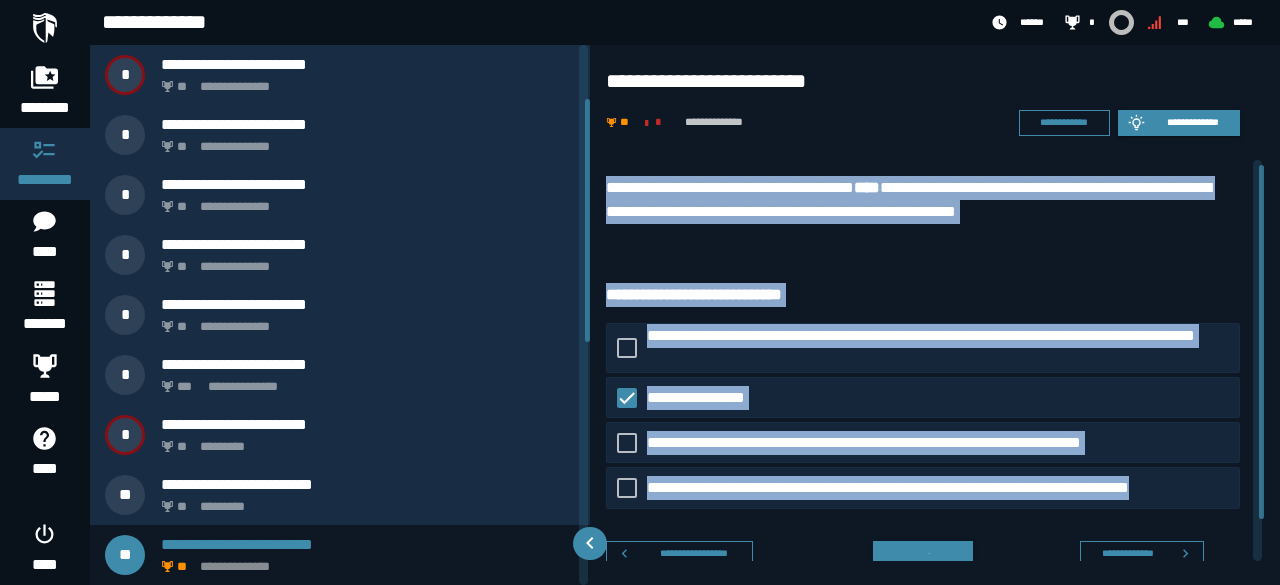 scroll, scrollTop: 5, scrollLeft: 0, axis: vertical 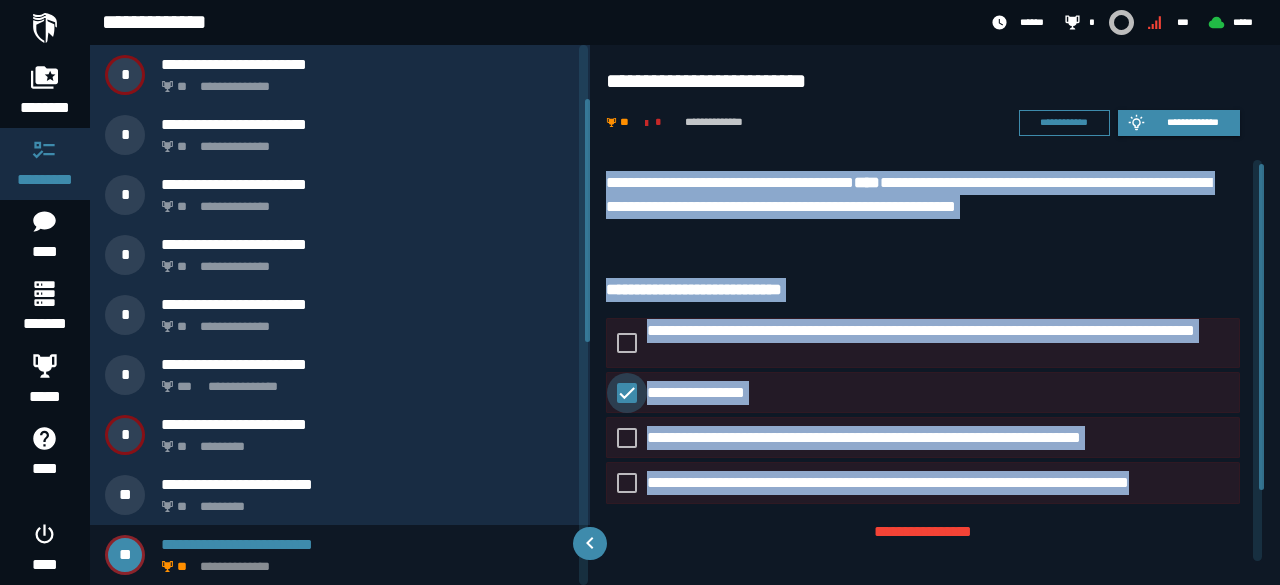 click 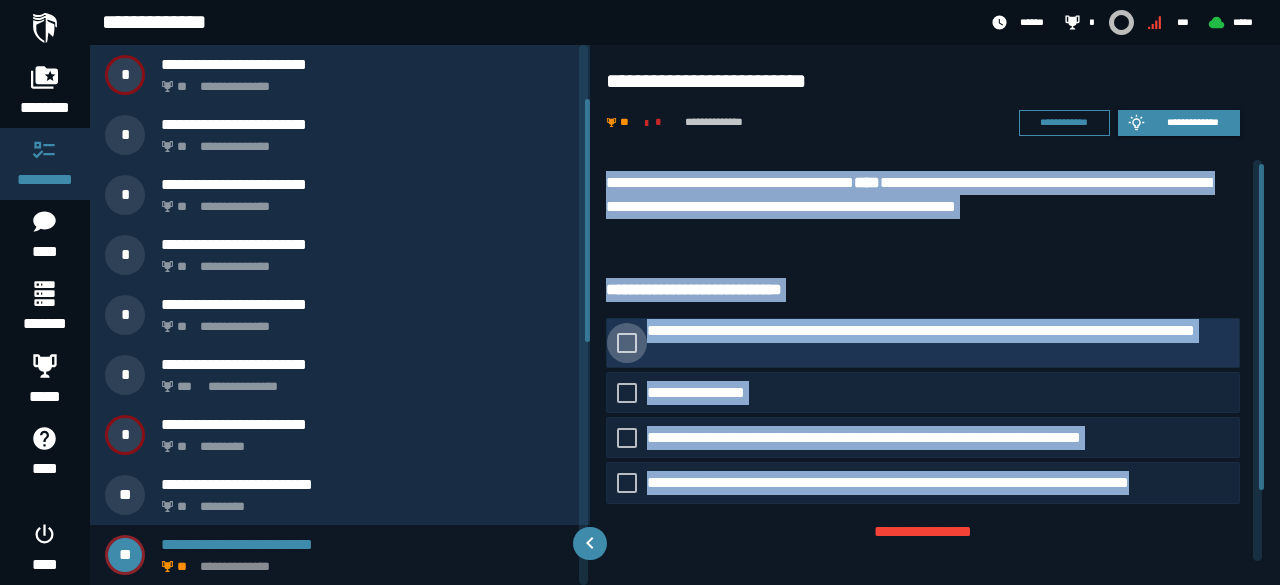 click at bounding box center [627, 343] 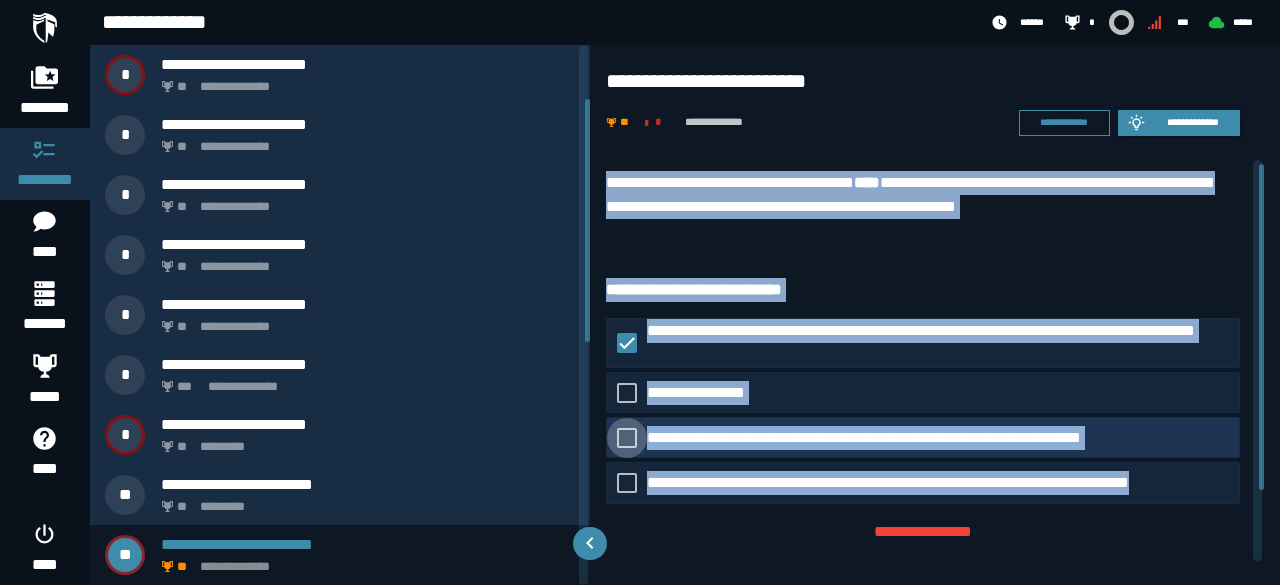 click at bounding box center (627, 438) 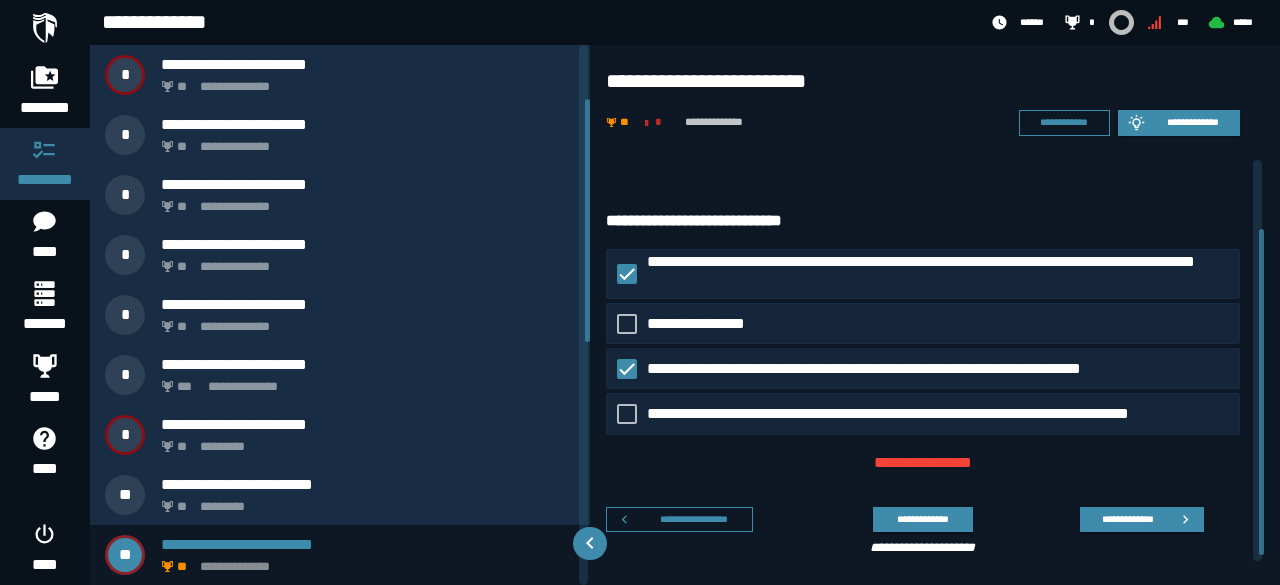 scroll, scrollTop: 93, scrollLeft: 0, axis: vertical 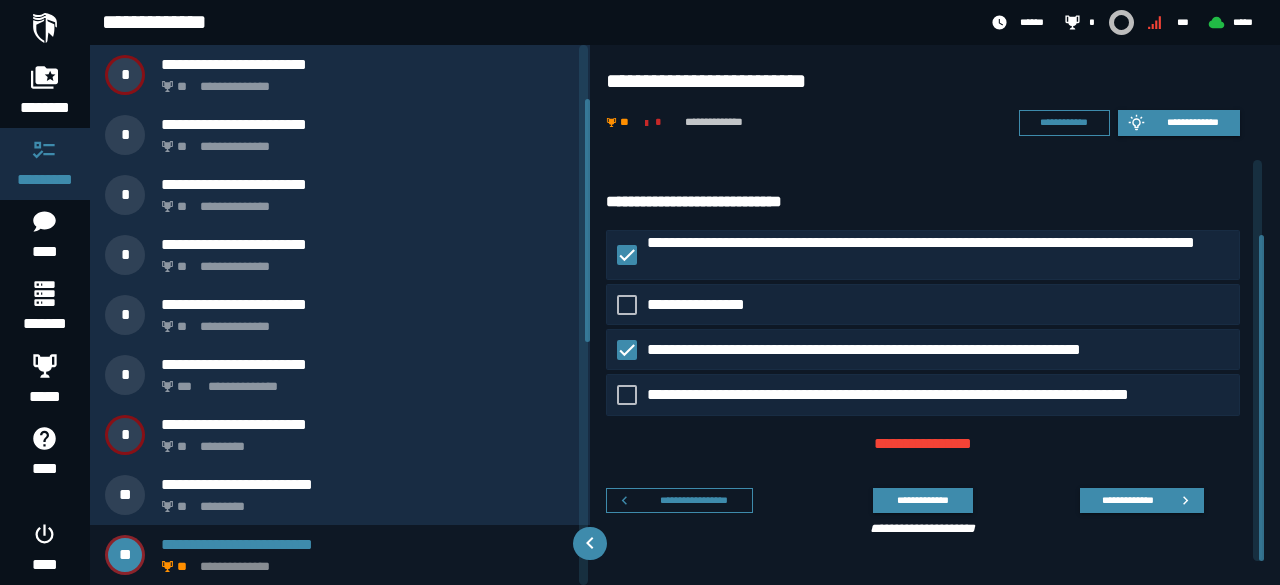drag, startPoint x: 1262, startPoint y: 401, endPoint x: 1279, endPoint y: 498, distance: 98.478424 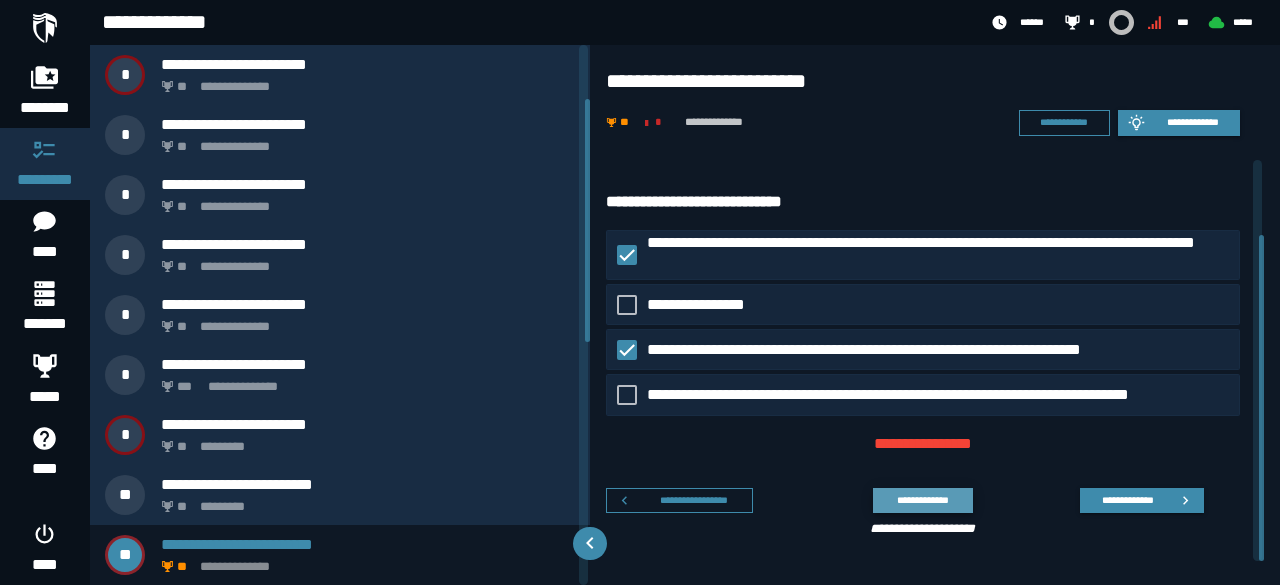 click on "**********" at bounding box center (922, 499) 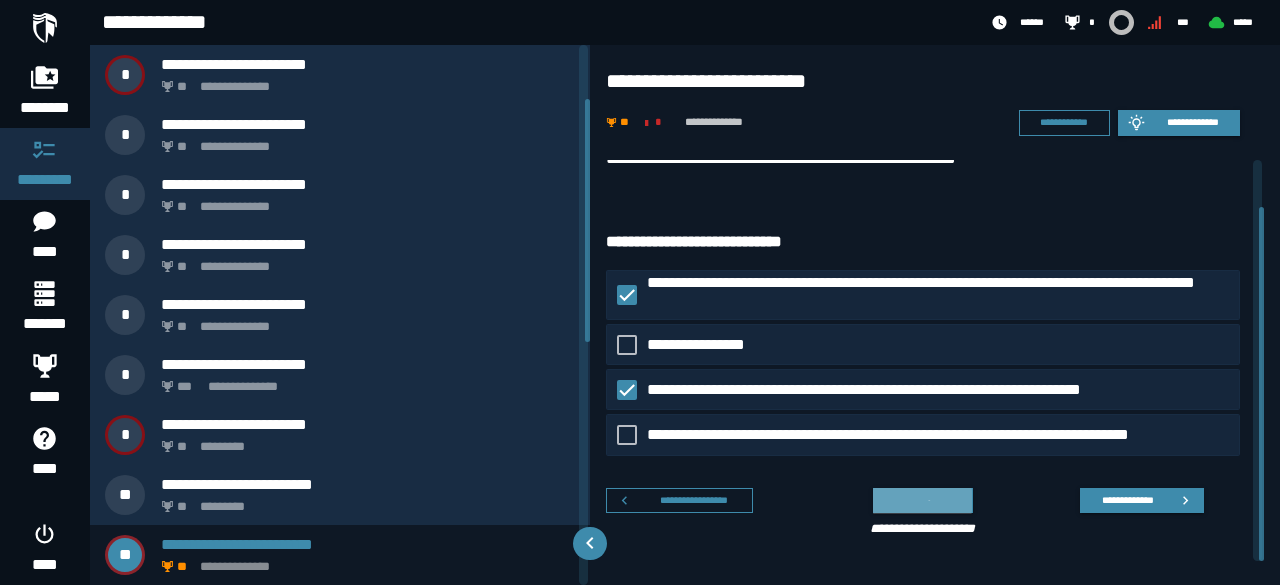 scroll, scrollTop: 53, scrollLeft: 0, axis: vertical 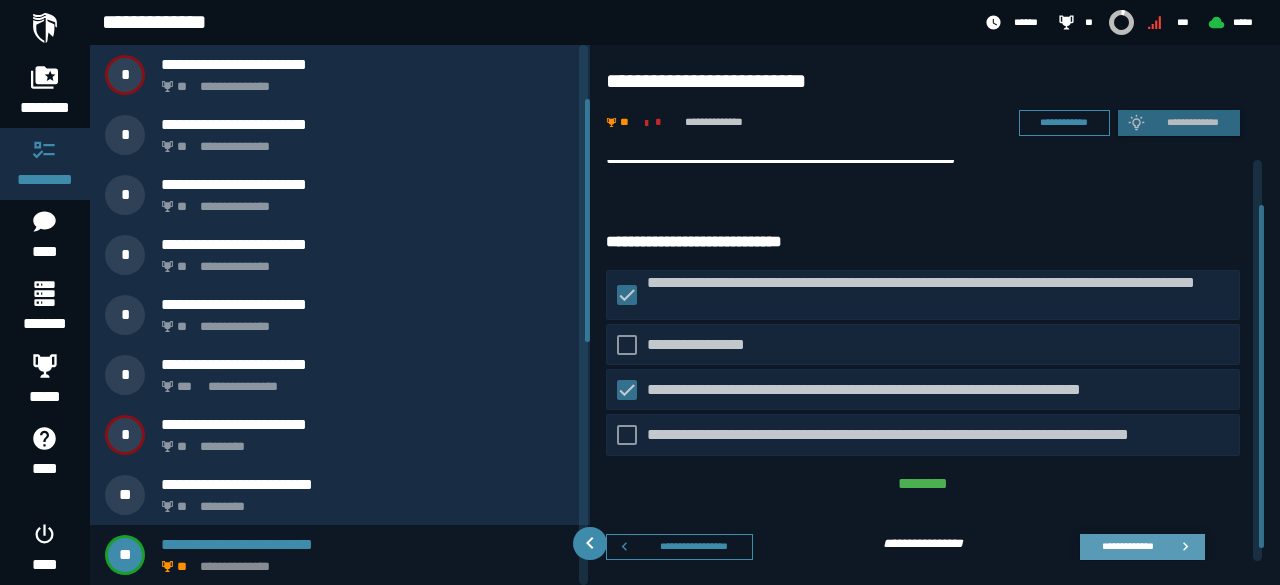 click on "**********" at bounding box center [1127, 546] 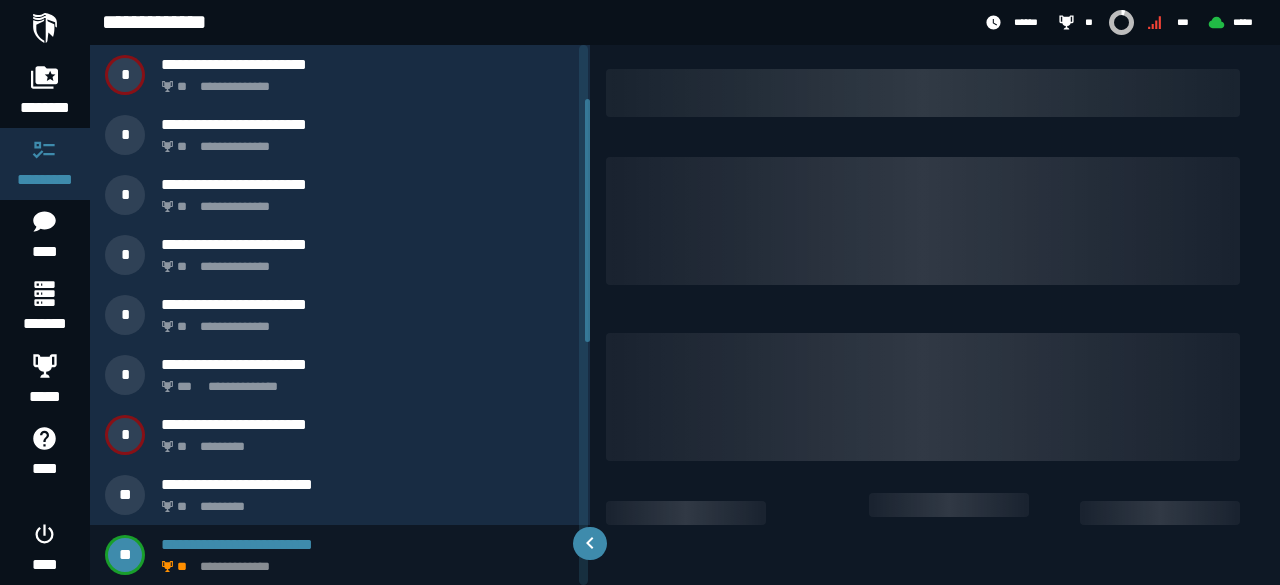 scroll, scrollTop: 0, scrollLeft: 0, axis: both 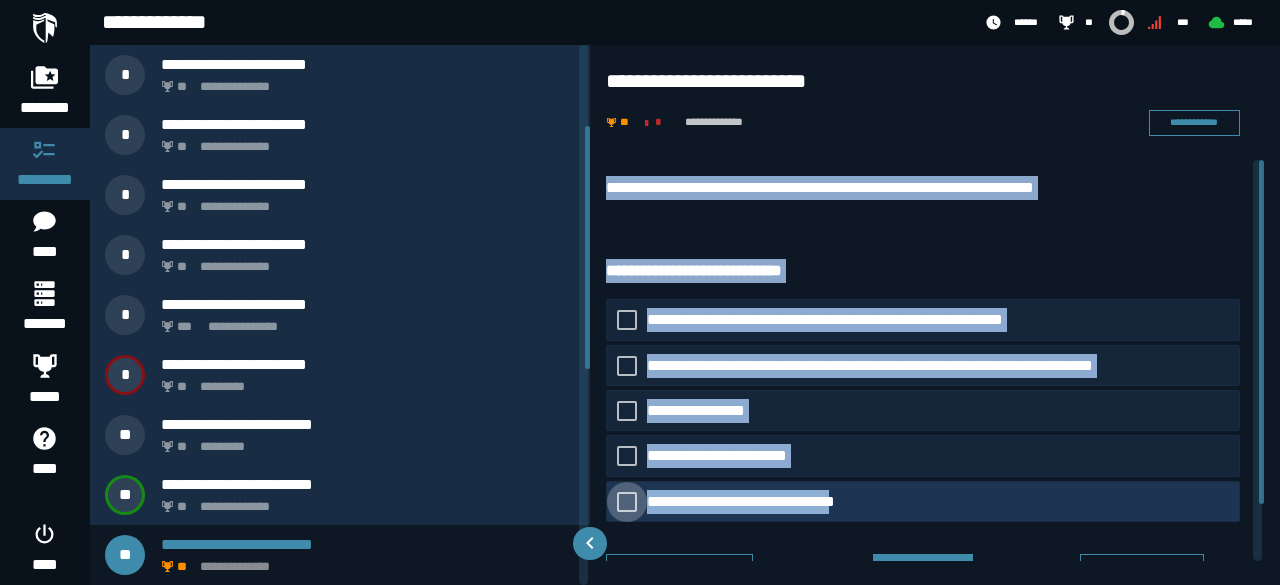 drag, startPoint x: 603, startPoint y: 181, endPoint x: 867, endPoint y: 496, distance: 411 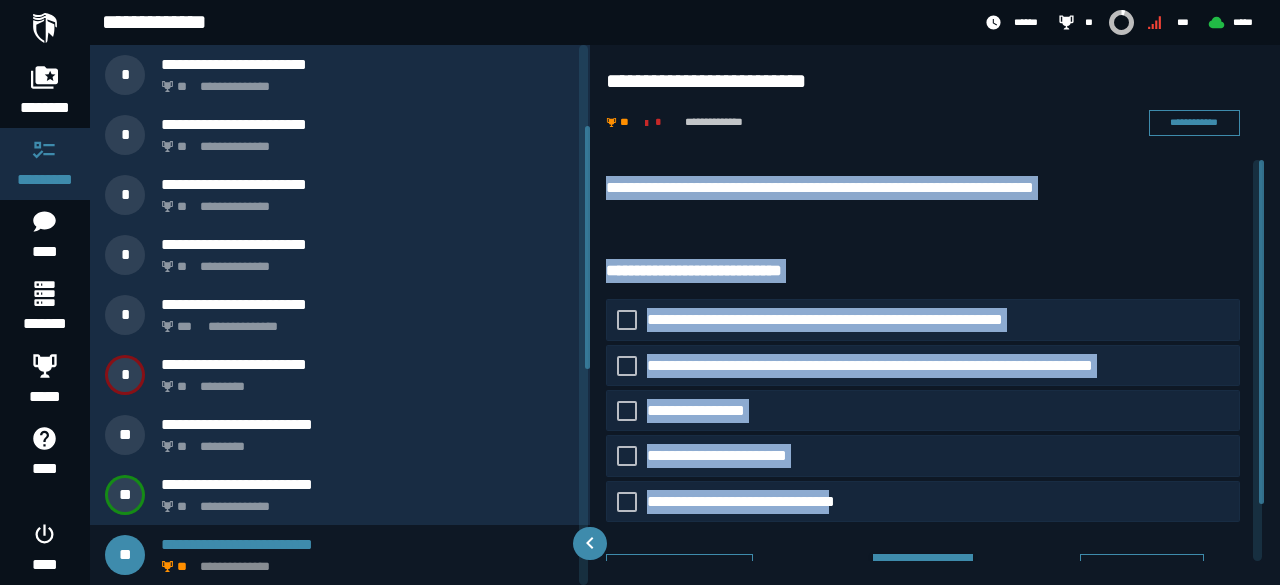 click on "**********" at bounding box center [935, 394] 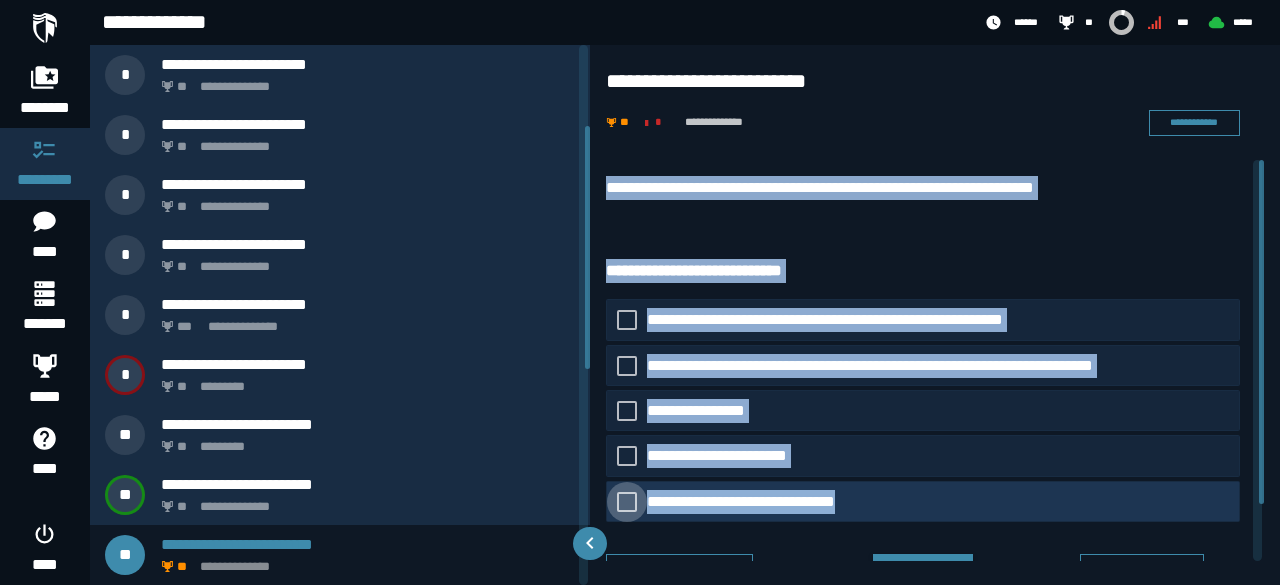drag, startPoint x: 603, startPoint y: 183, endPoint x: 937, endPoint y: 513, distance: 469.52744 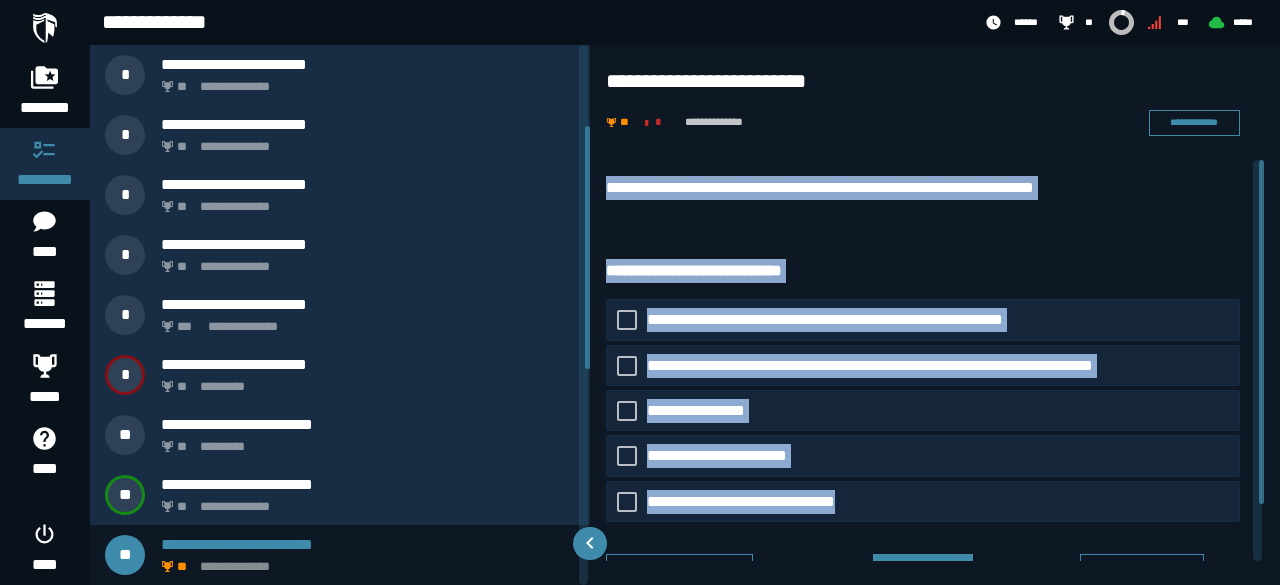 click on "**********" at bounding box center [935, 394] 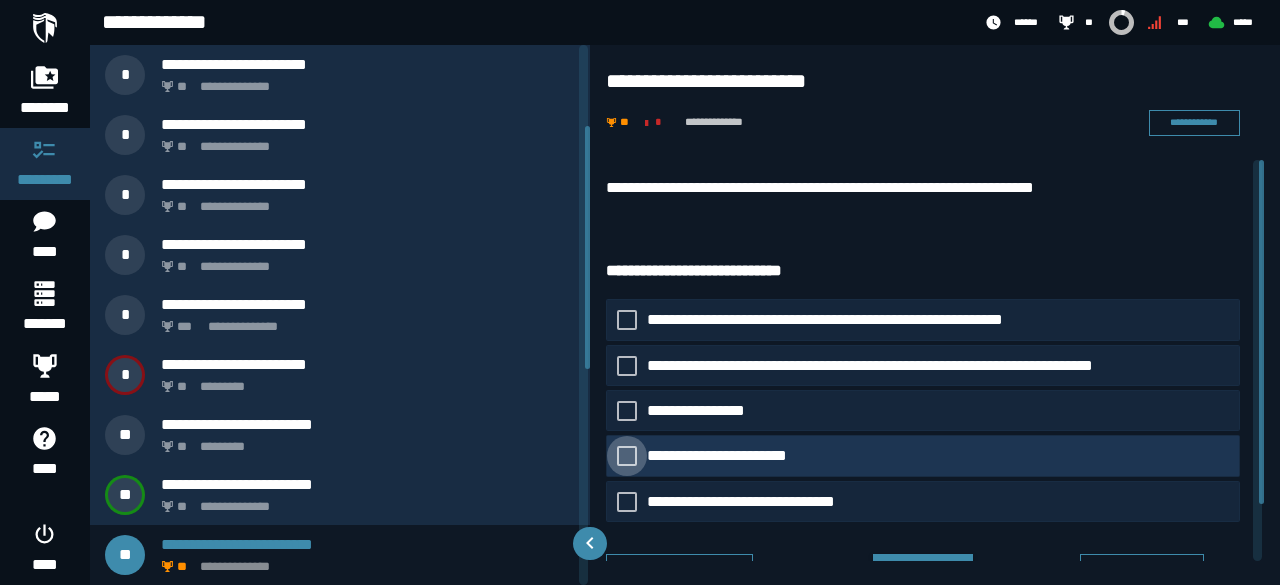 click at bounding box center [627, 456] 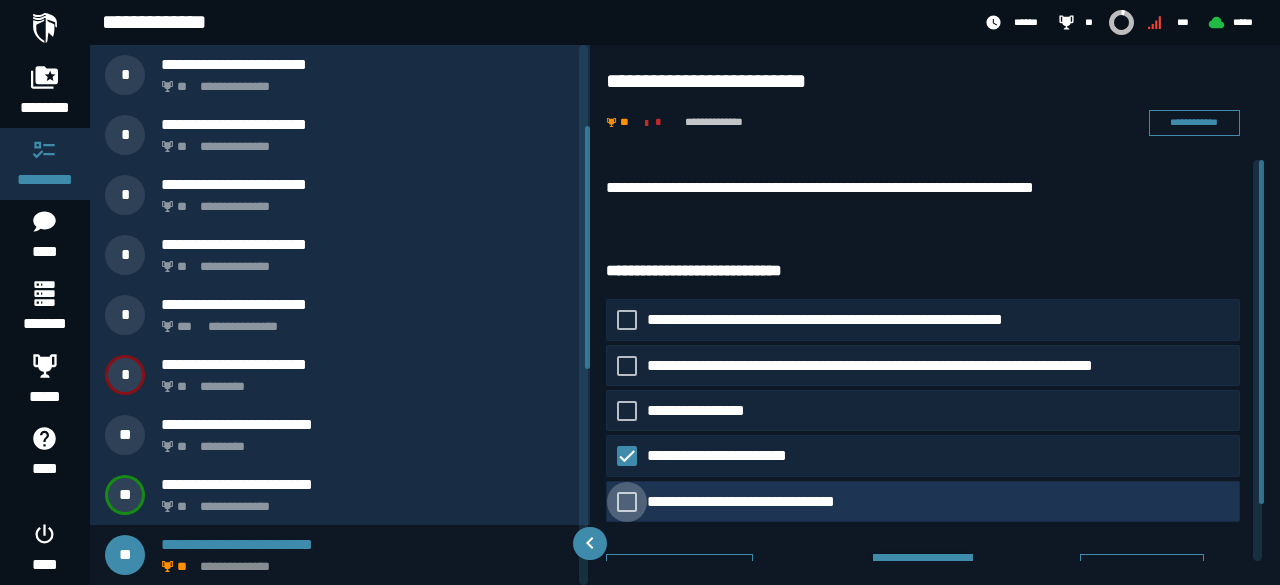 click 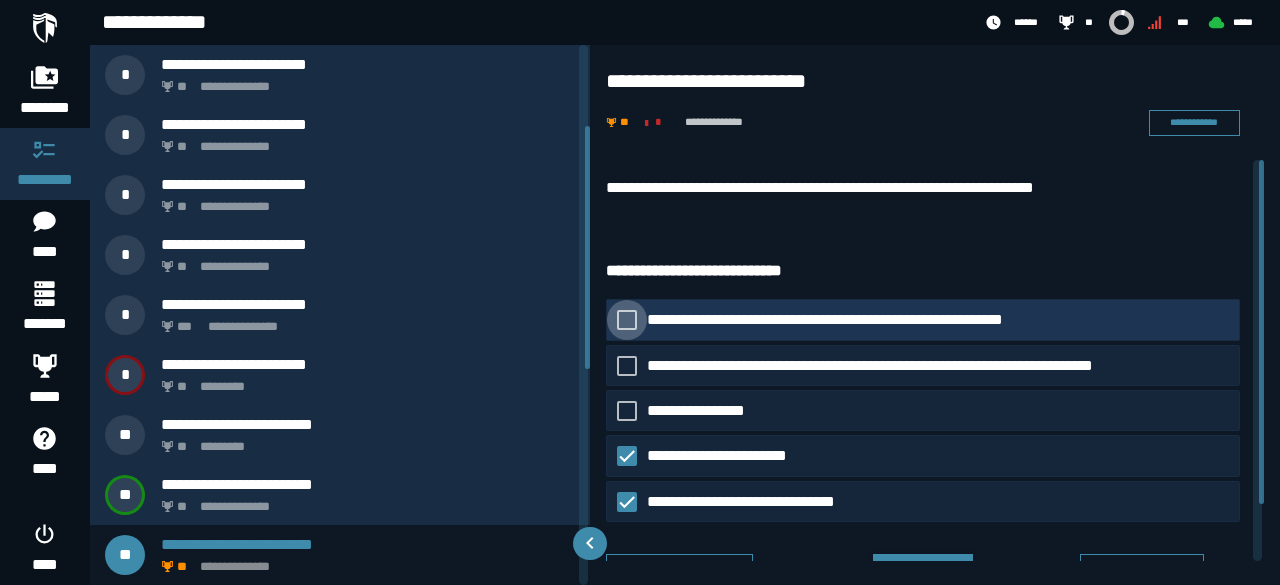 click 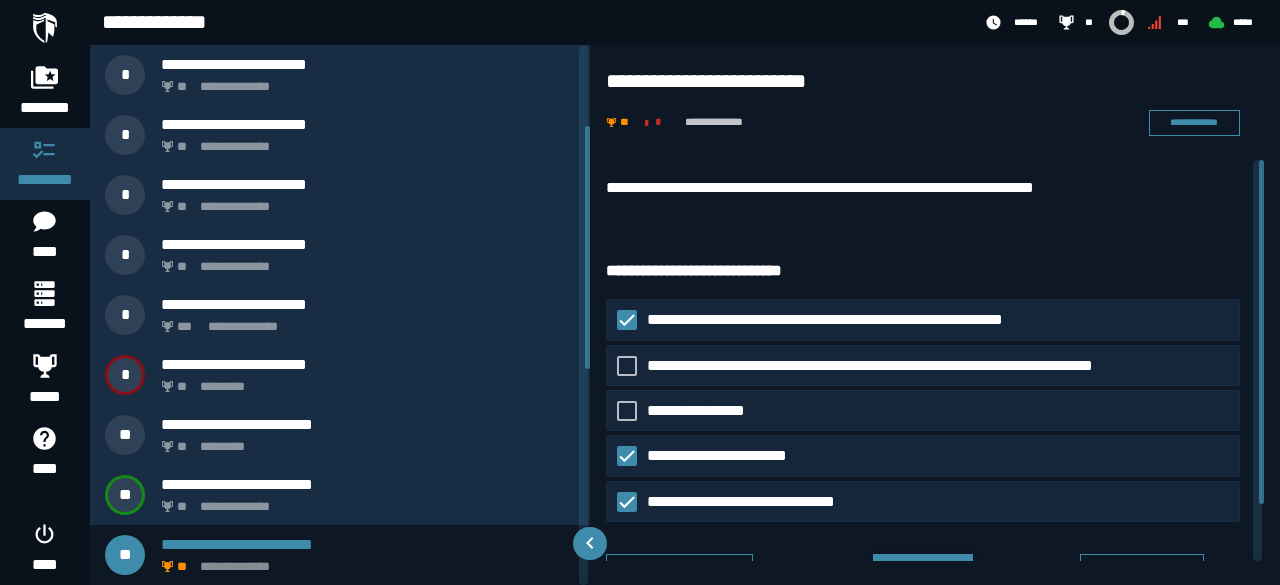 drag, startPoint x: 1264, startPoint y: 281, endPoint x: 1276, endPoint y: 348, distance: 68.06615 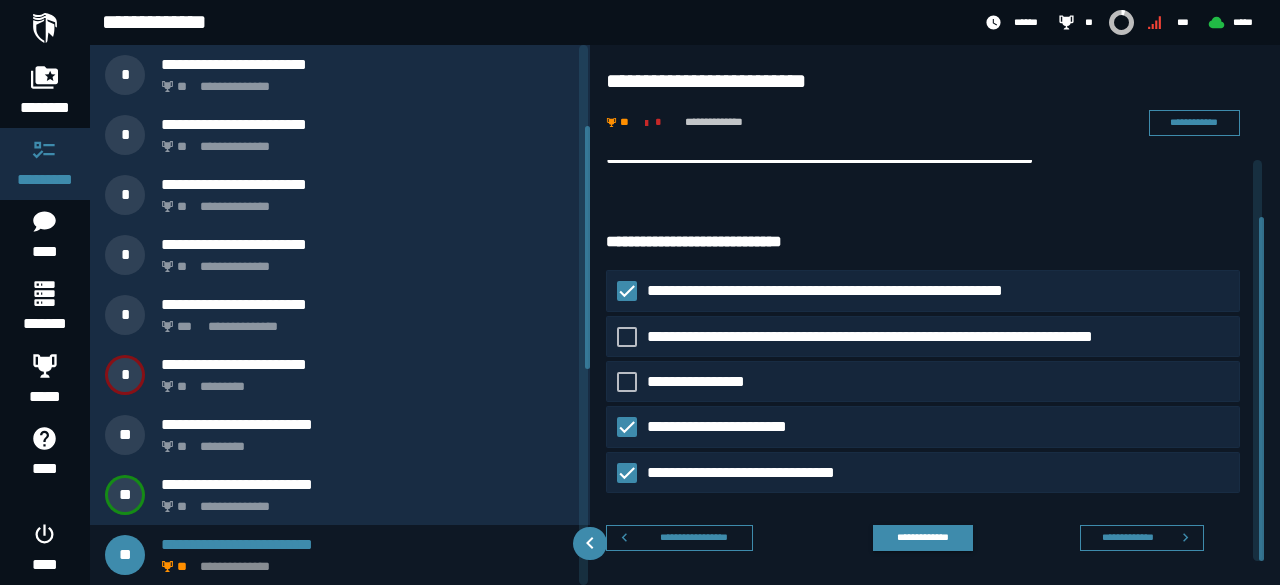 scroll, scrollTop: 66, scrollLeft: 0, axis: vertical 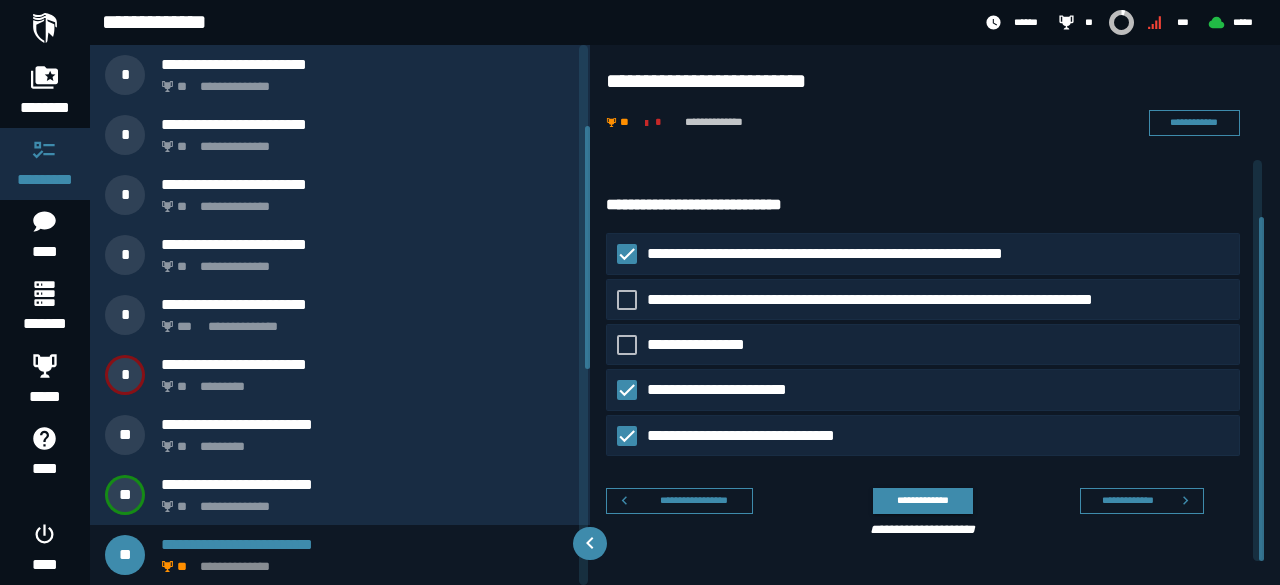 drag, startPoint x: 1261, startPoint y: 348, endPoint x: 1278, endPoint y: 435, distance: 88.64536 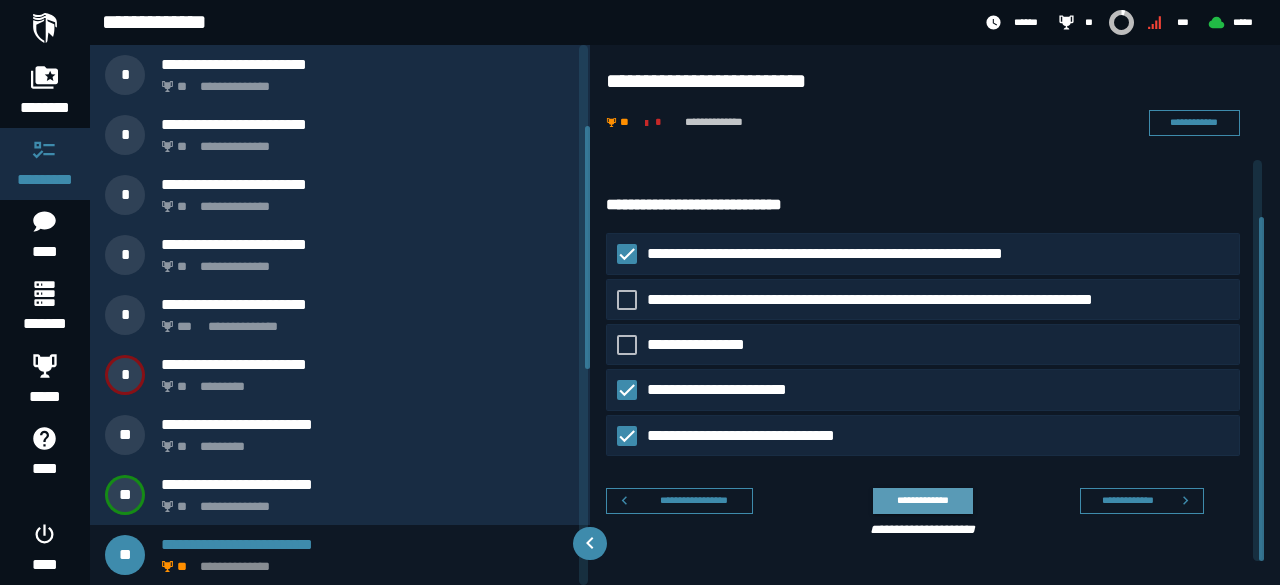 click on "**********" at bounding box center (922, 500) 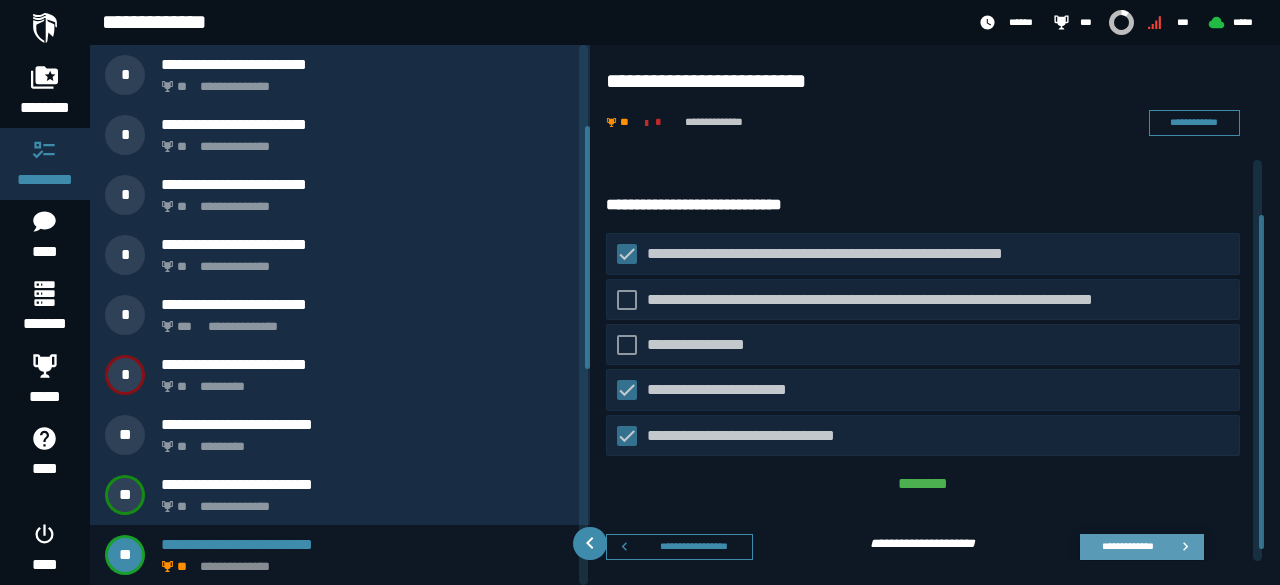 click on "**********" at bounding box center (1127, 546) 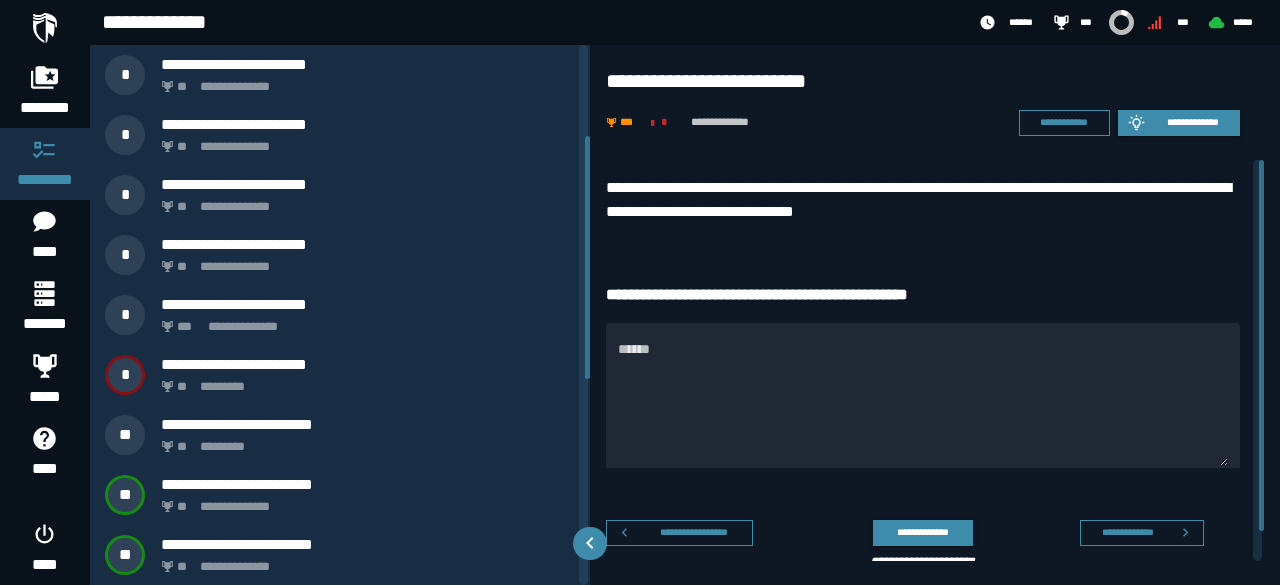 scroll, scrollTop: 240, scrollLeft: 0, axis: vertical 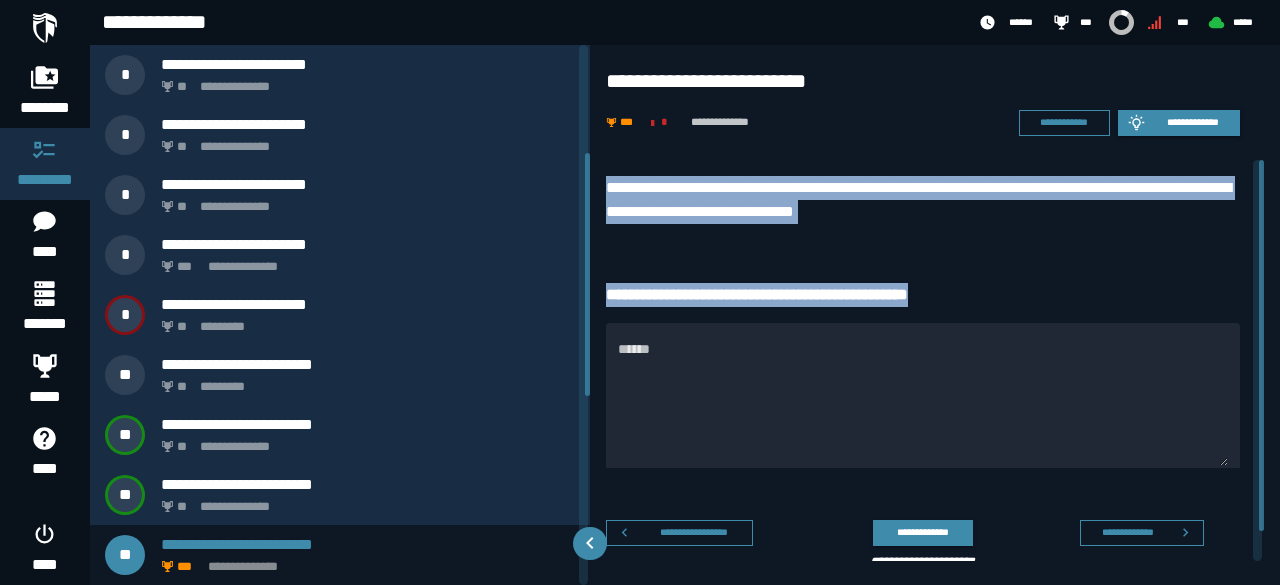 drag, startPoint x: 606, startPoint y: 183, endPoint x: 980, endPoint y: 271, distance: 384.21347 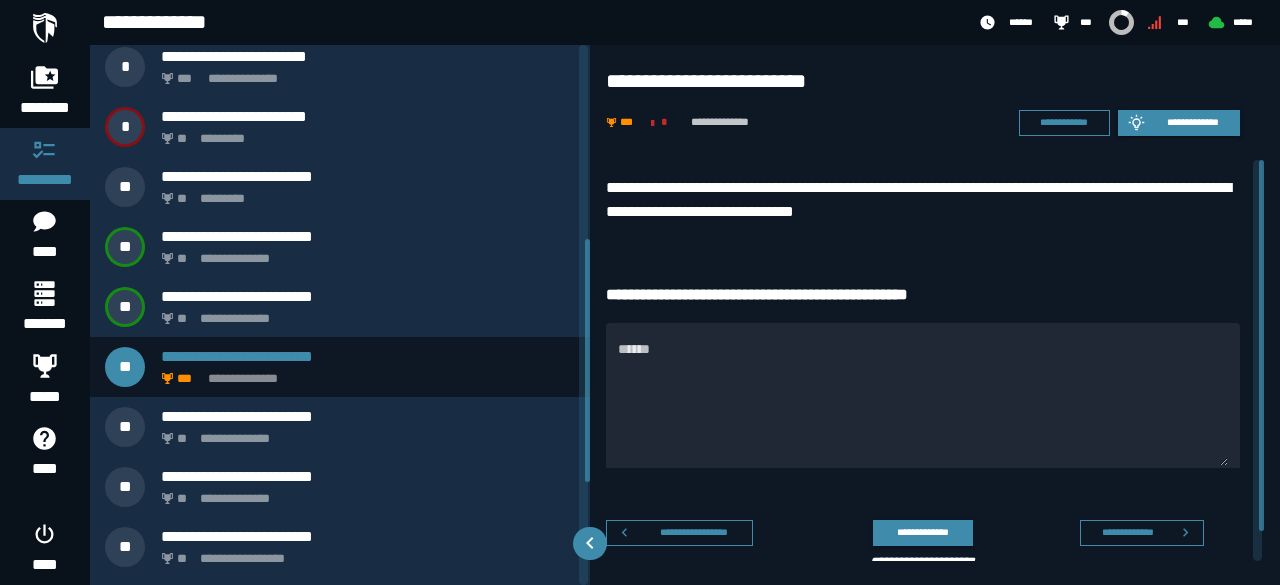 drag, startPoint x: 588, startPoint y: 355, endPoint x: 602, endPoint y: 441, distance: 87.13208 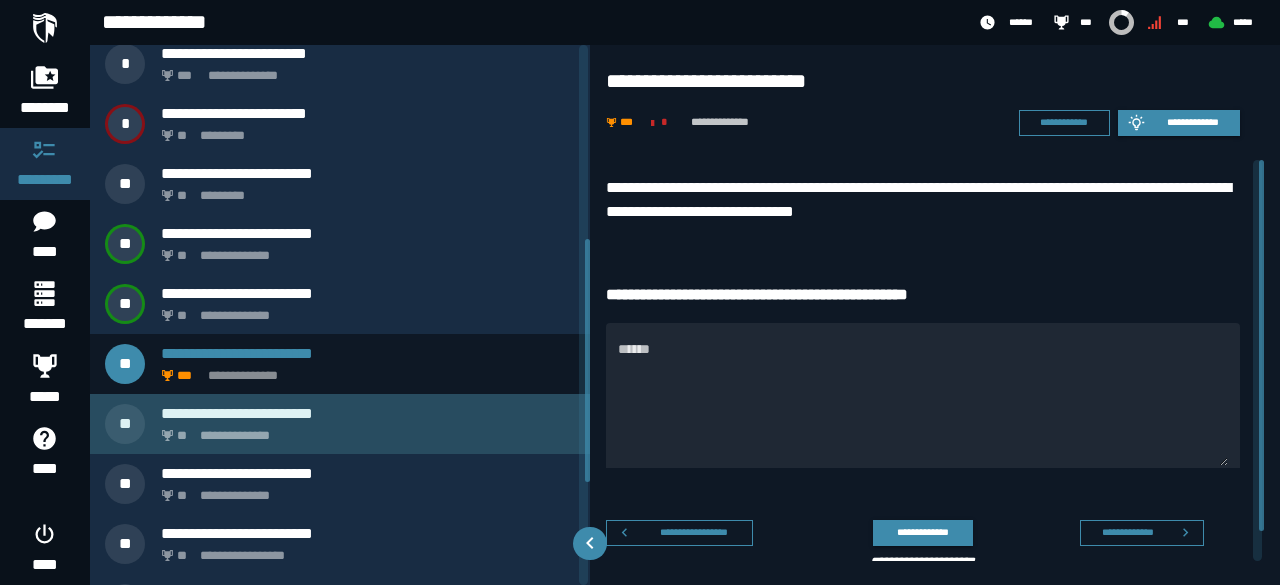 click on "**********" at bounding box center (368, 413) 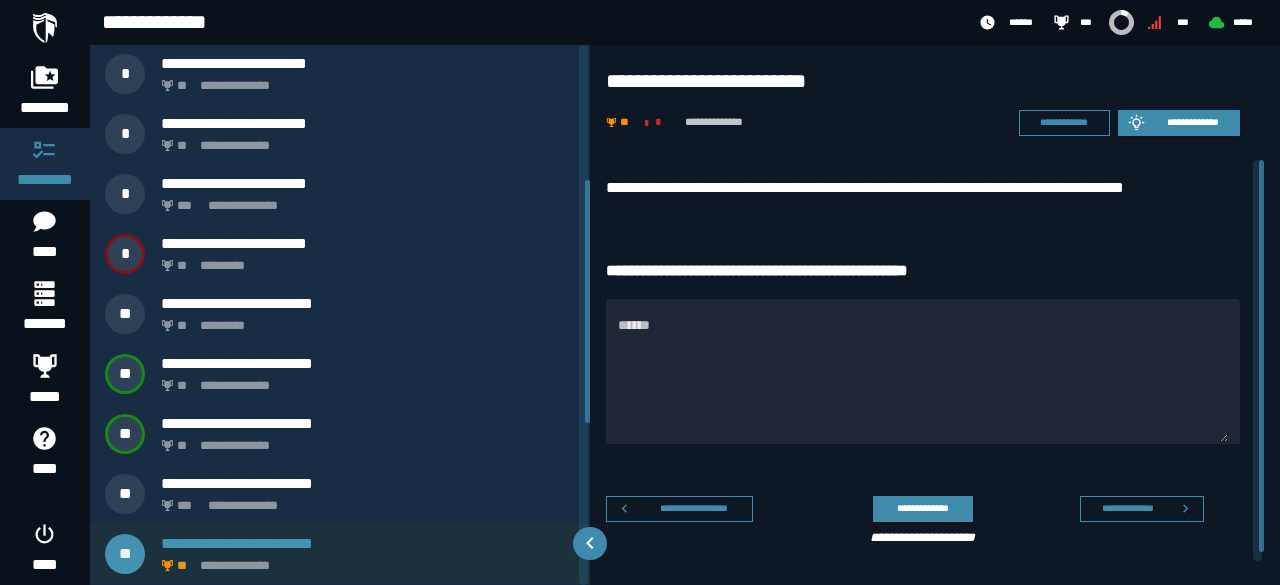 scroll, scrollTop: 300, scrollLeft: 0, axis: vertical 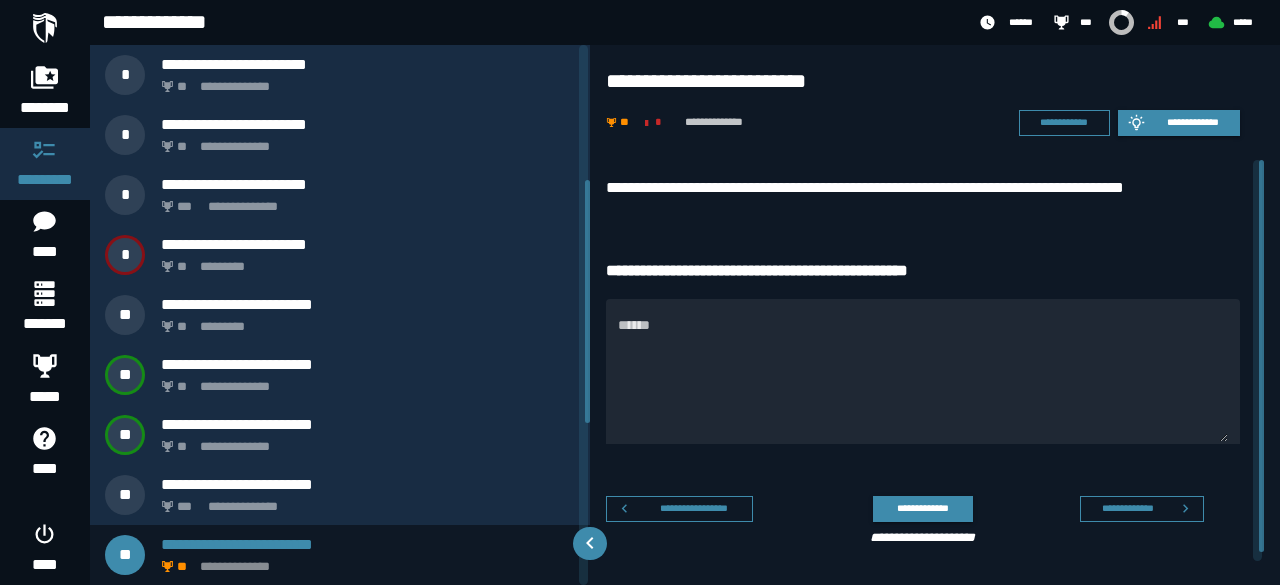 drag, startPoint x: 591, startPoint y: 271, endPoint x: 594, endPoint y: 289, distance: 18.248287 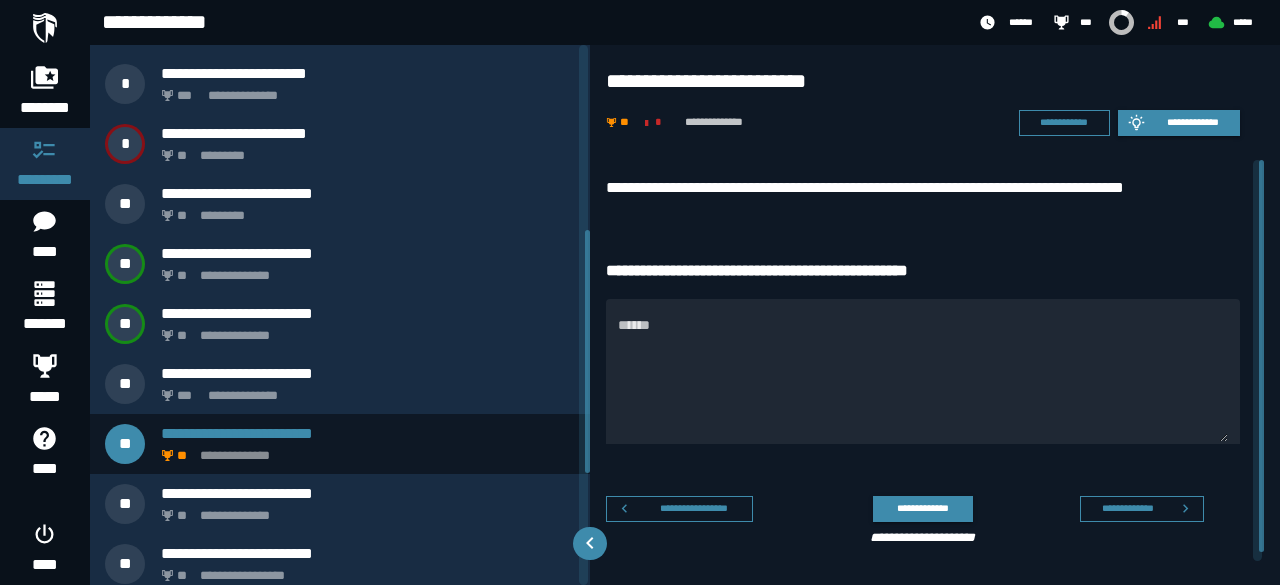 scroll, scrollTop: 415, scrollLeft: 0, axis: vertical 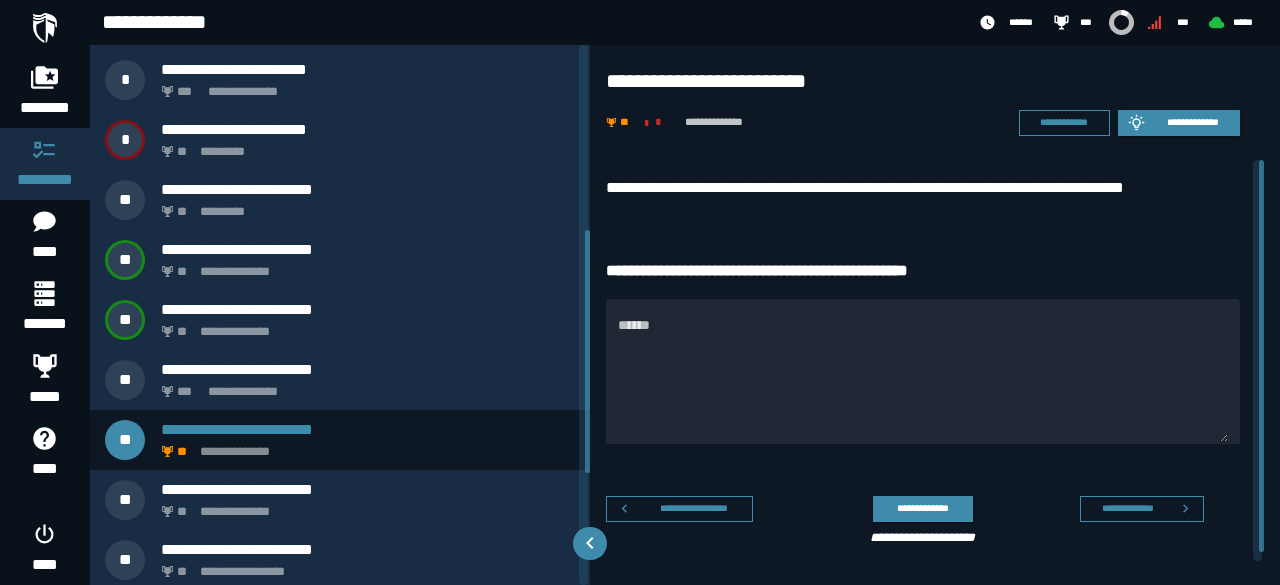 drag, startPoint x: 586, startPoint y: 289, endPoint x: 598, endPoint y: 341, distance: 53.366657 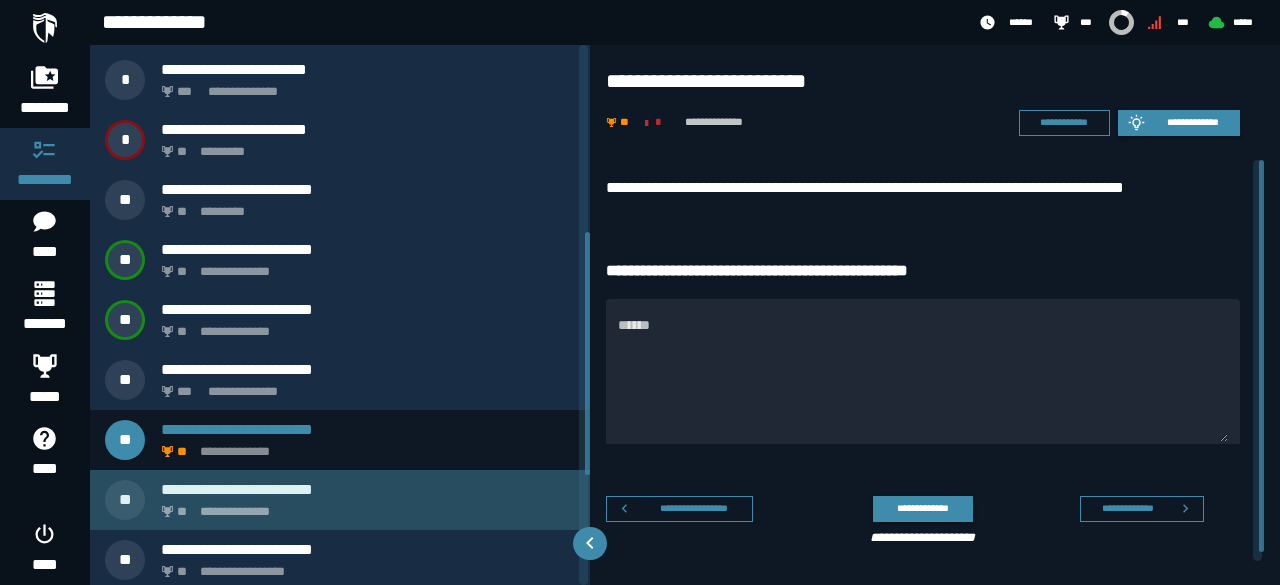 click on "**********" at bounding box center (368, 489) 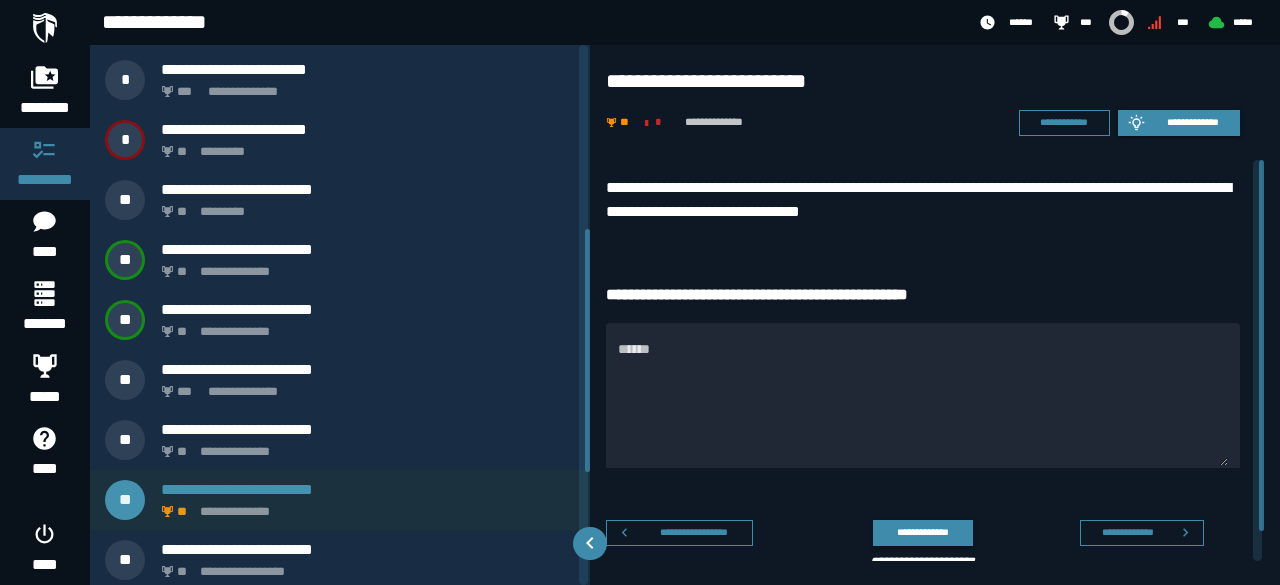 scroll, scrollTop: 360, scrollLeft: 0, axis: vertical 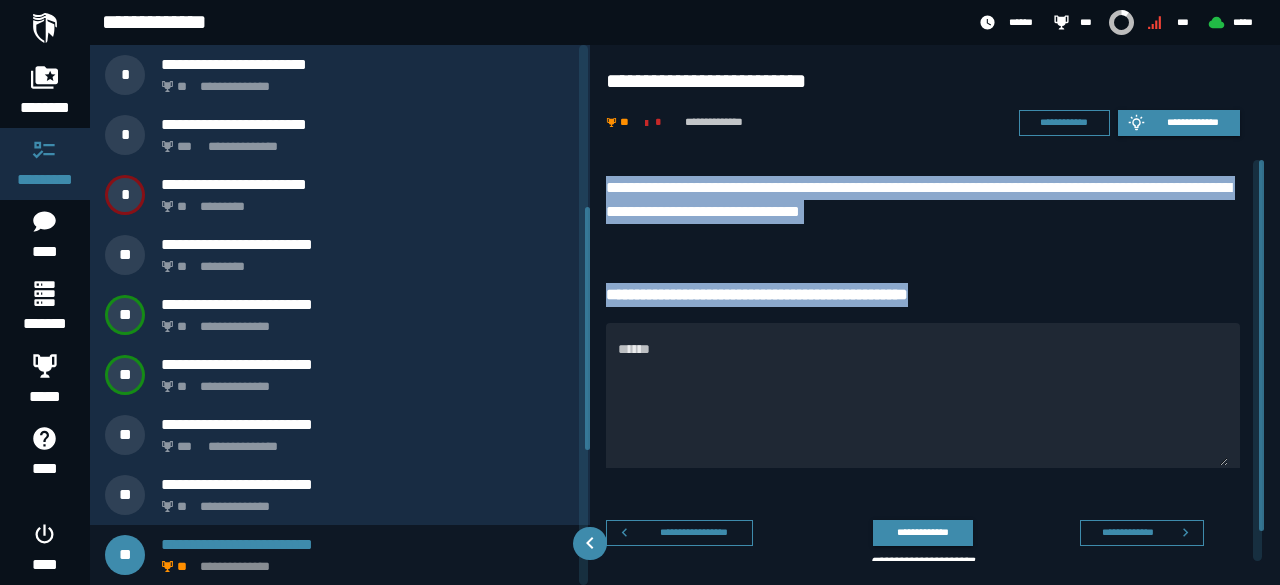 drag, startPoint x: 596, startPoint y: 185, endPoint x: 985, endPoint y: 296, distance: 404.5269 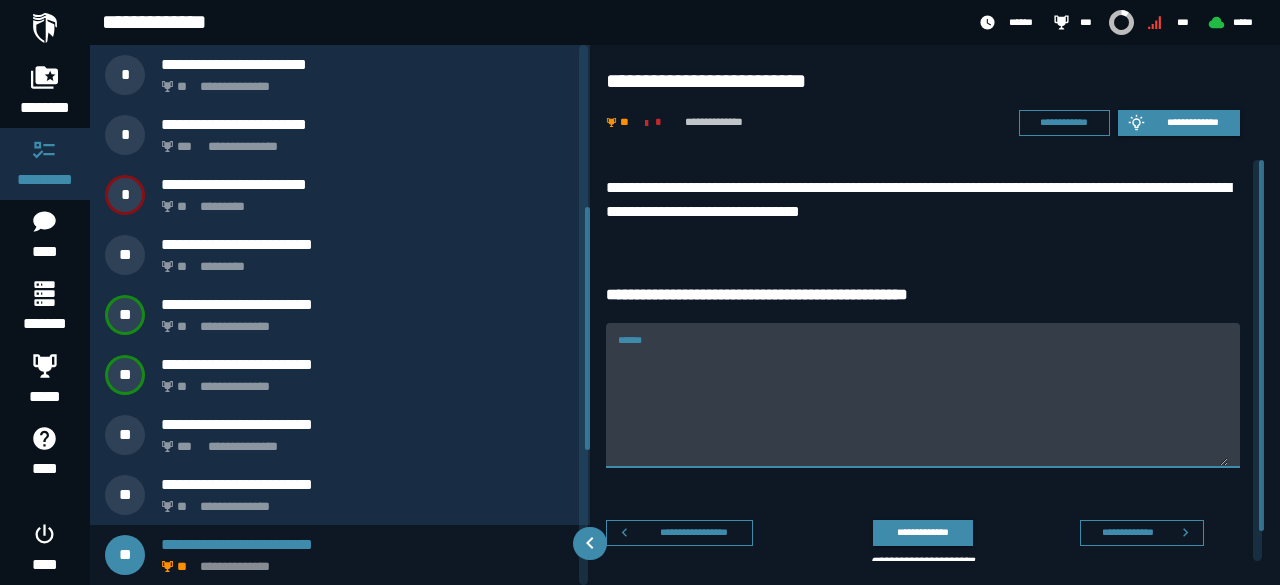 click on "******" at bounding box center (923, 407) 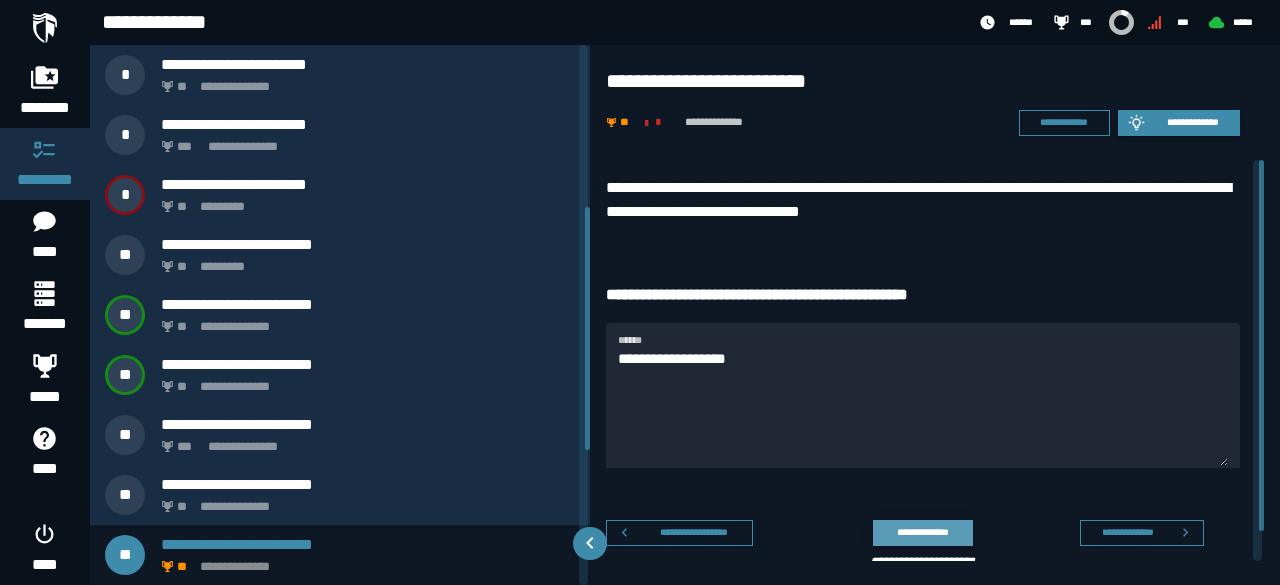 click on "**********" at bounding box center (922, 532) 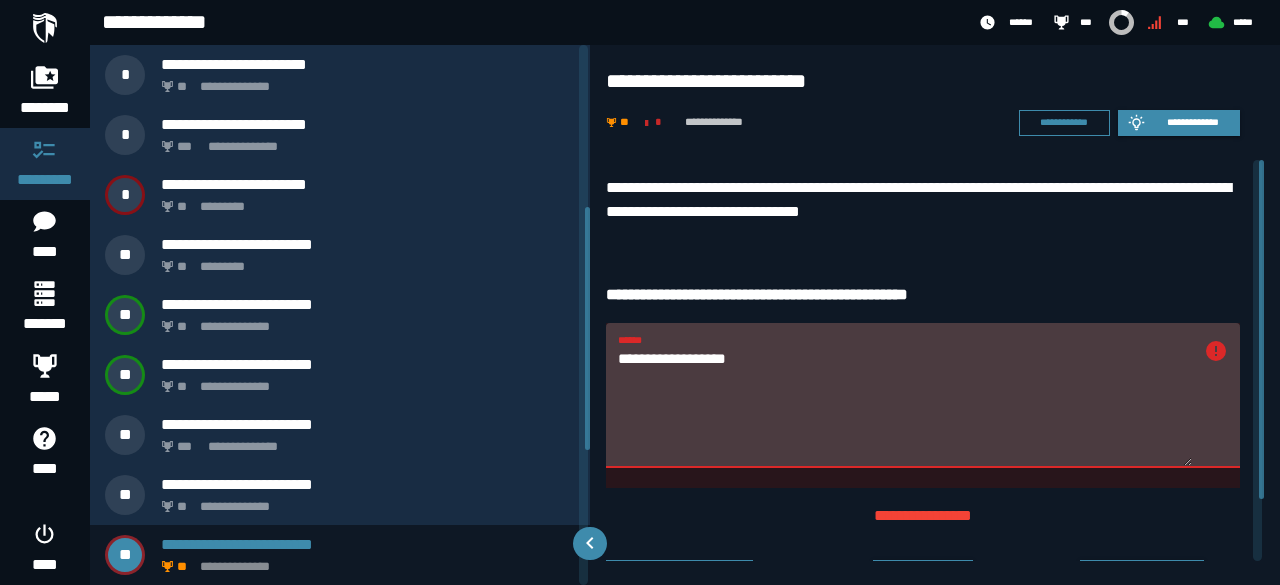 click on "**********" at bounding box center [905, 407] 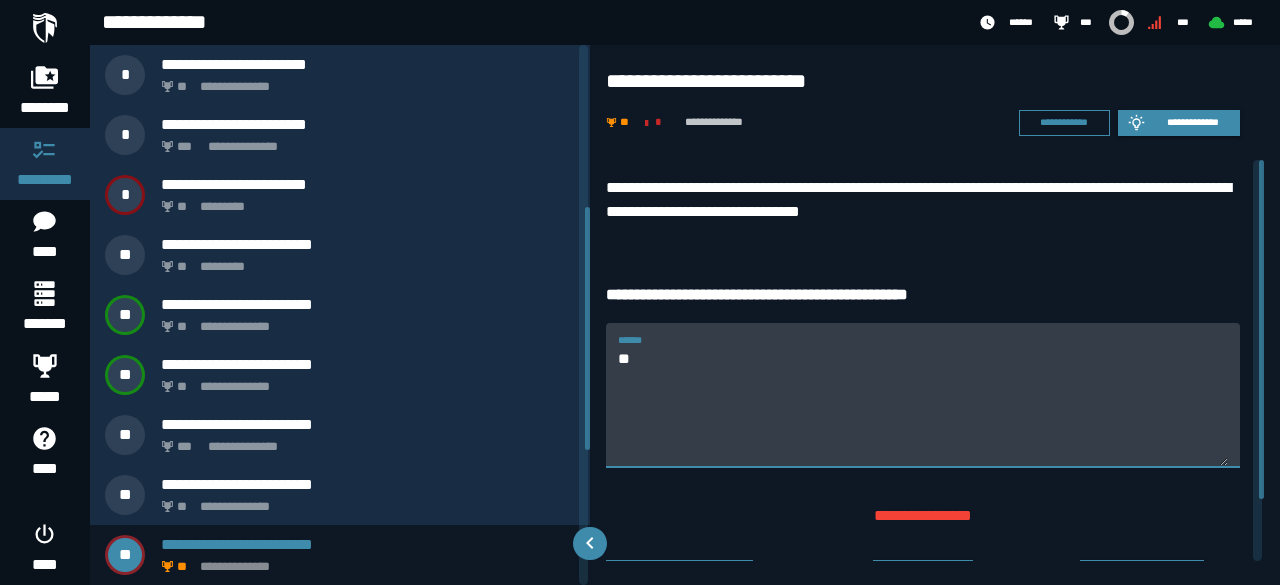 type on "*" 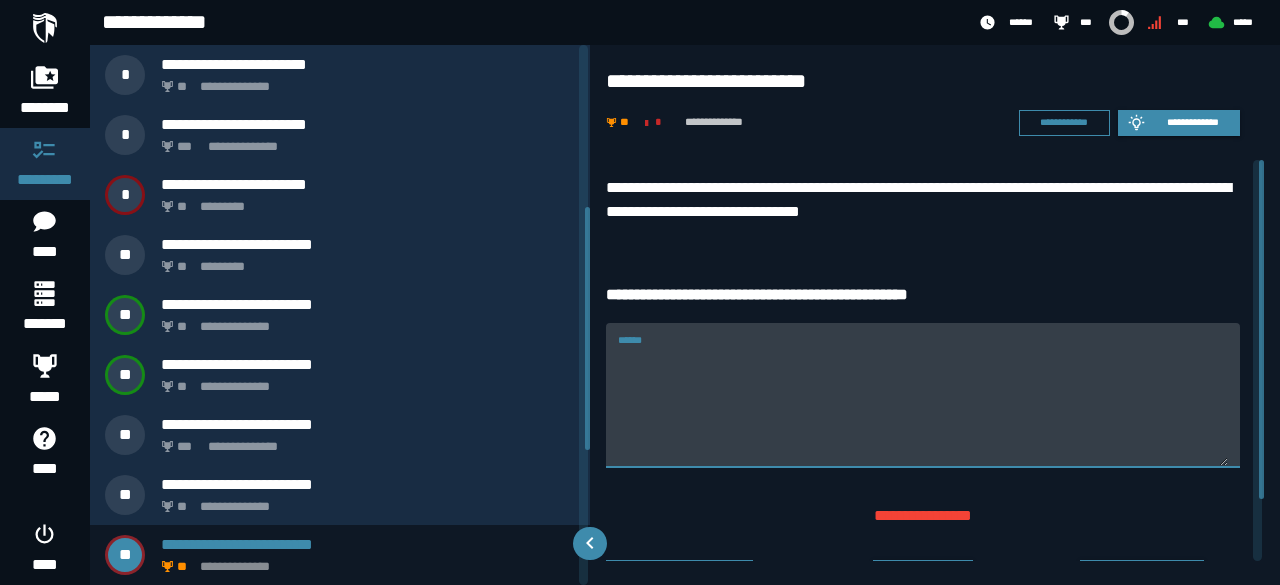 paste on "**********" 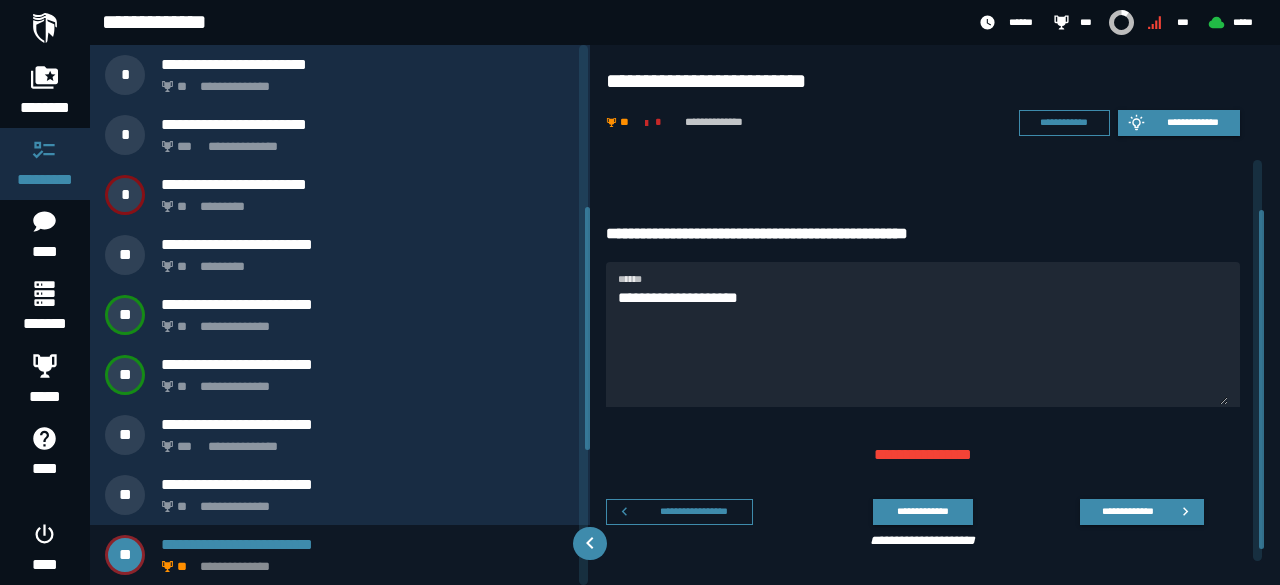 scroll, scrollTop: 72, scrollLeft: 0, axis: vertical 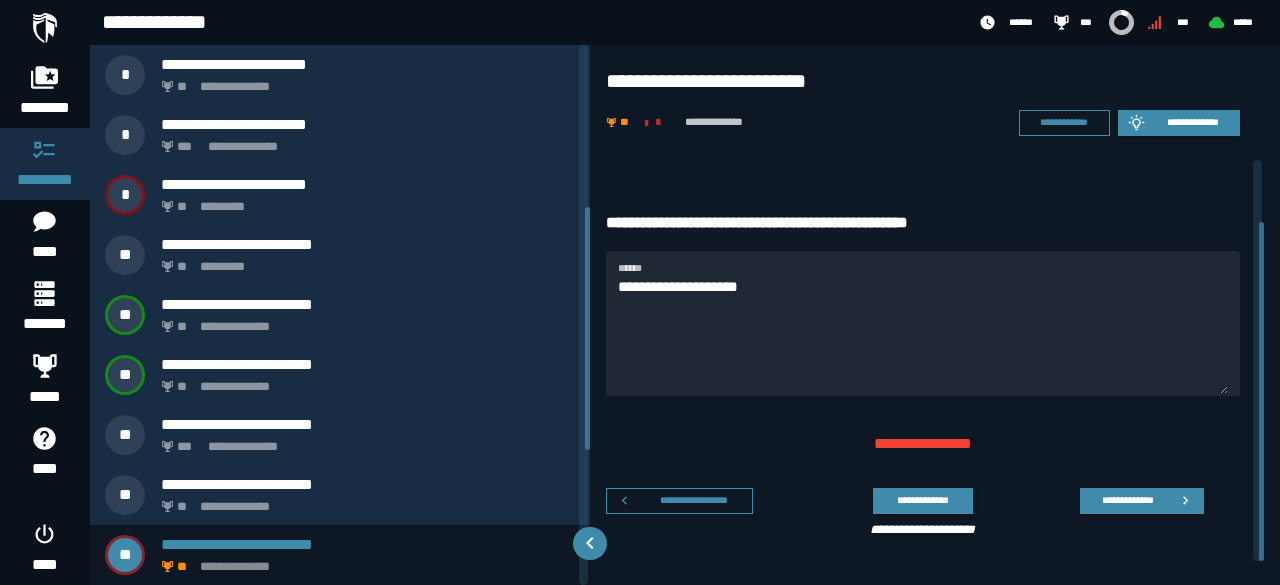 drag, startPoint x: 1260, startPoint y: 327, endPoint x: 1269, endPoint y: 399, distance: 72.56032 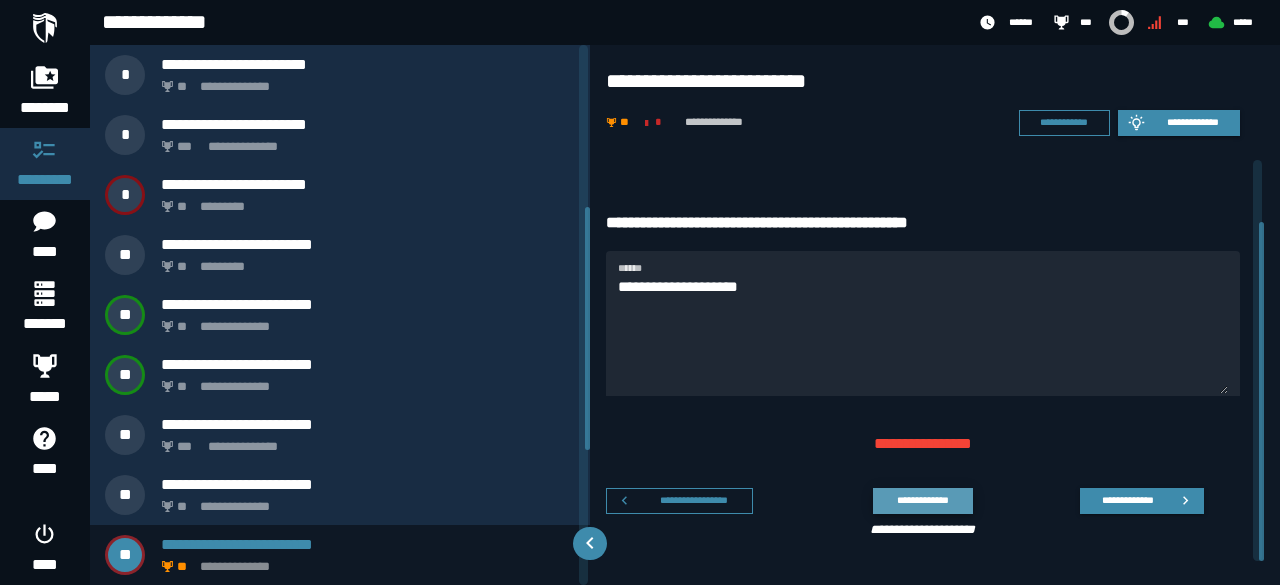 click on "**********" at bounding box center [922, 500] 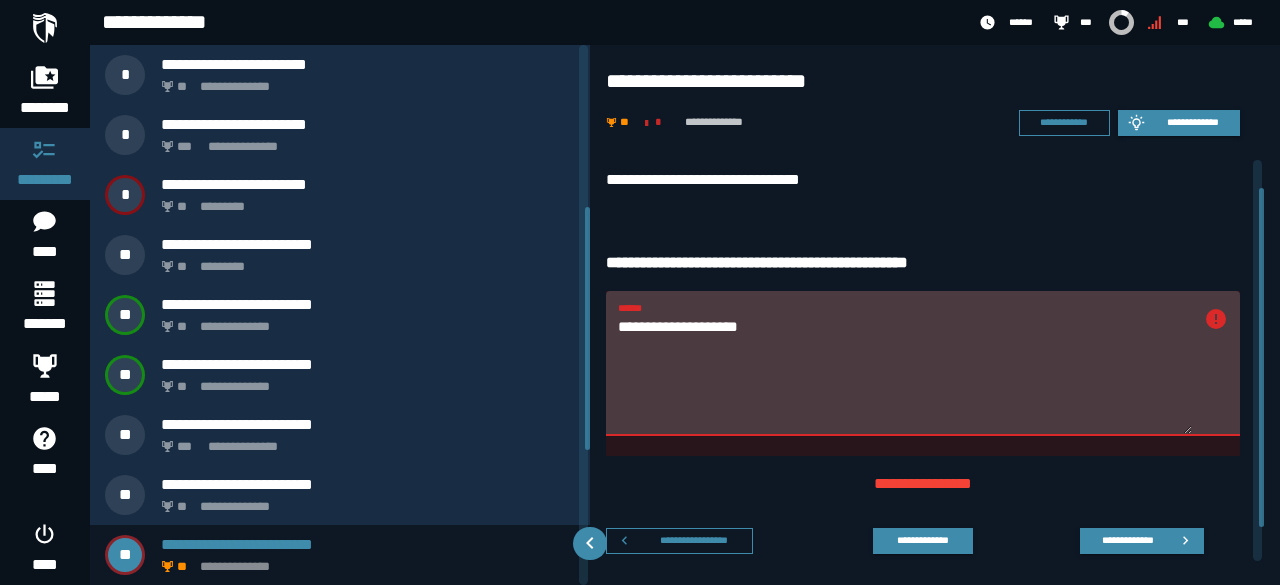 click on "**********" at bounding box center [905, 375] 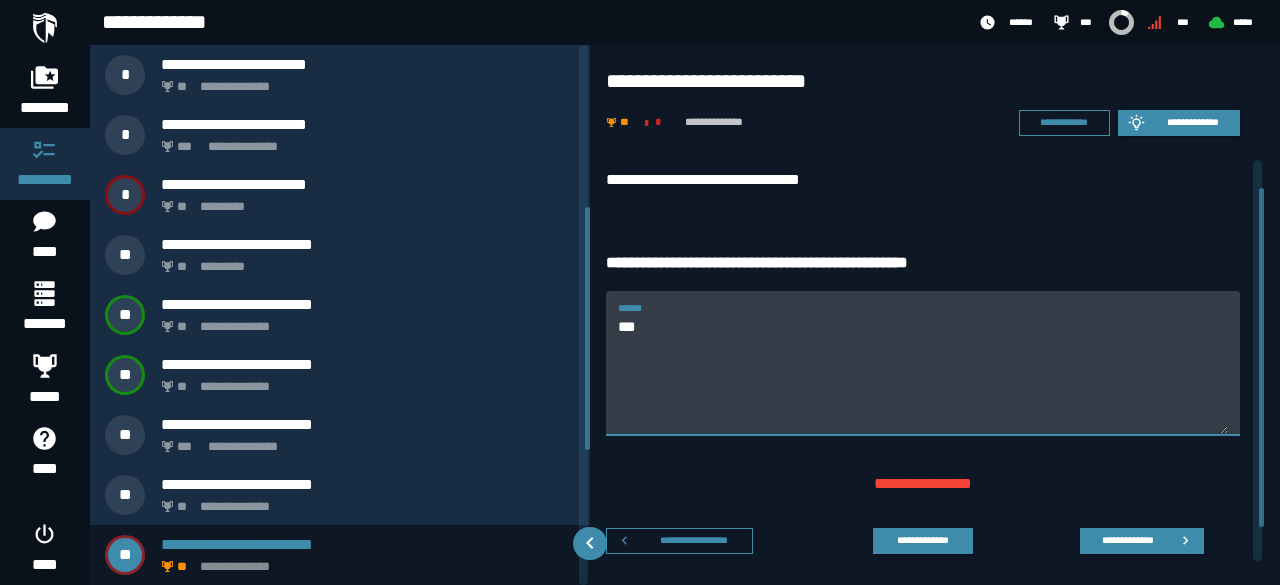 type on "*" 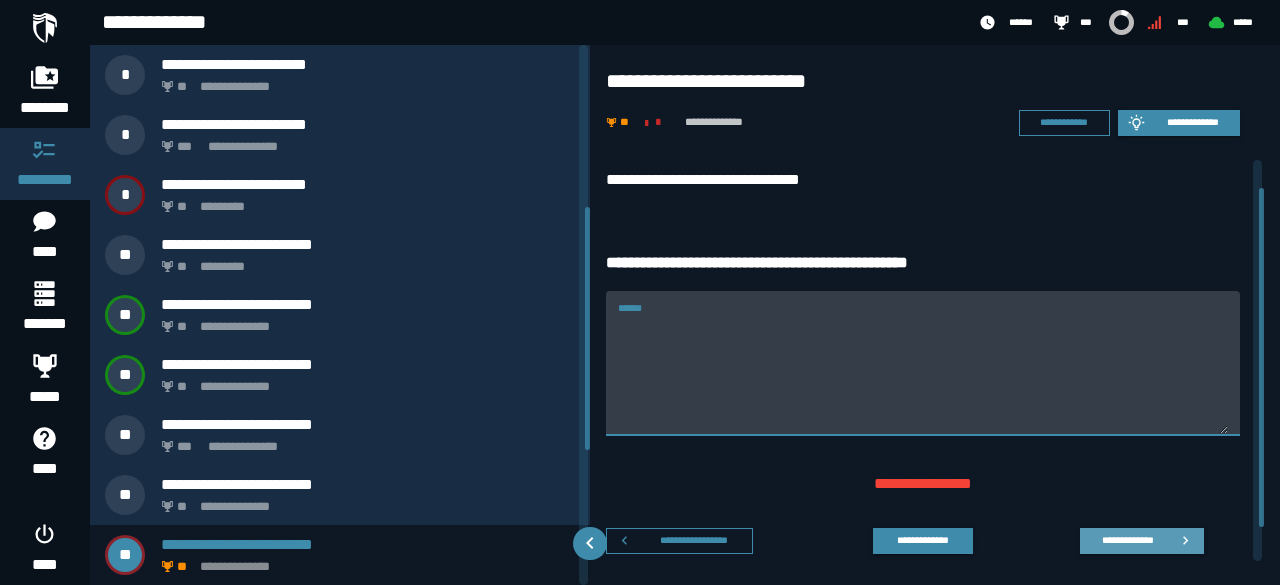 type 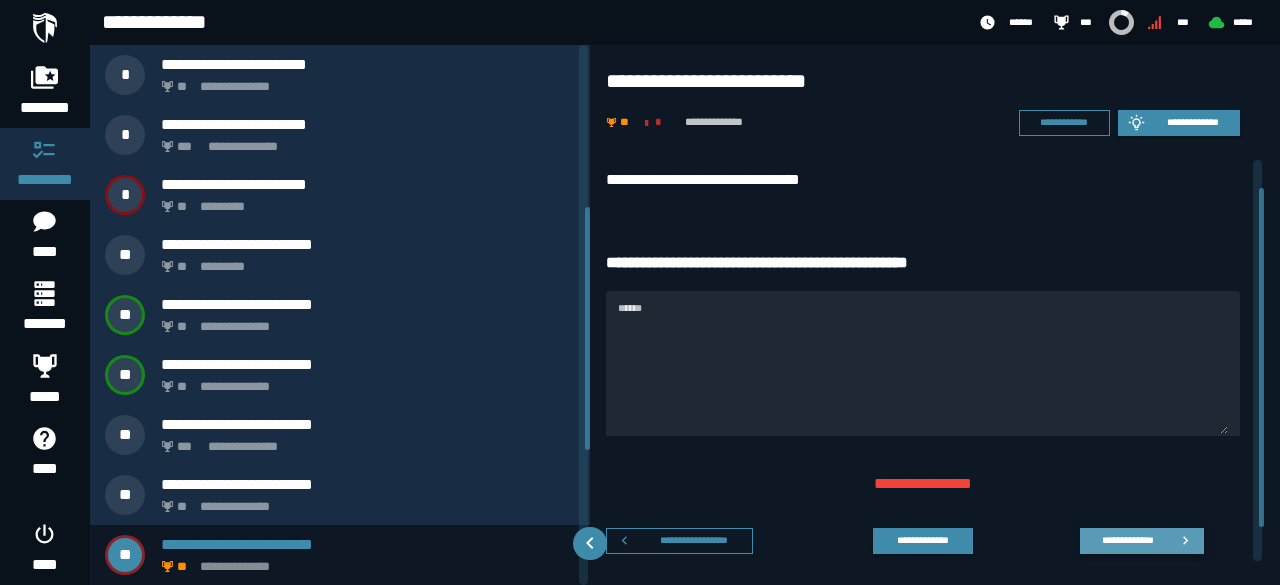 click on "**********" at bounding box center [1127, 540] 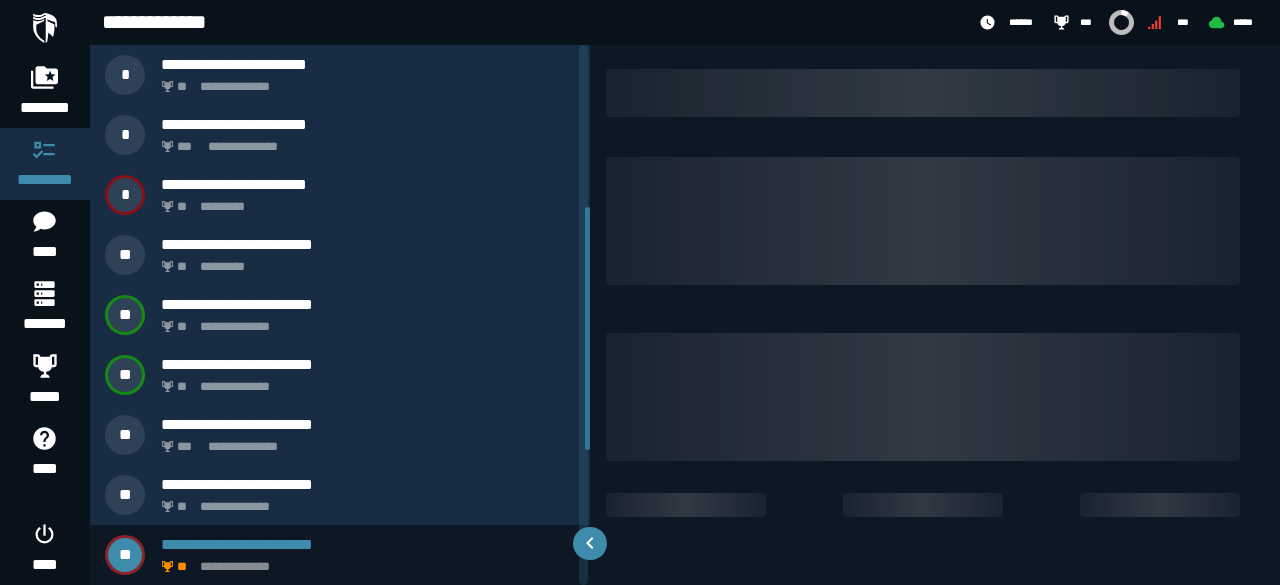 scroll, scrollTop: 0, scrollLeft: 0, axis: both 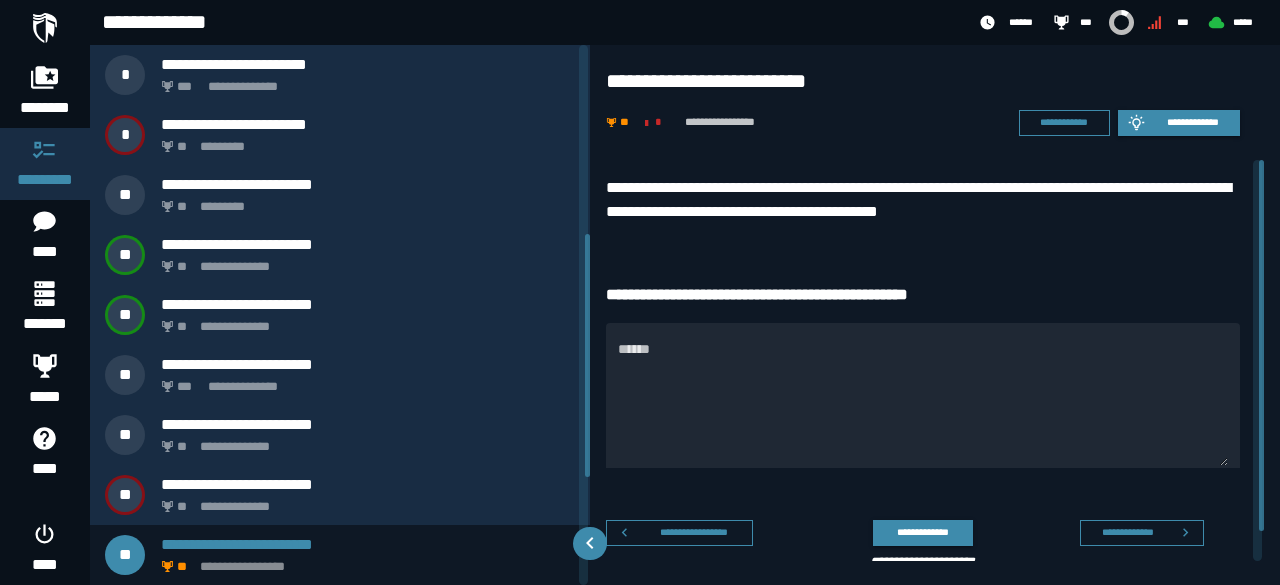 click on "**********" at bounding box center [1127, 532] 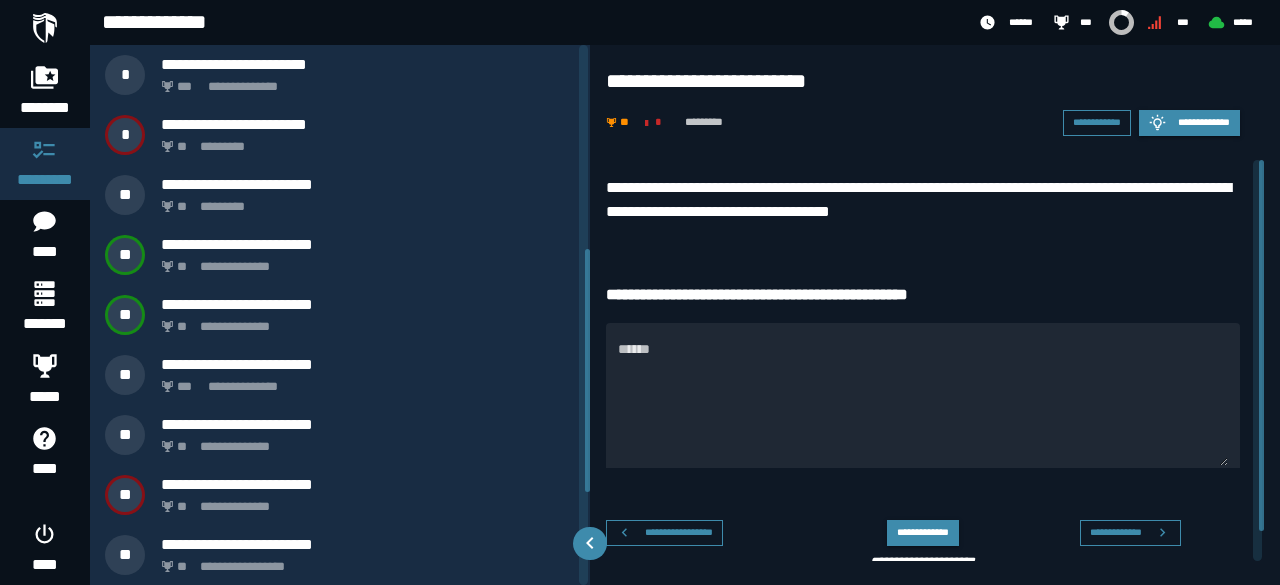 scroll, scrollTop: 480, scrollLeft: 0, axis: vertical 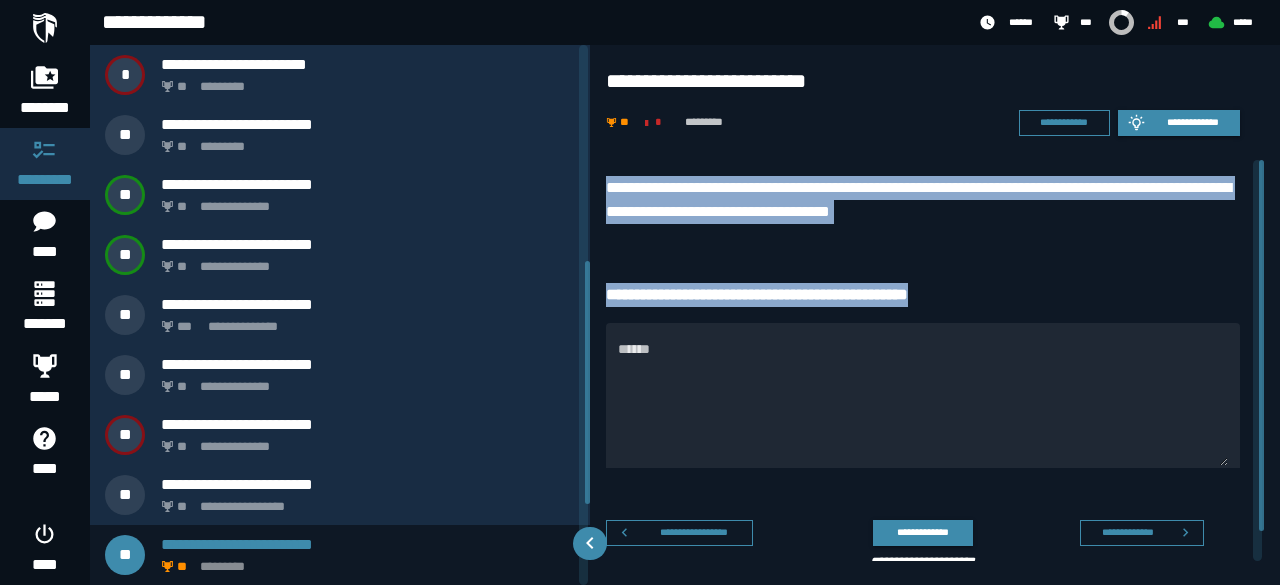 drag, startPoint x: 606, startPoint y: 186, endPoint x: 999, endPoint y: 293, distance: 407.3058 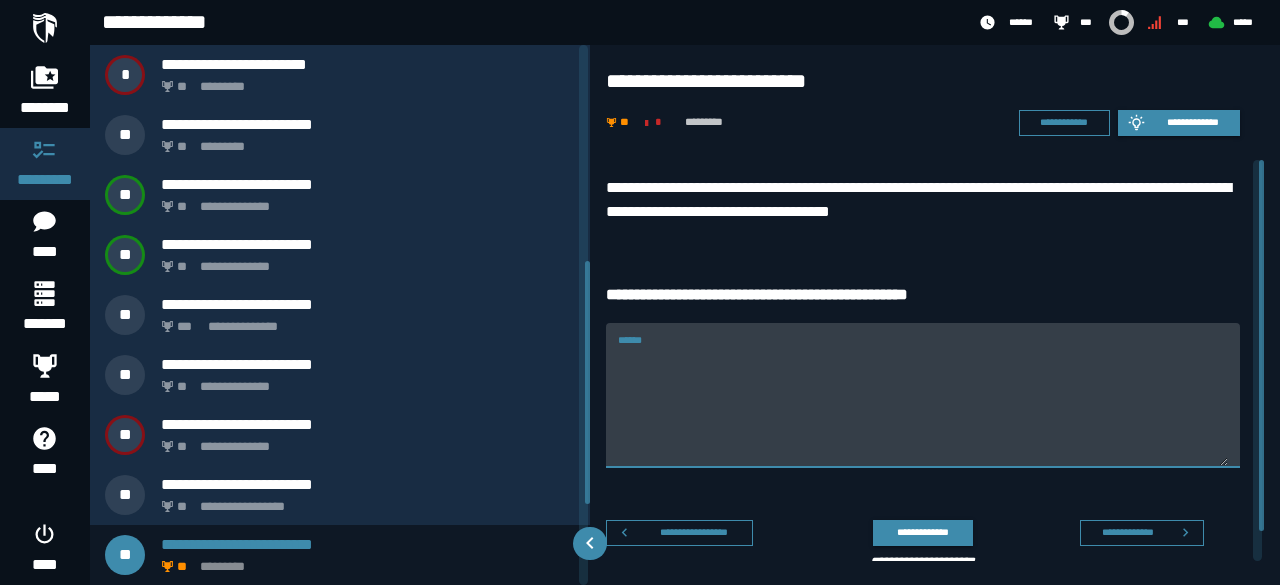 click on "******" at bounding box center [923, 407] 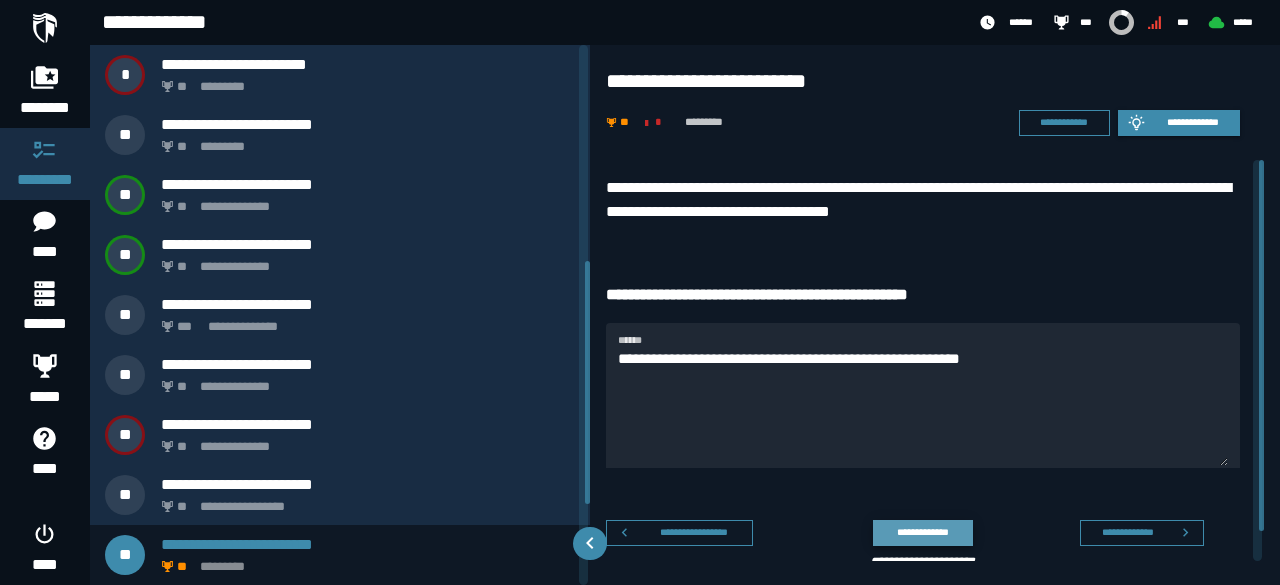 click on "**********" at bounding box center (922, 532) 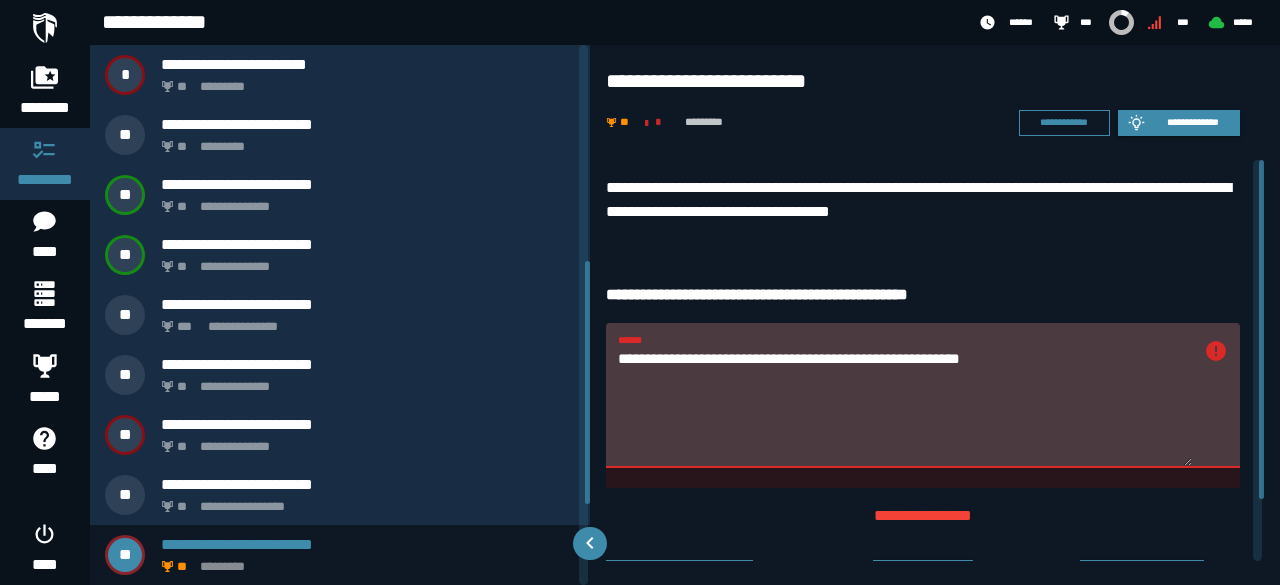 click on "**********" at bounding box center (905, 407) 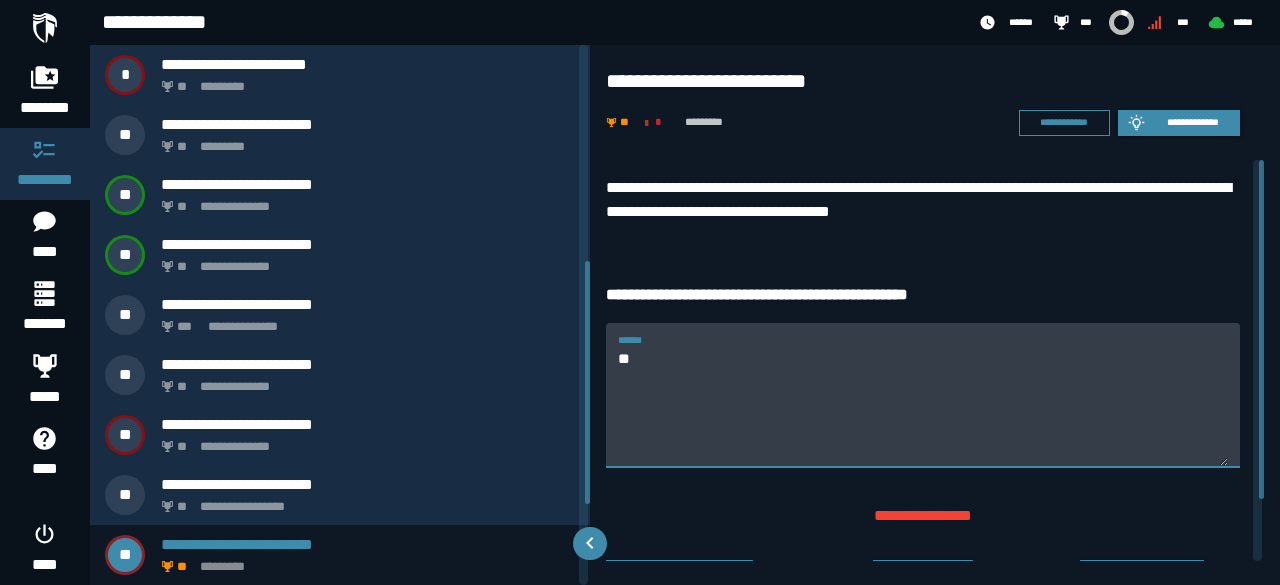 type on "*" 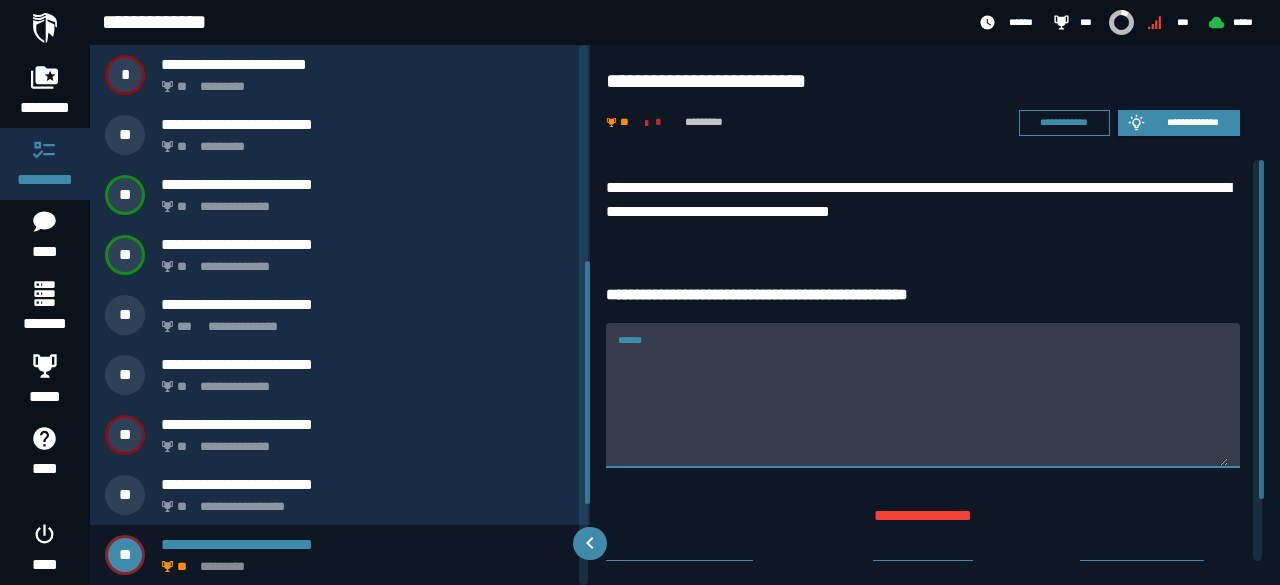 type 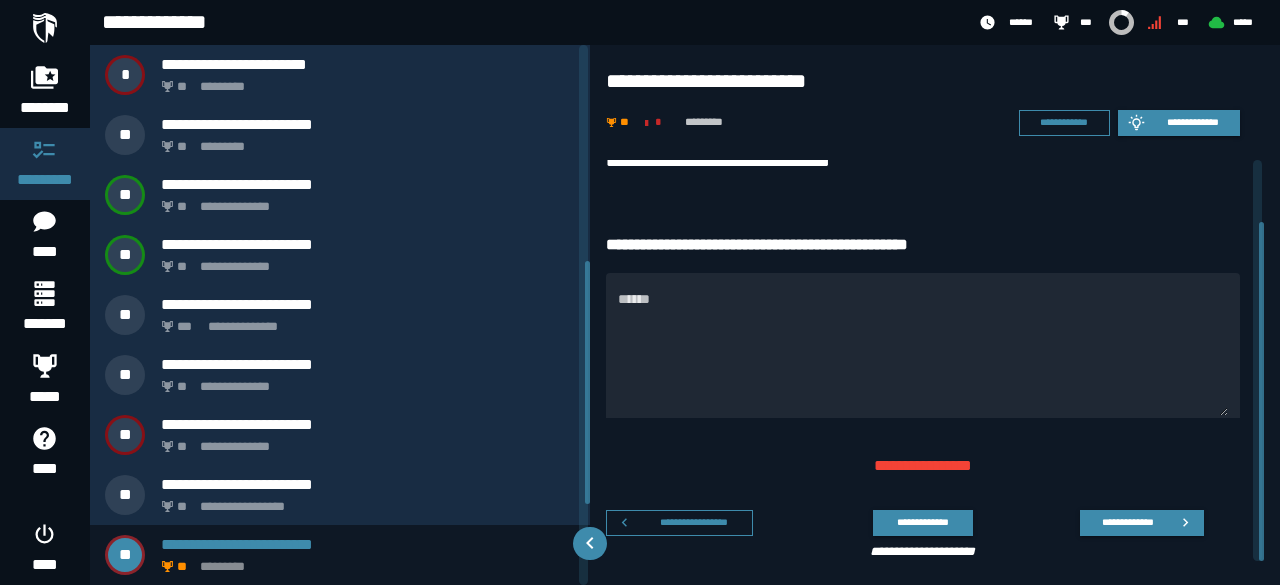 scroll, scrollTop: 72, scrollLeft: 0, axis: vertical 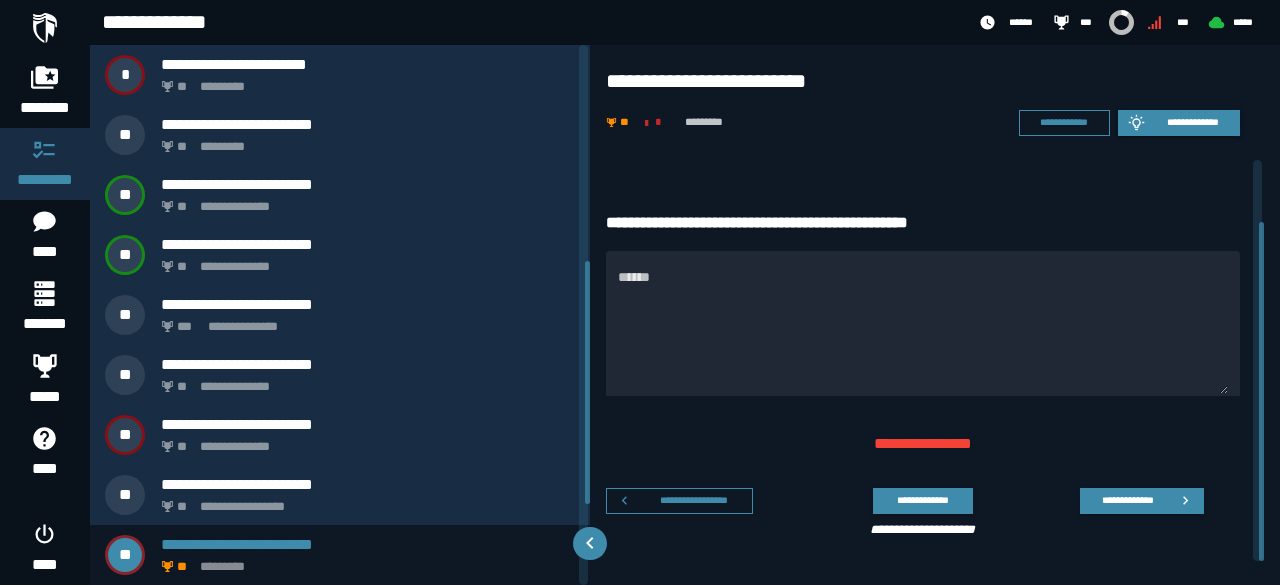 drag, startPoint x: 1262, startPoint y: 294, endPoint x: 1279, endPoint y: 392, distance: 99.46356 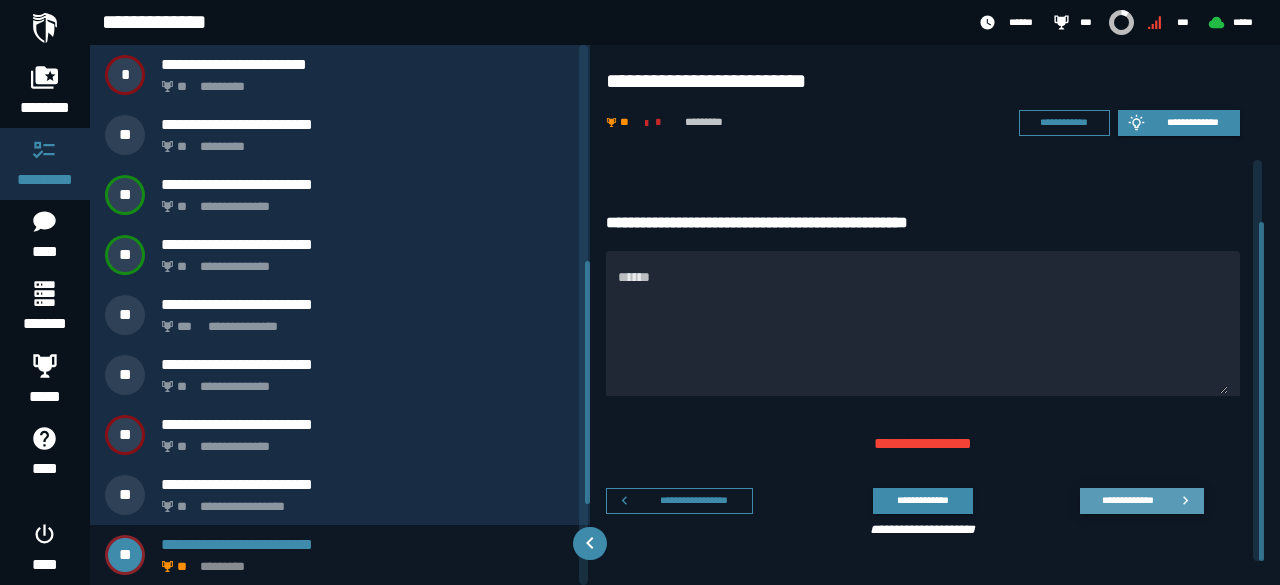 click on "**********" at bounding box center (1142, 501) 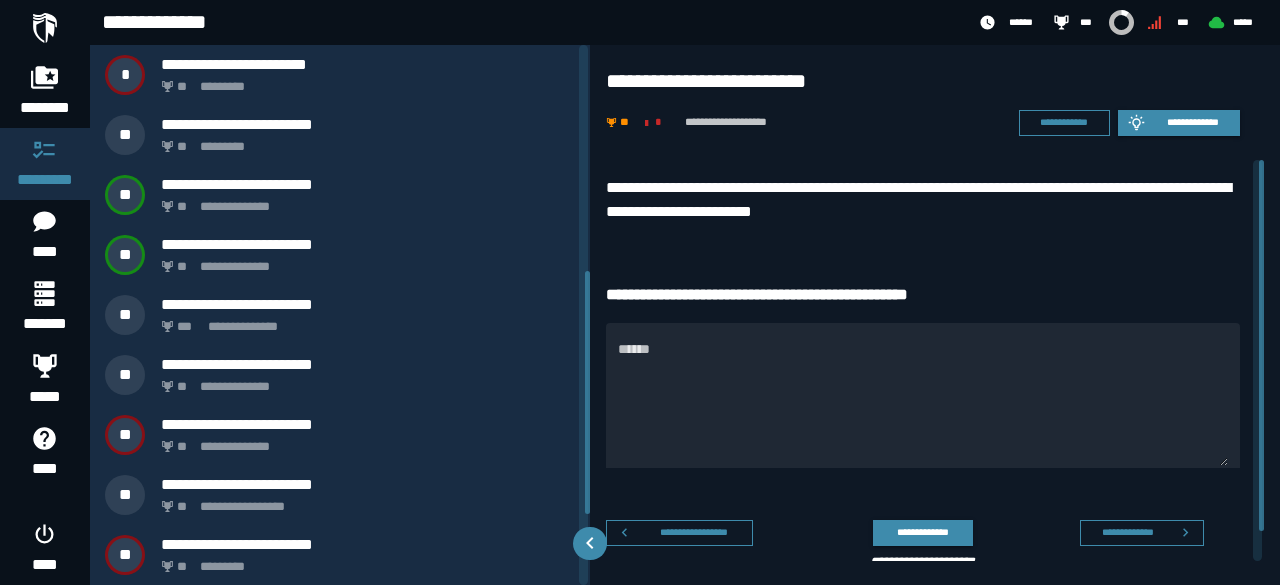 scroll, scrollTop: 540, scrollLeft: 0, axis: vertical 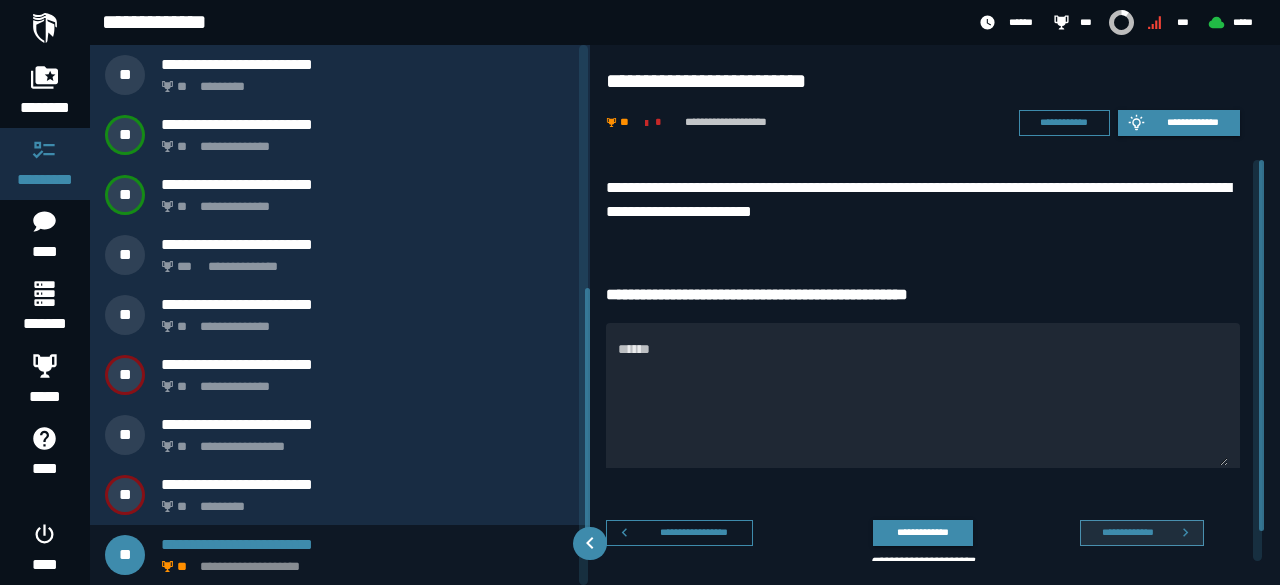 click on "**********" at bounding box center [1127, 532] 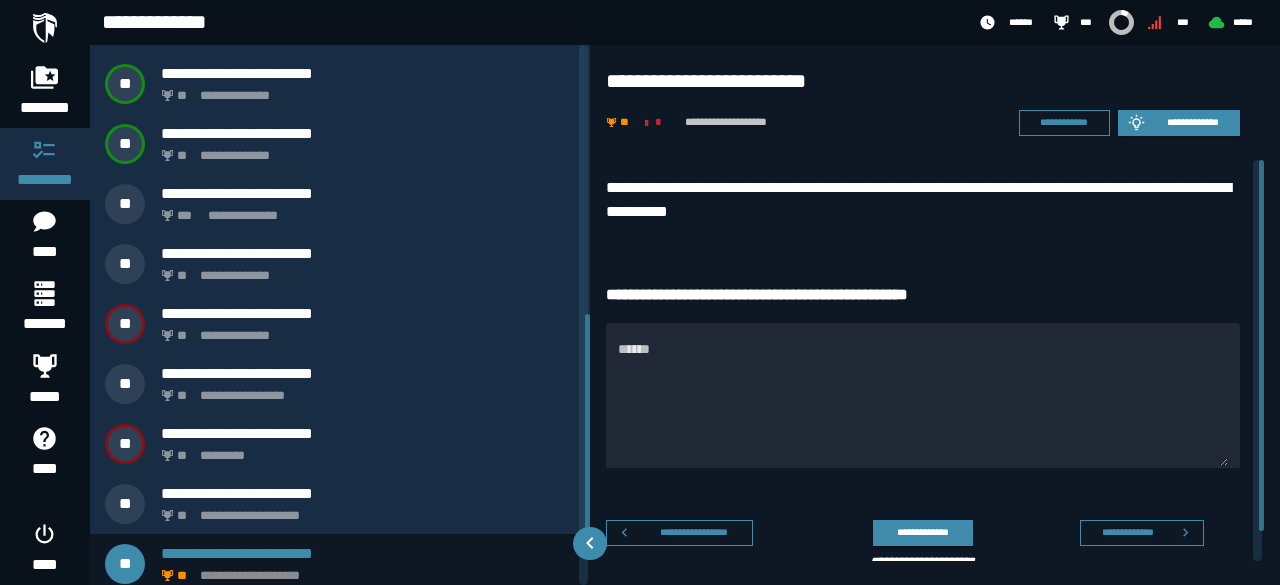 scroll, scrollTop: 600, scrollLeft: 0, axis: vertical 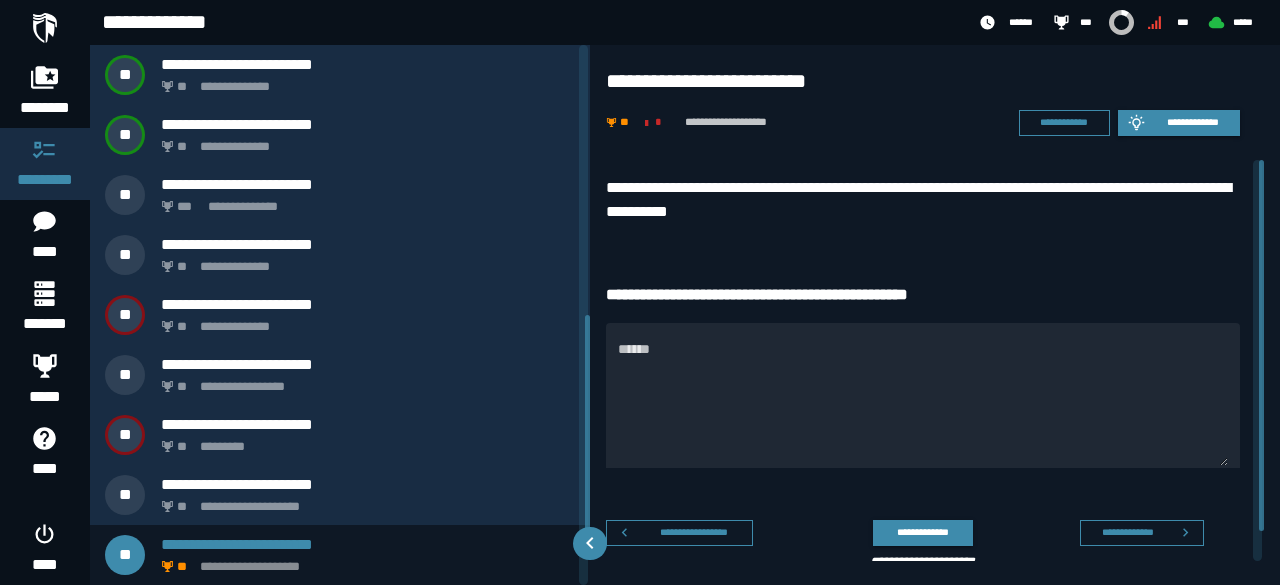 click on "**********" at bounding box center (1127, 532) 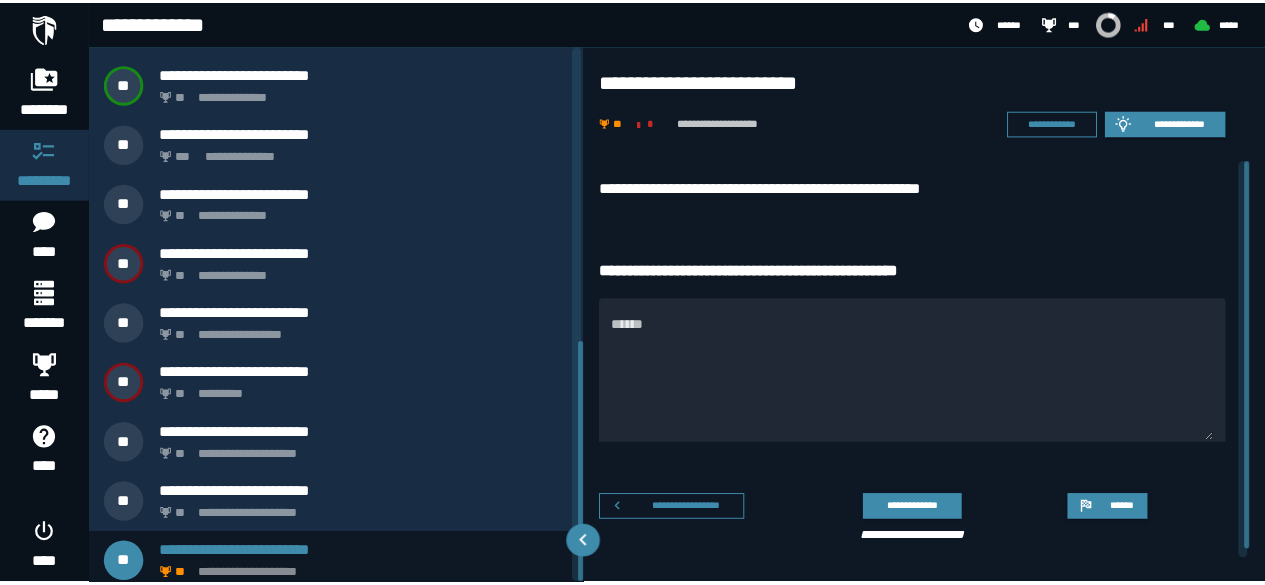 scroll, scrollTop: 660, scrollLeft: 0, axis: vertical 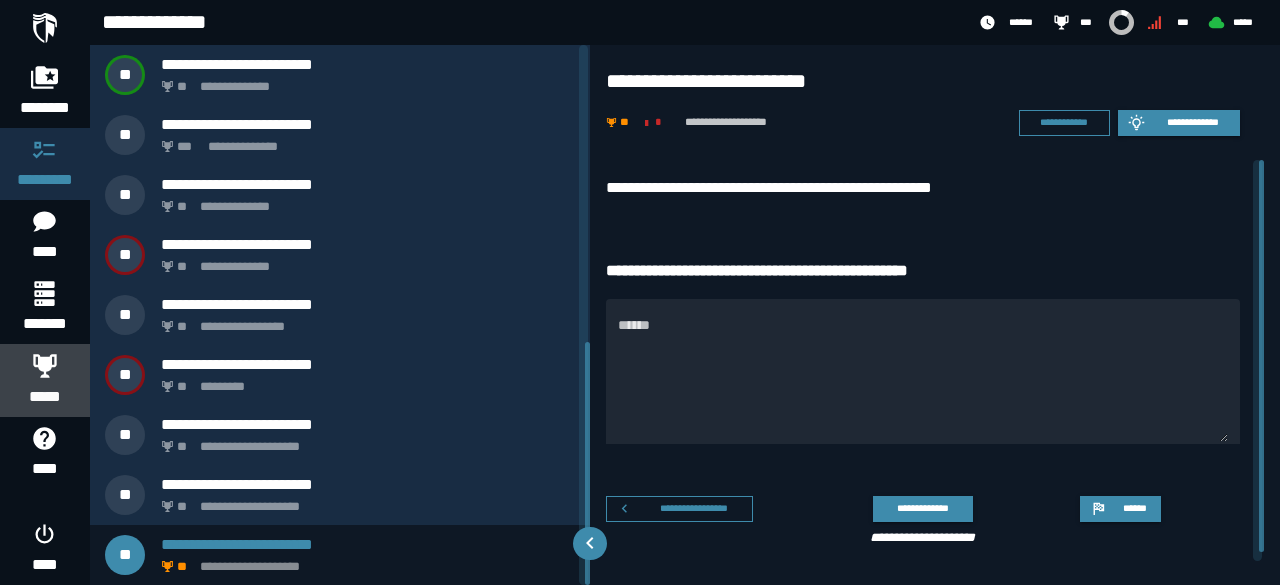 click 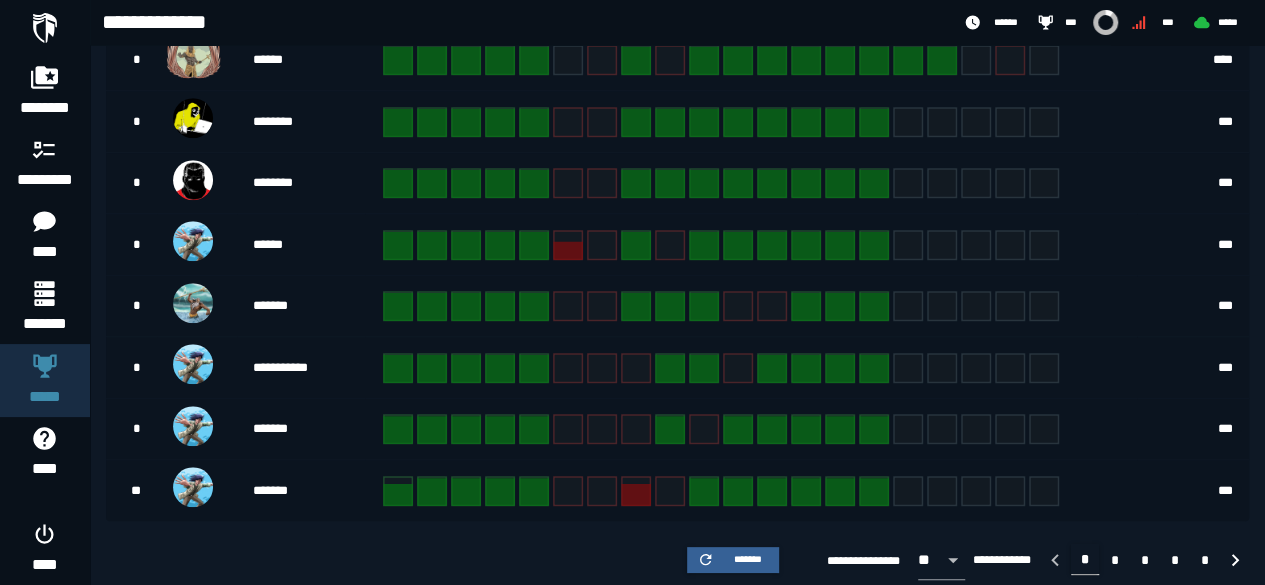 scroll, scrollTop: 617, scrollLeft: 0, axis: vertical 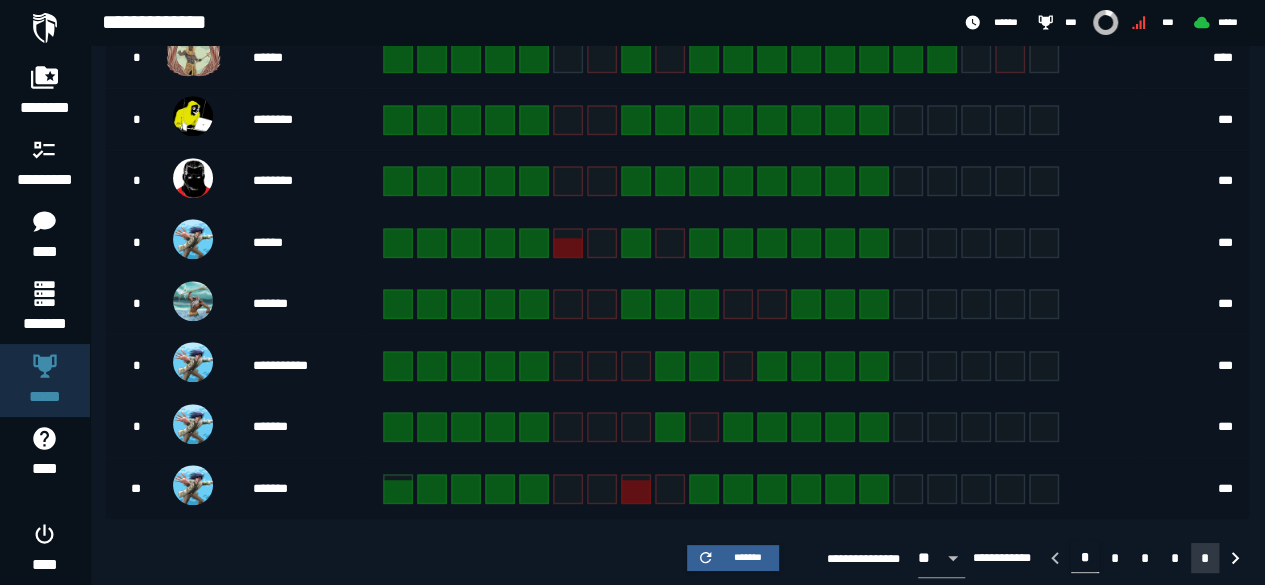 click on "*" at bounding box center [1205, 558] 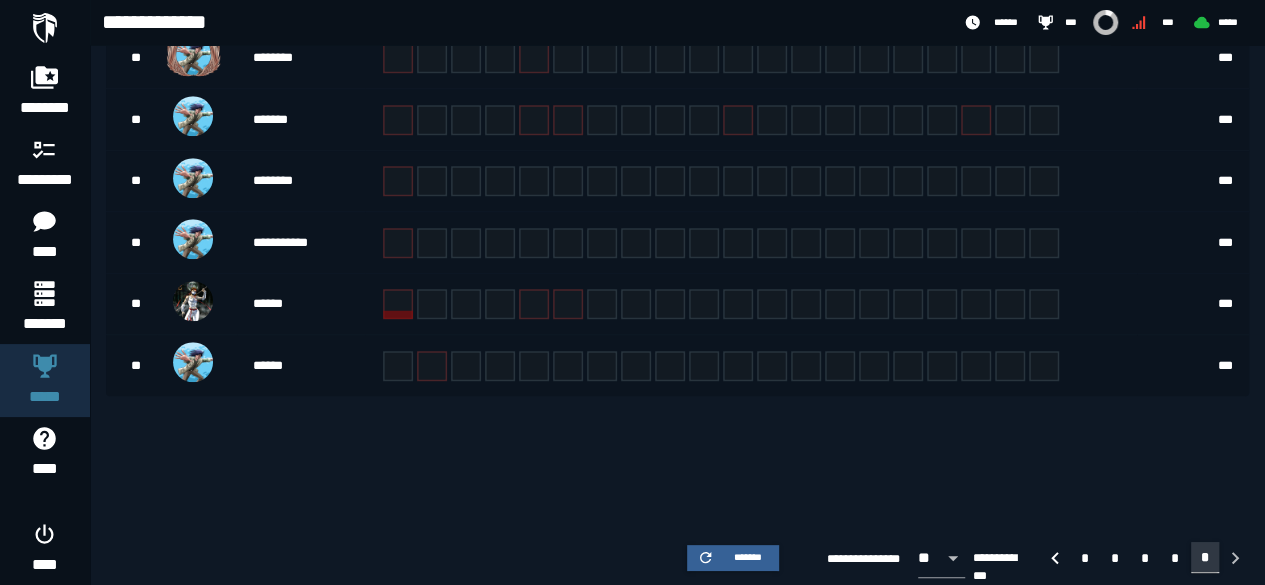 scroll, scrollTop: 497, scrollLeft: 0, axis: vertical 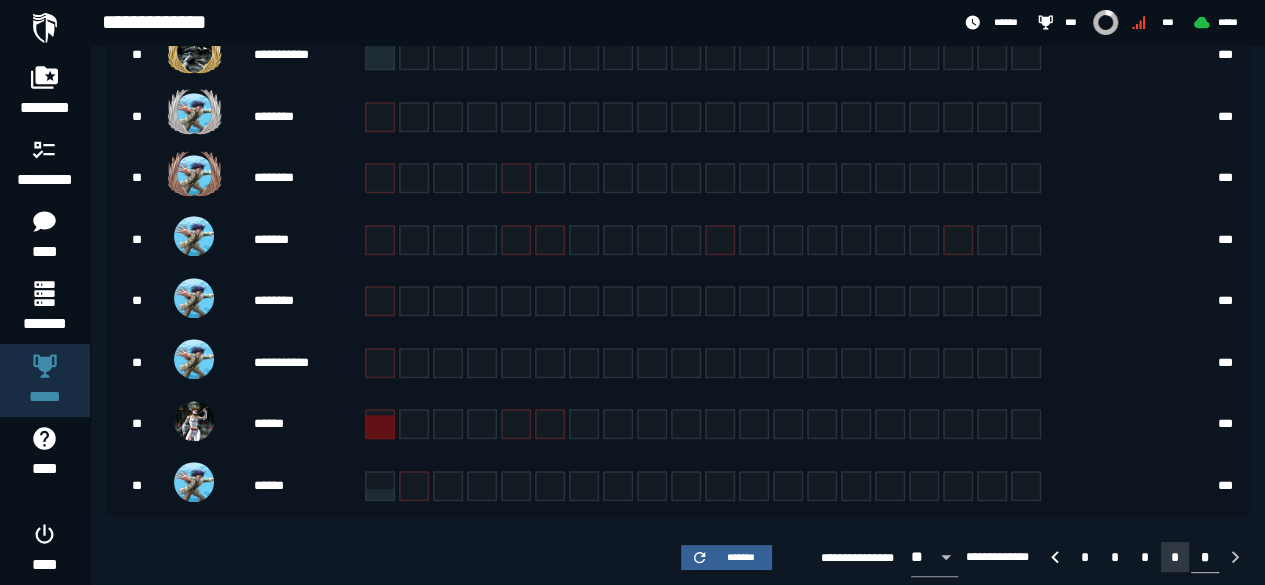 click on "*" at bounding box center [1175, 557] 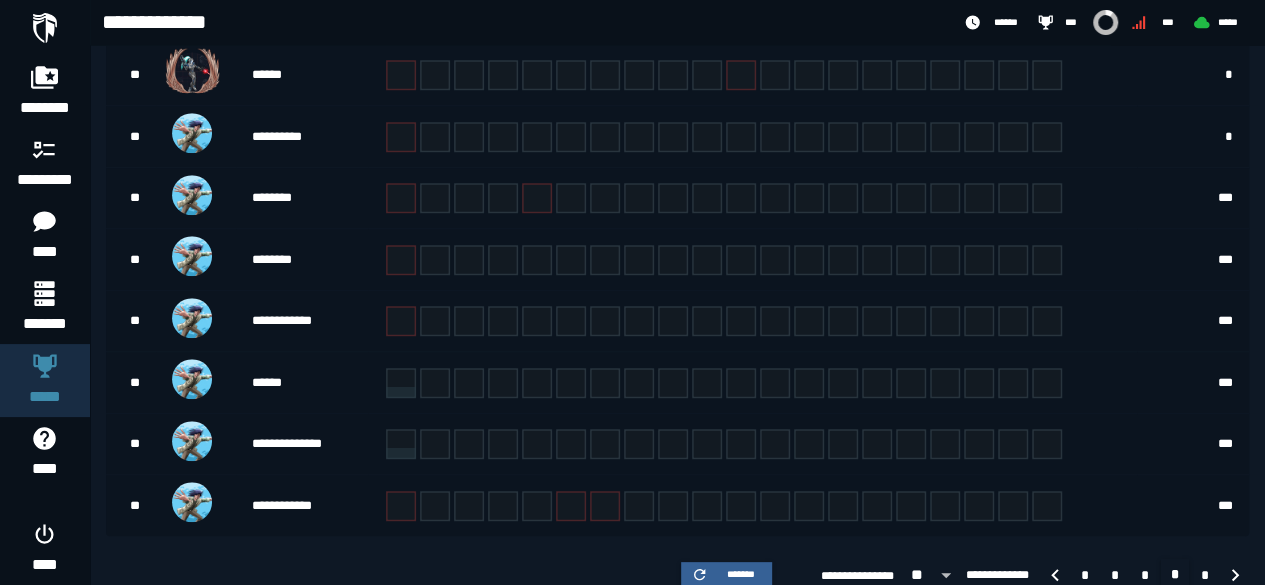 scroll, scrollTop: 617, scrollLeft: 0, axis: vertical 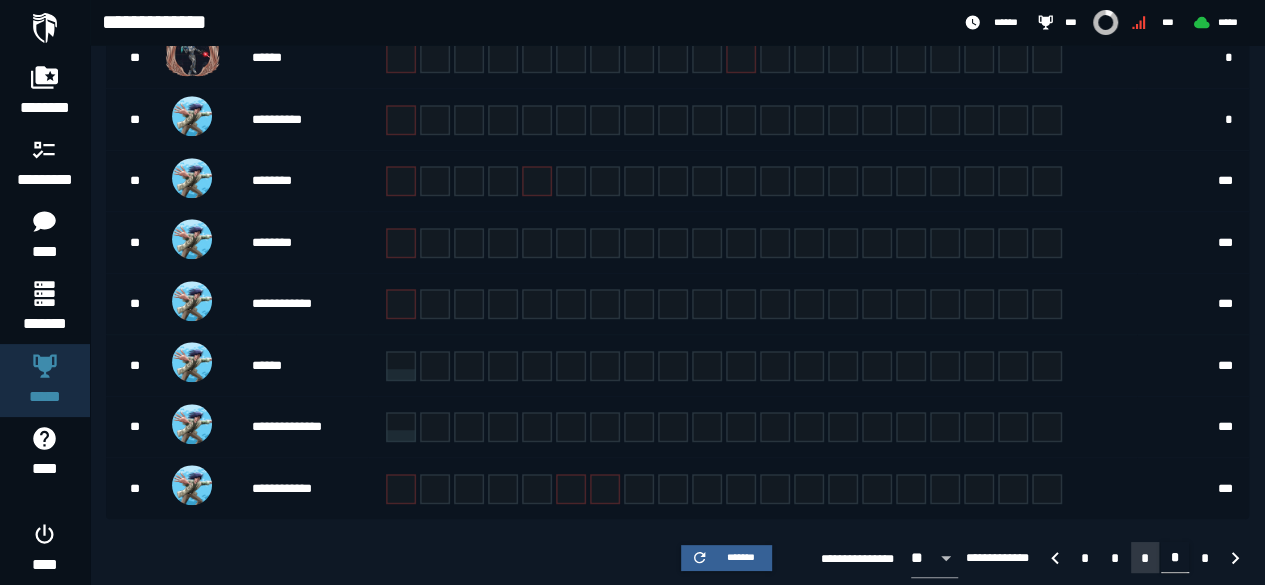 click on "*" at bounding box center (1145, 557) 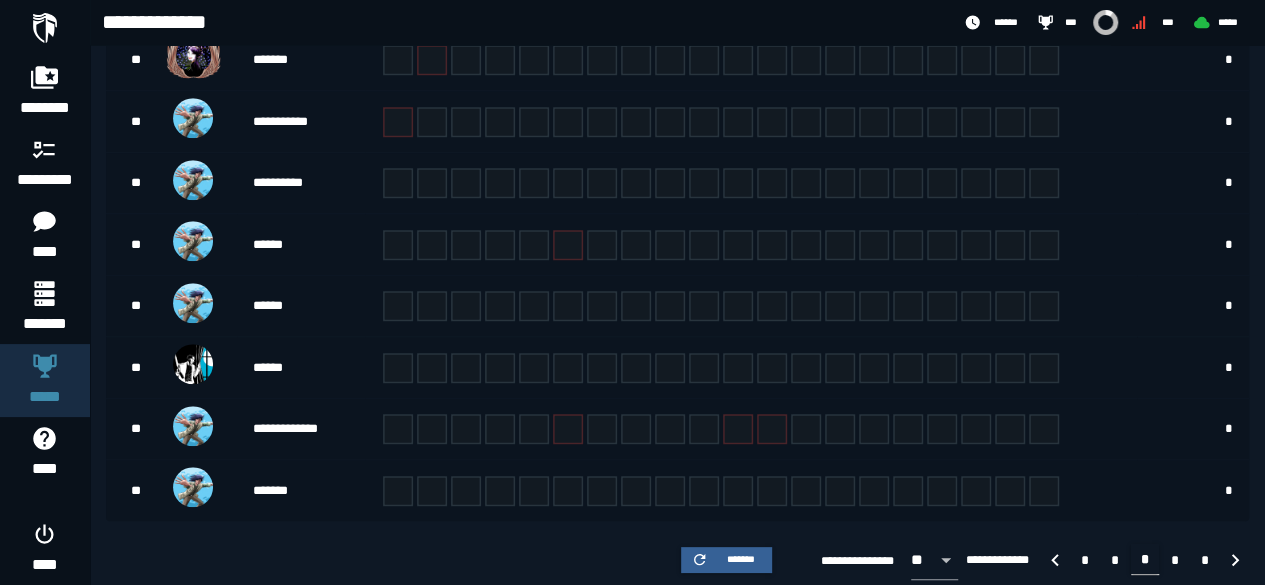 scroll, scrollTop: 617, scrollLeft: 0, axis: vertical 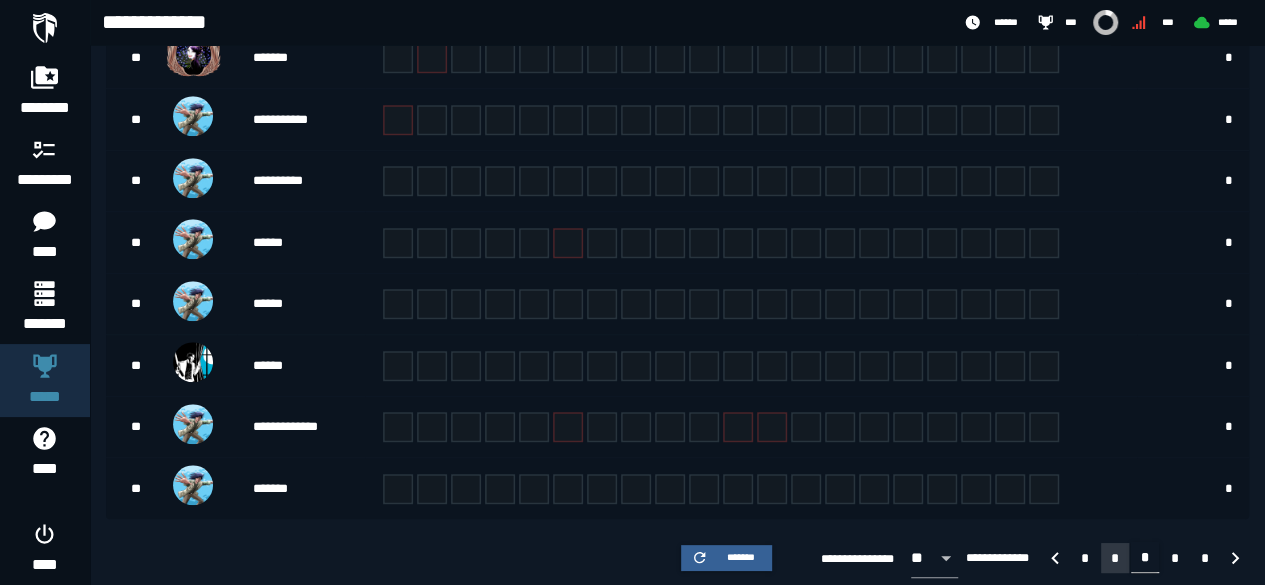click on "*" at bounding box center [1115, 558] 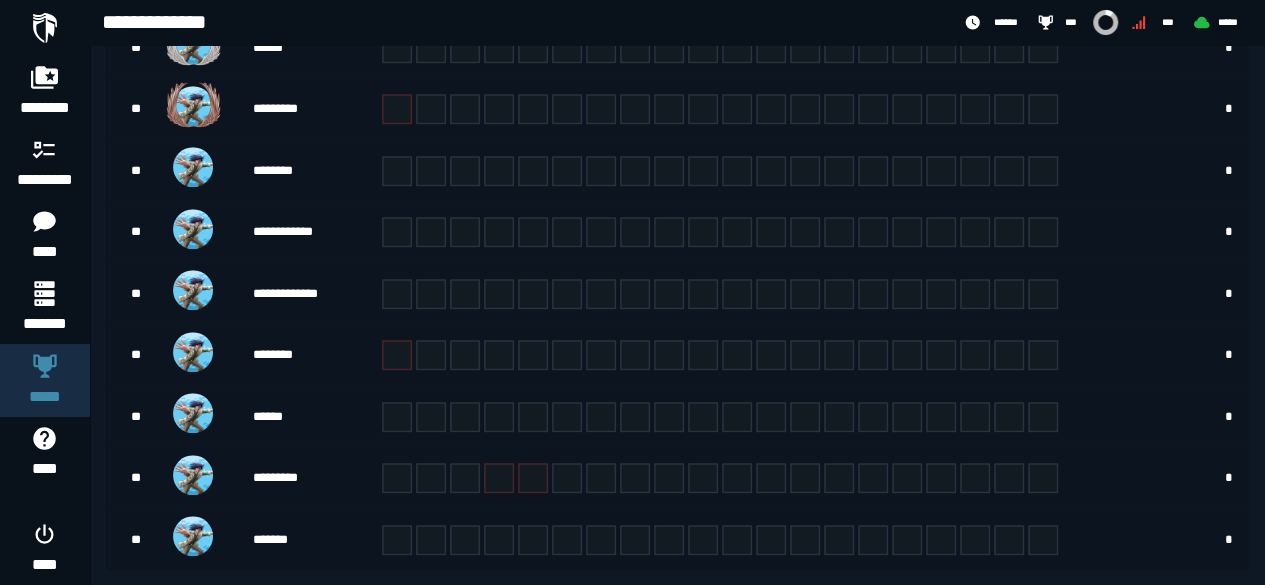scroll, scrollTop: 617, scrollLeft: 0, axis: vertical 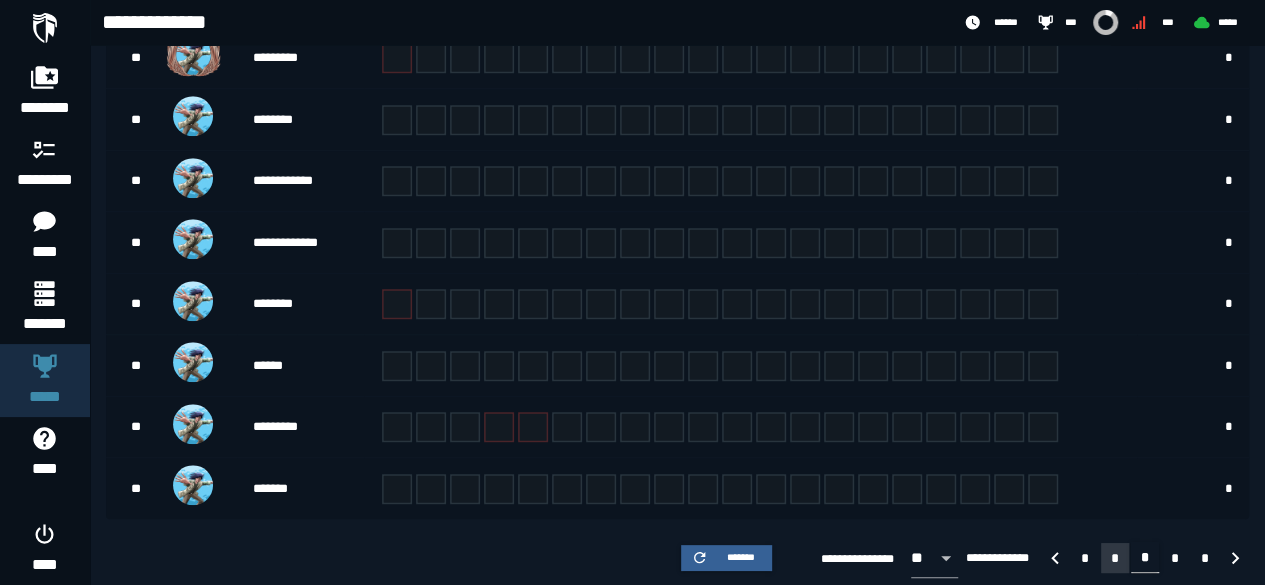 click on "*" at bounding box center (1115, 558) 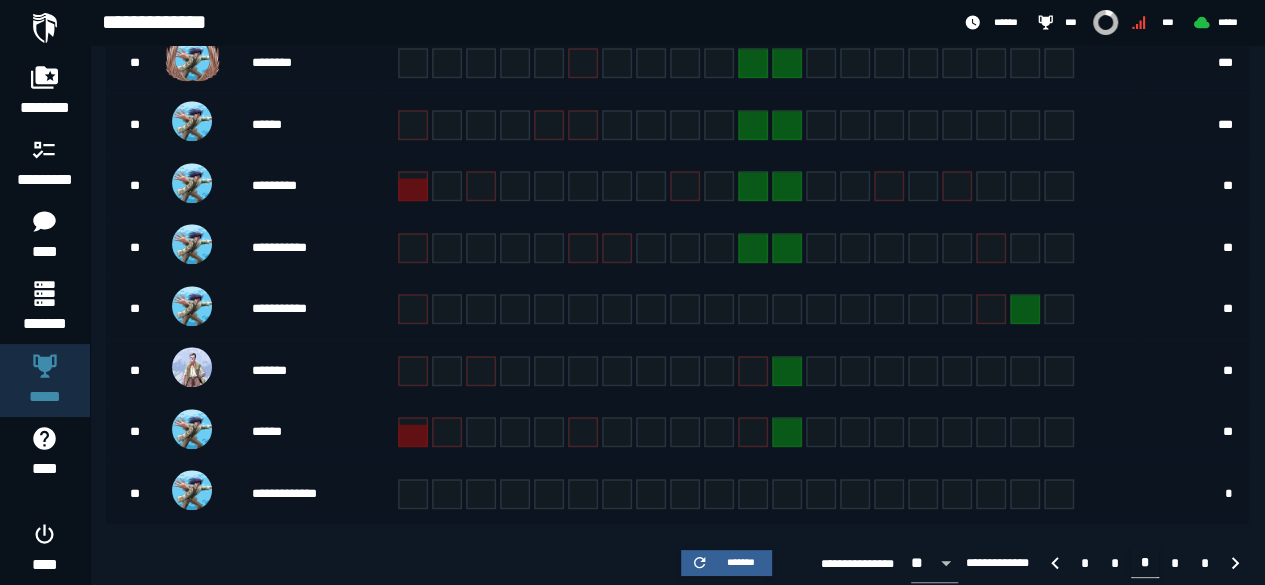 scroll, scrollTop: 617, scrollLeft: 0, axis: vertical 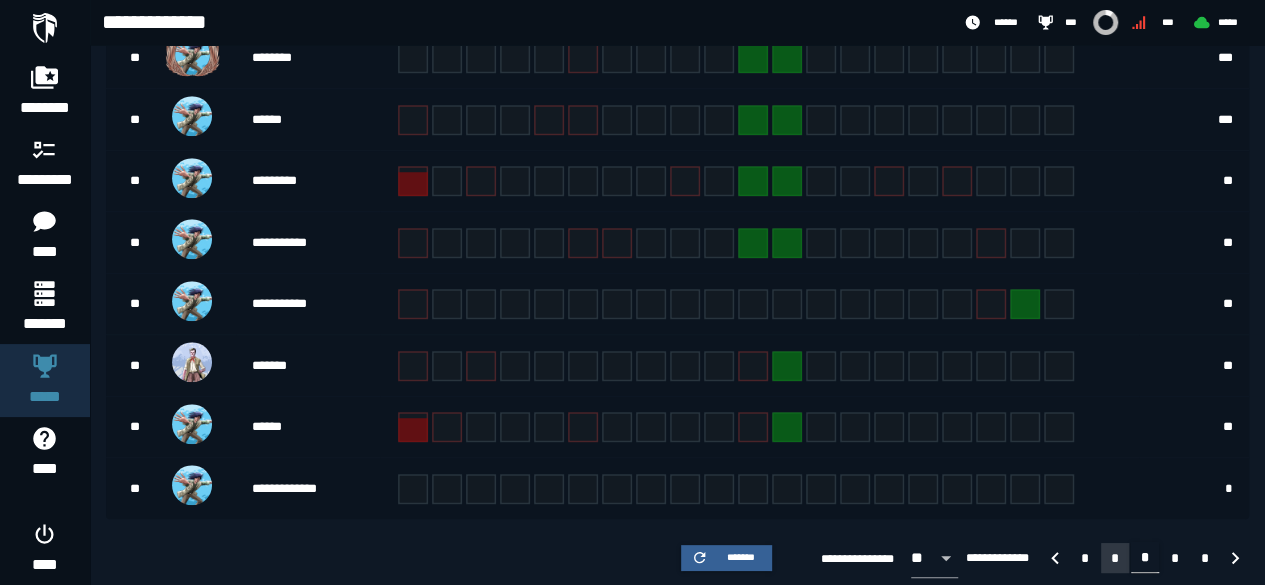 click on "*" at bounding box center [1115, 558] 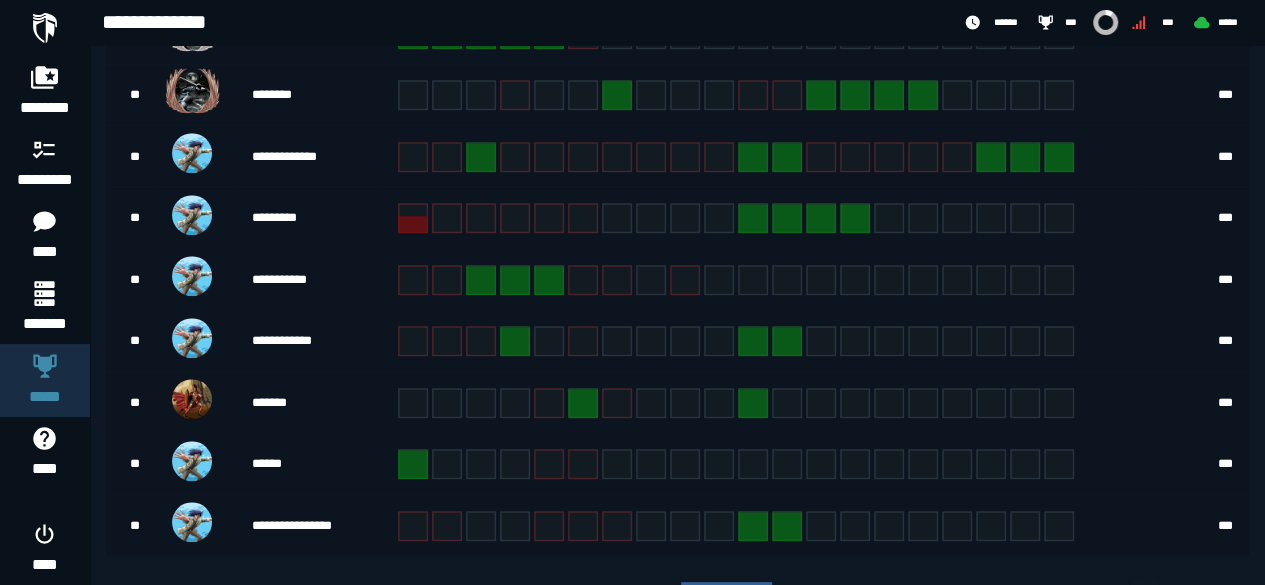 scroll, scrollTop: 617, scrollLeft: 0, axis: vertical 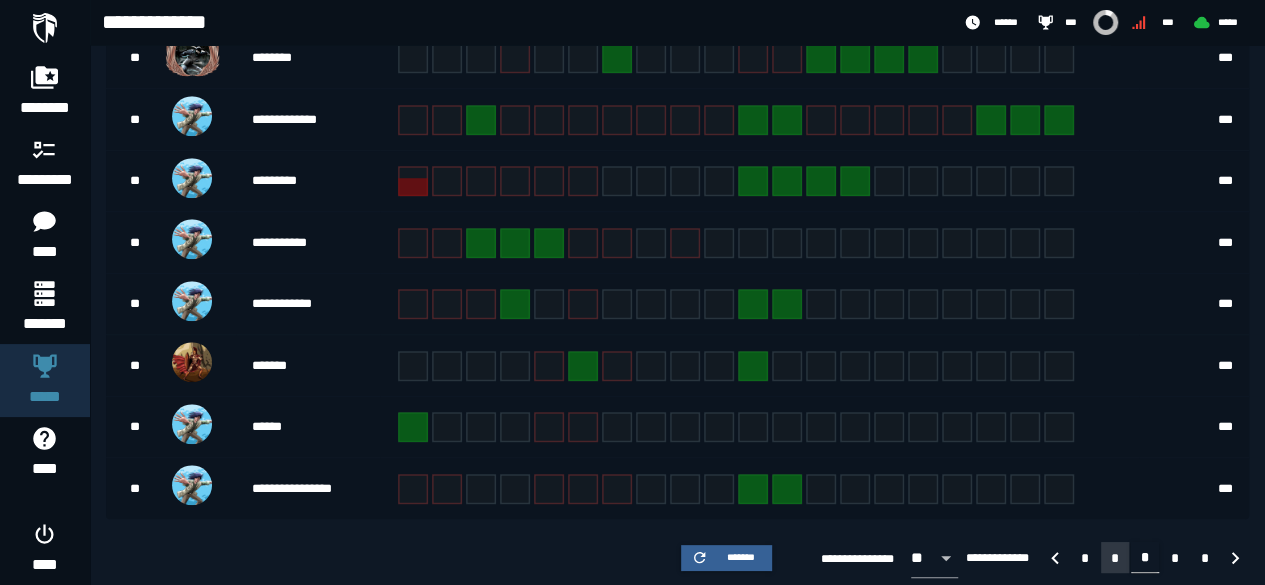click on "*" at bounding box center [1115, 558] 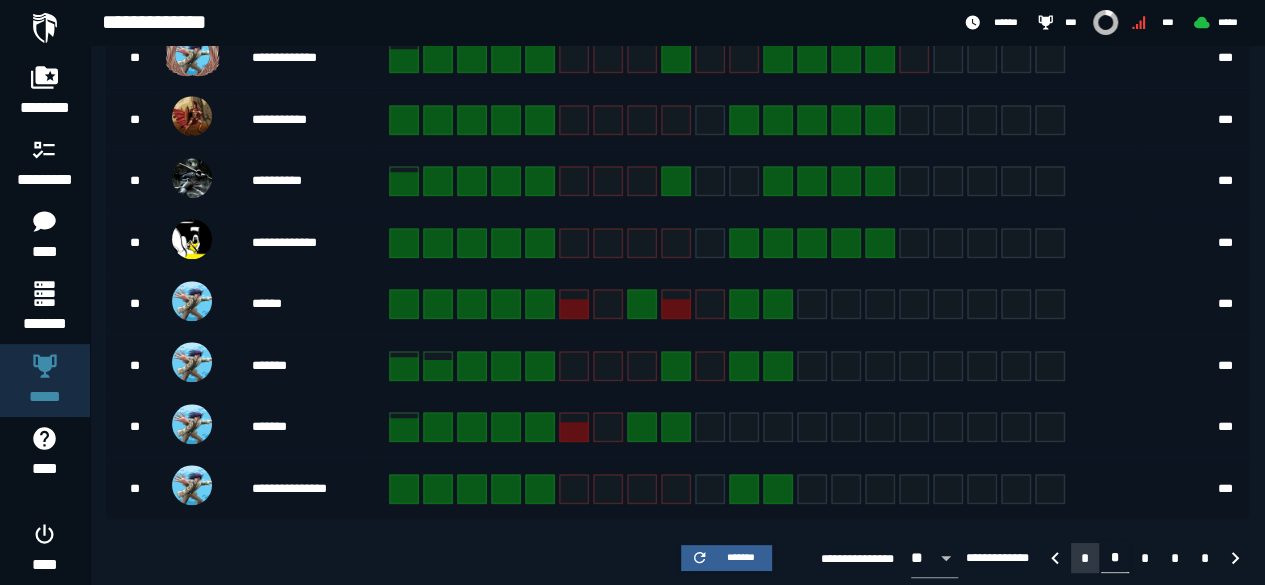 click on "*" at bounding box center [1085, 558] 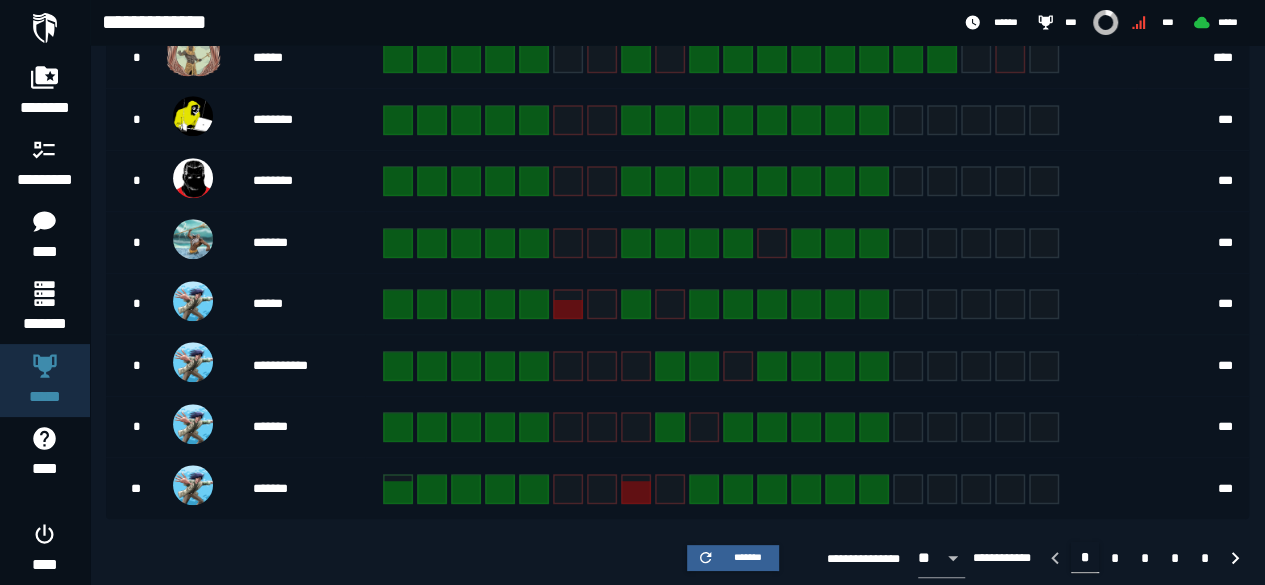 scroll, scrollTop: 105, scrollLeft: 0, axis: vertical 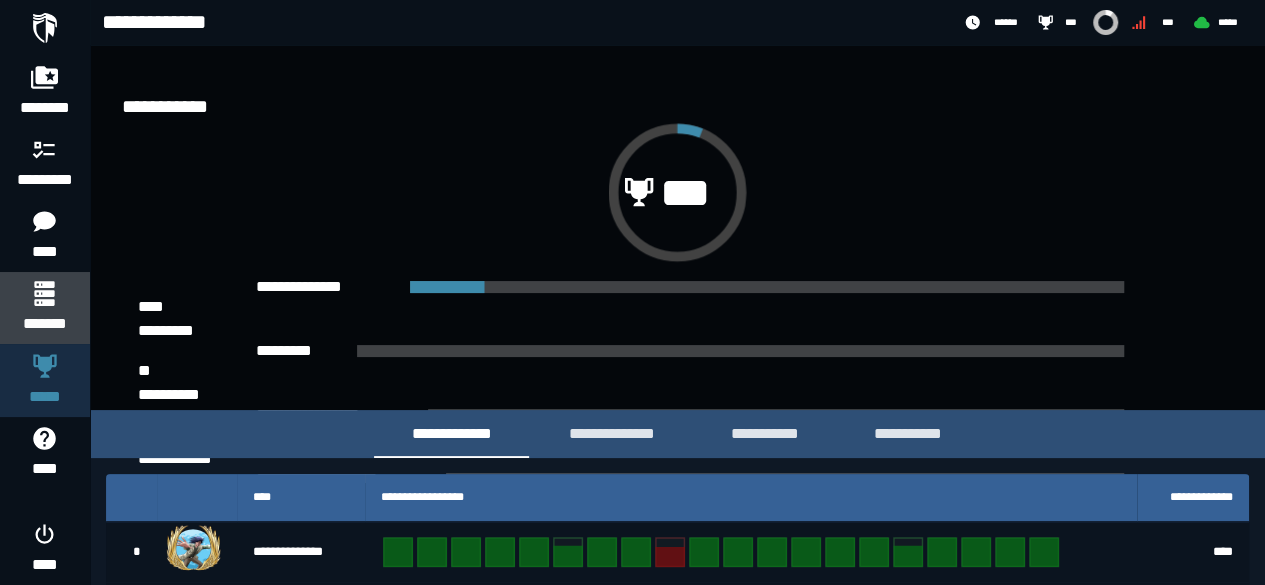 click 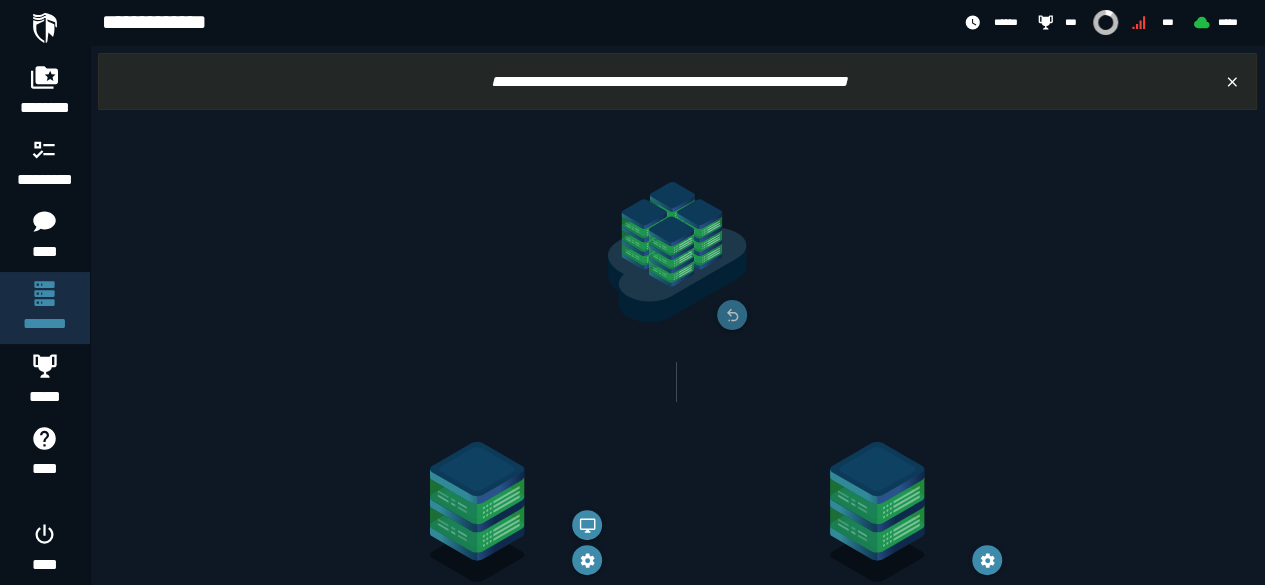 scroll, scrollTop: 512, scrollLeft: 0, axis: vertical 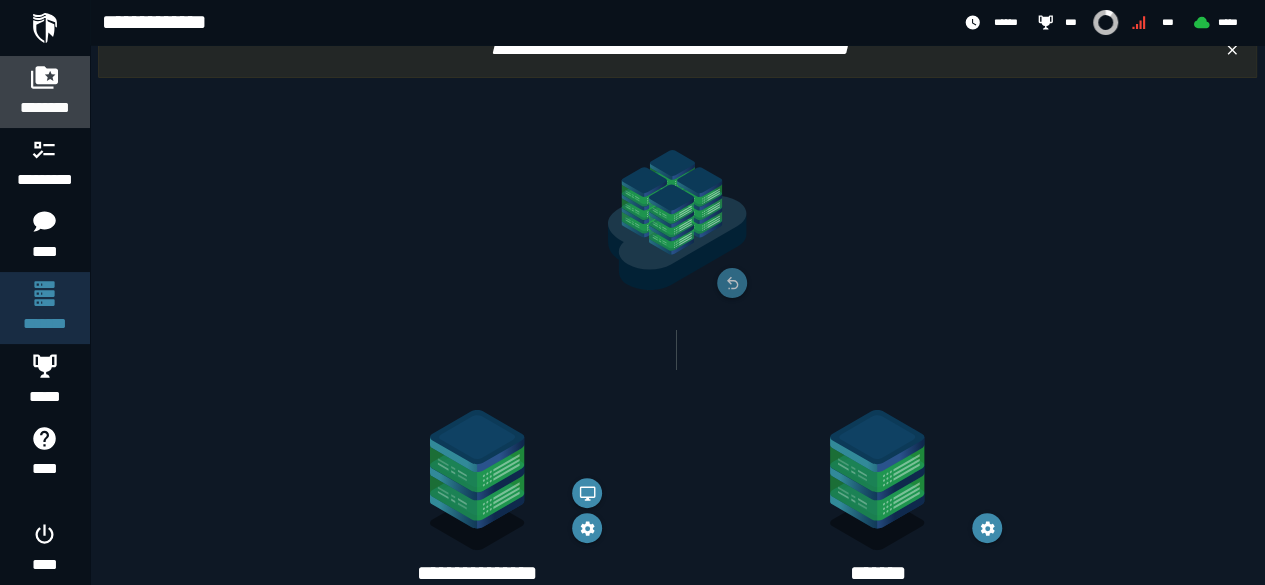 click 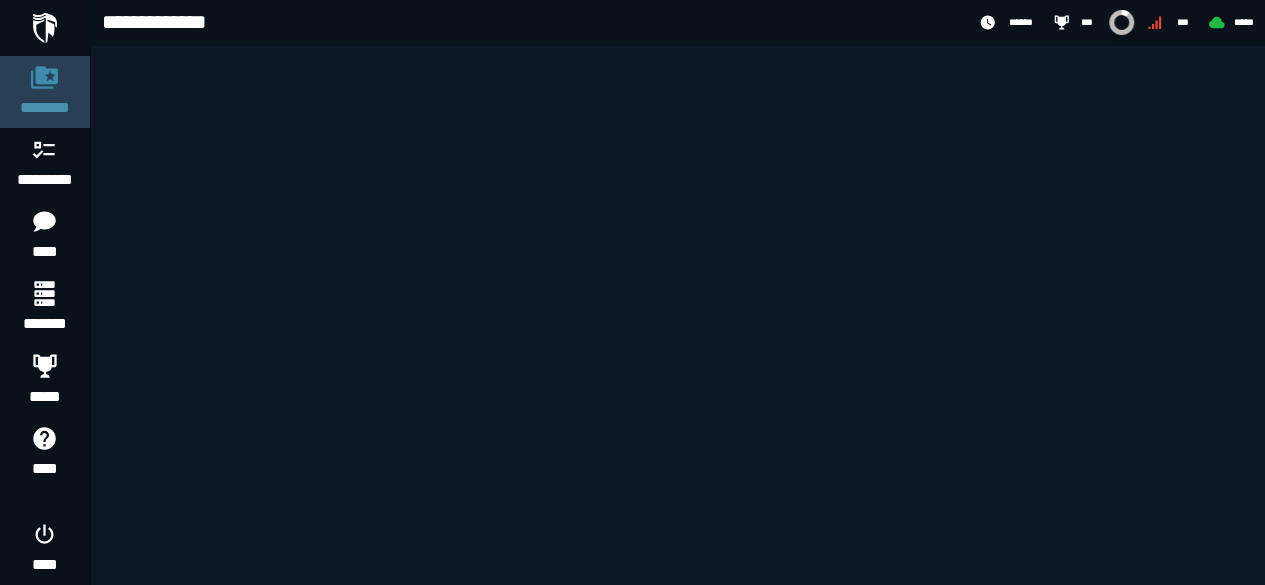 scroll, scrollTop: 0, scrollLeft: 0, axis: both 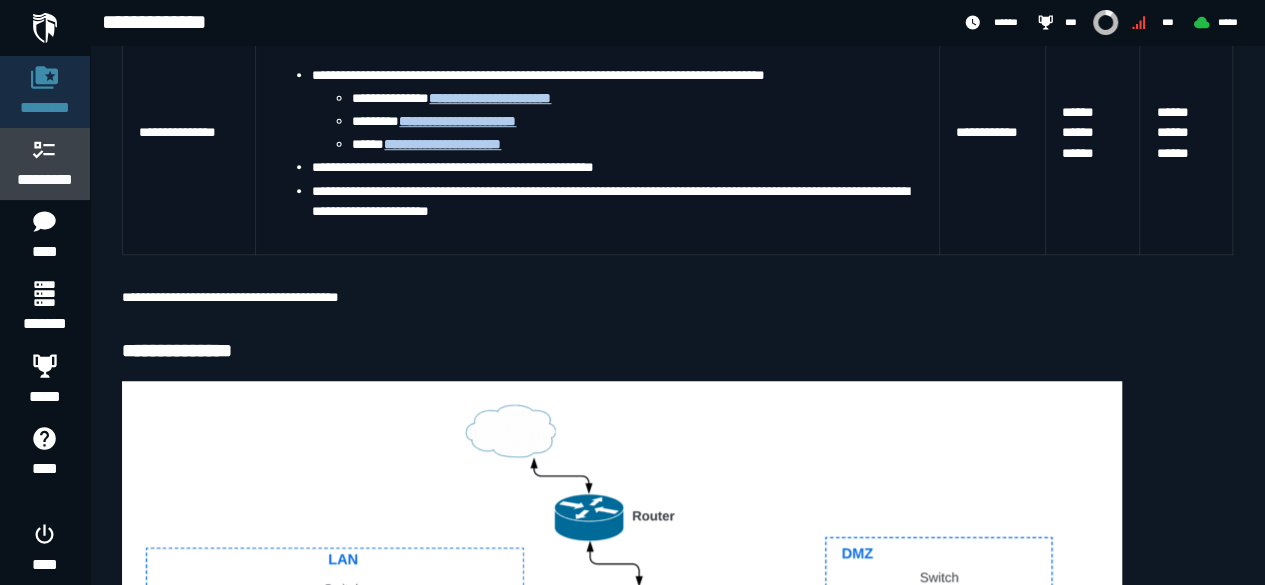 click on "*********" at bounding box center [45, 164] 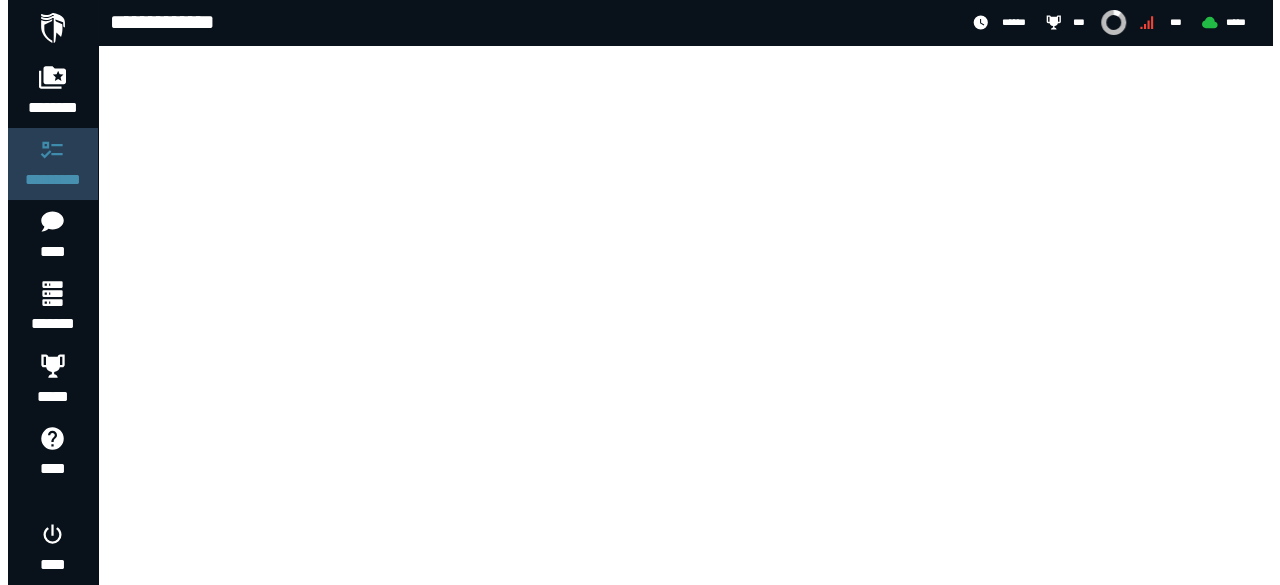 scroll, scrollTop: 0, scrollLeft: 0, axis: both 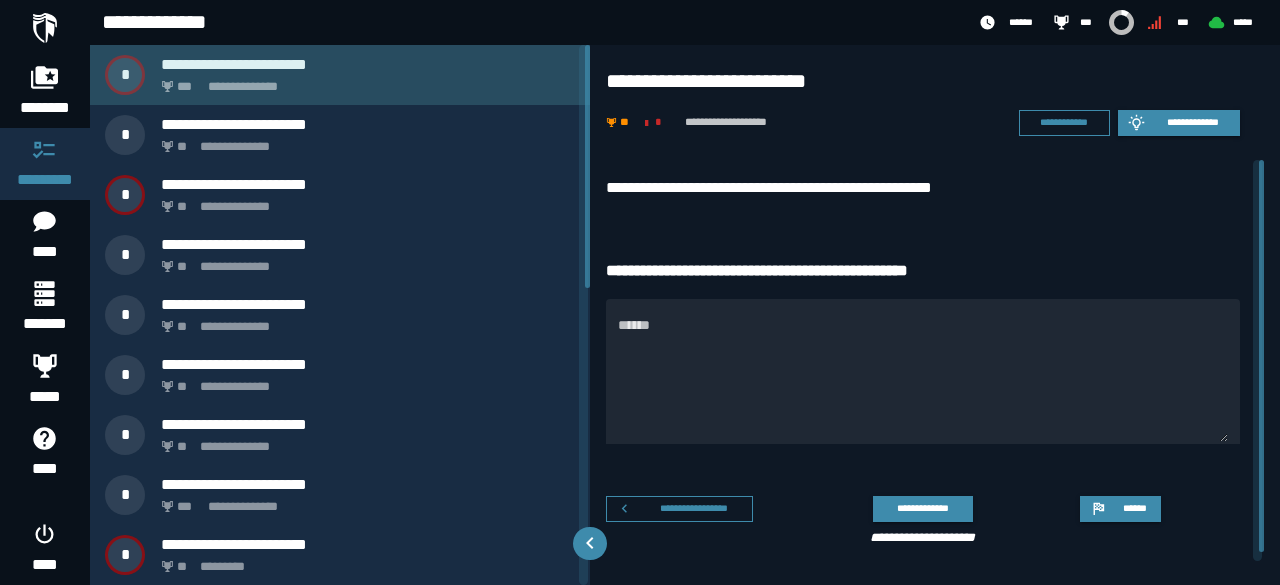 click on "**********" at bounding box center [368, 64] 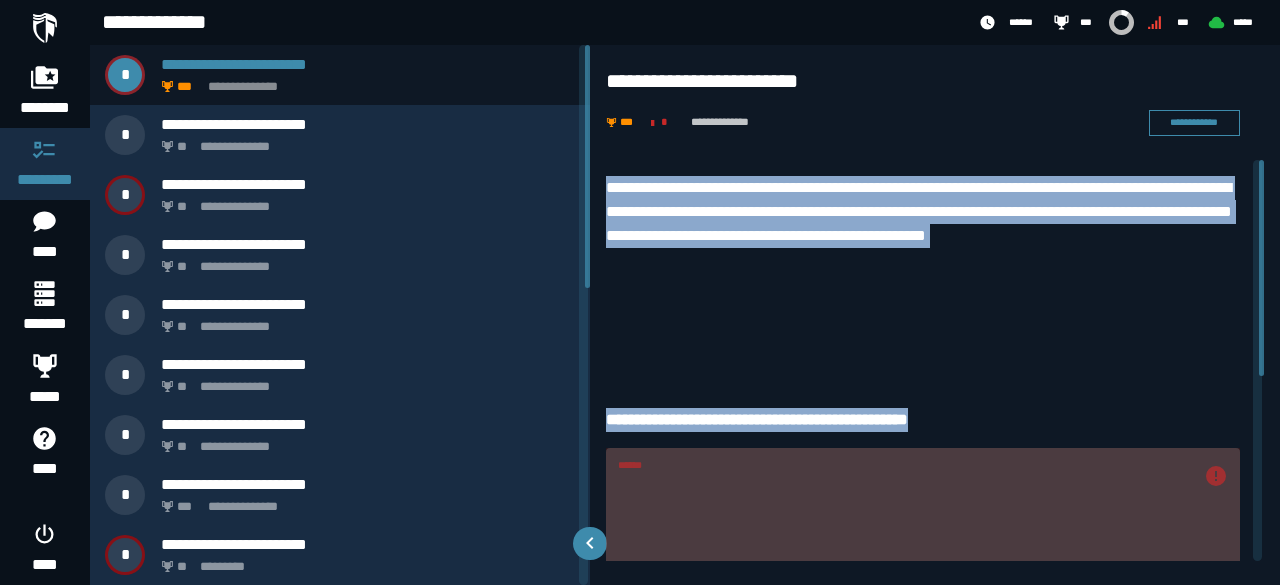 drag, startPoint x: 608, startPoint y: 189, endPoint x: 985, endPoint y: 401, distance: 432.51938 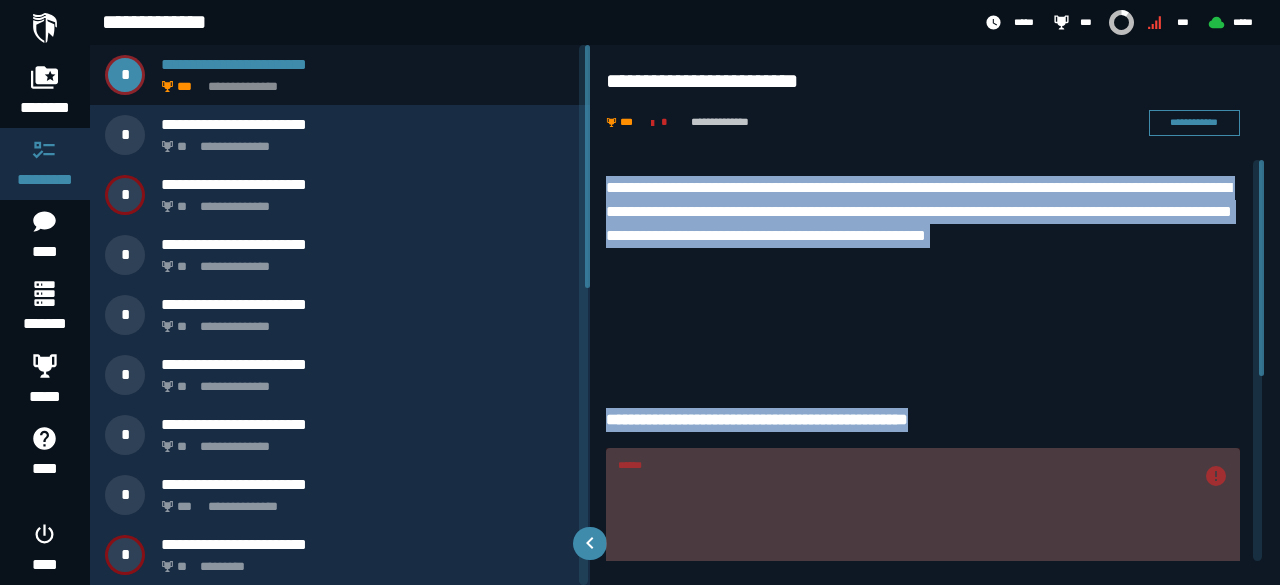 click on "**********" at bounding box center [923, 268] 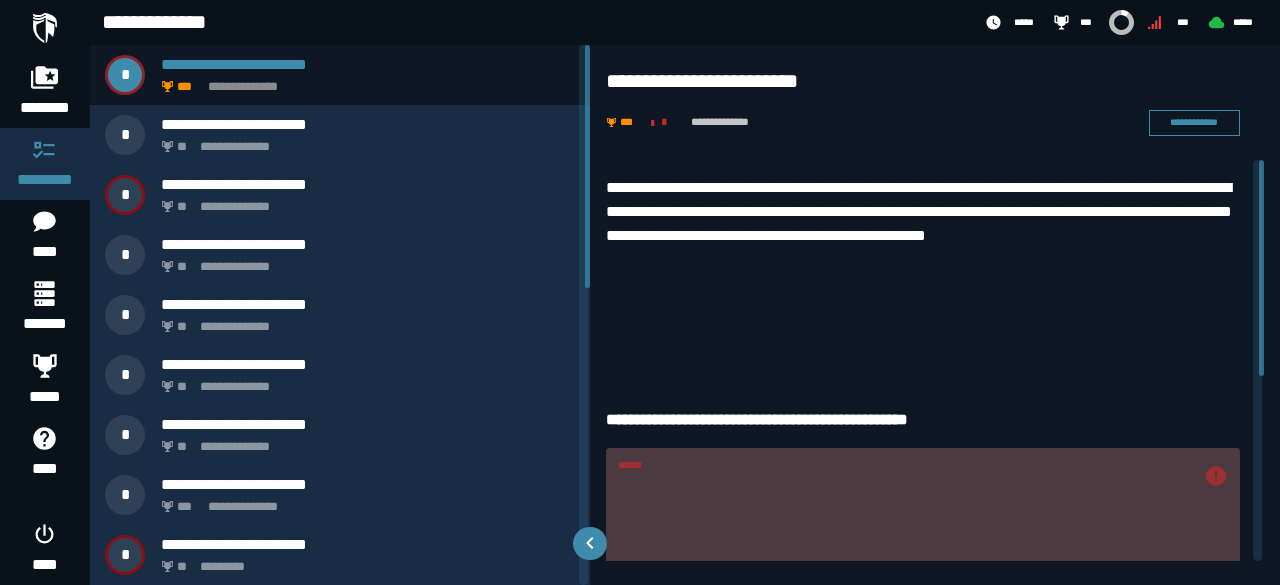 click on "******" at bounding box center (923, 519) 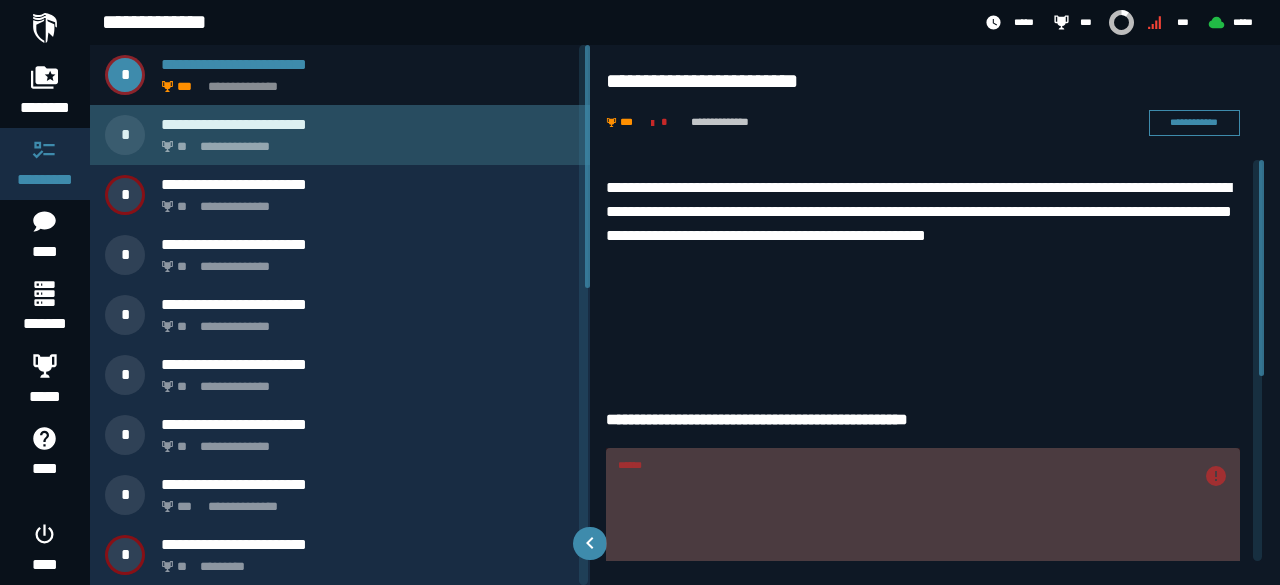 click on "**********" at bounding box center [364, 141] 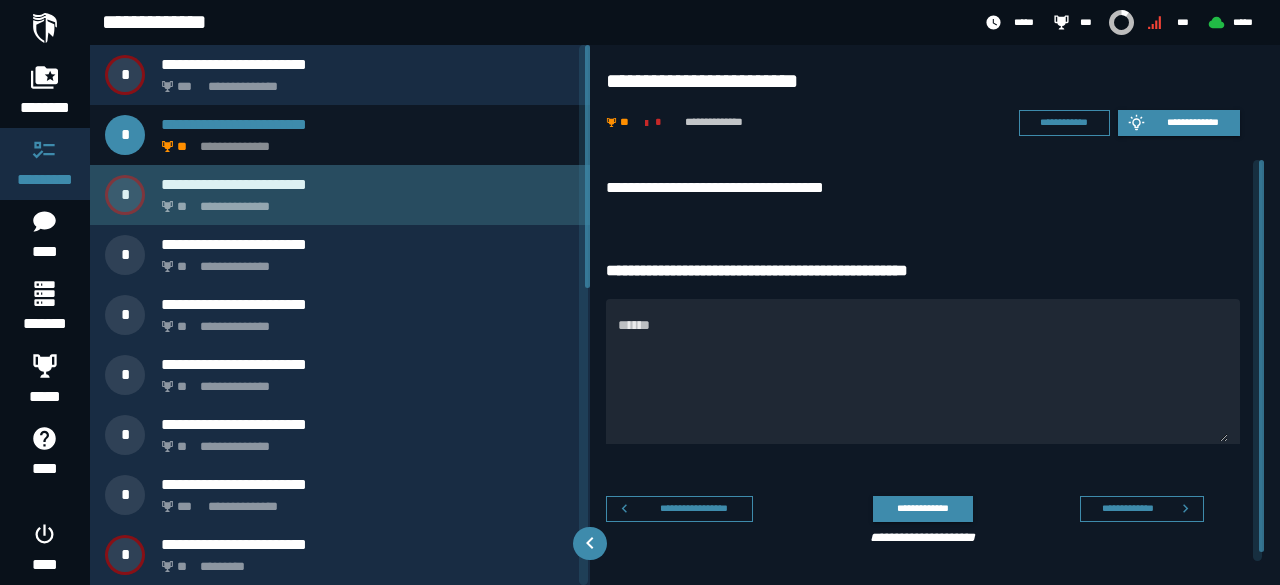 click on "**********" at bounding box center [340, 195] 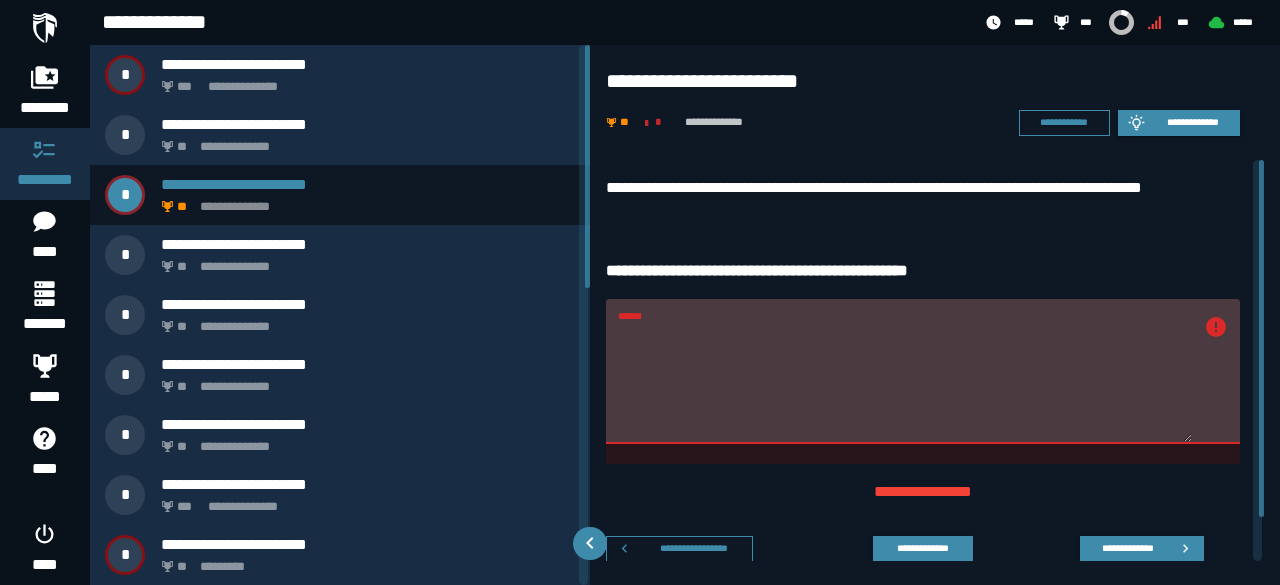 click on "******" at bounding box center [905, 383] 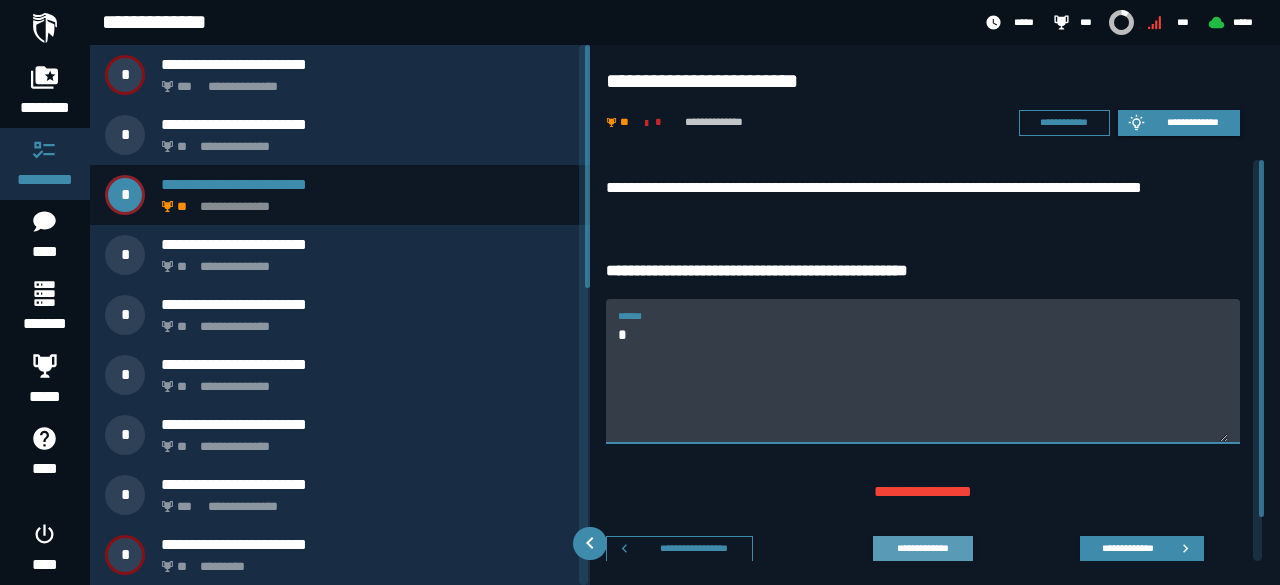 type on "*" 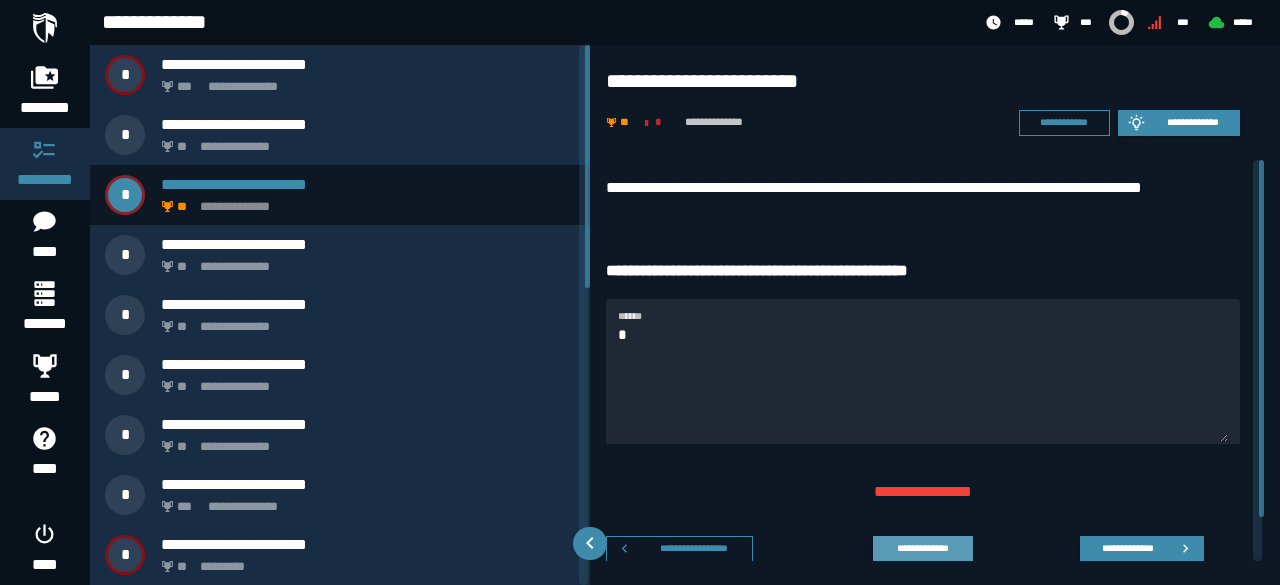 click on "**********" at bounding box center [922, 548] 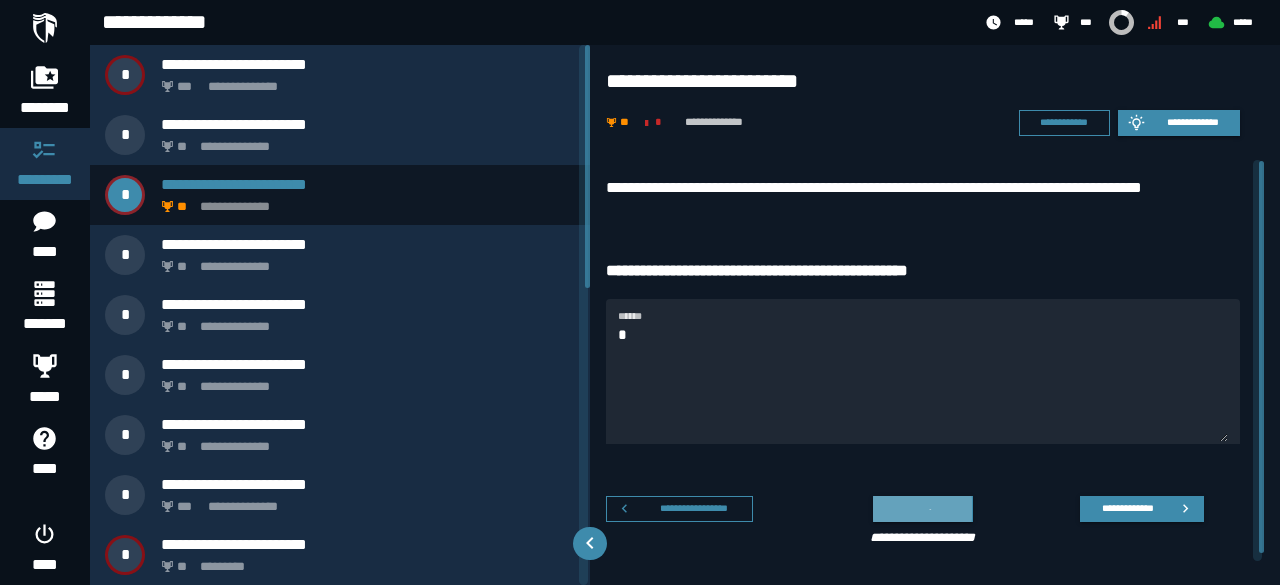 scroll, scrollTop: 0, scrollLeft: 0, axis: both 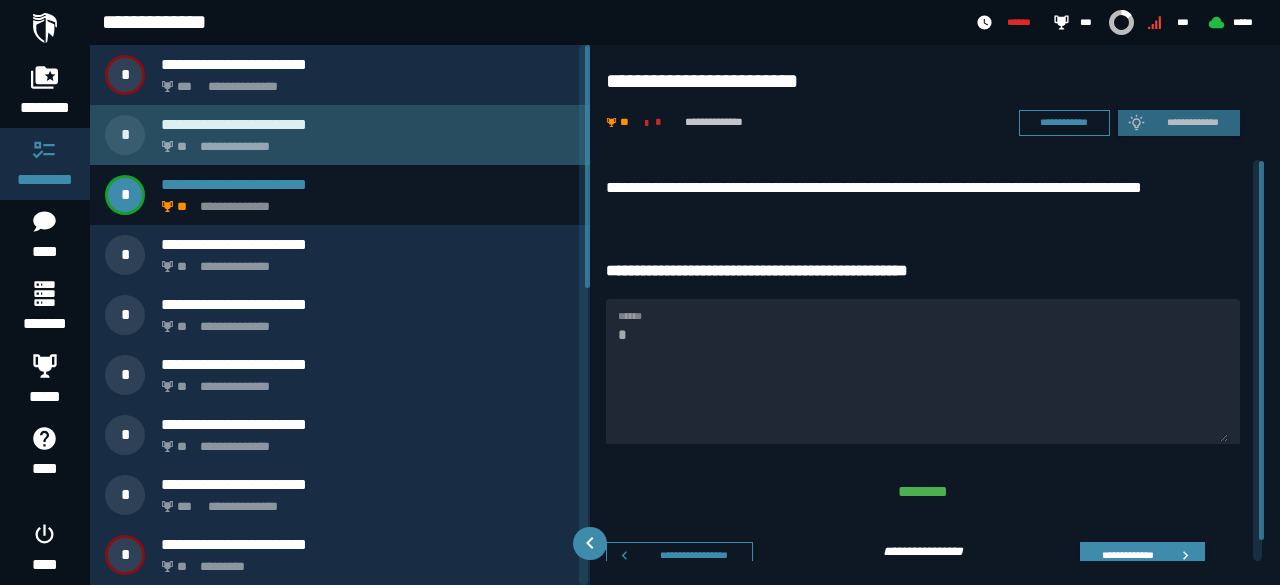 click on "**********" at bounding box center [340, 135] 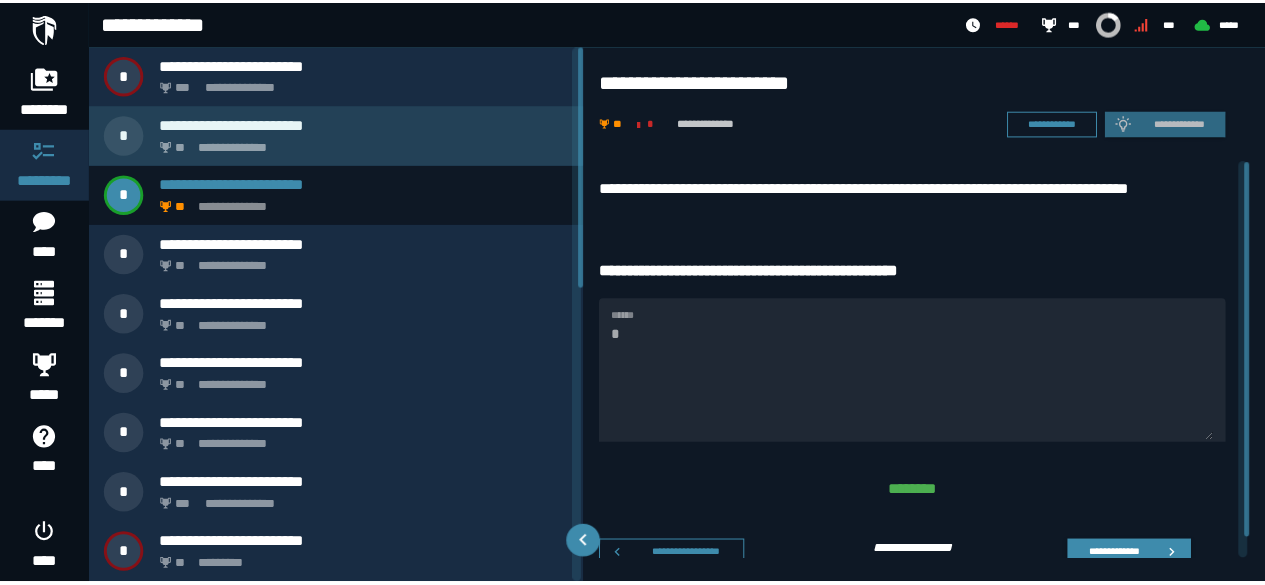 scroll, scrollTop: 0, scrollLeft: 0, axis: both 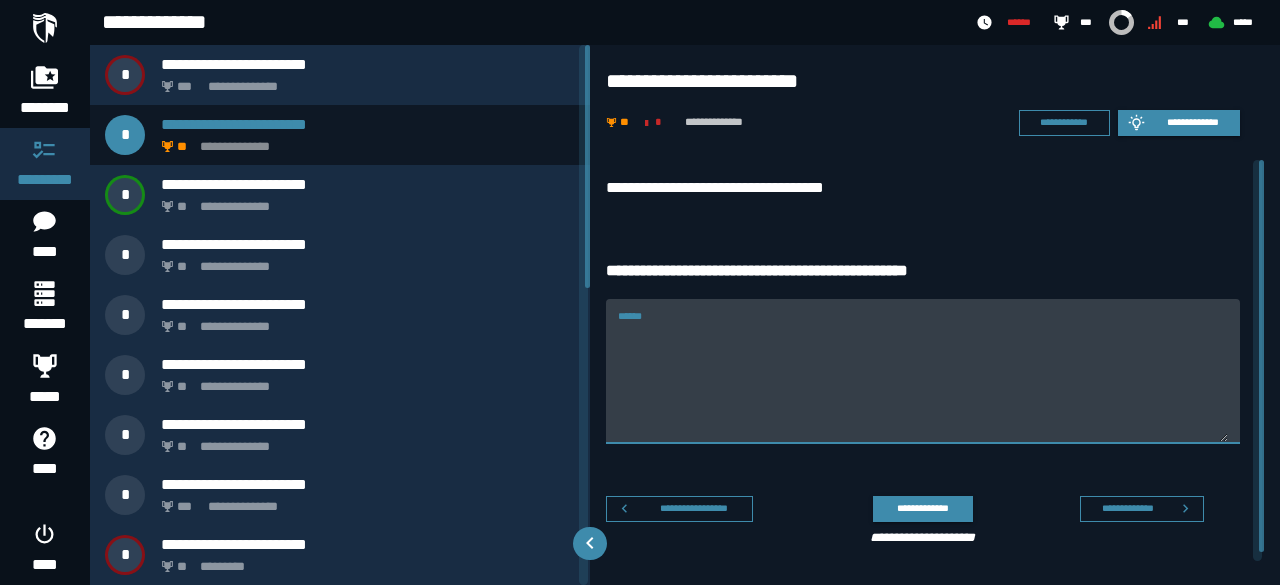 click on "******" at bounding box center (923, 383) 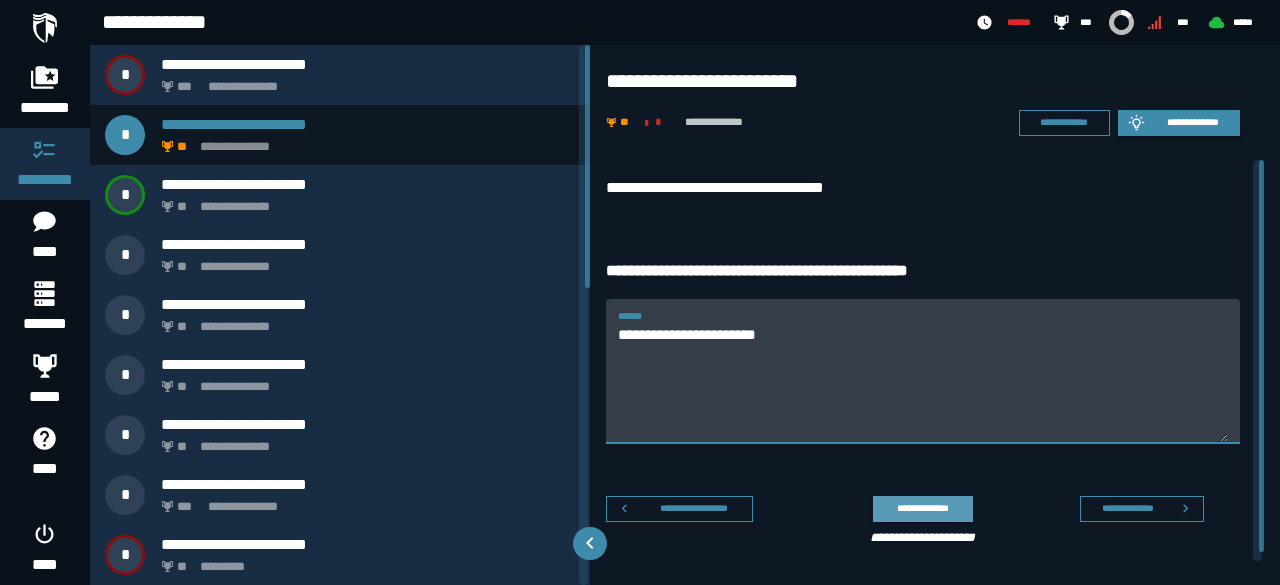 type on "**********" 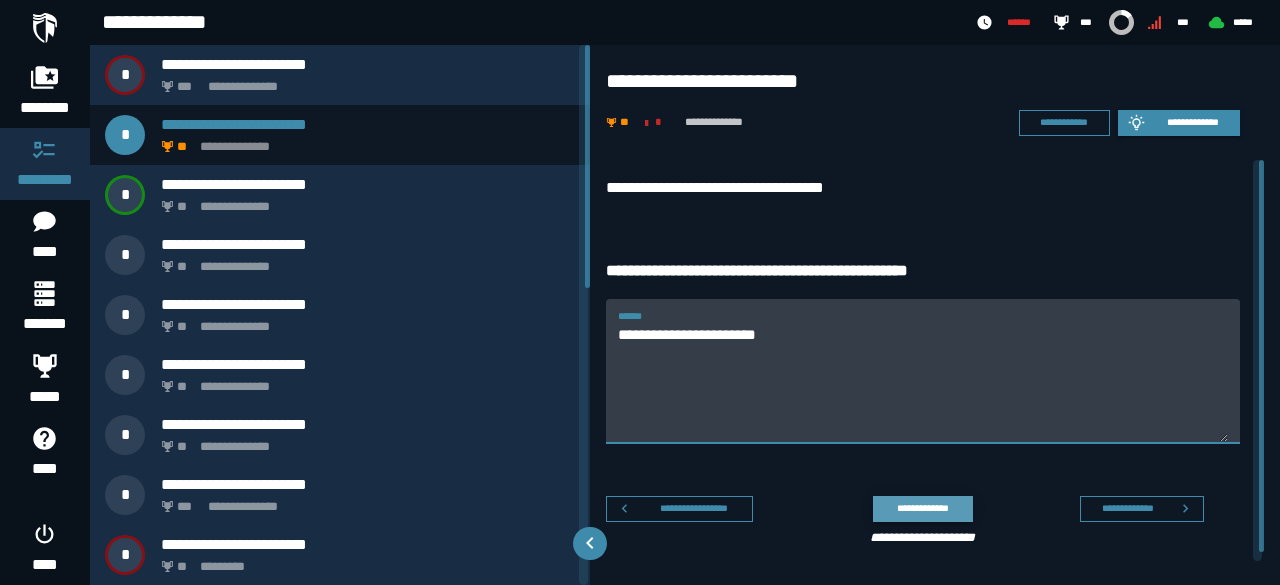 click on "**********" at bounding box center [922, 508] 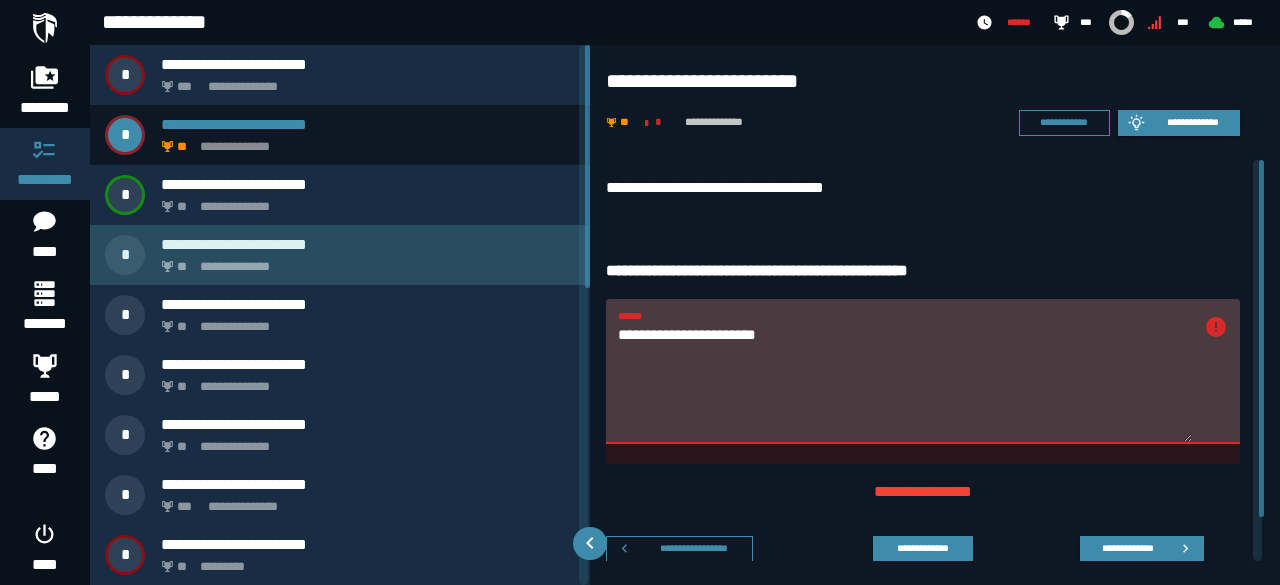 click on "**********" at bounding box center (364, 261) 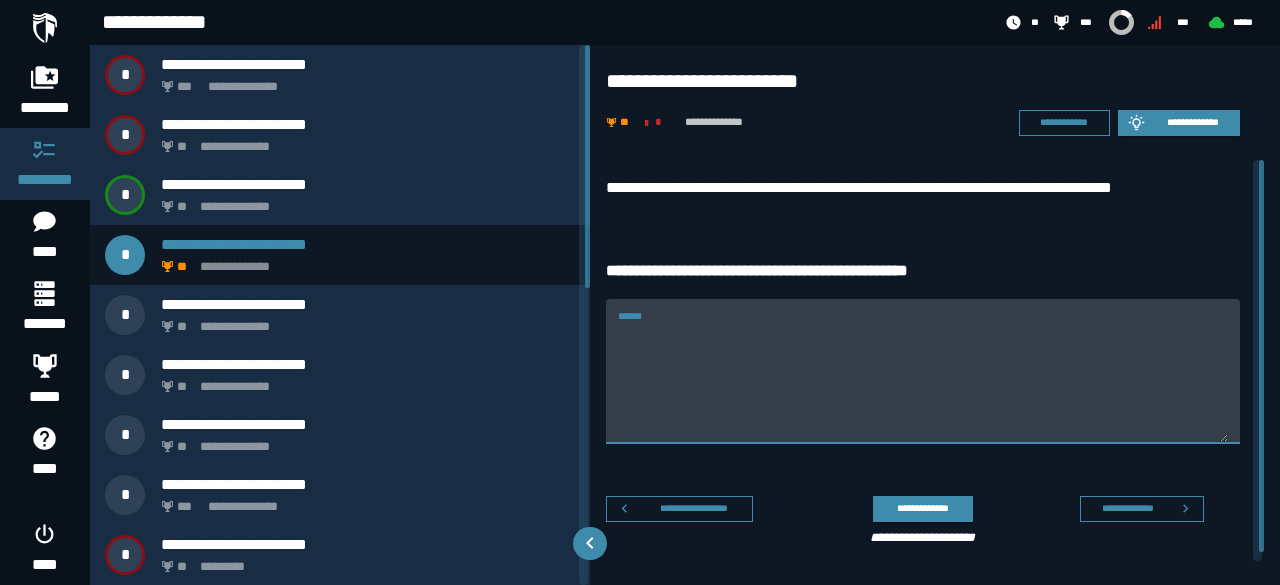 click on "******" at bounding box center (923, 383) 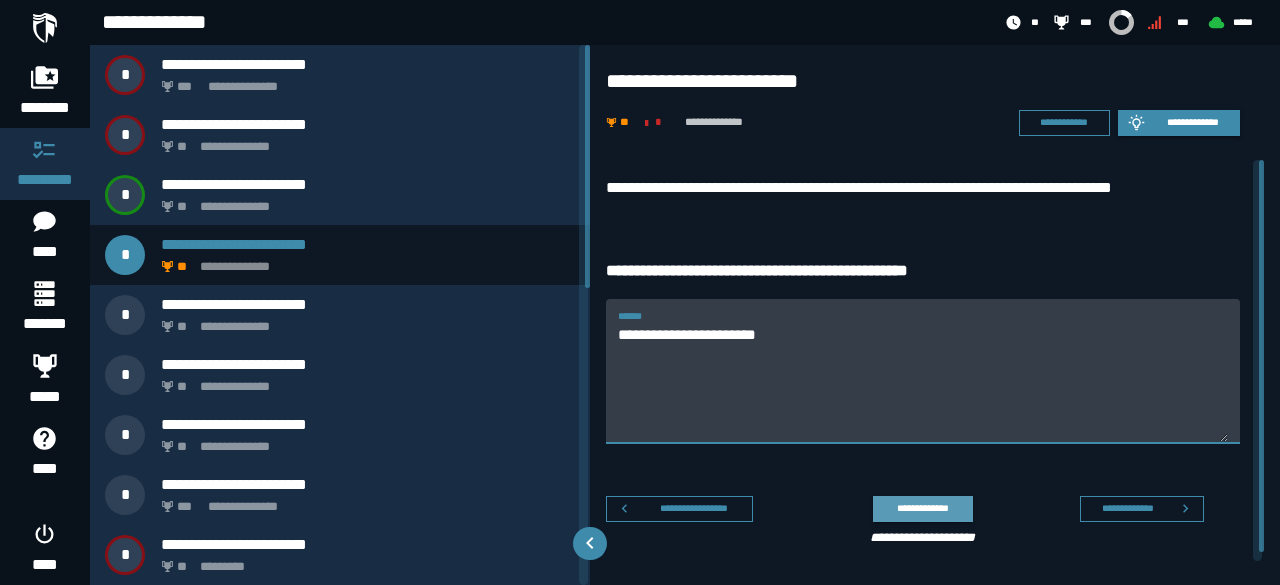 type on "**********" 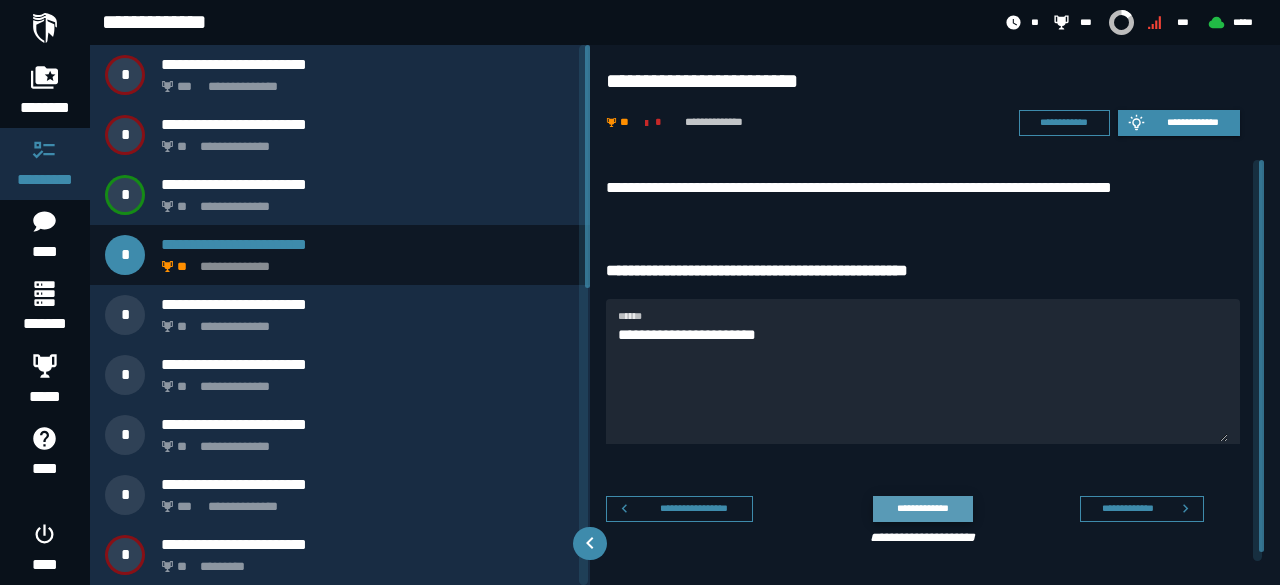 click on "**********" at bounding box center [922, 508] 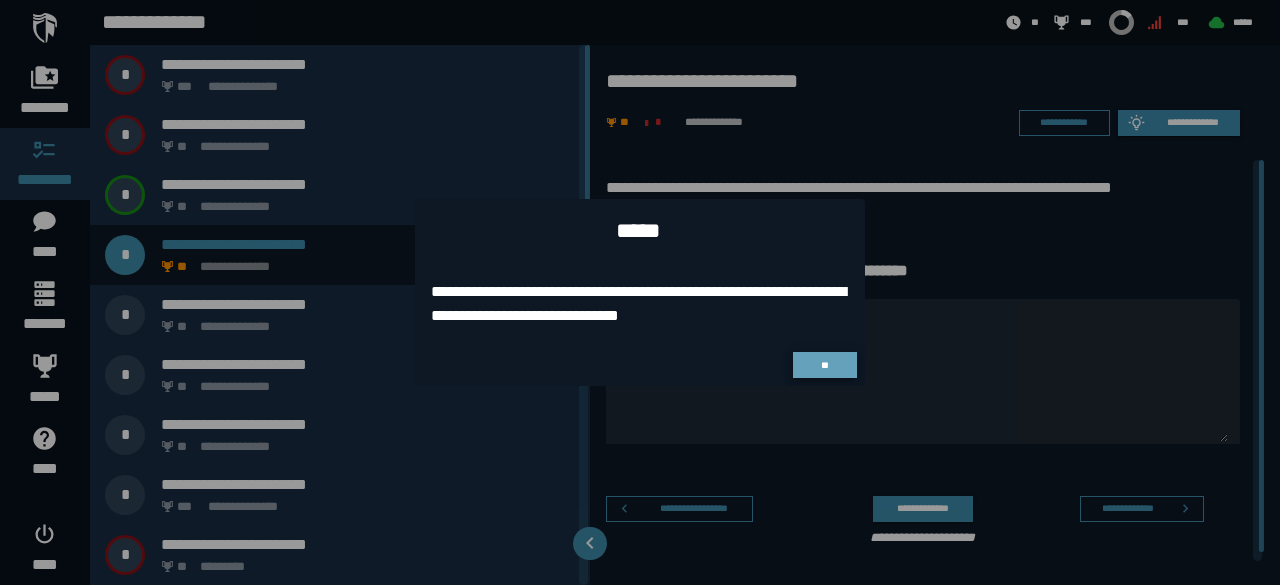 click on "**" at bounding box center [825, 365] 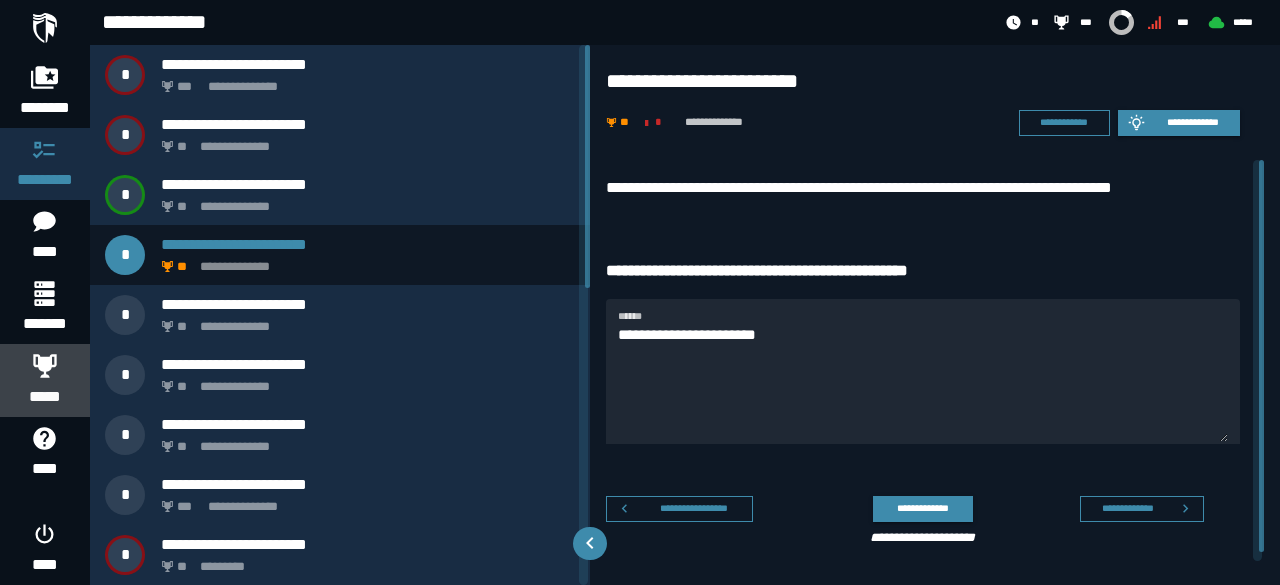 click at bounding box center (45, 365) 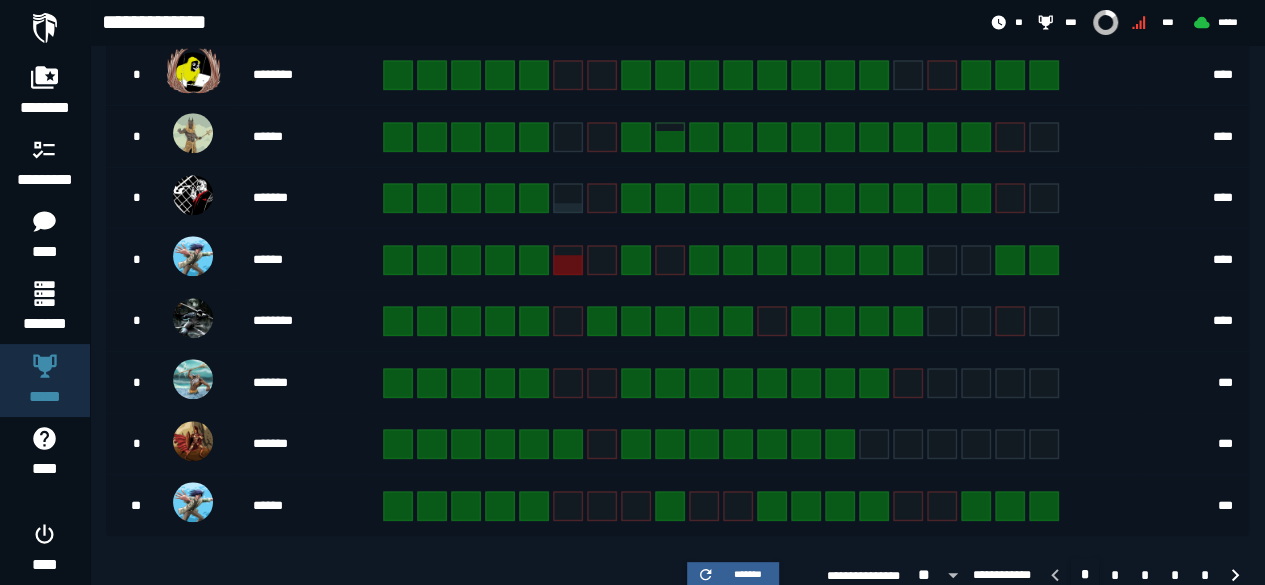 scroll, scrollTop: 617, scrollLeft: 0, axis: vertical 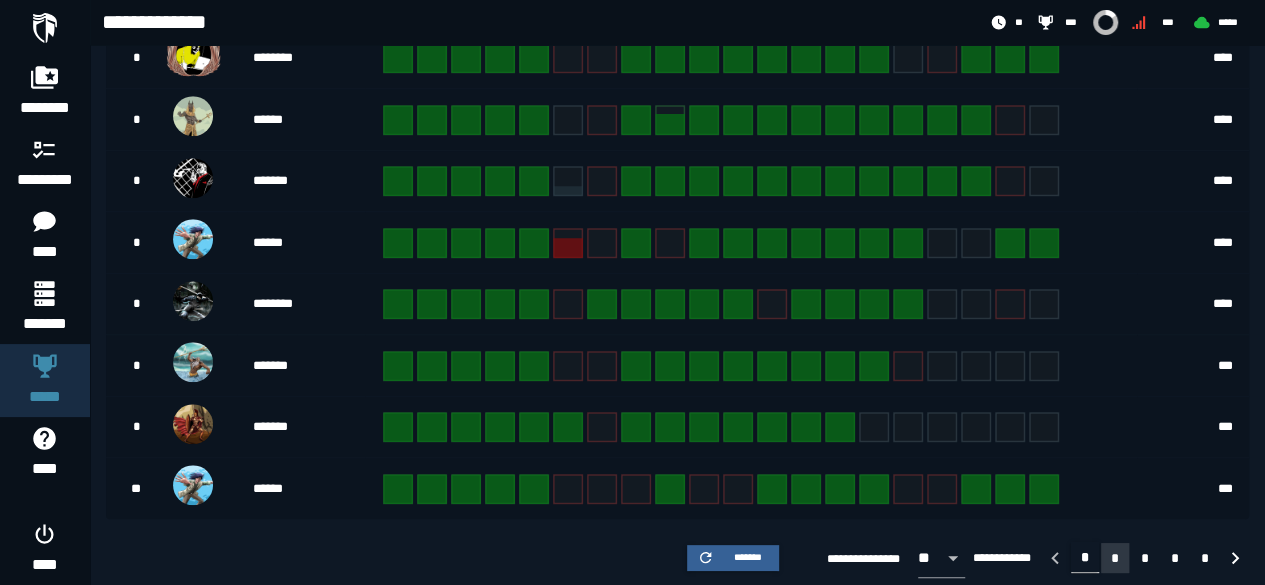click on "*" at bounding box center [1115, 558] 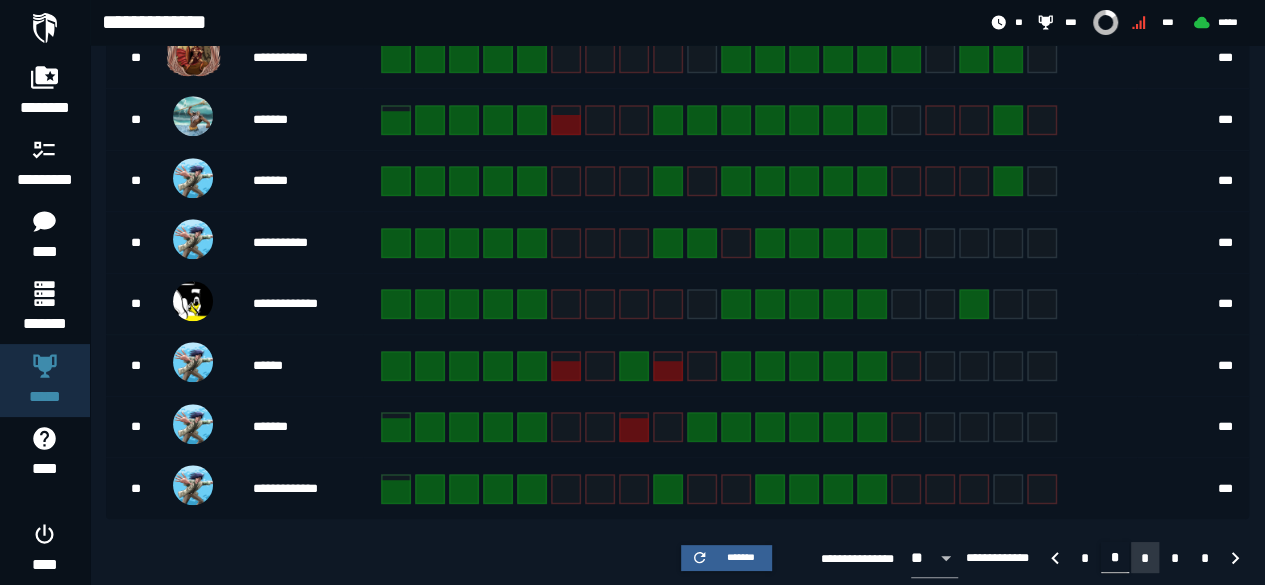 click on "*" at bounding box center (1145, 558) 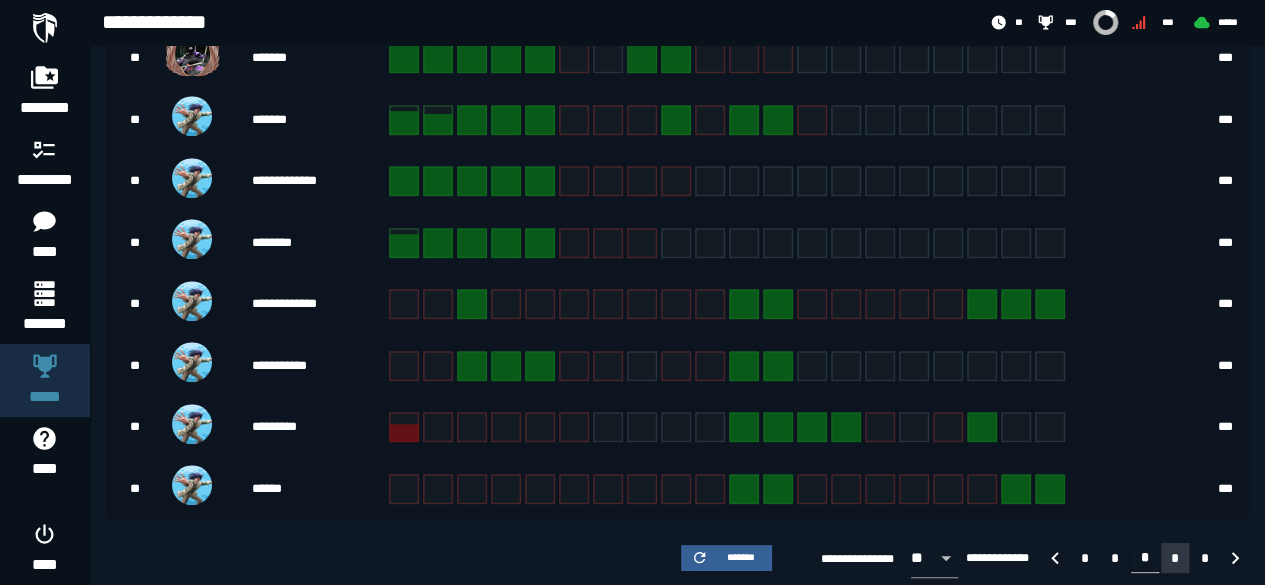 click on "*" at bounding box center (1175, 558) 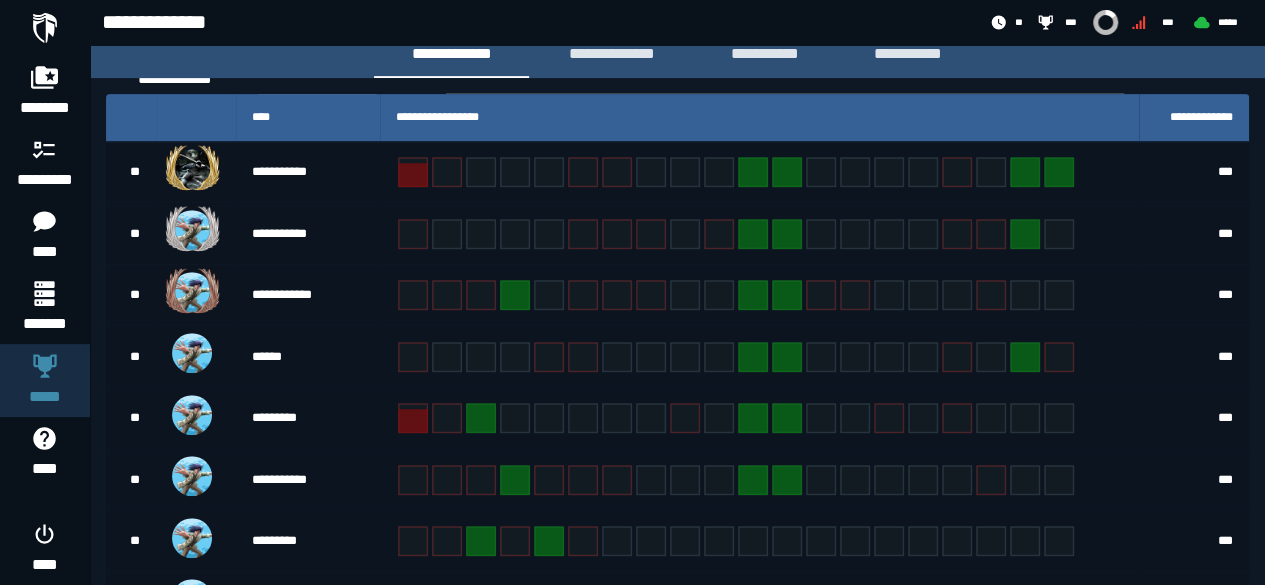 scroll, scrollTop: 364, scrollLeft: 0, axis: vertical 